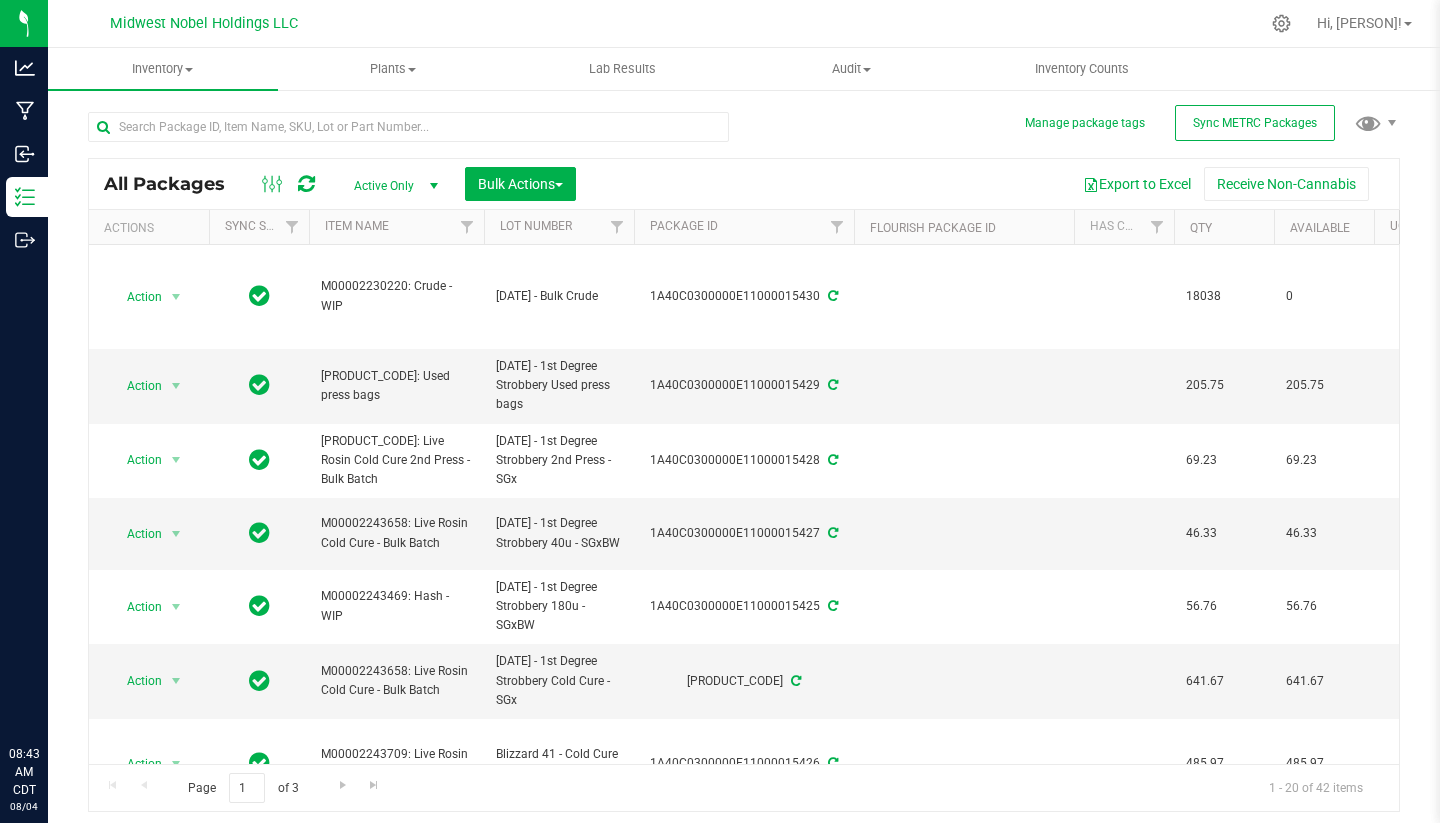 scroll, scrollTop: 0, scrollLeft: 0, axis: both 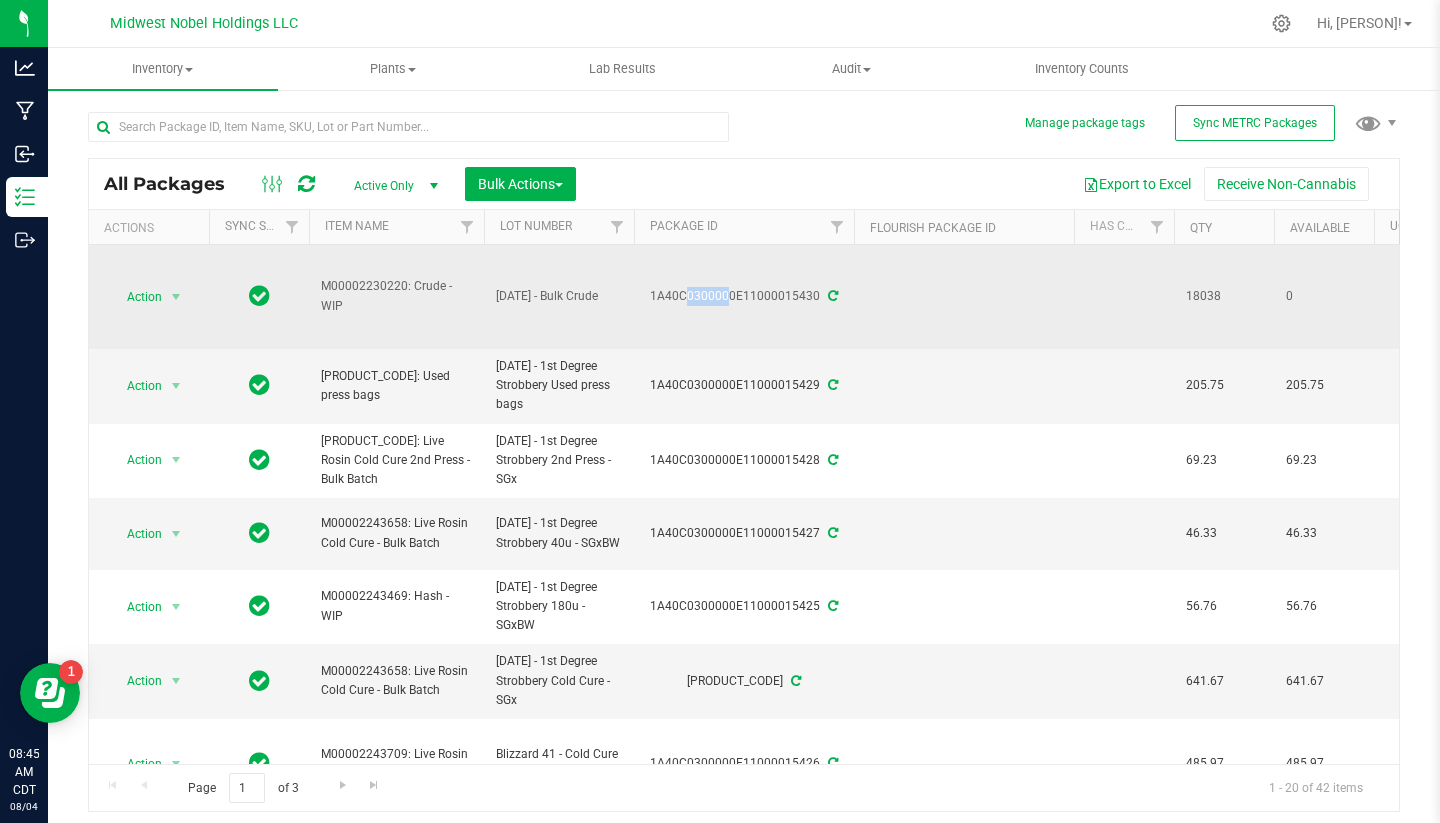 drag, startPoint x: 648, startPoint y: 291, endPoint x: 697, endPoint y: 291, distance: 49 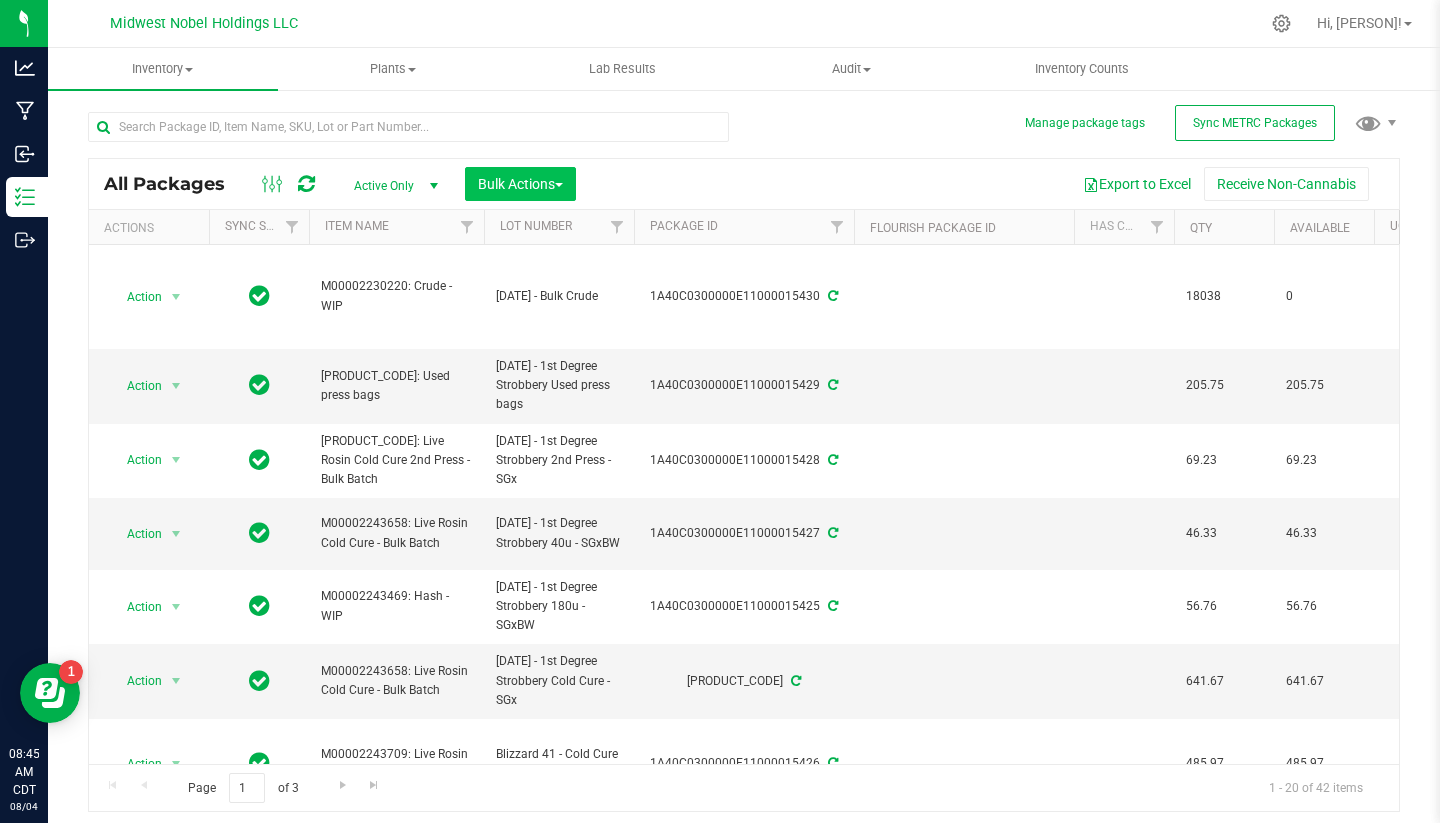 click on "Bulk Actions" at bounding box center [520, 184] 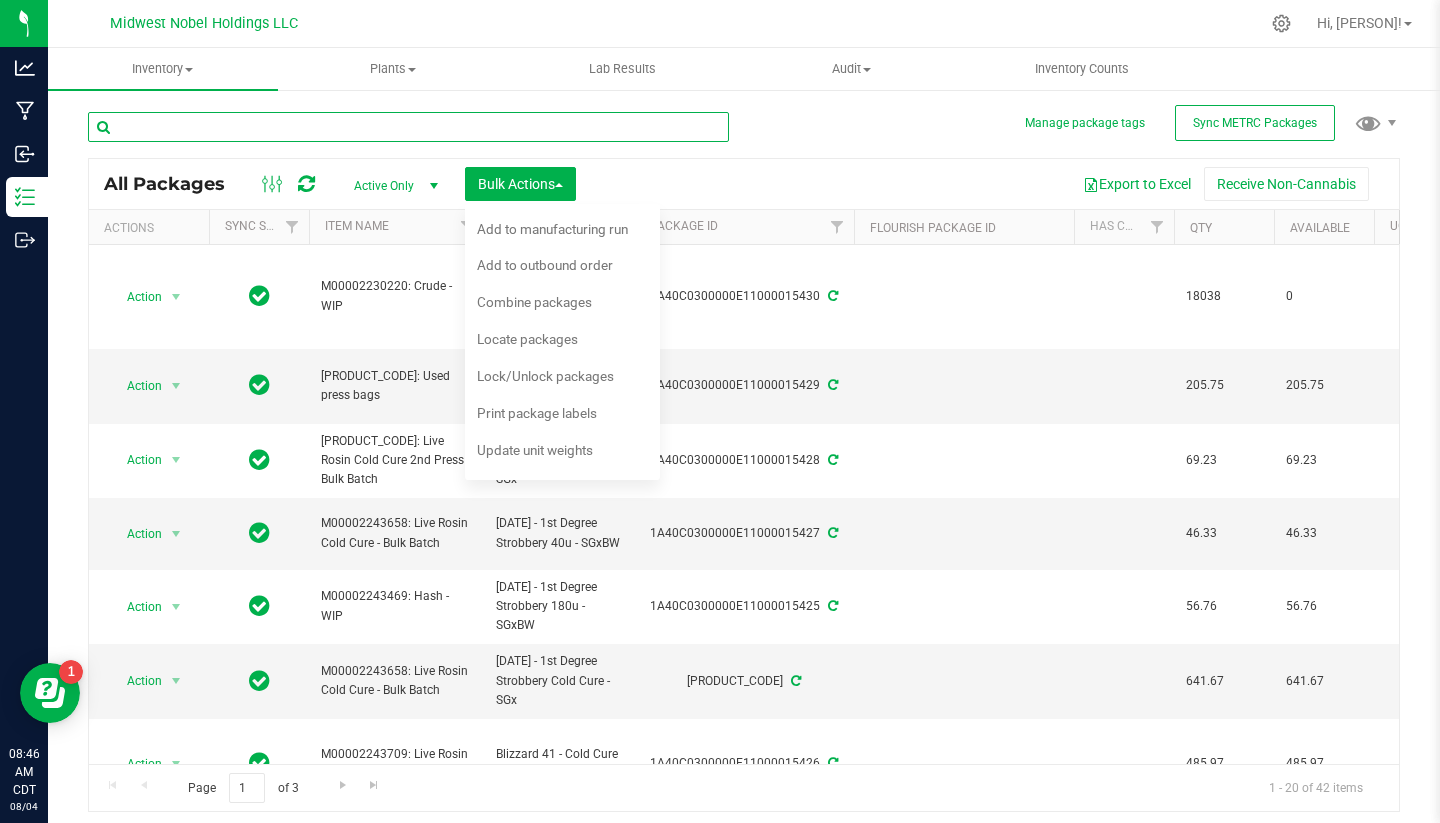 click at bounding box center [408, 127] 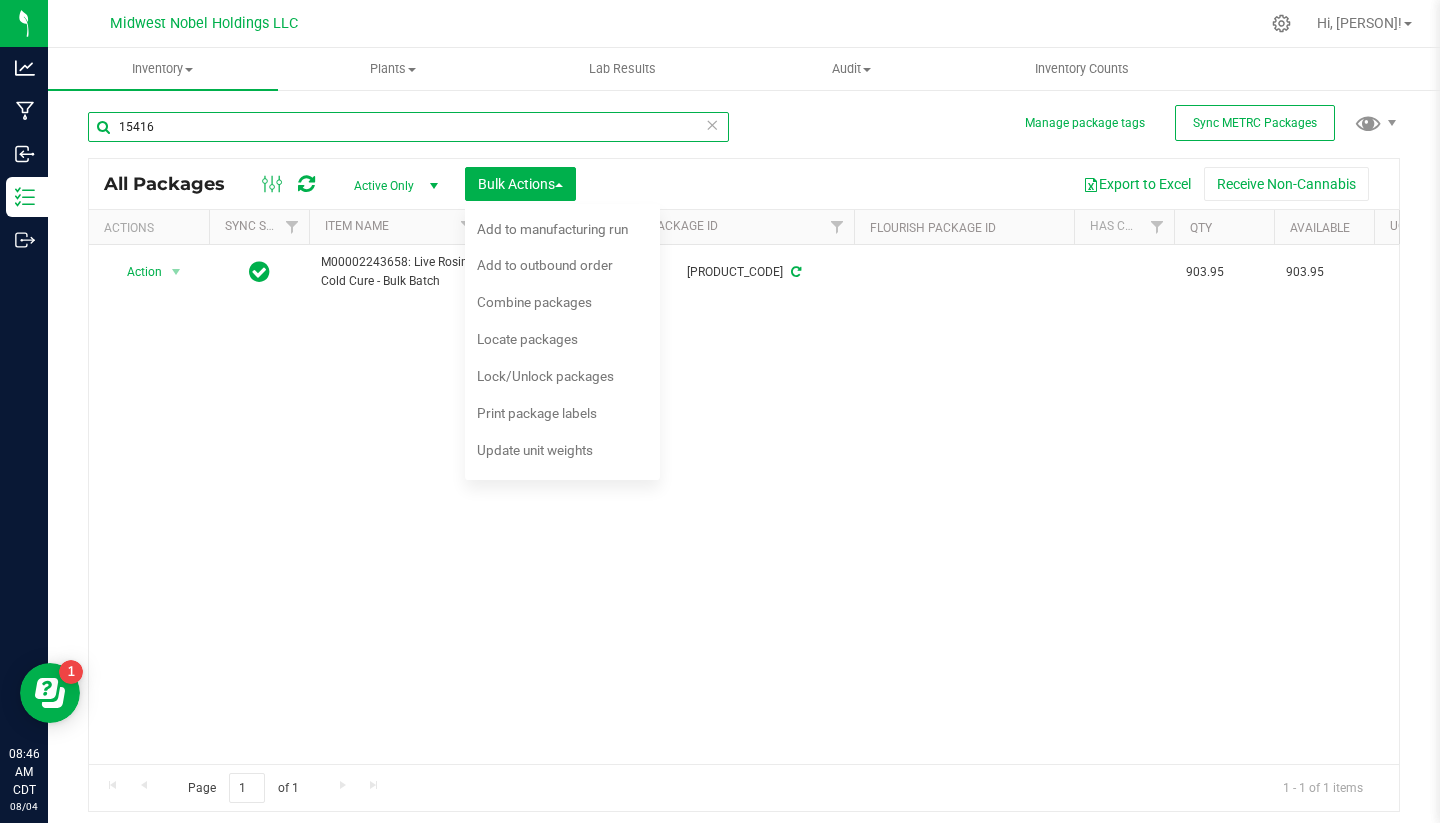 type on "15416" 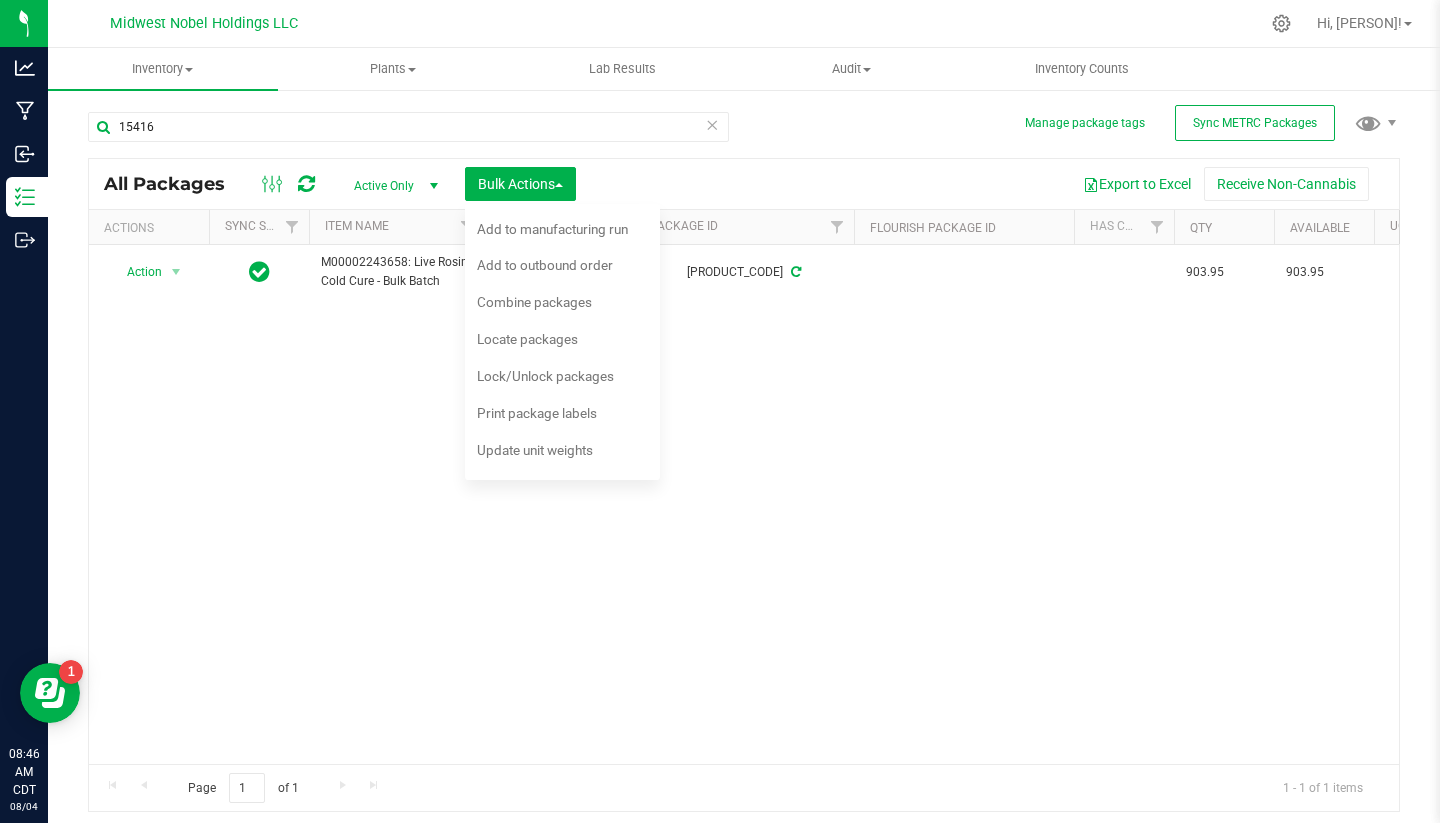 click on "Action Action Adjust qty Create package Edit attributes Global inventory Locate package Lock package Print package label Record a lab result Retag package See history
M00002243658: Live Rosin Cold Cure - Bulk Batch
073125 - BWxTTT - Cold Cure
1A40C0300000E11000015416
903.95
903.95
Gram
Created
2025-07-14TTT 2025-07-14BTW $12.71491 $0.00000
Secure Vault
NotSubmitted
1.3.4.485.0
$11,493.64 $11,493.64 $0.00 Jul 31, 2025 14:37:55 CDT" at bounding box center [744, 504] 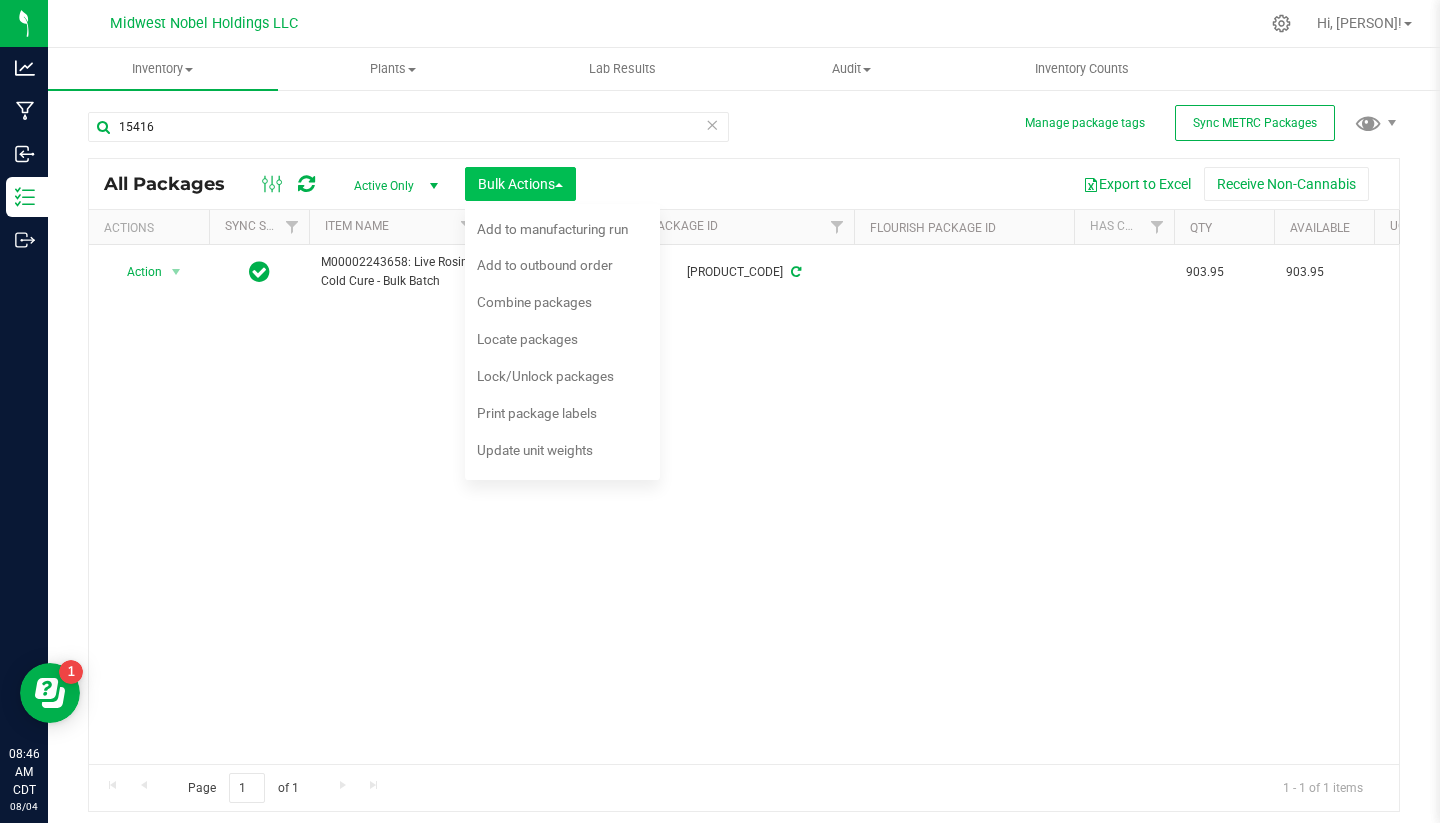 click on "Bulk Actions" at bounding box center [520, 184] 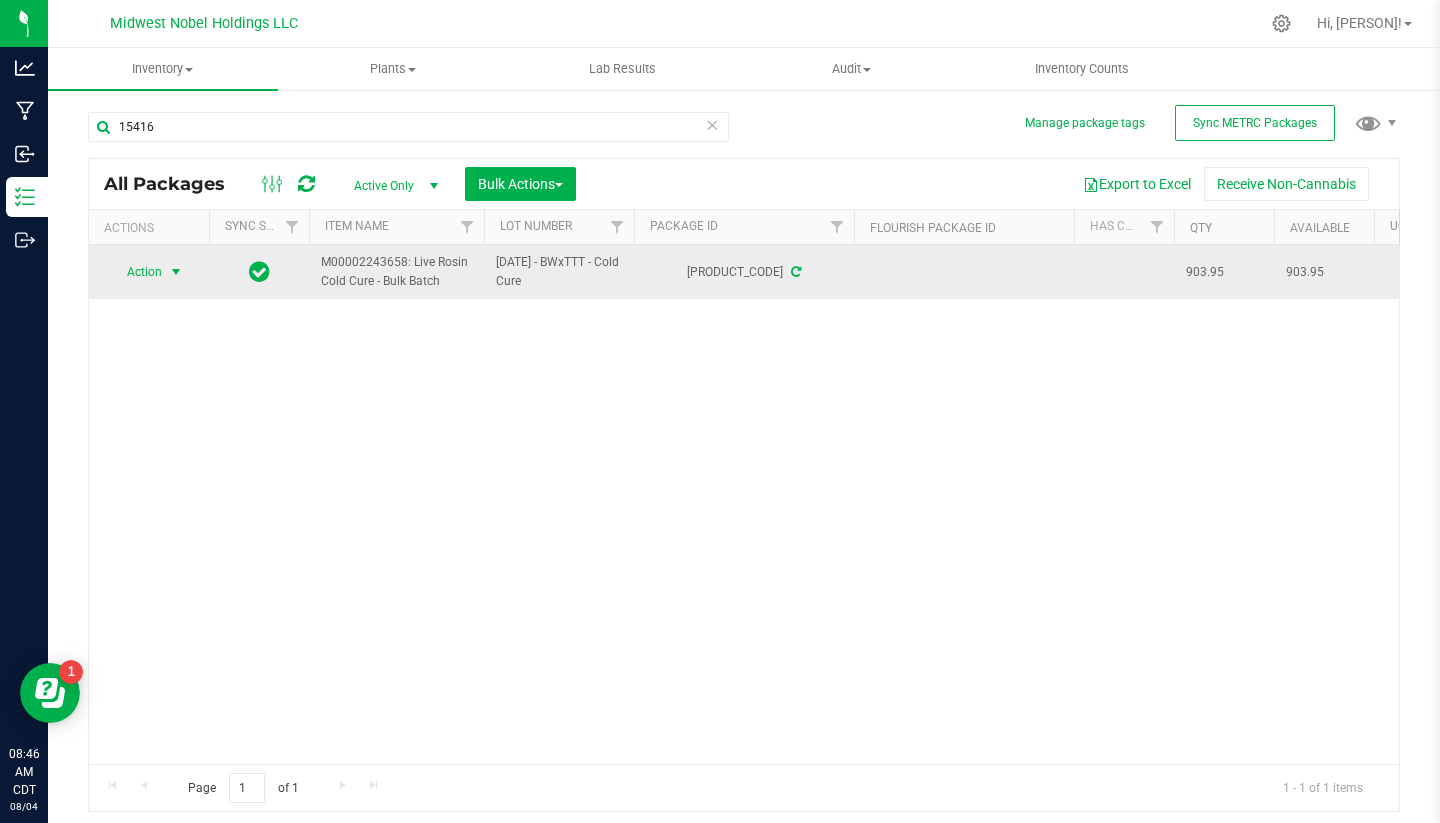 click on "Action" at bounding box center (136, 272) 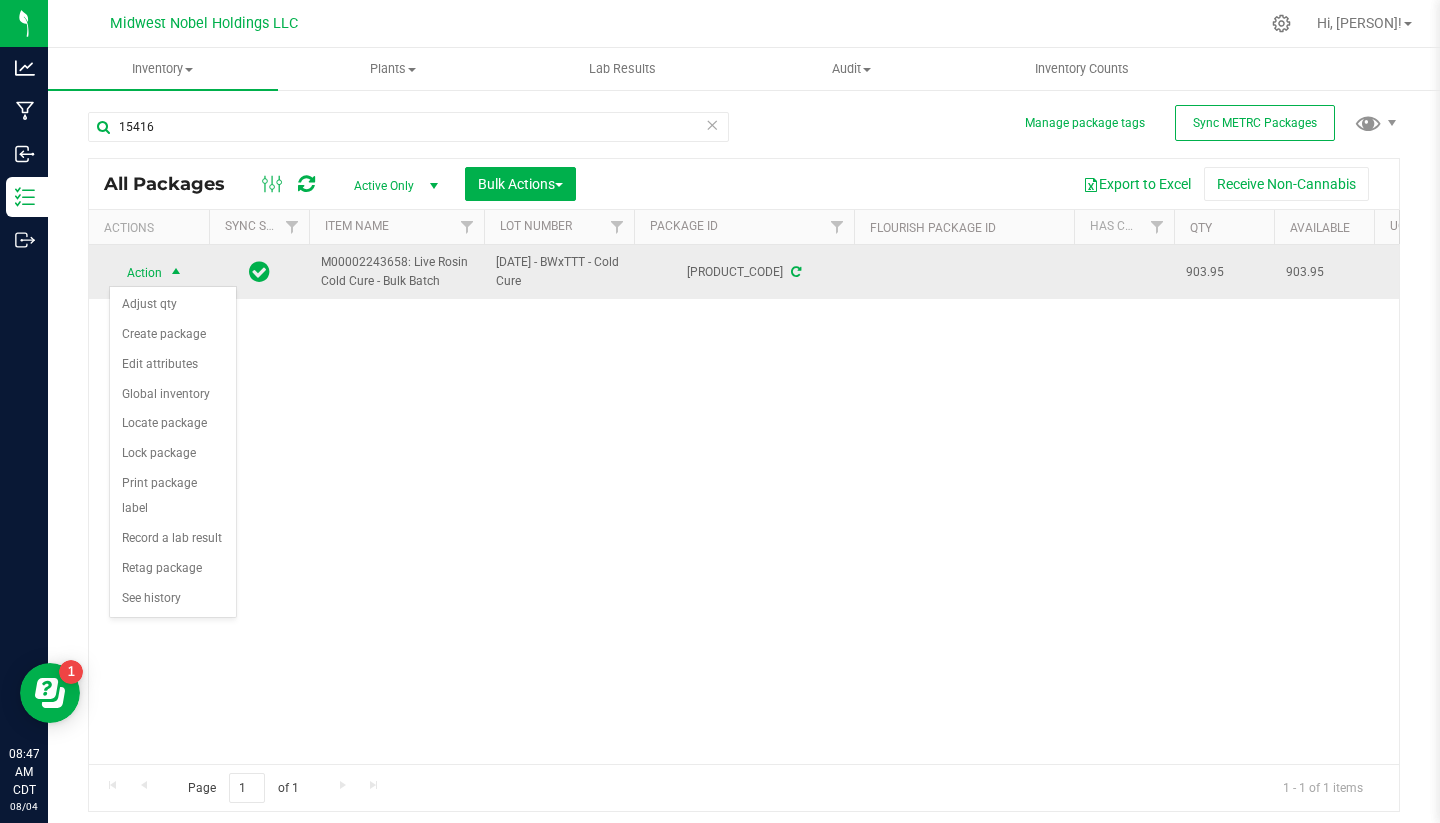click on "Action" at bounding box center [136, 273] 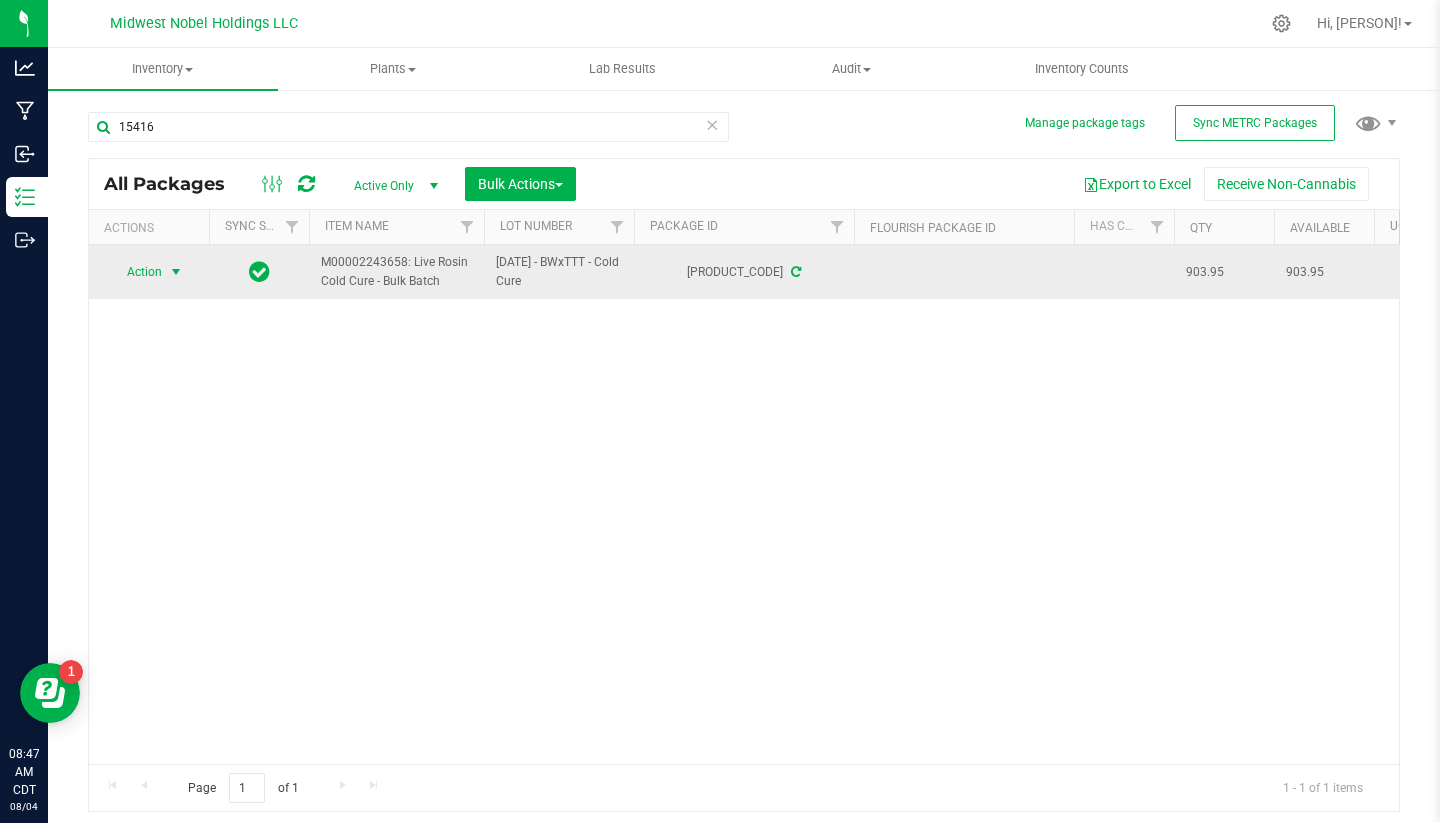 click on "Action" at bounding box center (136, 272) 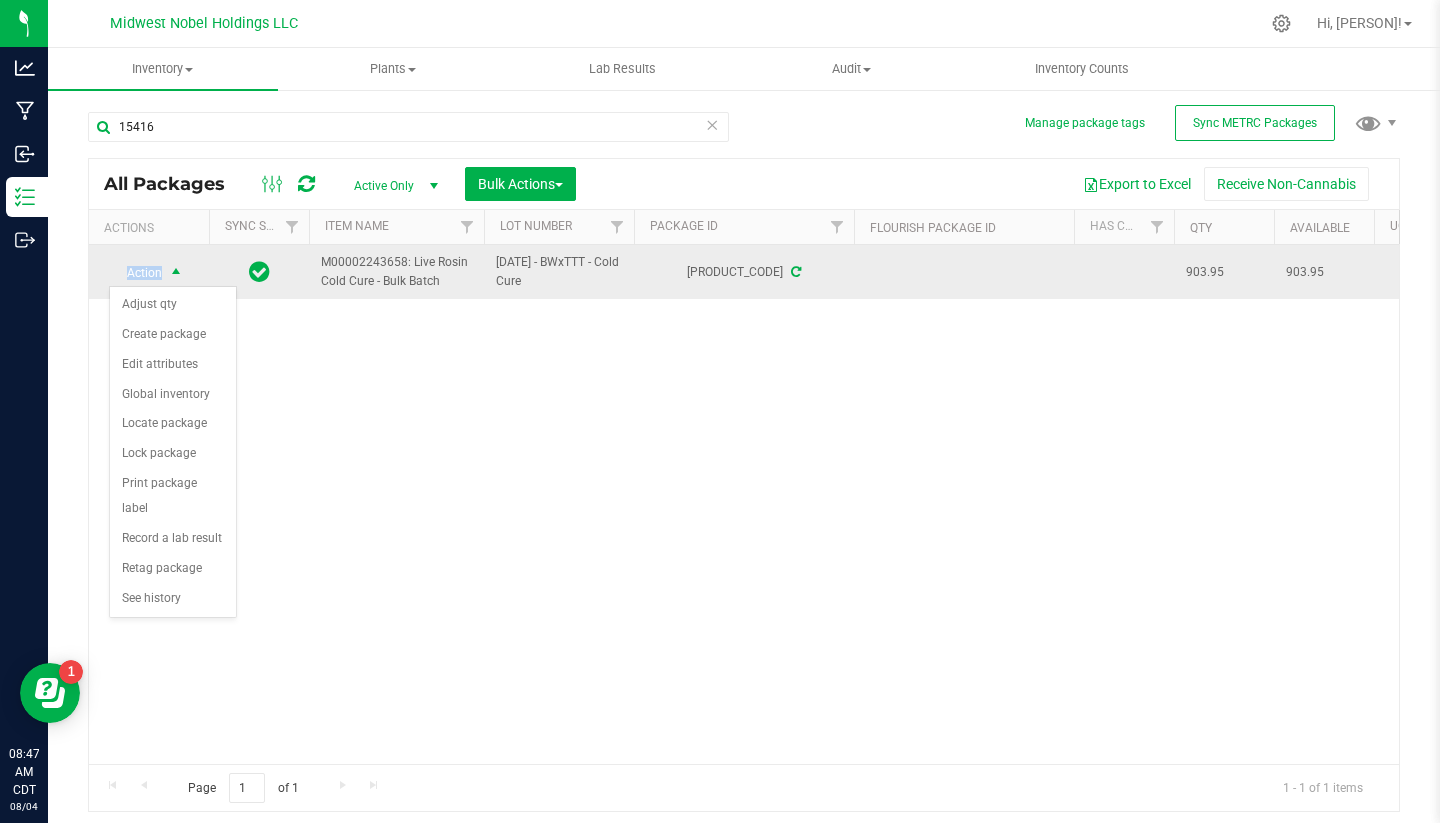 click on "Action" at bounding box center [136, 273] 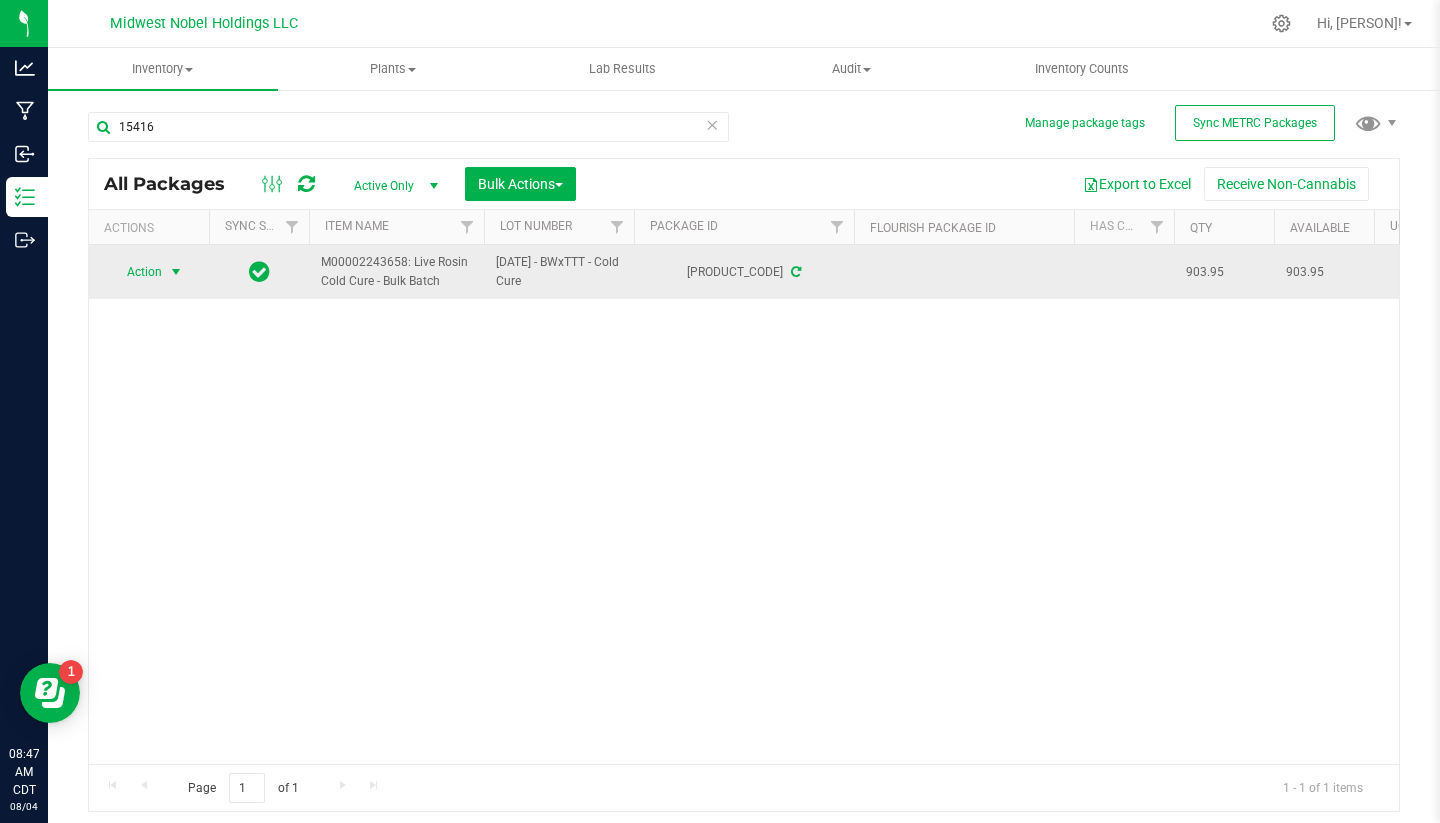 click on "Action" at bounding box center (136, 272) 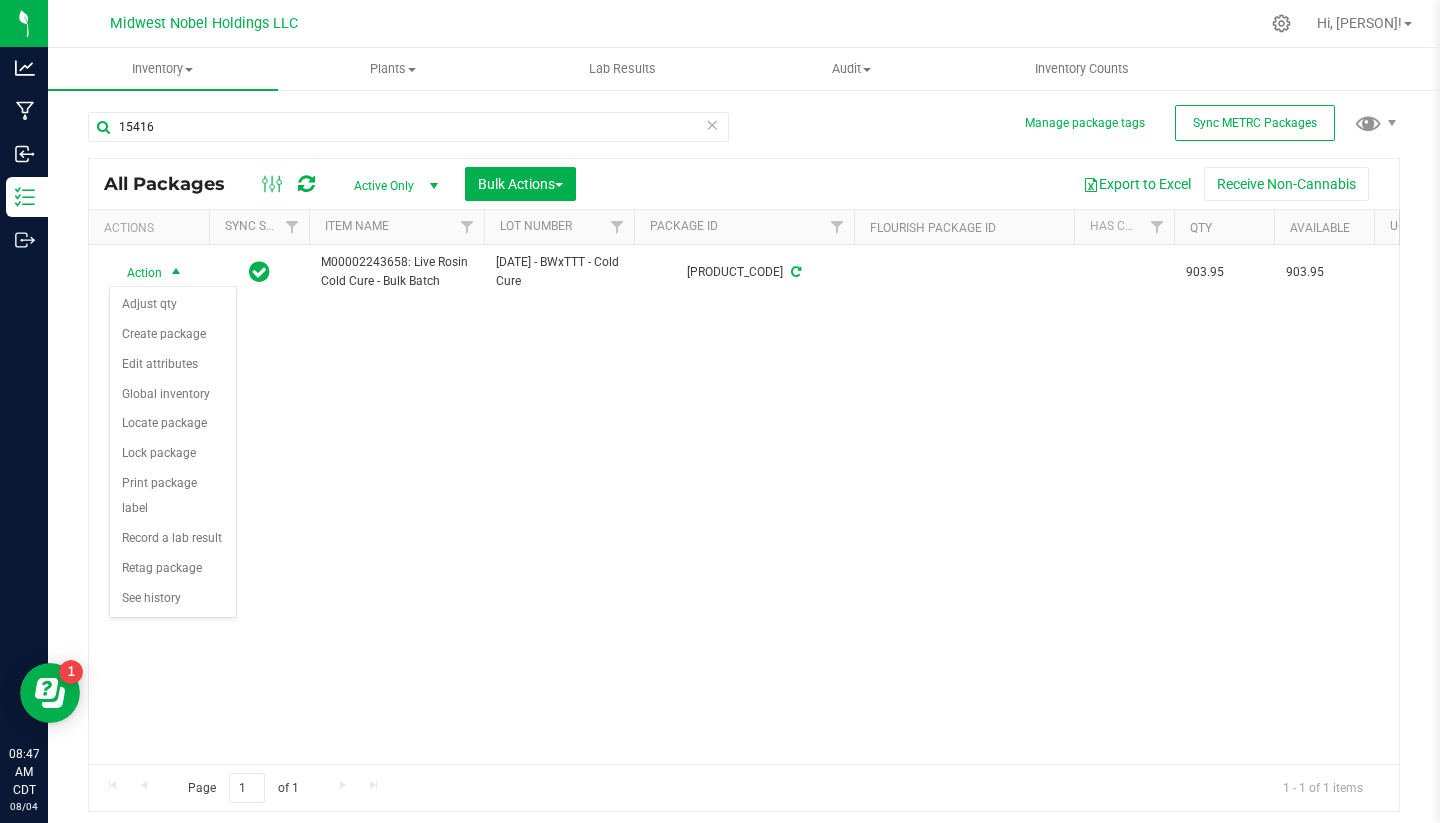 click on "Action Action Adjust qty Create package Edit attributes Global inventory Locate package Lock package Print package label Record a lab result Retag package See history
M00002243658: Live Rosin Cold Cure - Bulk Batch
073125 - BWxTTT - Cold Cure
1A40C0300000E11000015416
903.95
903.95
Gram
Created
2025-07-14TTT 2025-07-14BTW $12.71491 $0.00000
Secure Vault
NotSubmitted
1.3.4.485.0
$11,493.64 $11,493.64 $0.00 Jul 31, 2025 14:37:55 CDT" at bounding box center [744, 504] 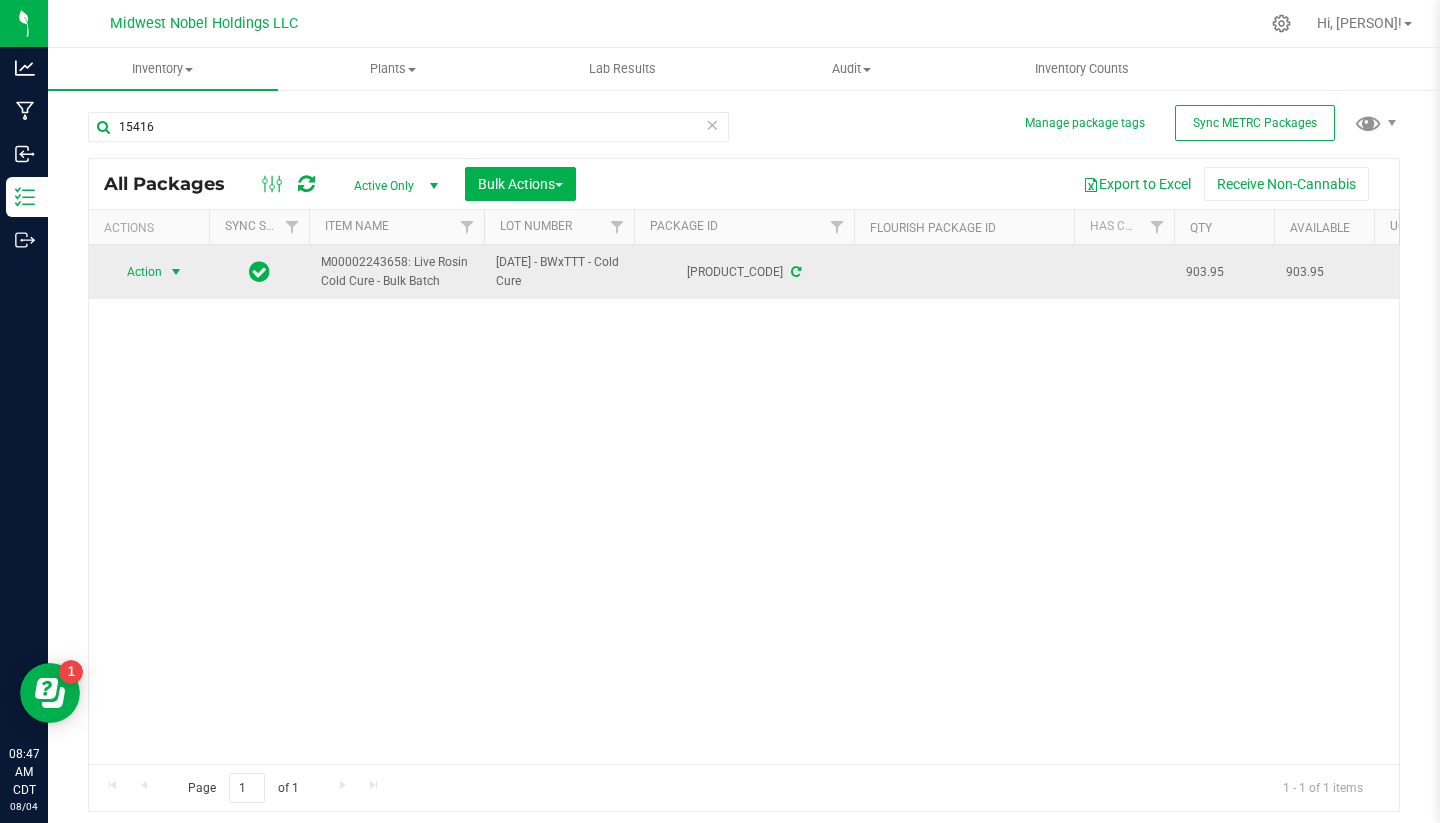 click on "Action" at bounding box center [136, 272] 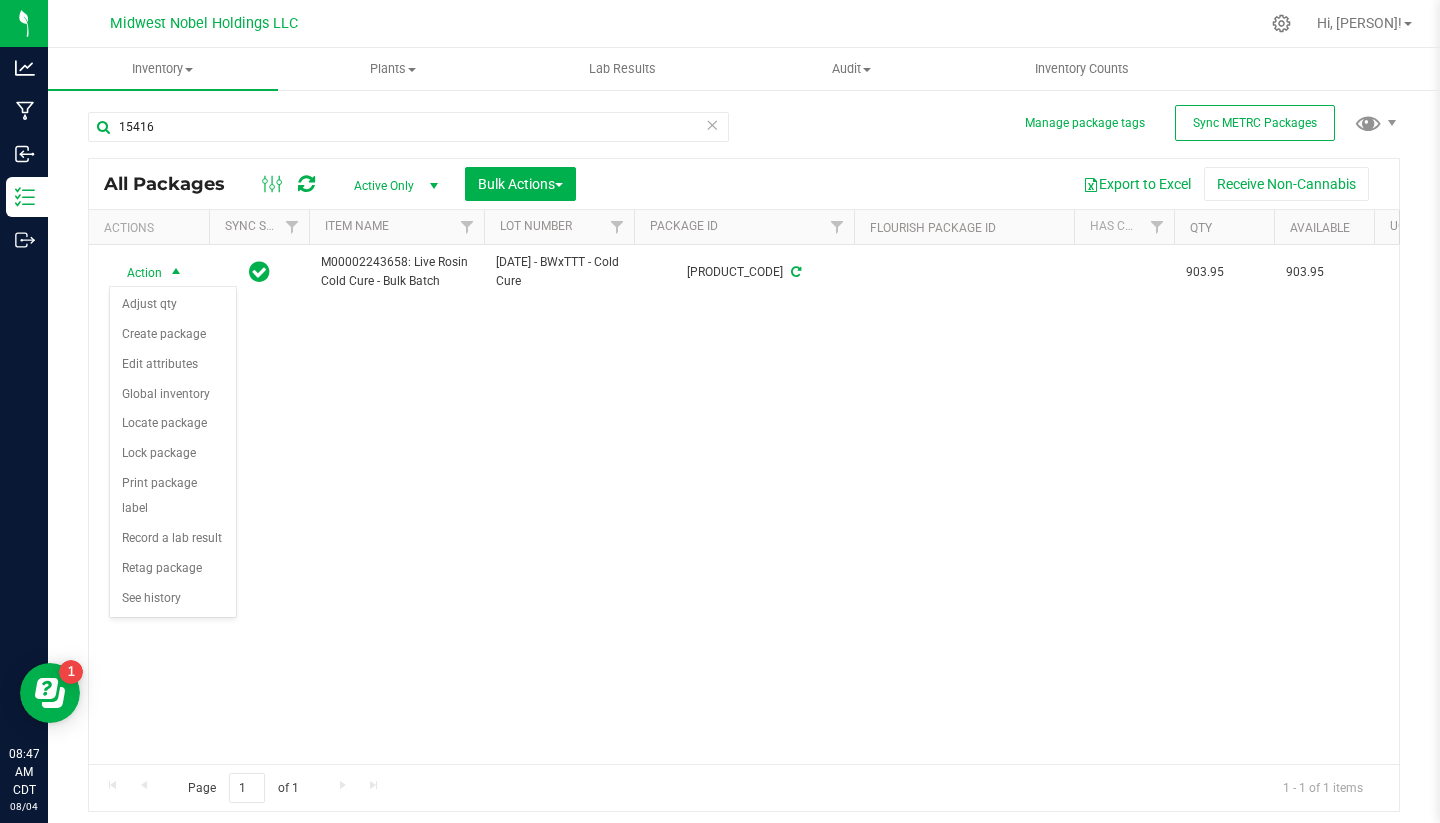 click on "Action Action Adjust qty Create package Edit attributes Global inventory Locate package Lock package Print package label Record a lab result Retag package See history
M00002243658: Live Rosin Cold Cure - Bulk Batch
073125 - BWxTTT - Cold Cure
1A40C0300000E11000015416
903.95
903.95
Gram
Created
2025-07-14TTT 2025-07-14BTW $12.71491 $0.00000
Secure Vault
NotSubmitted
1.3.4.485.0
$11,493.64 $11,493.64 $0.00 Jul 31, 2025 14:37:55 CDT" at bounding box center (744, 504) 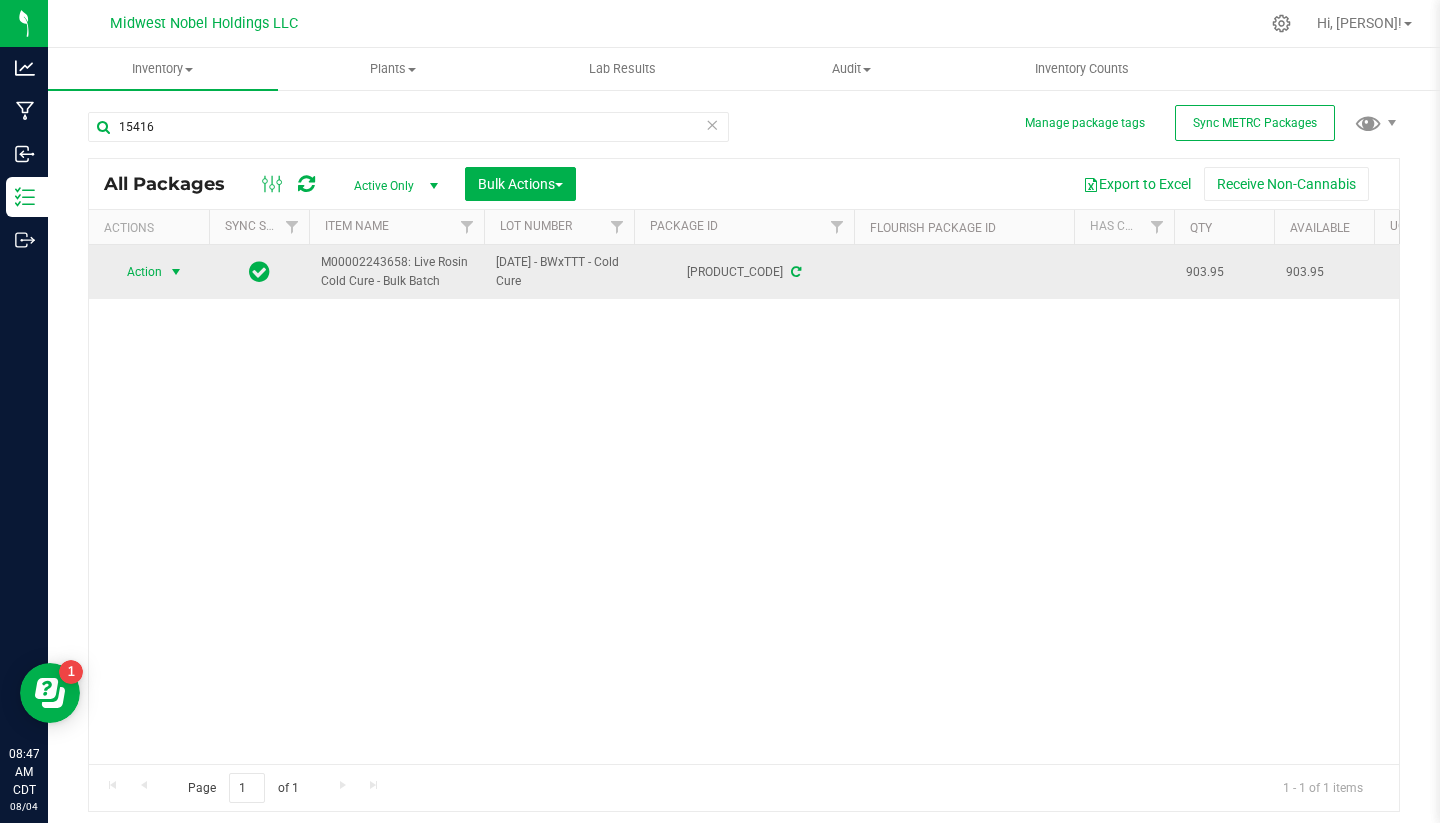 click on "Action" at bounding box center (136, 272) 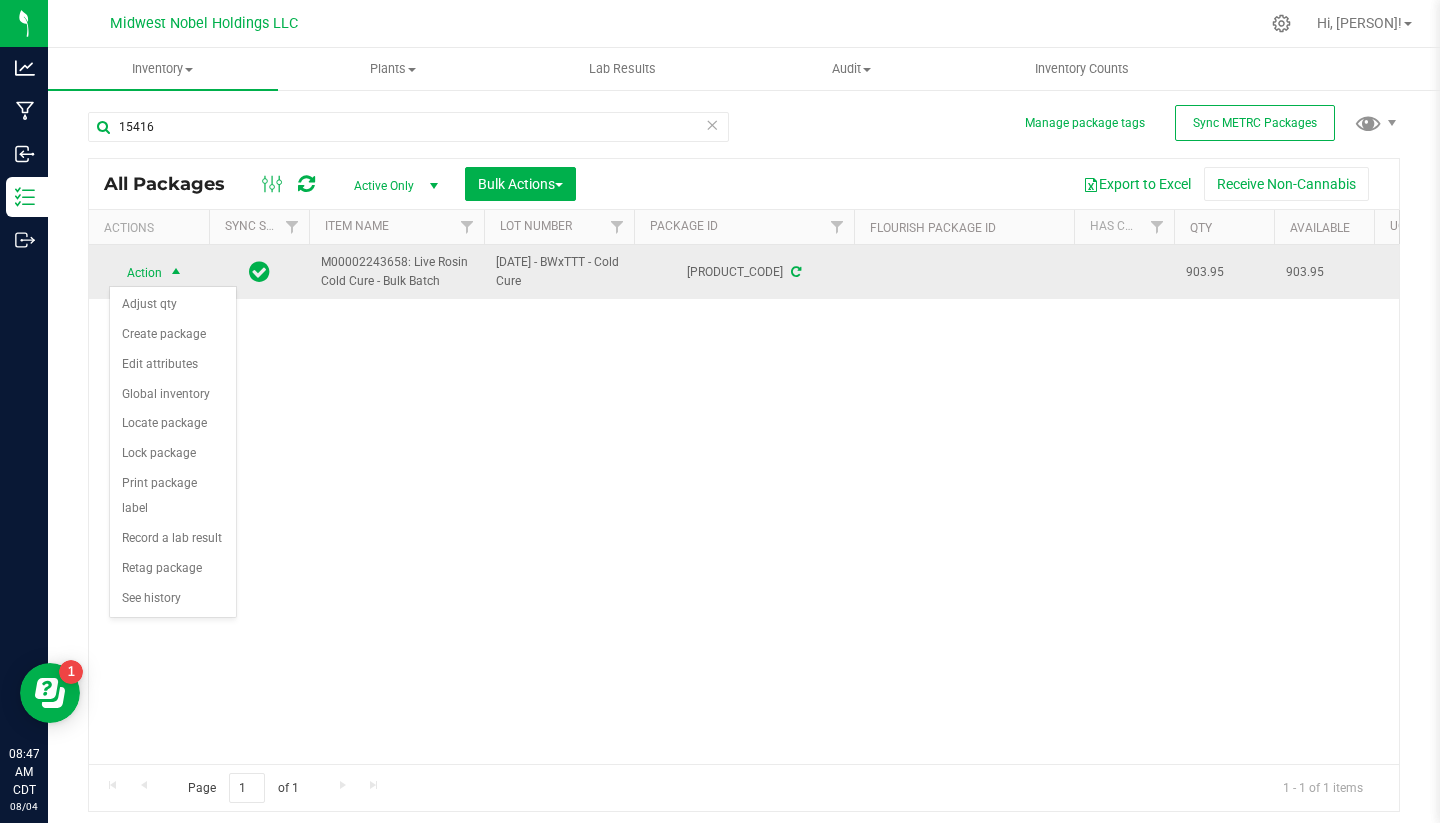 click on "Action" at bounding box center [136, 273] 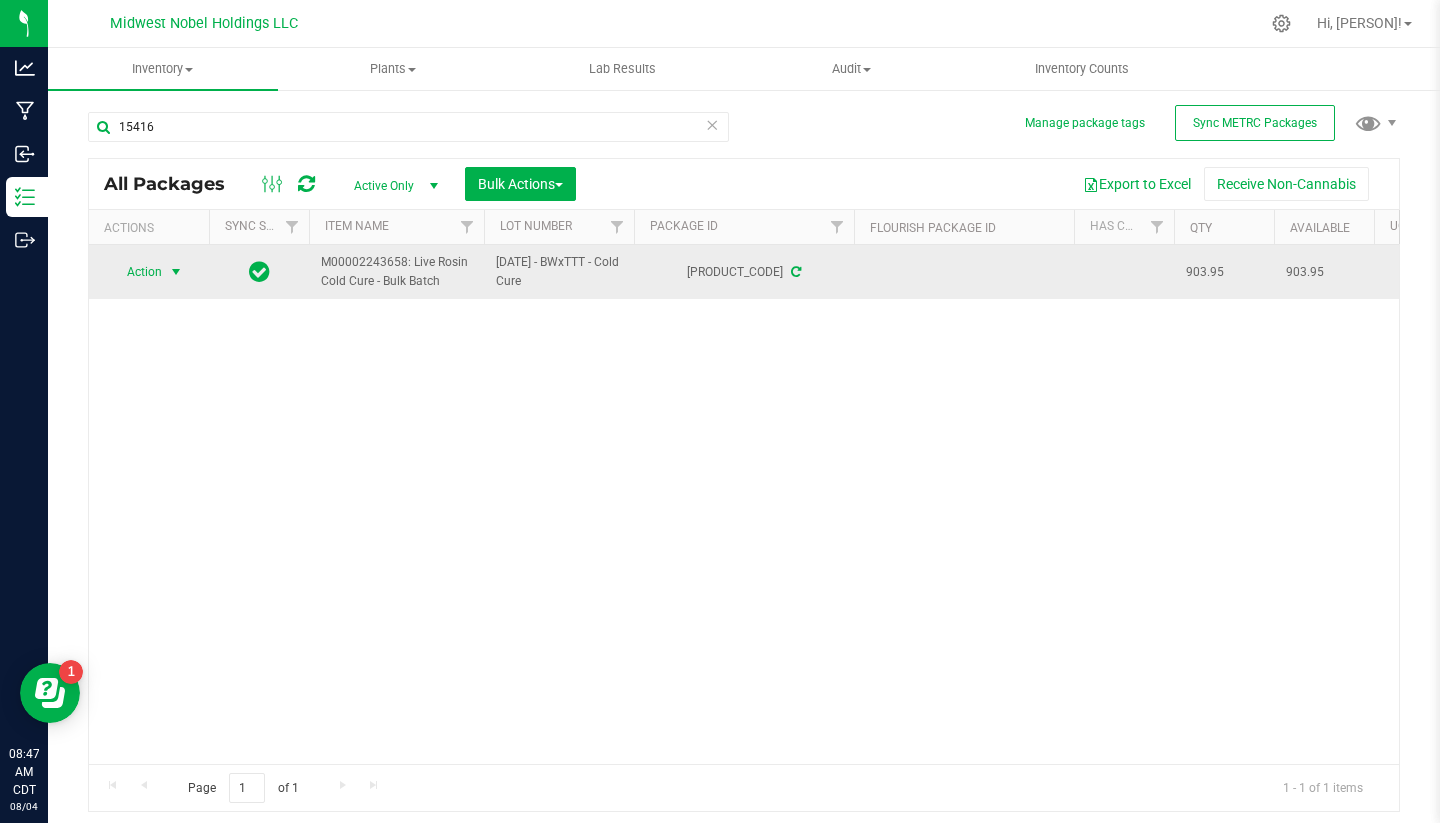click on "Action" at bounding box center (136, 272) 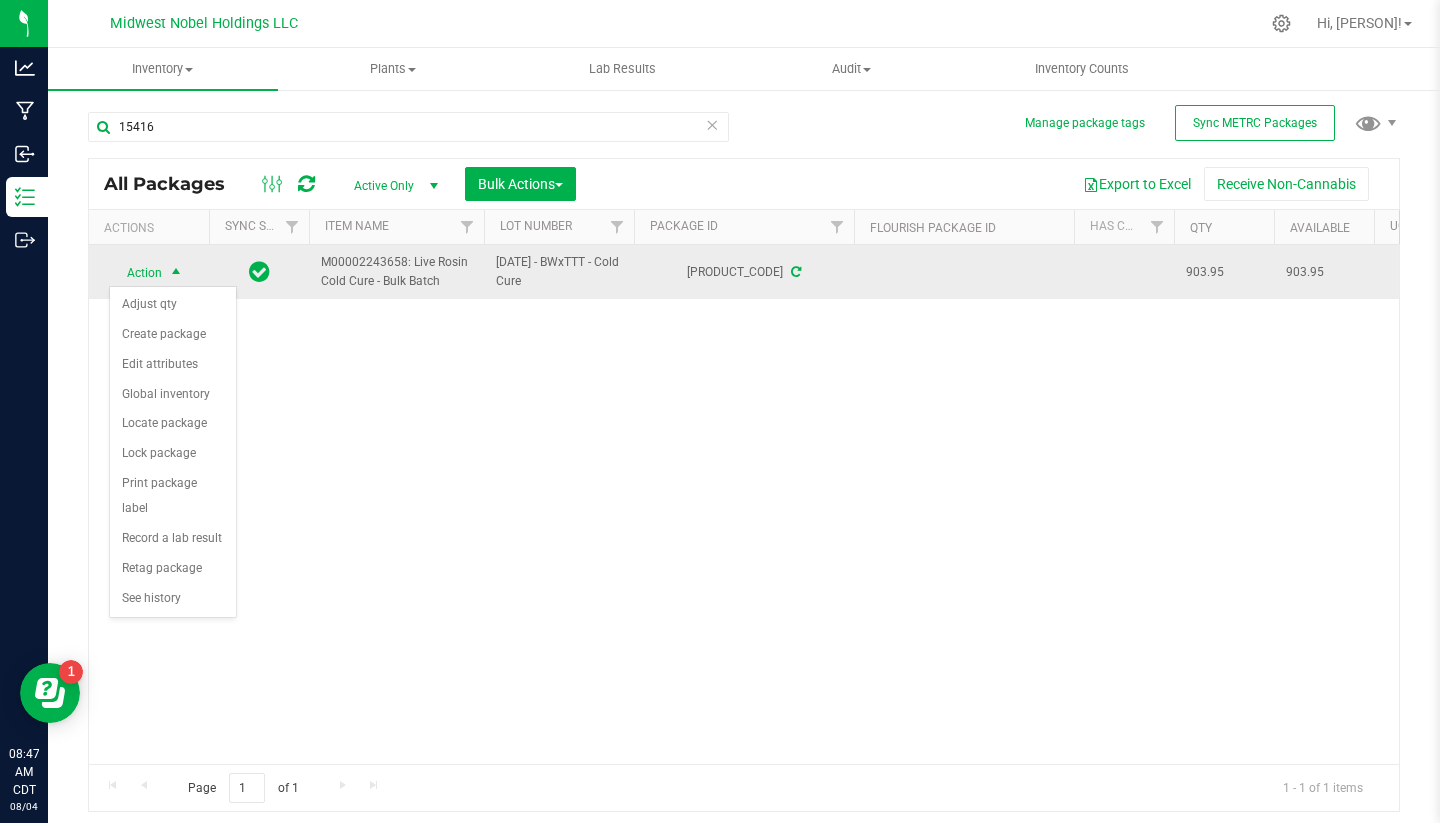 click on "Action" at bounding box center (136, 273) 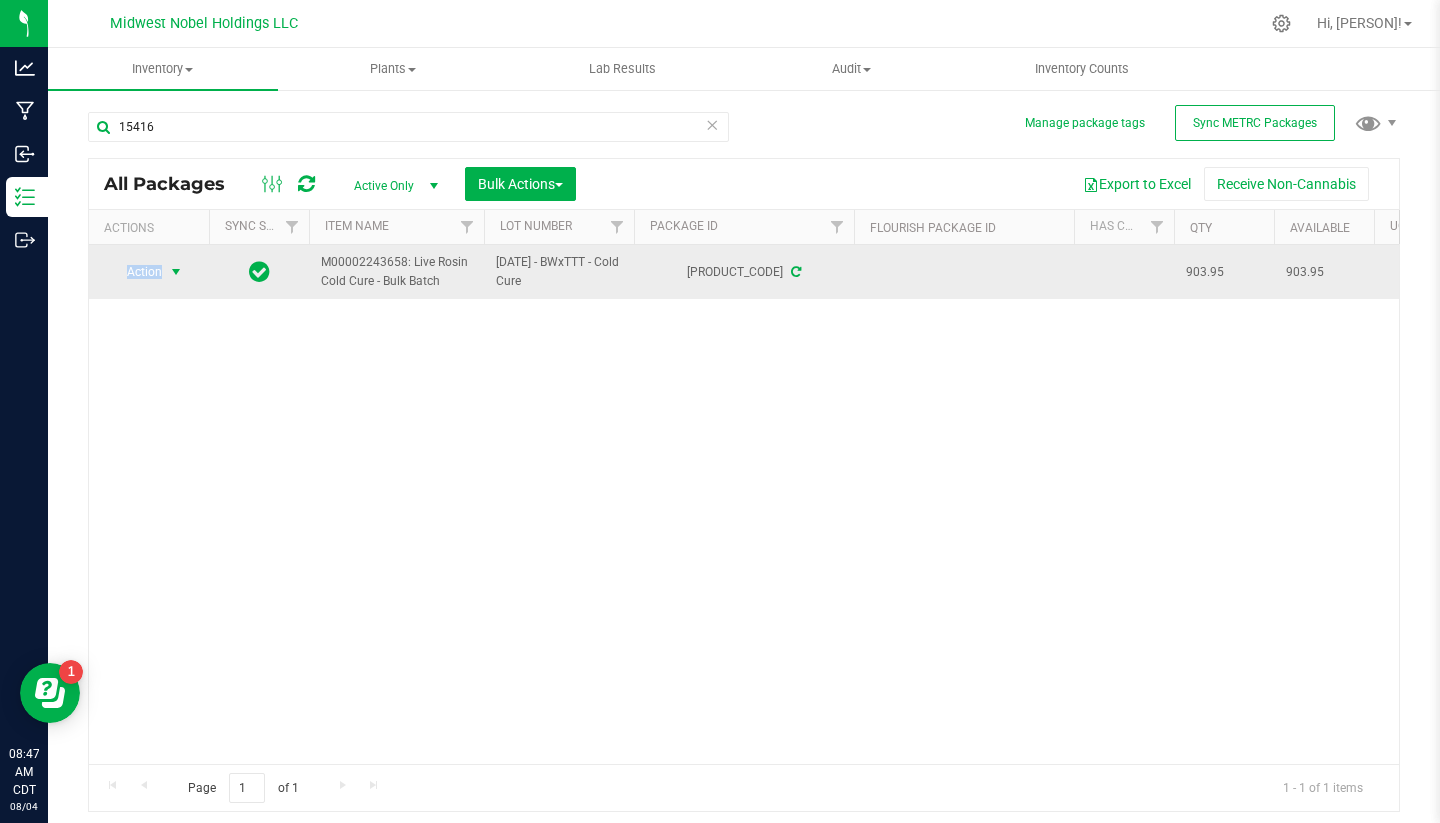 click on "Action" at bounding box center (136, 272) 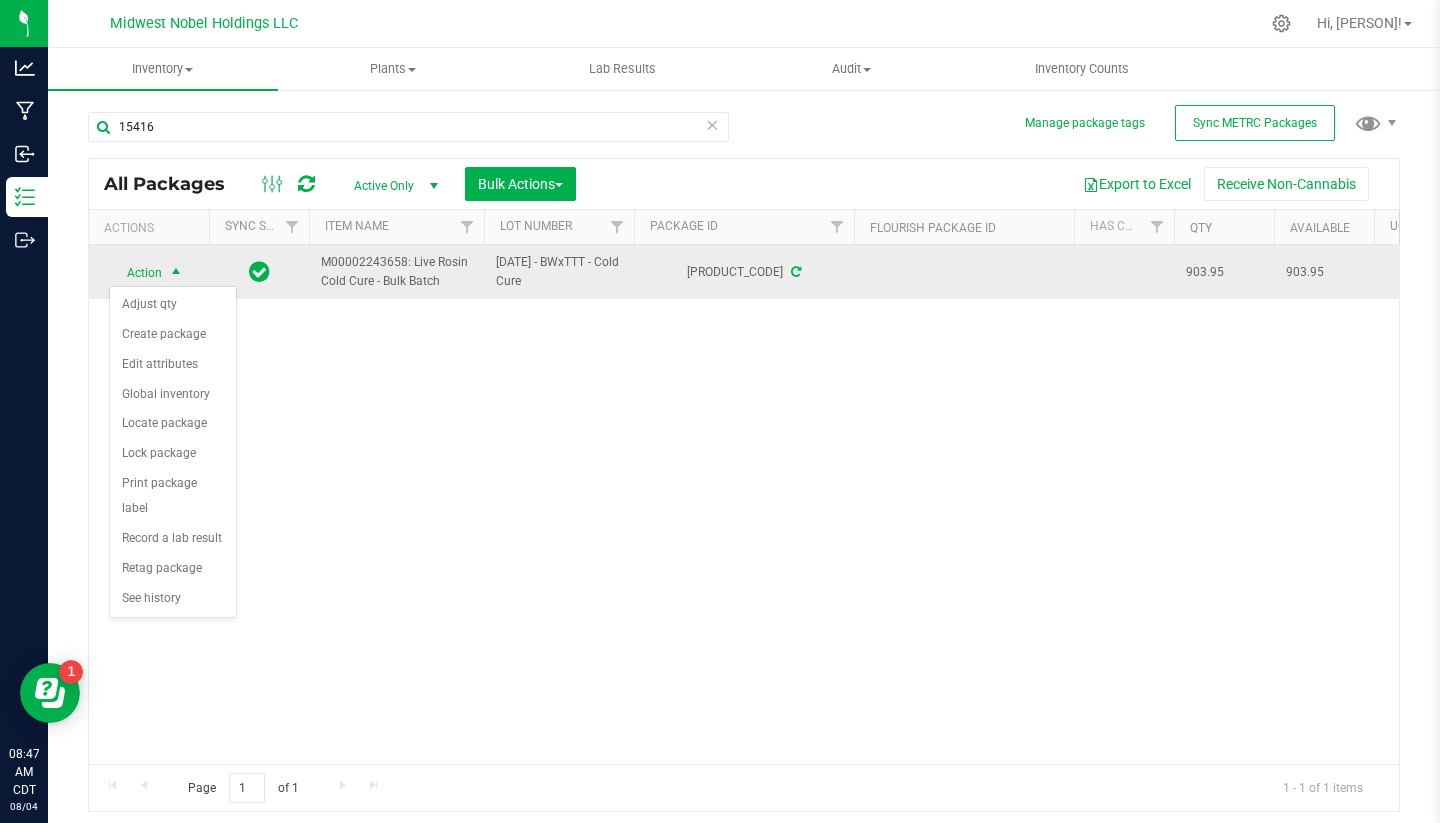 click on "Action" at bounding box center [136, 273] 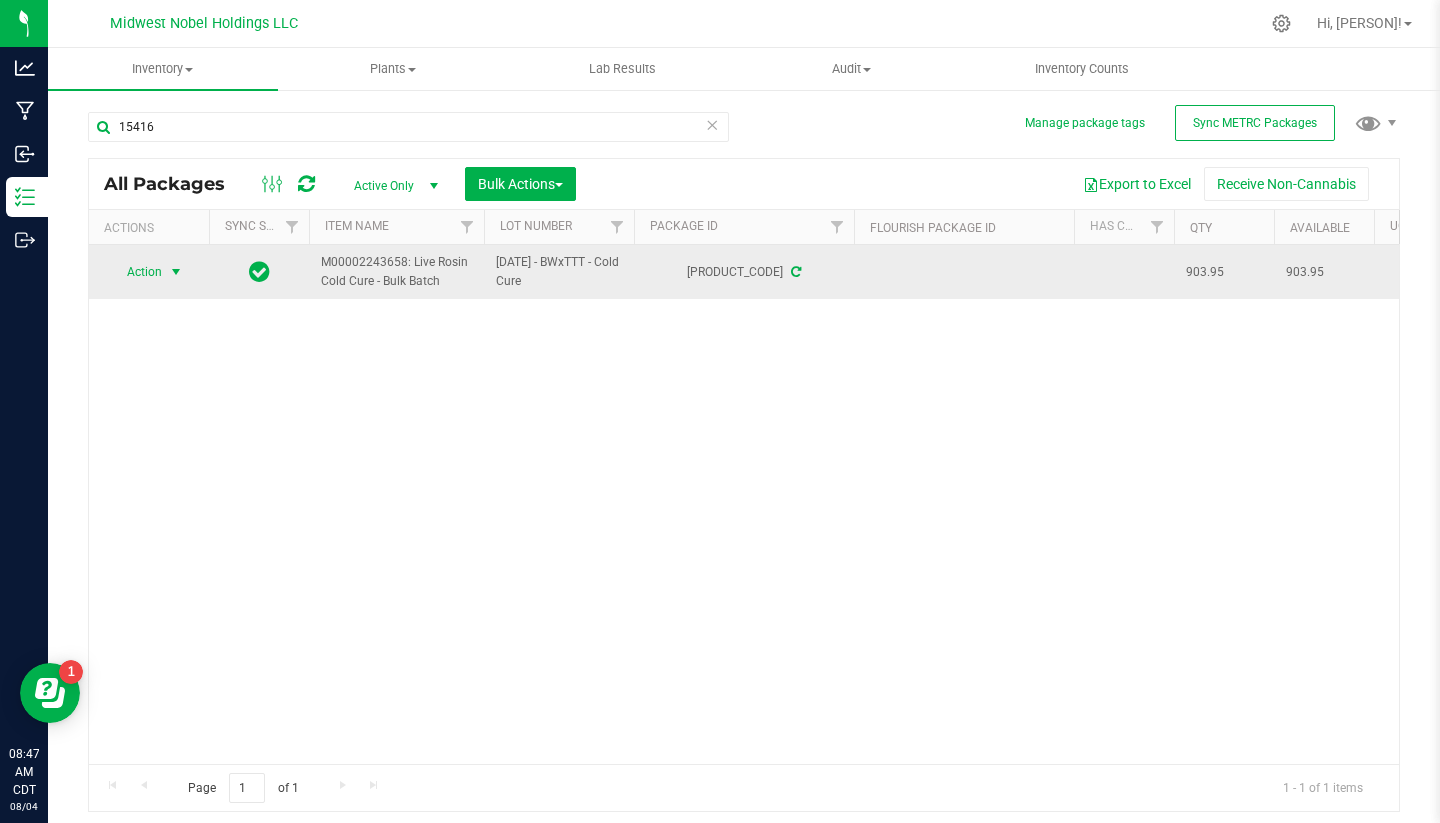 click on "Action" at bounding box center (136, 272) 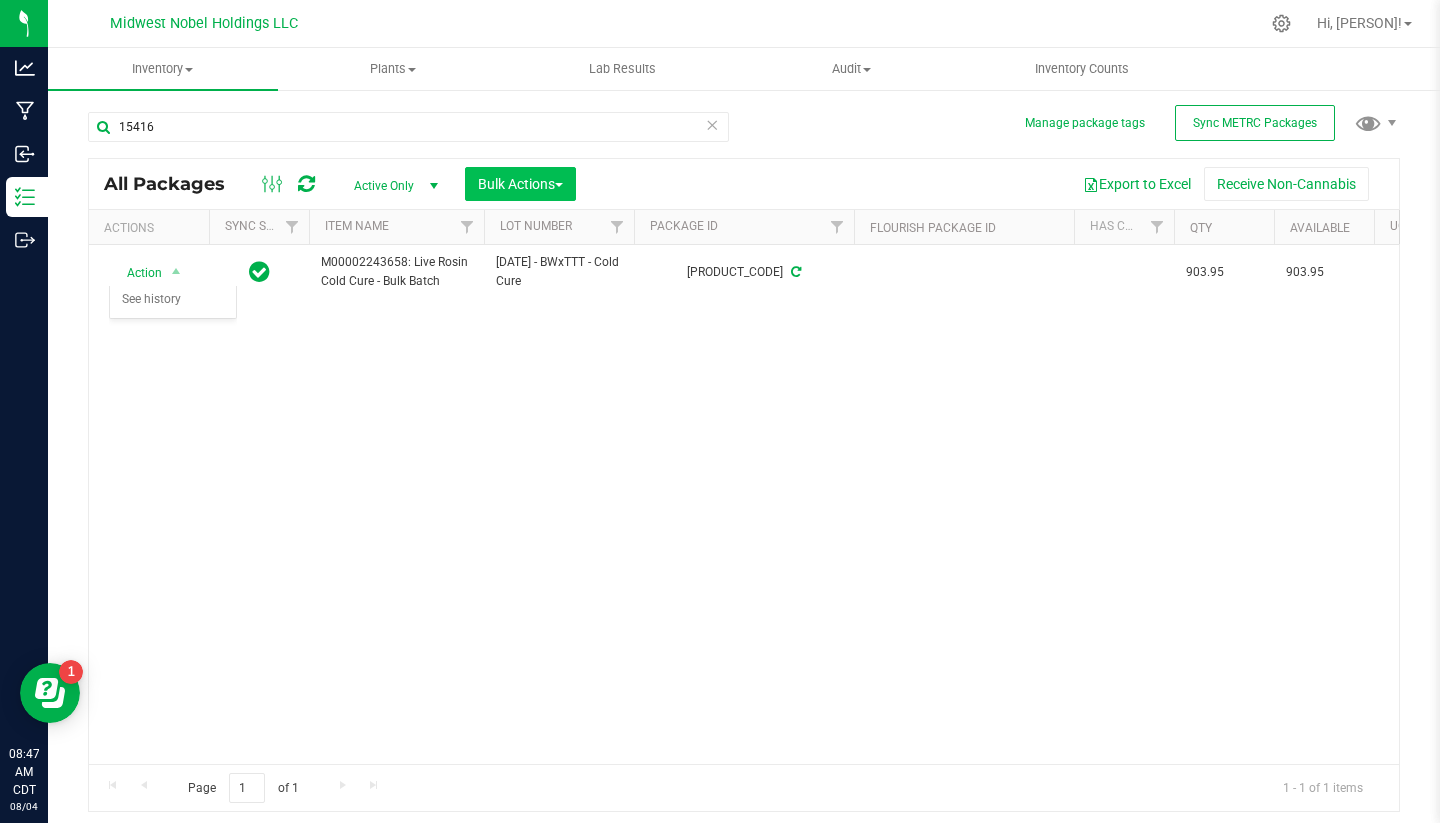 click on "Bulk Actions" at bounding box center [520, 184] 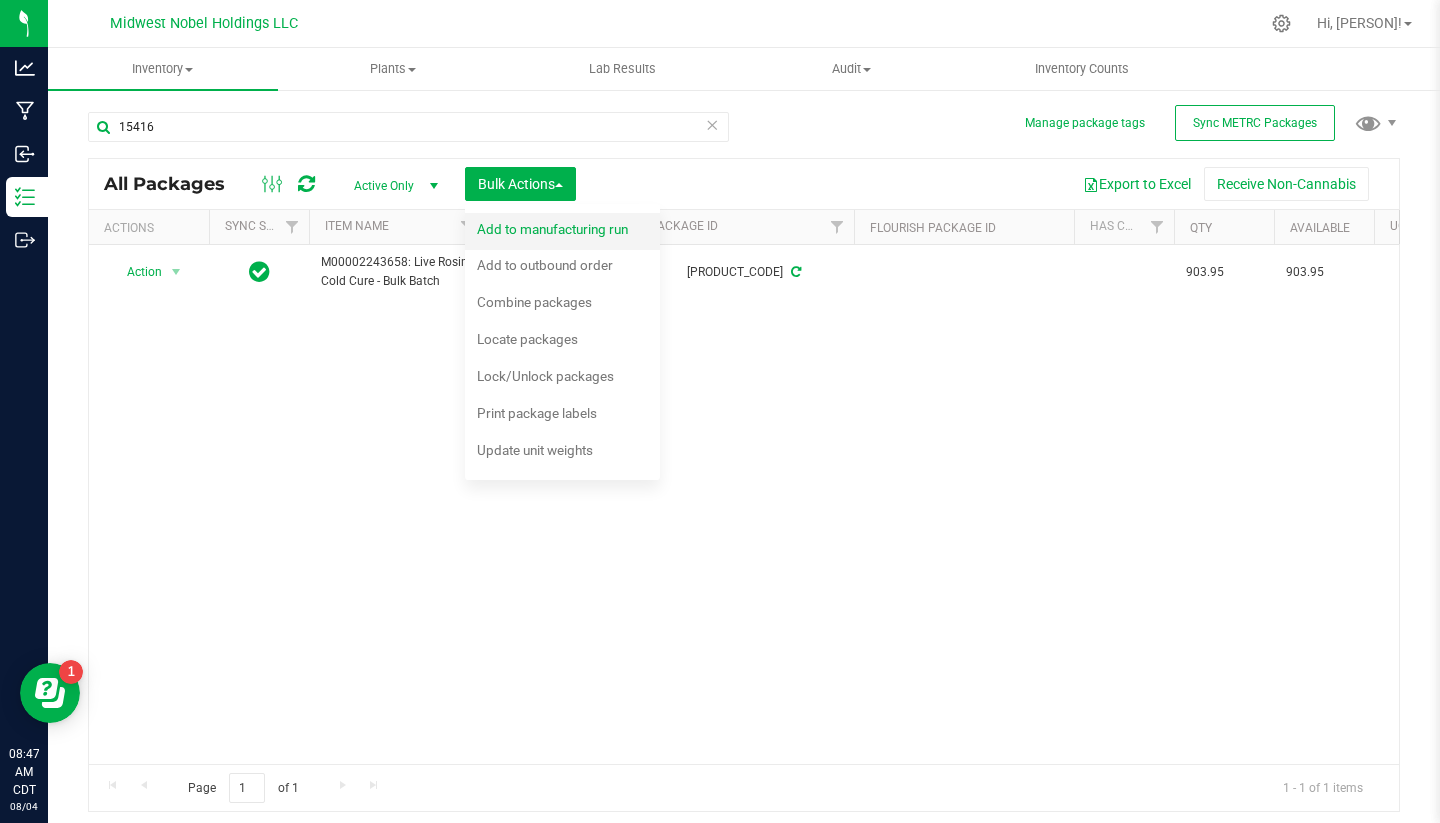 click on "Add to manufacturing run" at bounding box center [552, 229] 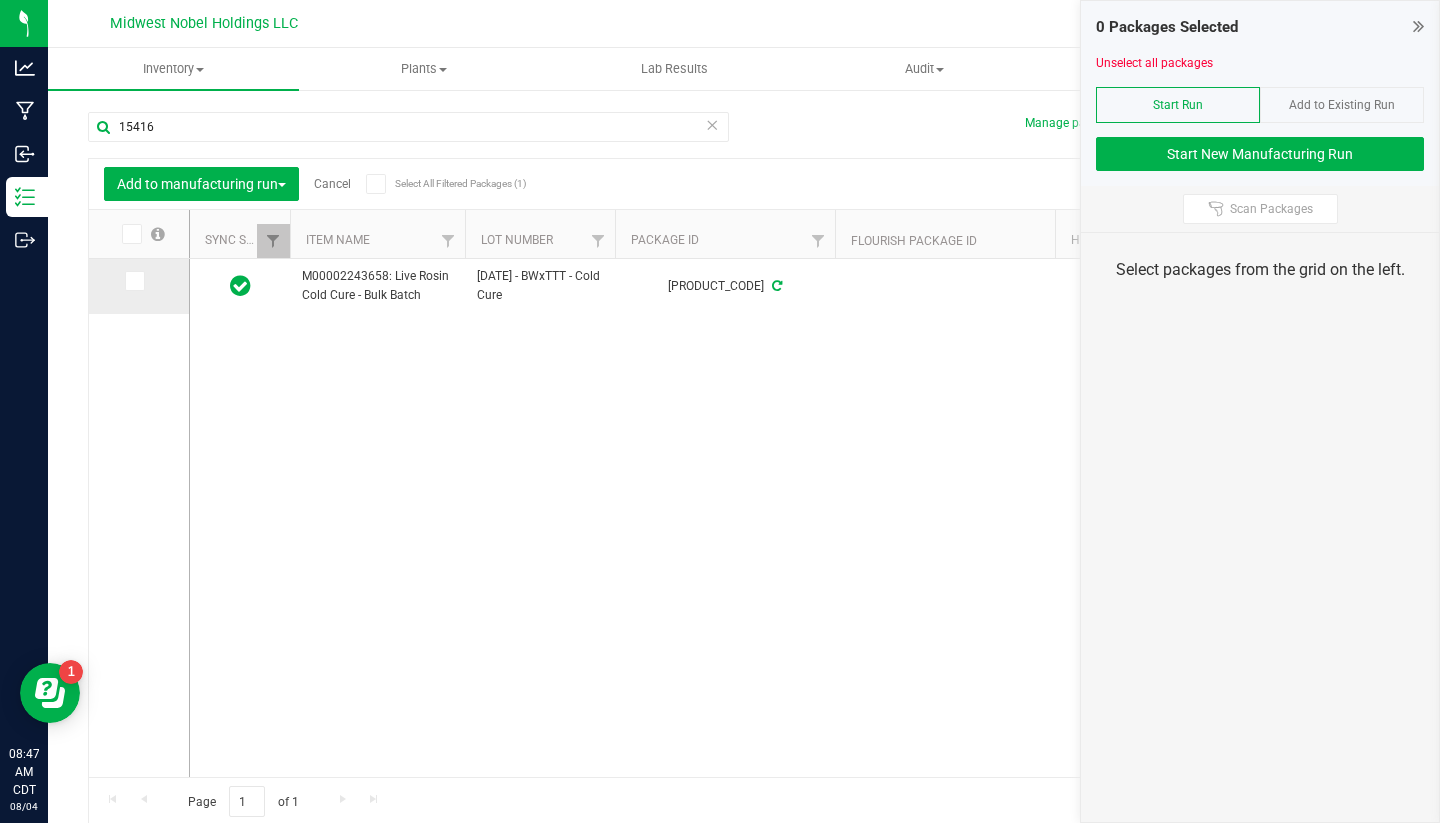 click at bounding box center [133, 281] 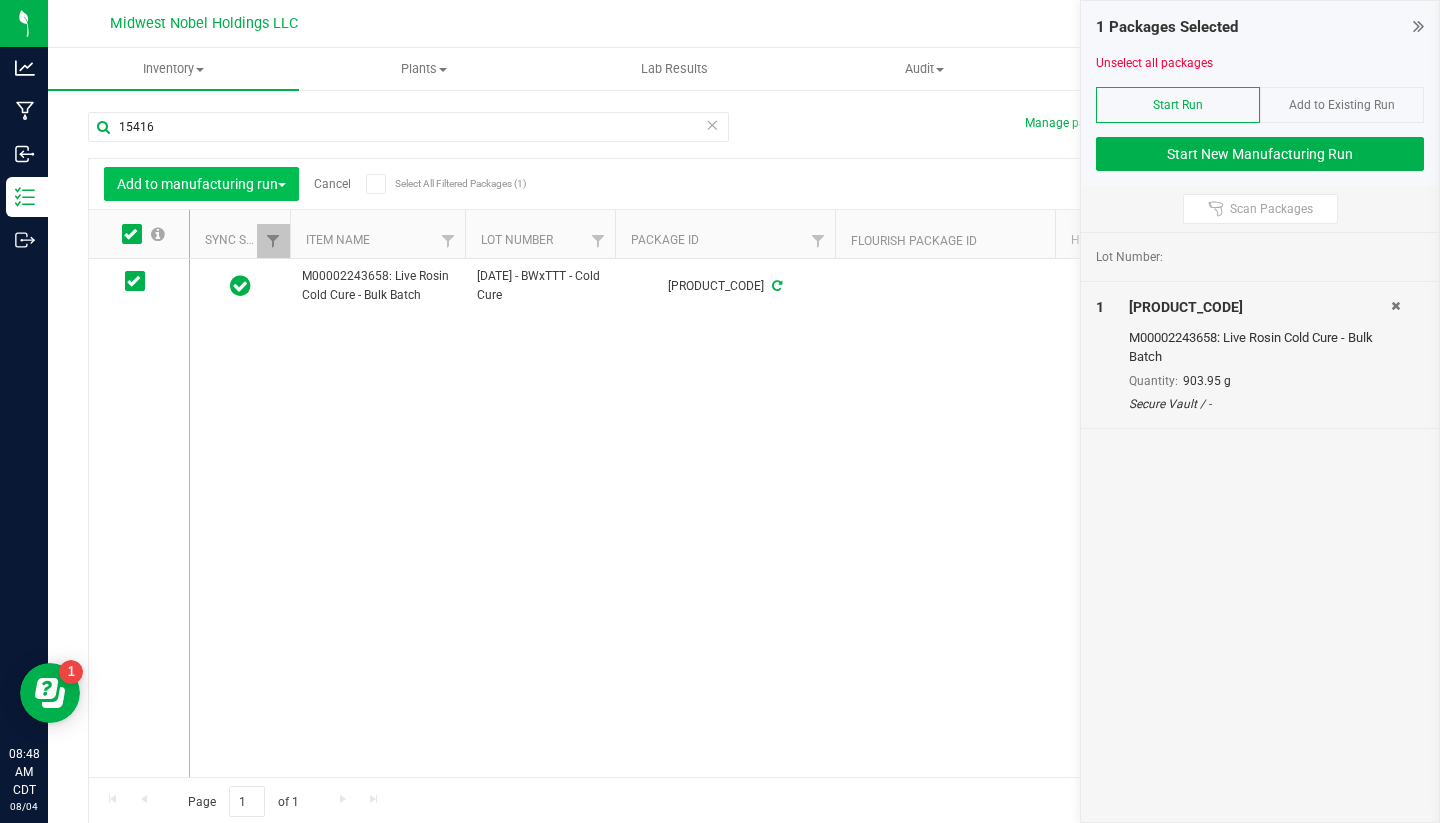 click on "Add to manufacturing run" at bounding box center [201, 184] 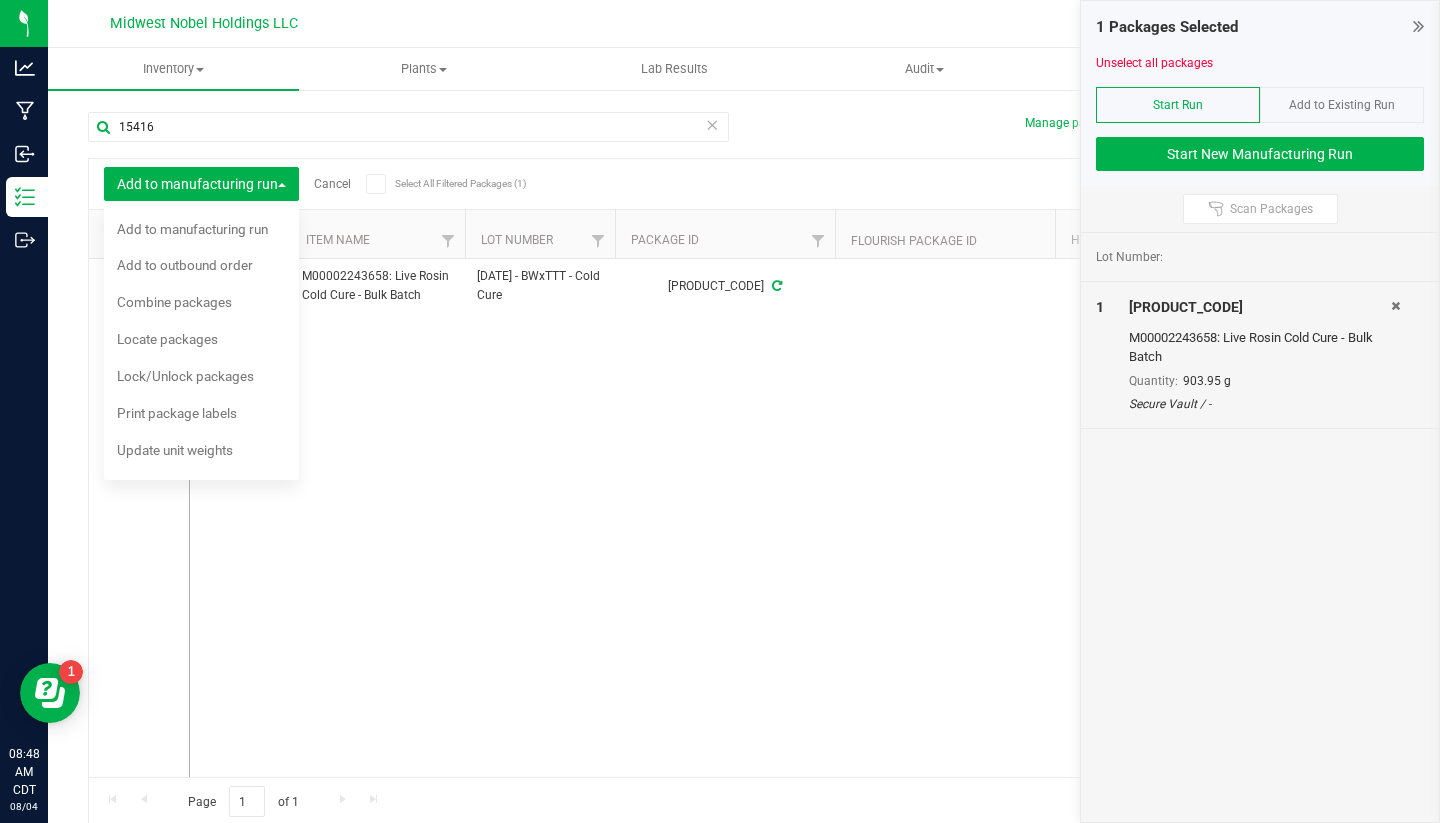 click on "M00002243658: Live Rosin Cold Cure - Bulk Batch
073125 - BWxTTT - Cold Cure
1A40C0300000E11000015416
903.95
903.95
Gram
Created
2025-07-14TTT 2025-07-14BTW $12.71491 $0.00000
Secure Vault
NotSubmitted
1.3.4.485.0
$11,493.64 $11,493.64 $0.00 Jul 31, 2025 14:37:55 CDT
Now
Internal" at bounding box center (794, 518) 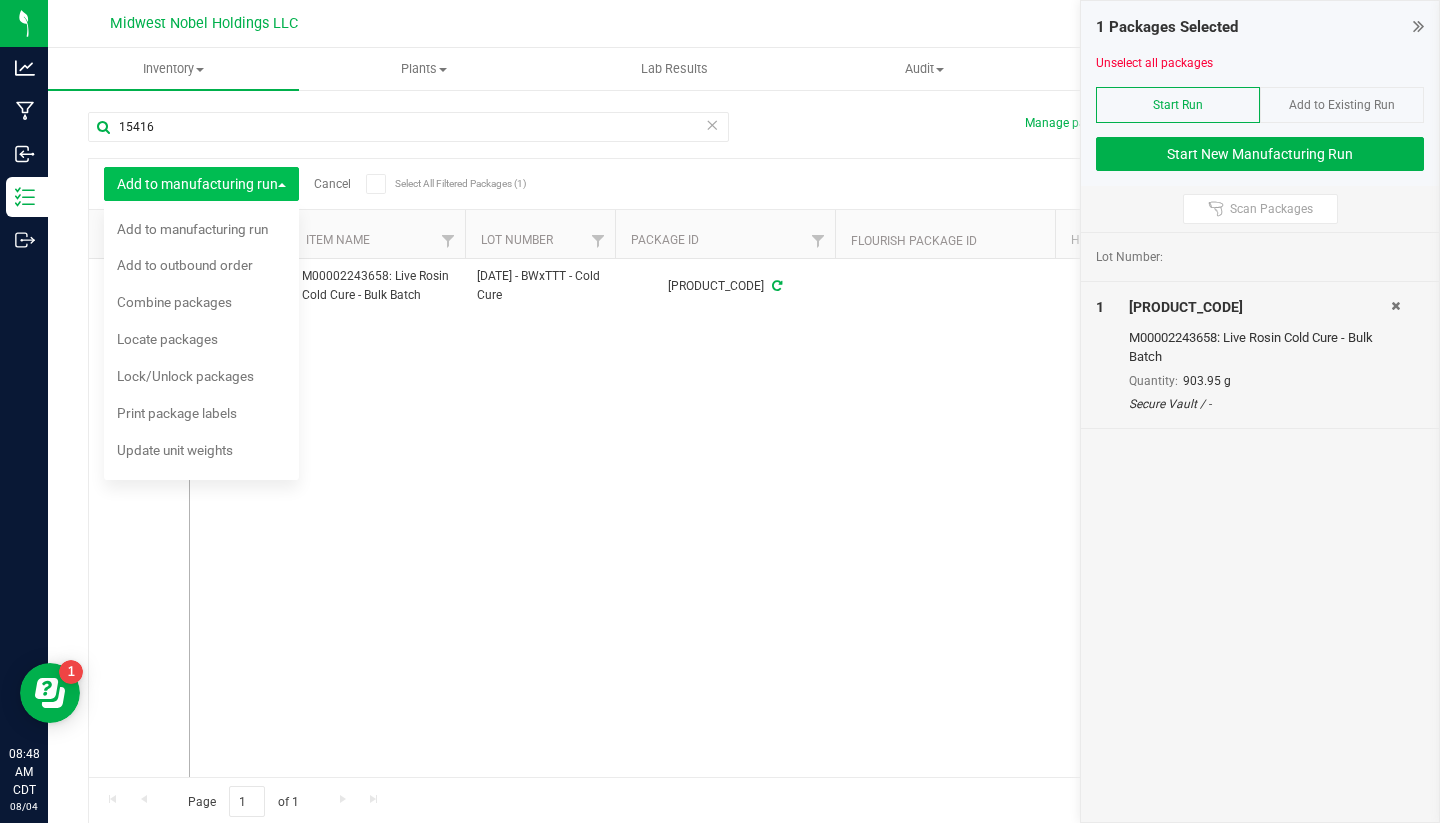 click on "Add to manufacturing run" at bounding box center (201, 184) 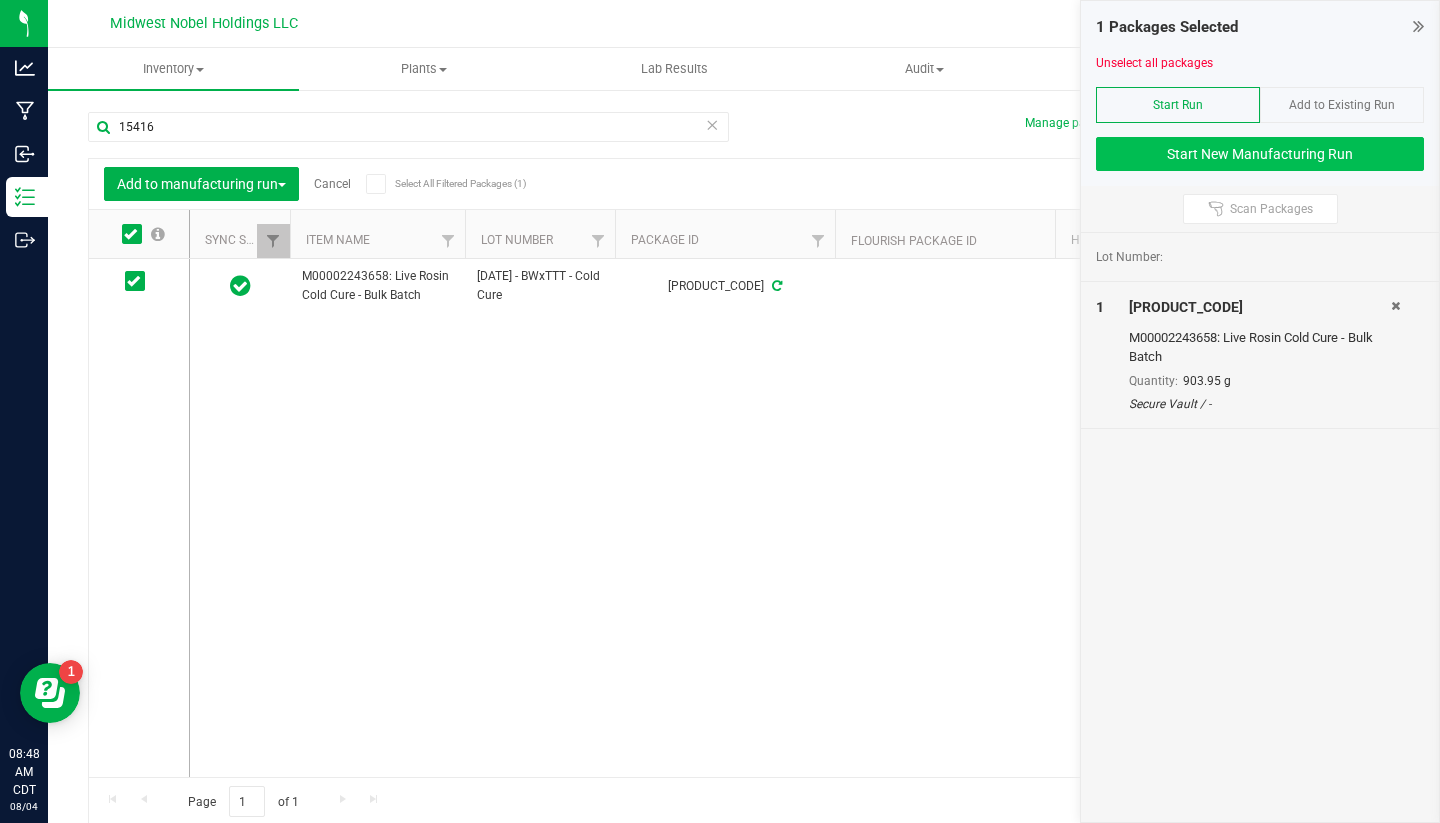 click on "Start New Manufacturing Run" at bounding box center [1260, 154] 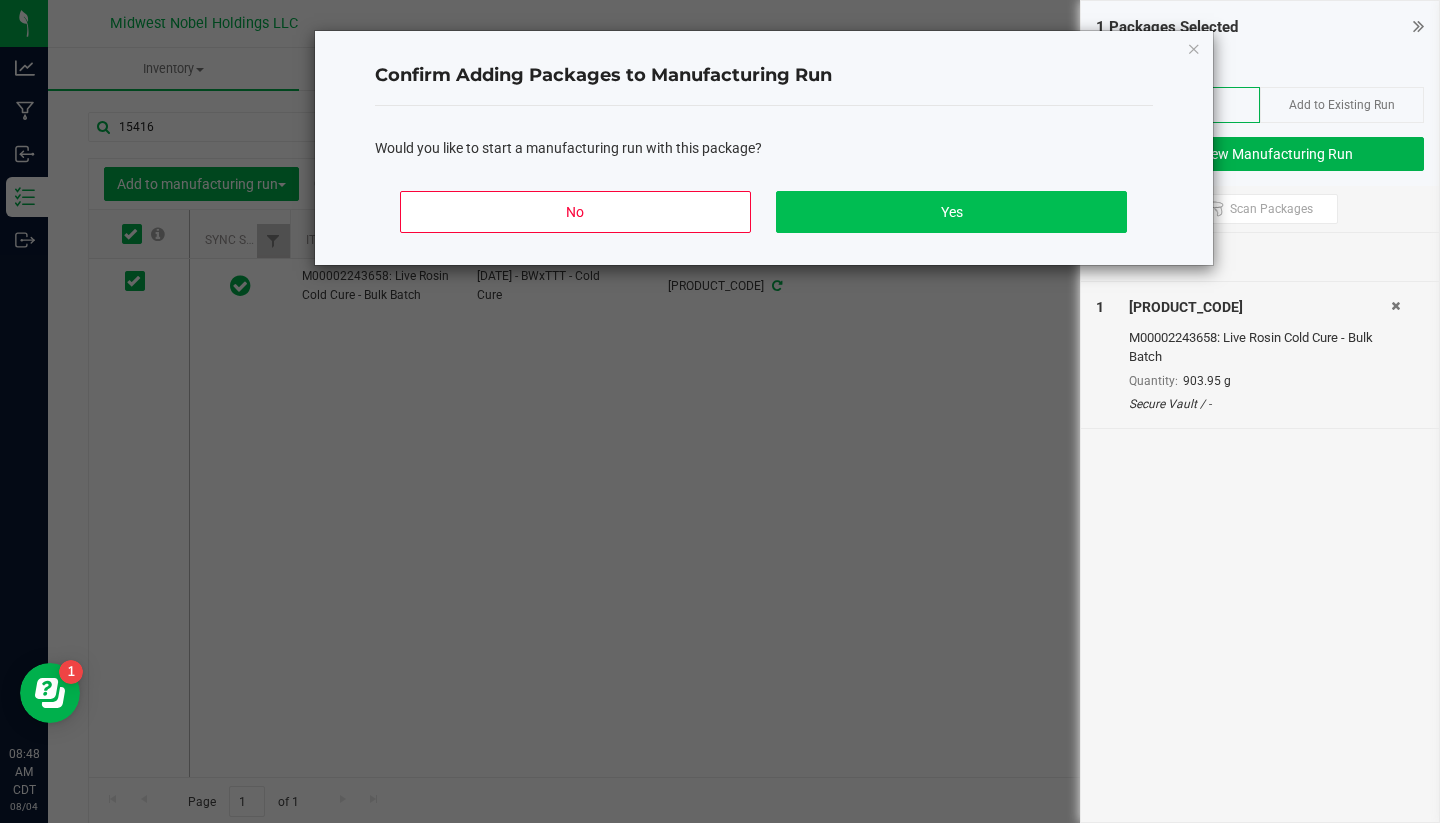 click on "Yes" 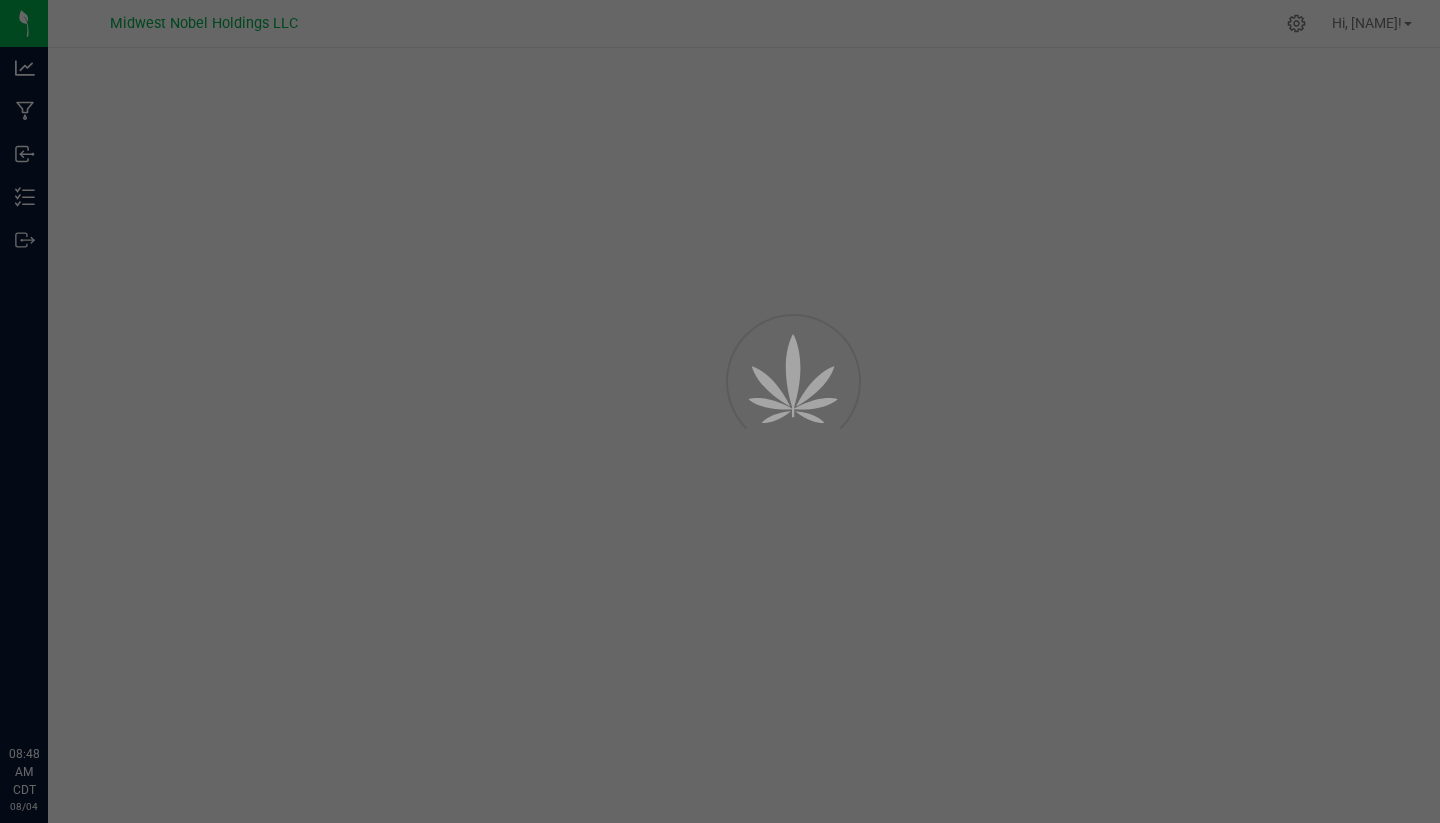 scroll, scrollTop: 0, scrollLeft: 0, axis: both 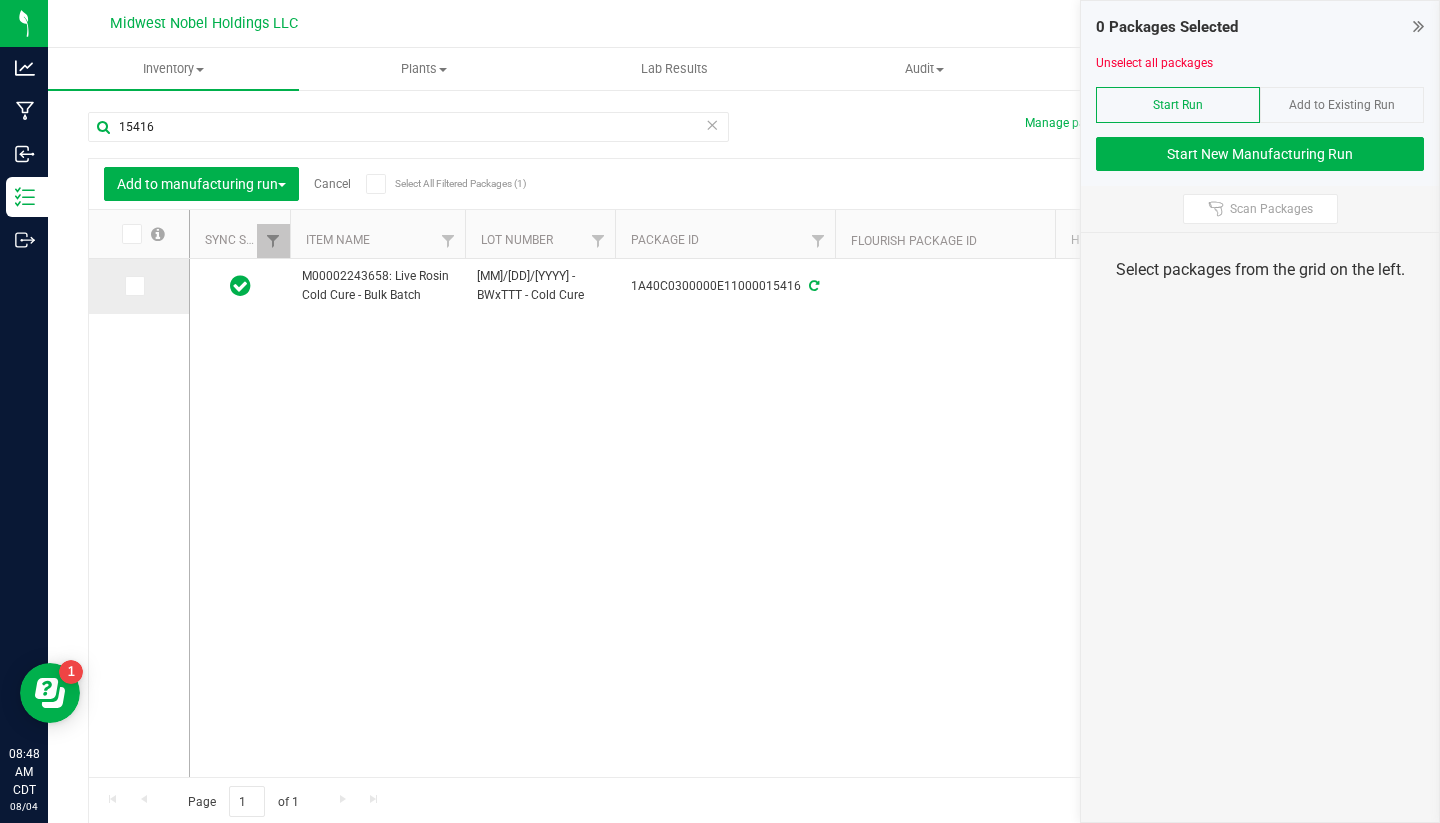 click at bounding box center (135, 286) 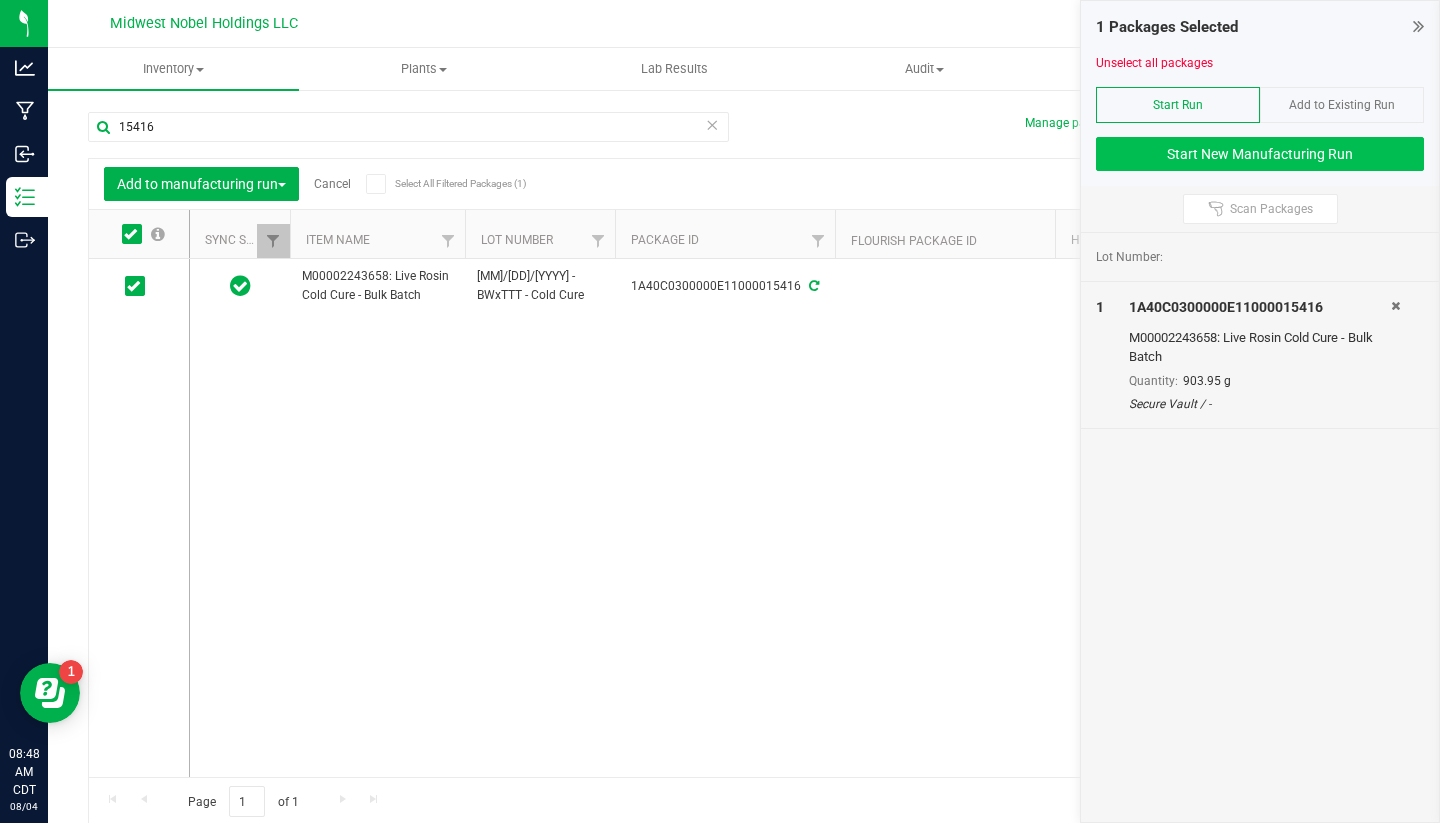 click on "Start New Manufacturing Run" at bounding box center [1260, 154] 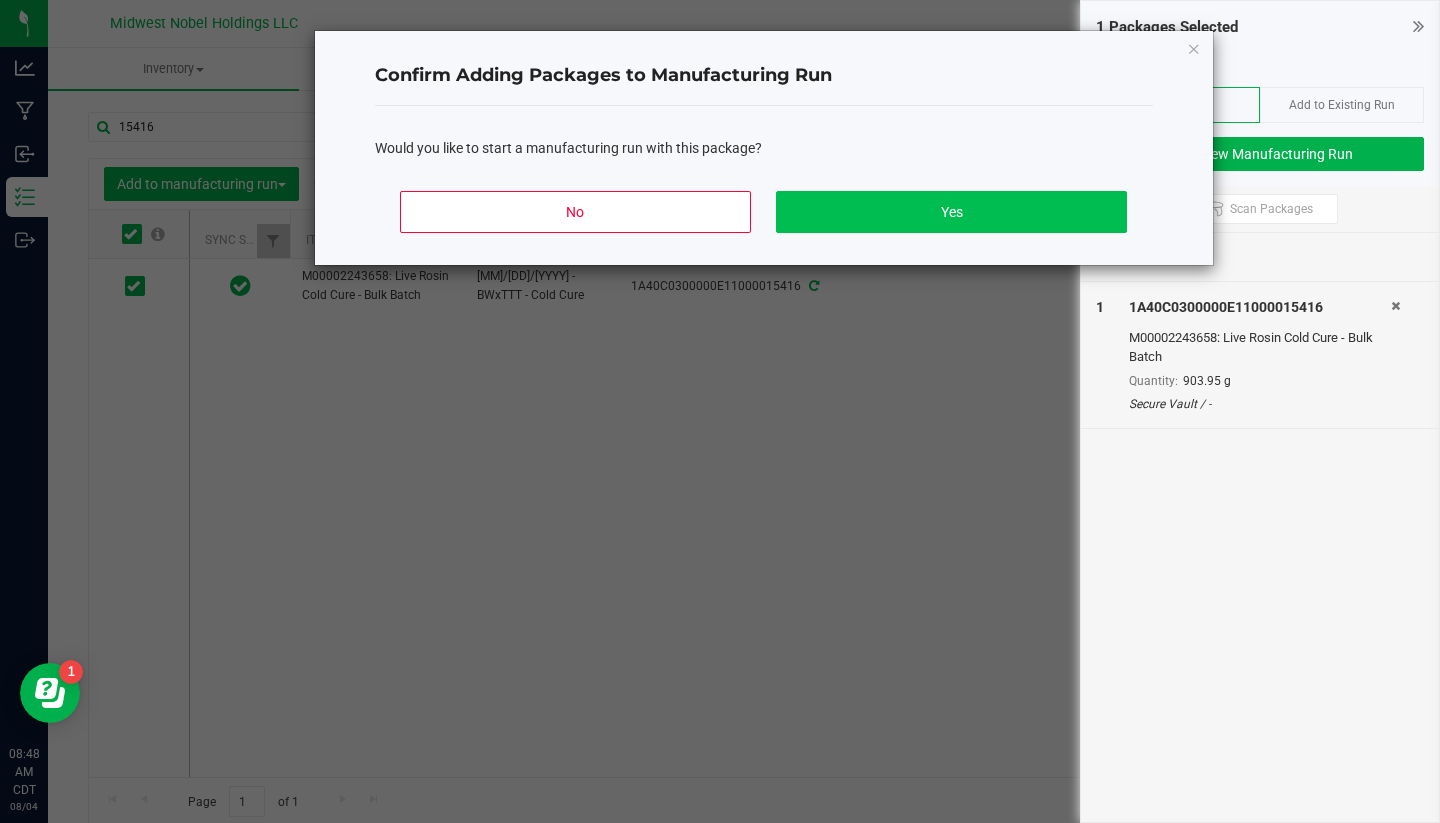 click on "Yes" 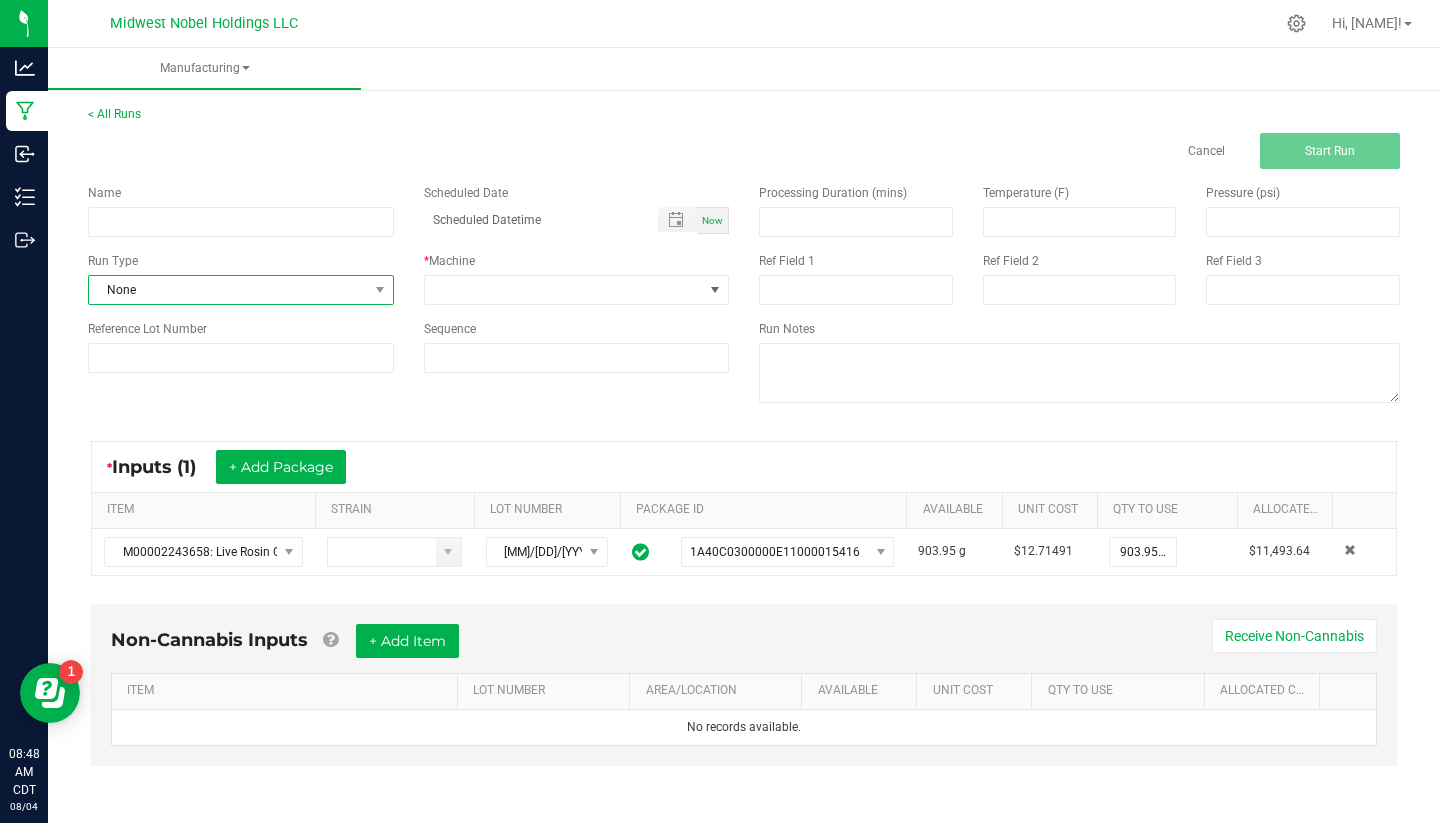 click on "None" at bounding box center (228, 290) 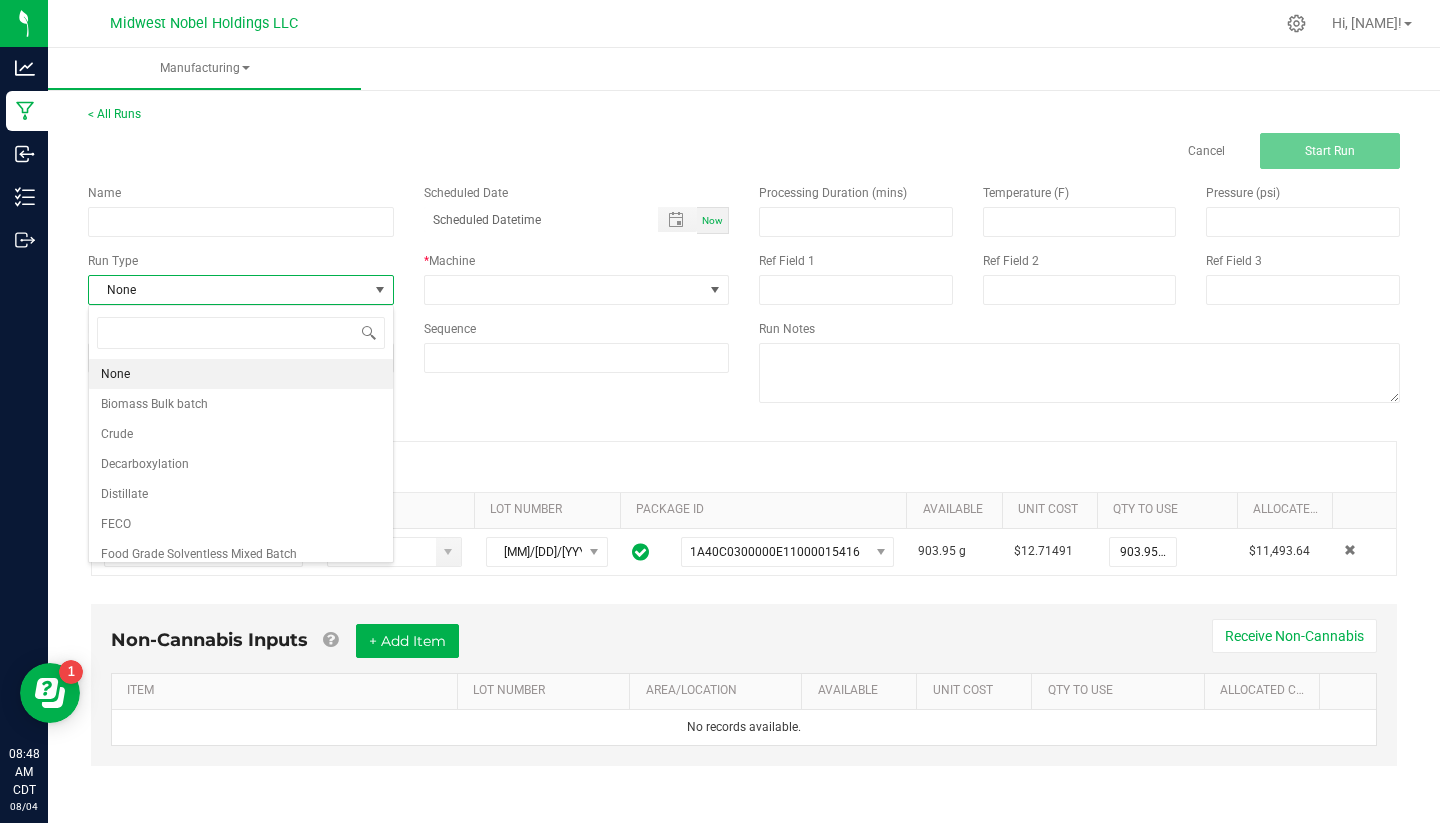 scroll, scrollTop: 99970, scrollLeft: 99694, axis: both 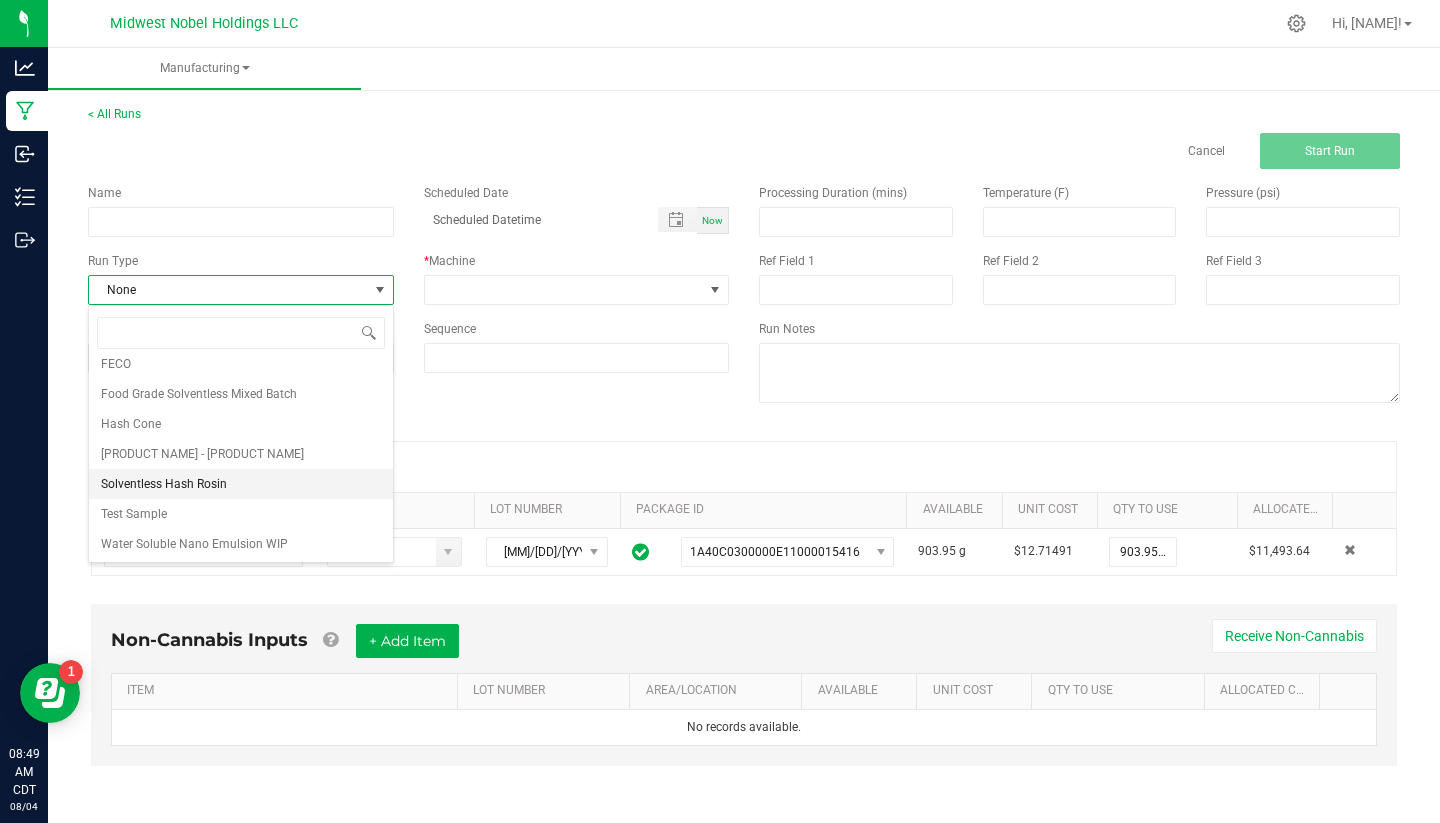 click on "Solventless Hash Rosin" at bounding box center (164, 484) 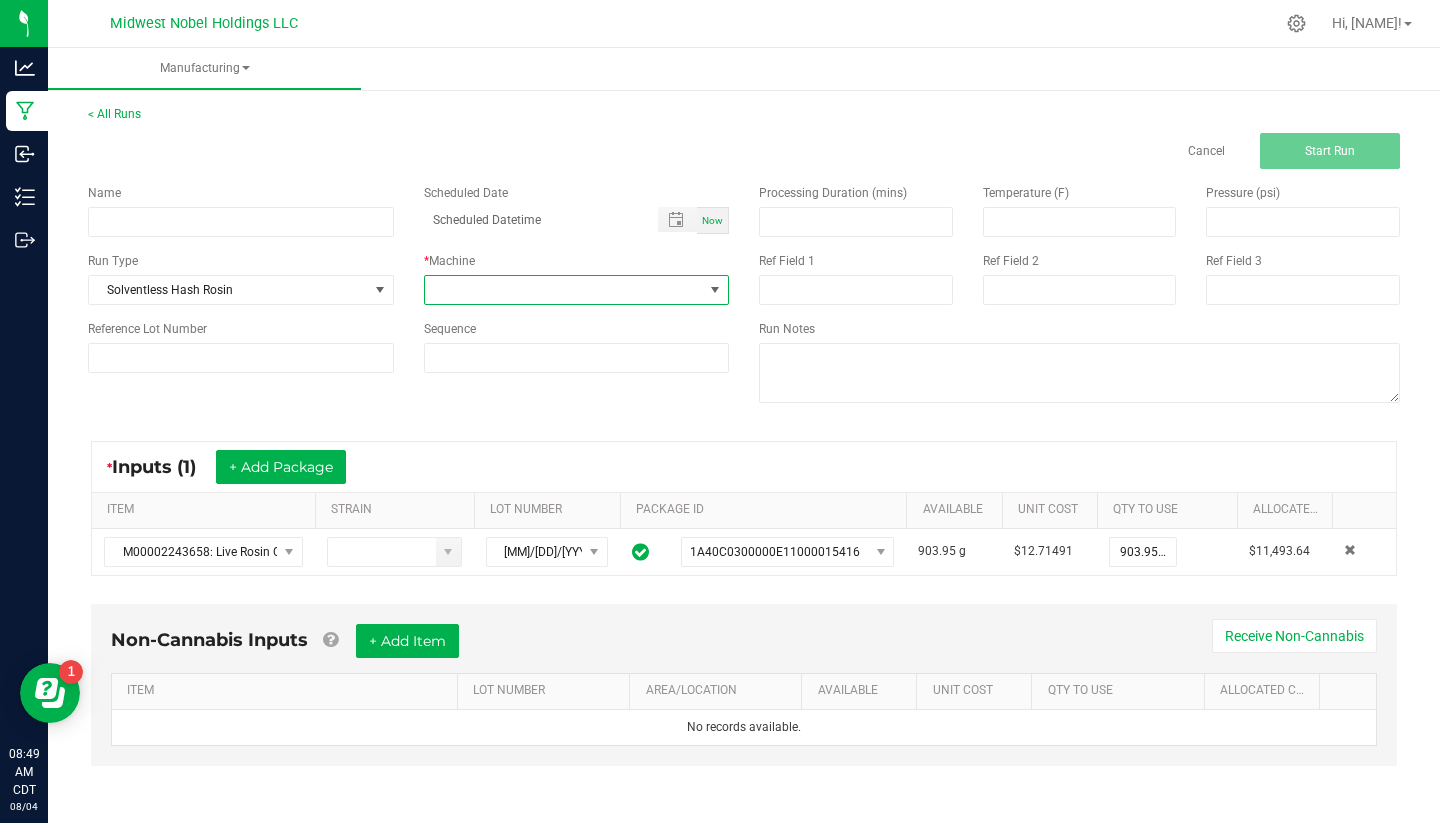 click at bounding box center (564, 290) 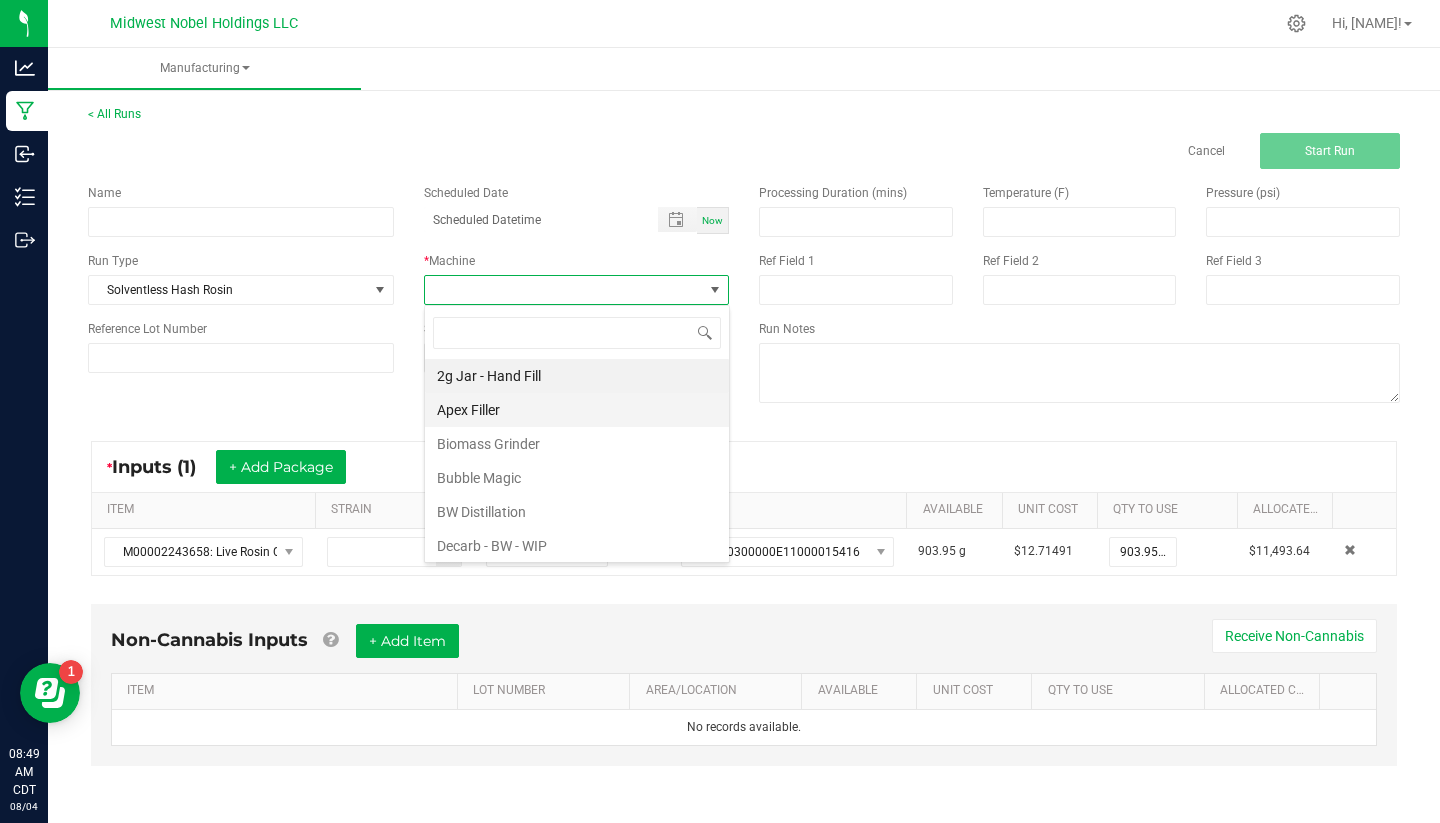 scroll, scrollTop: 99970, scrollLeft: 99694, axis: both 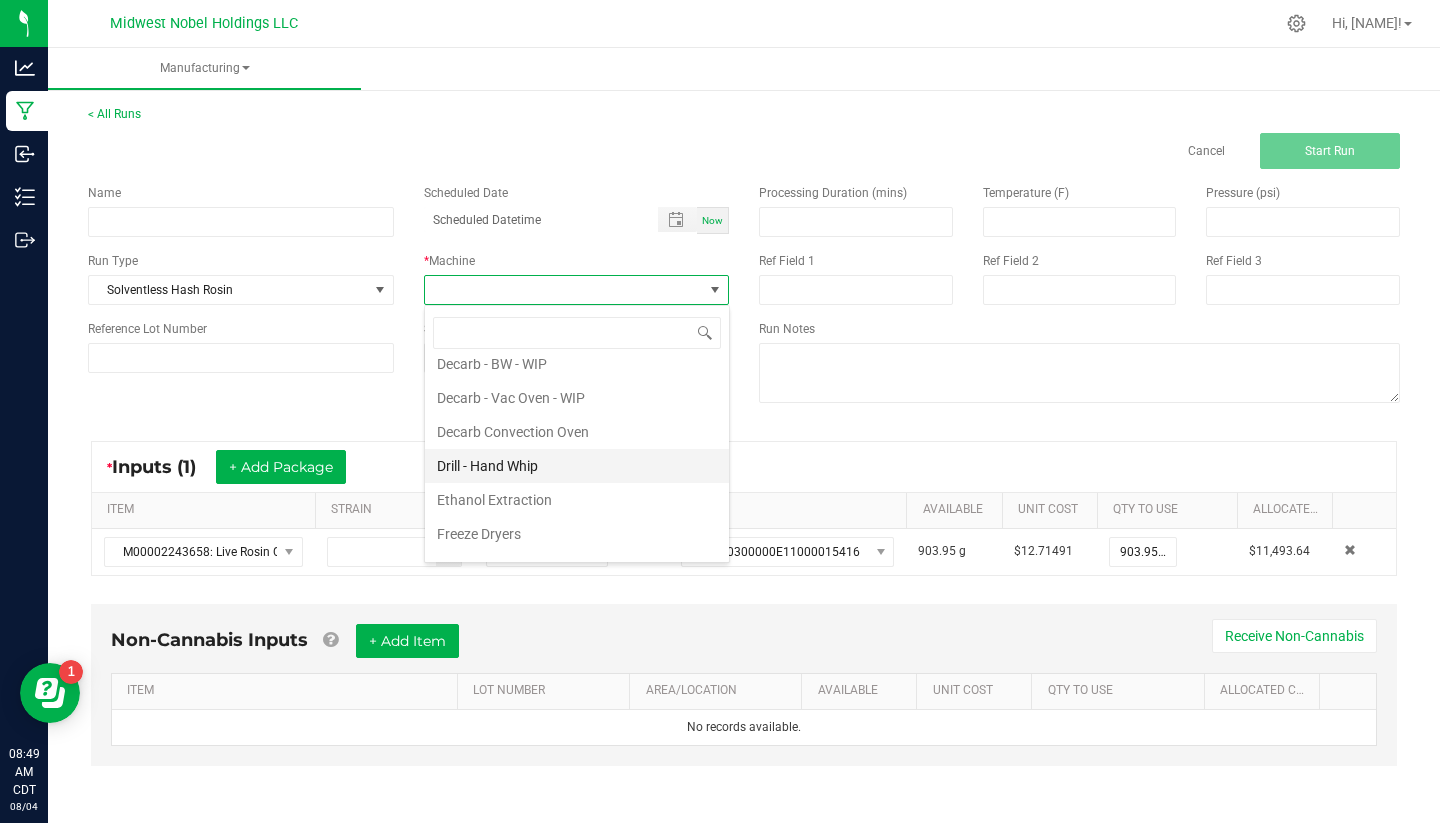 click on "Drill - Hand Whip" at bounding box center (577, 466) 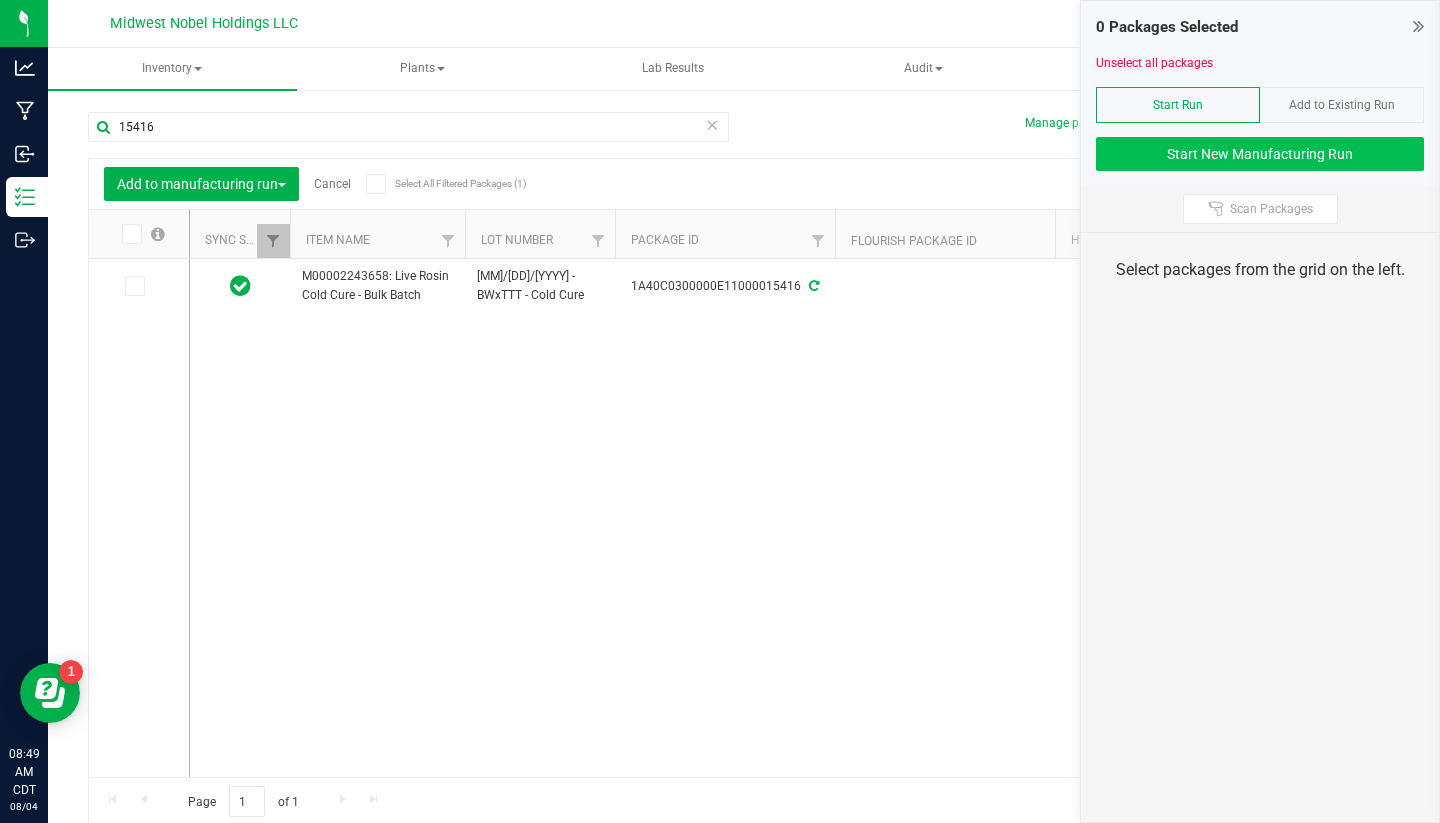 click on "Start New Manufacturing Run" at bounding box center (1260, 154) 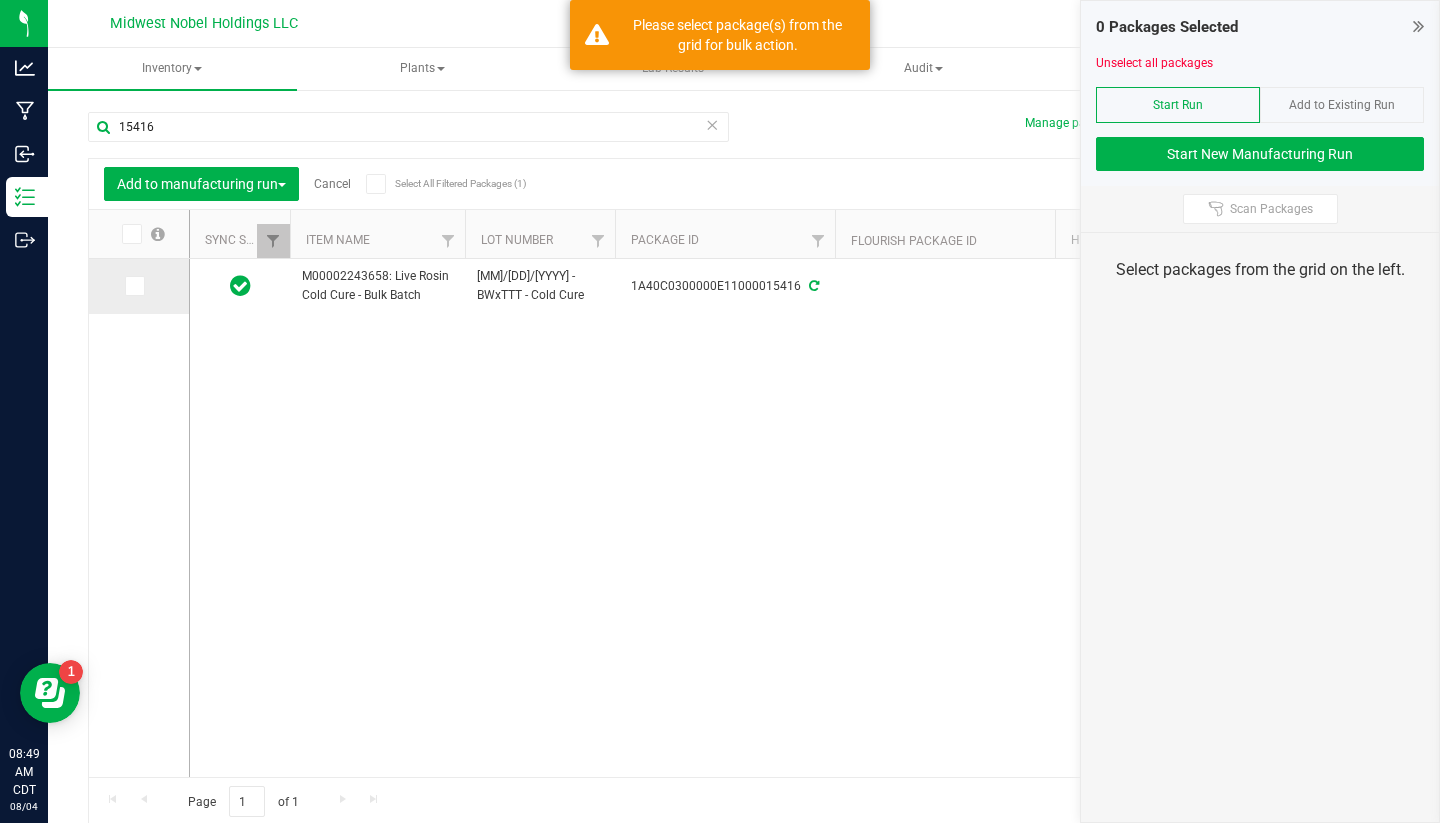 click at bounding box center [133, 286] 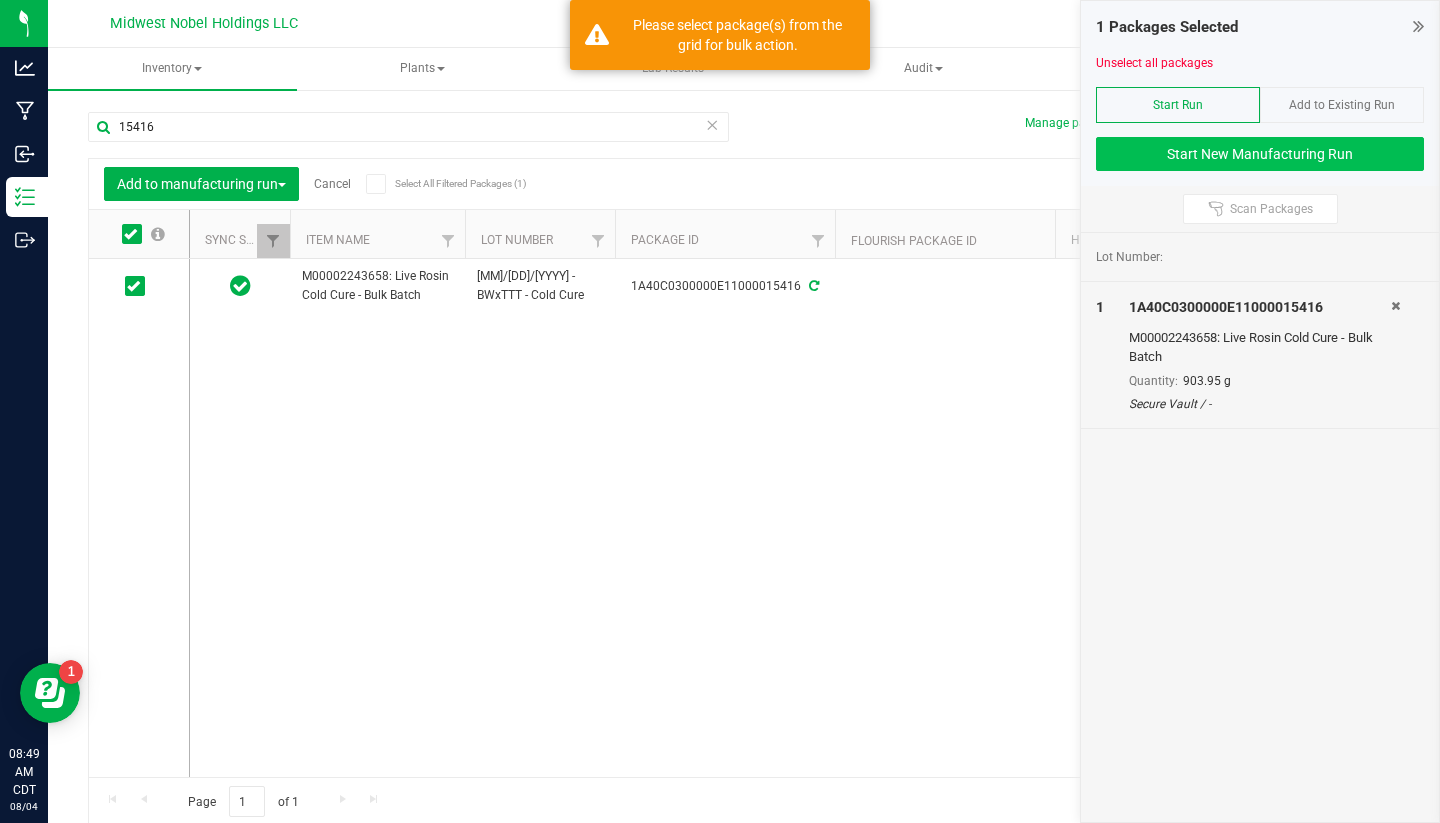 click on "Start New Manufacturing Run" at bounding box center [1260, 154] 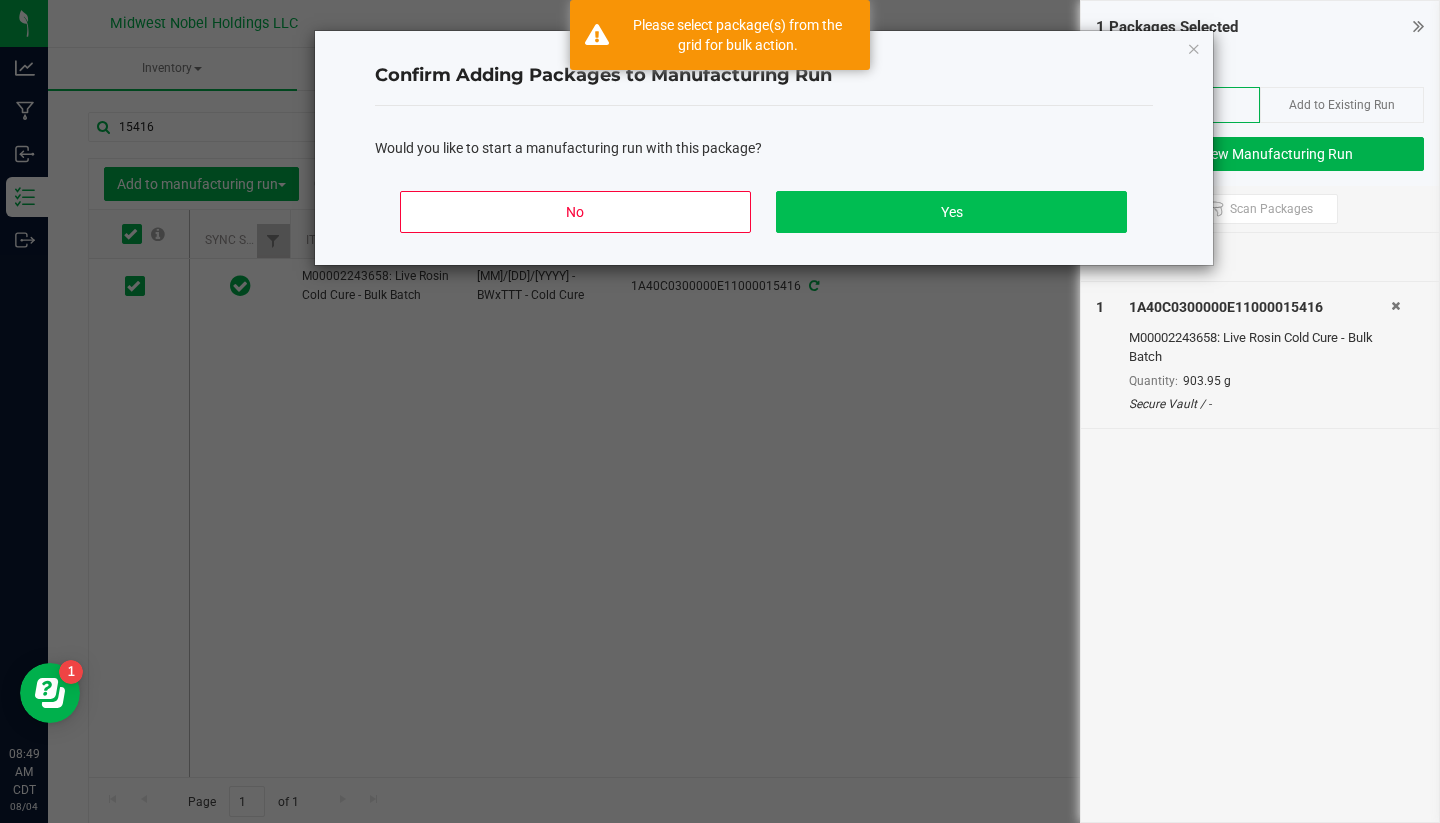 click on "Yes" 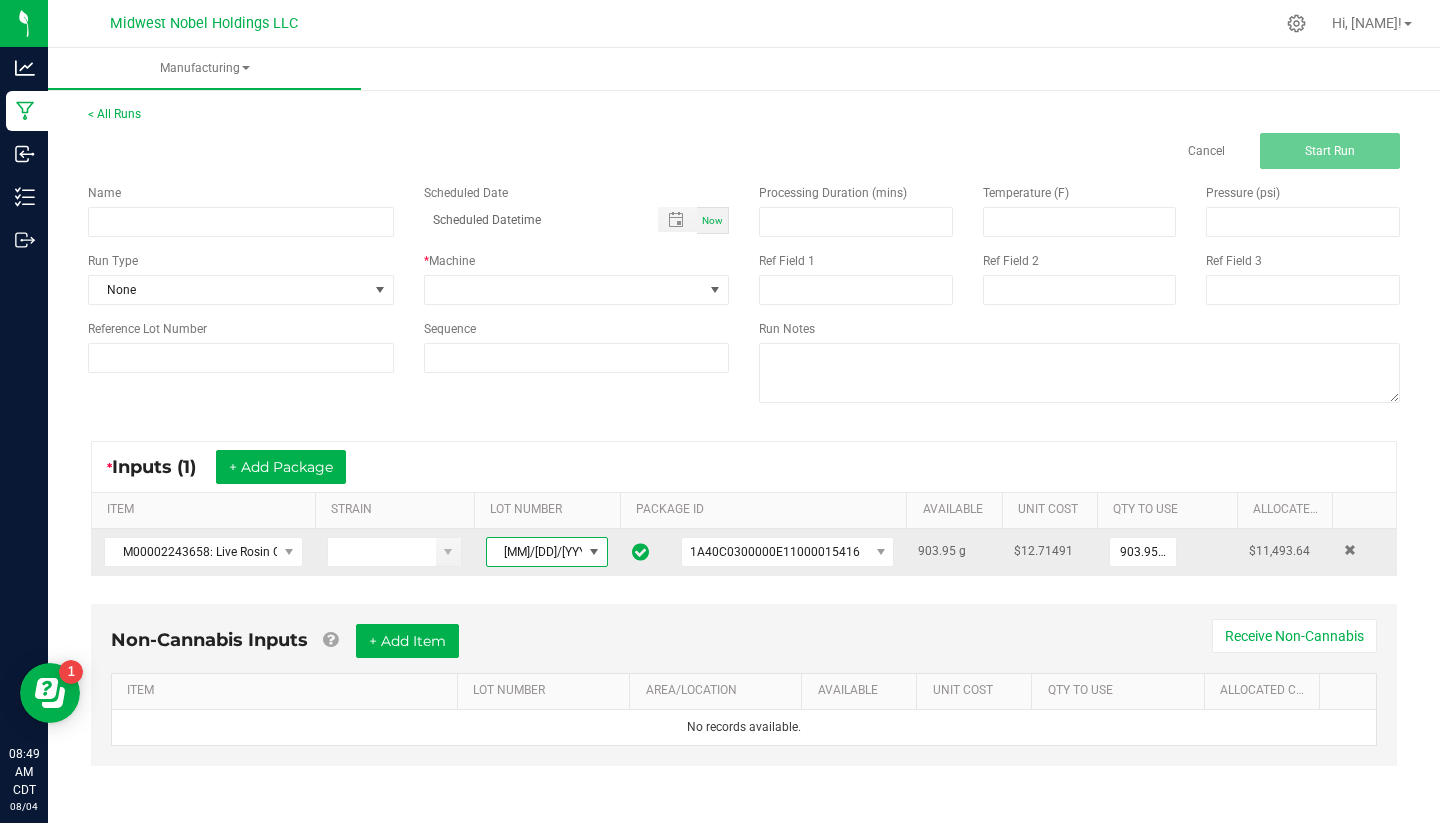 click on "[MM]/[DD]/[YYYY] - BWxTTT - Cold Cure" at bounding box center (534, 552) 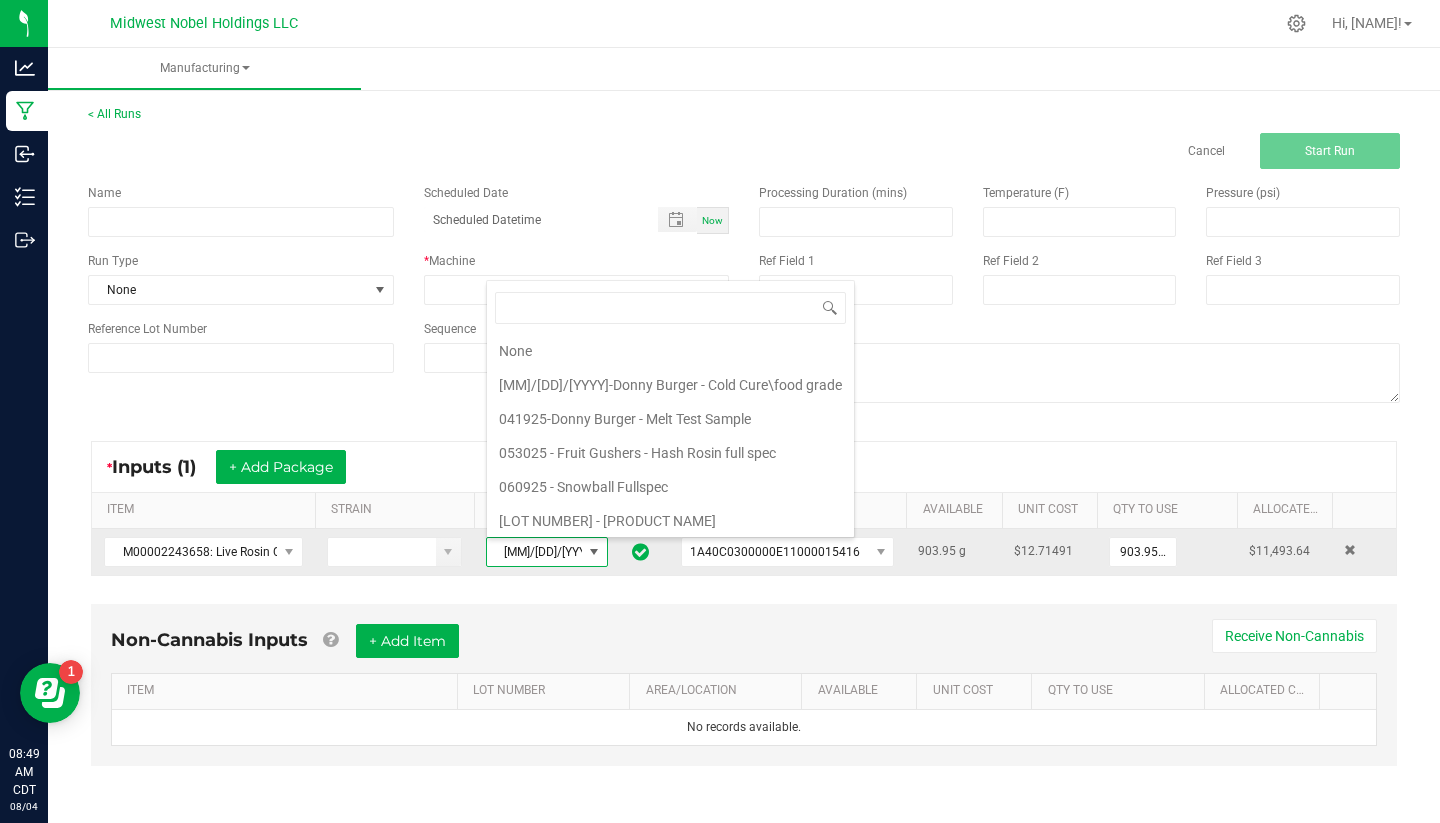 scroll, scrollTop: 72, scrollLeft: 0, axis: vertical 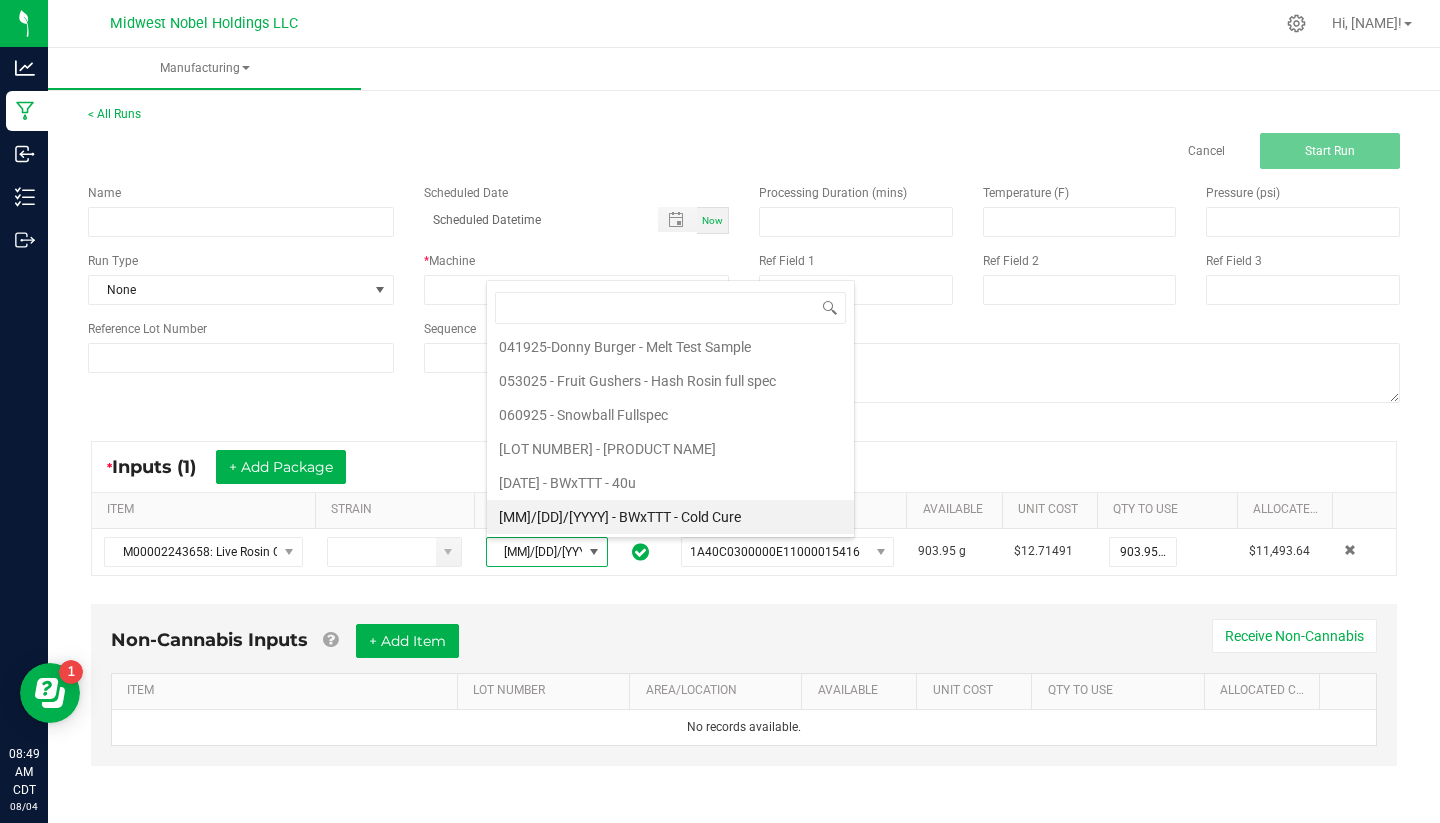 click on "[MM]/[DD]/[YYYY] - BWxTTT - Cold Cure" at bounding box center (670, 517) 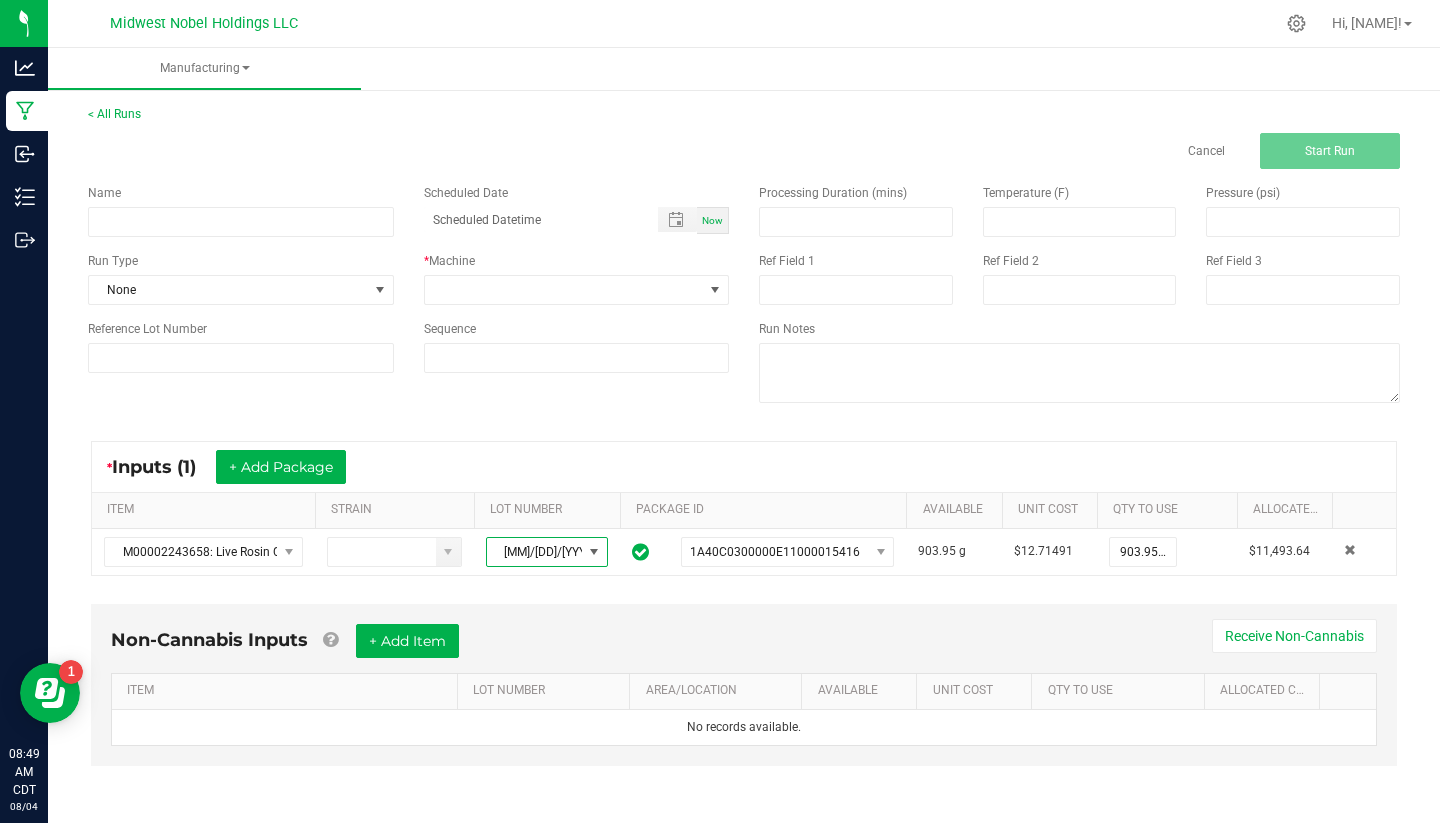 click on "LOT NUMBER" at bounding box center [547, 511] 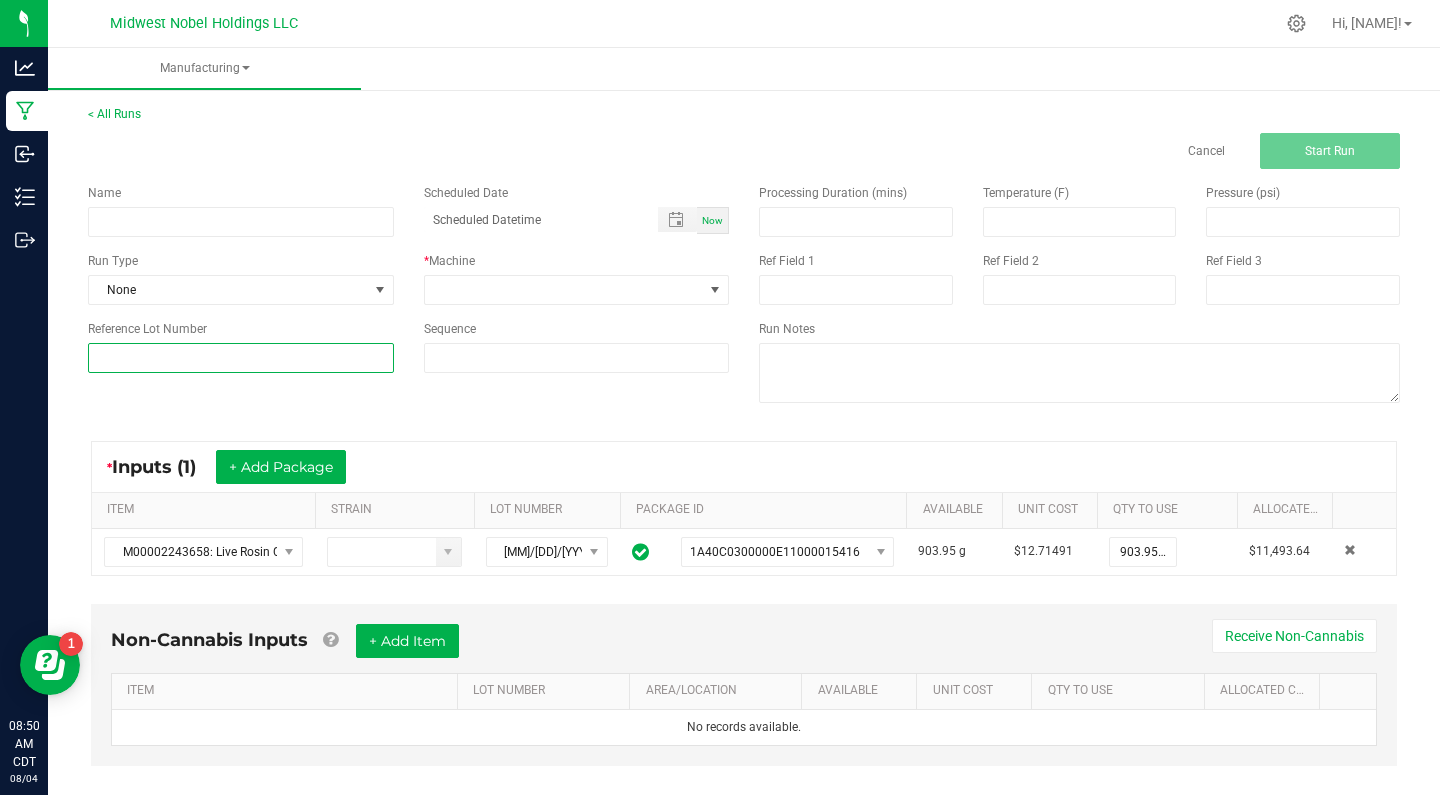 click at bounding box center (241, 358) 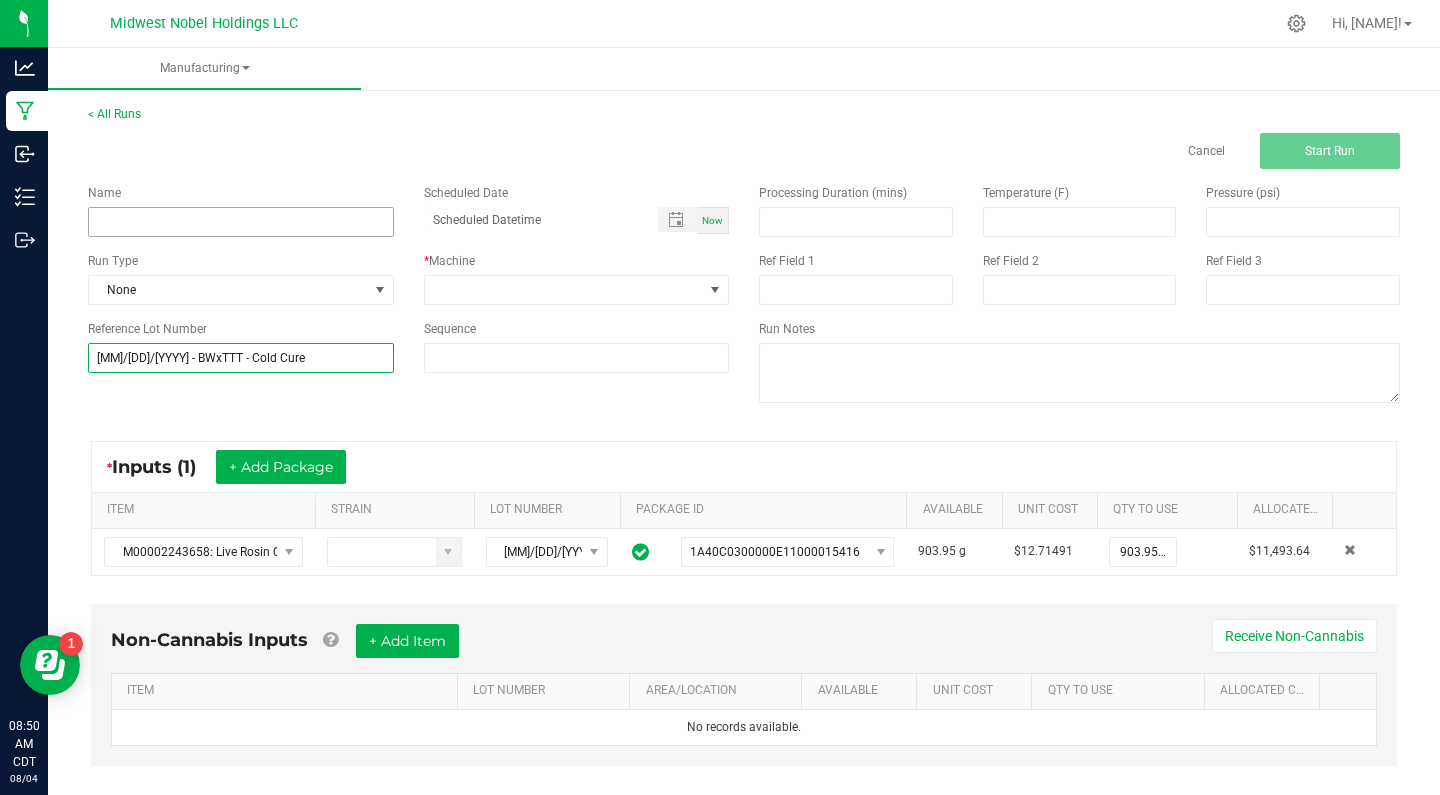 type on "[MM]/[DD]/[YYYY] - BWxTTT - Cold Cure" 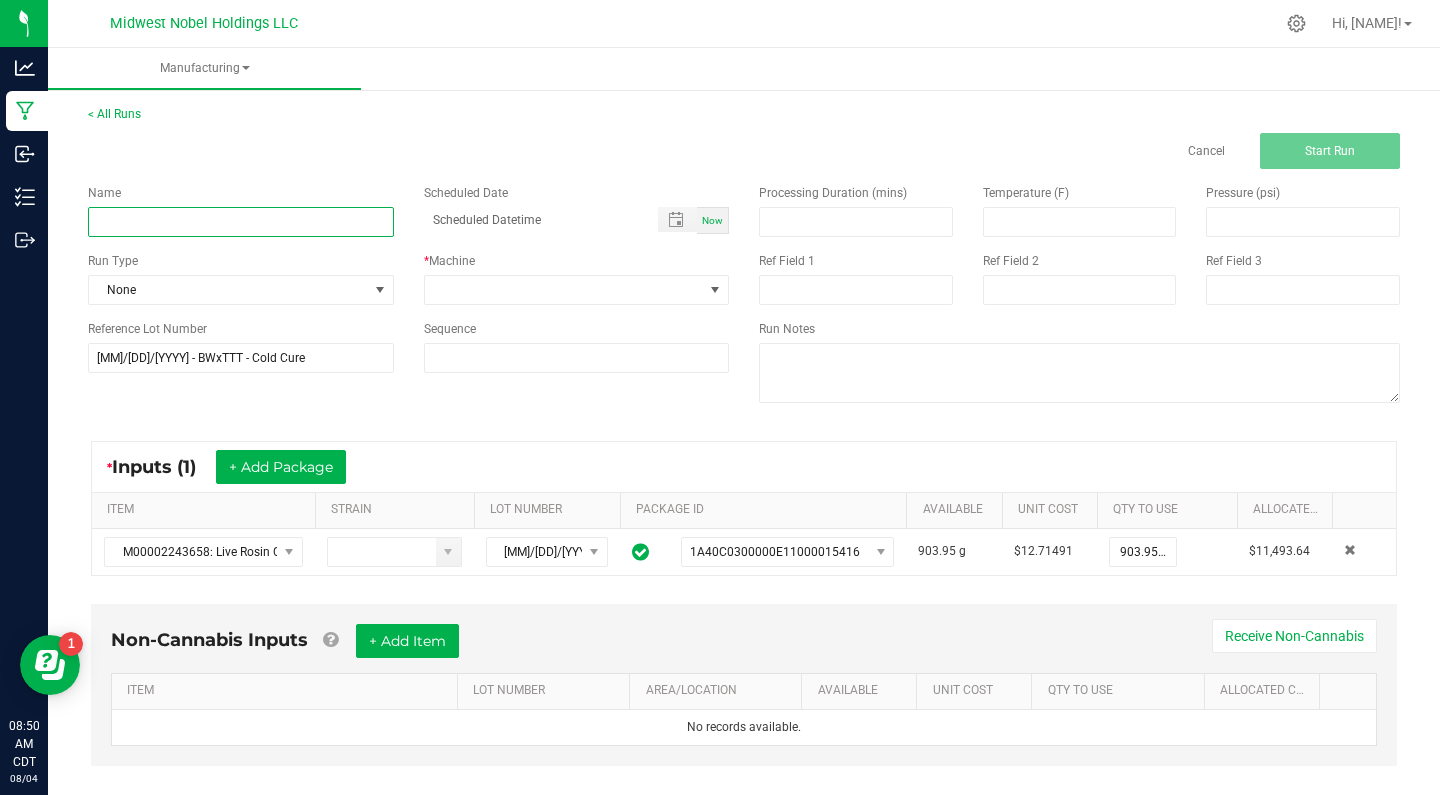 click at bounding box center [241, 222] 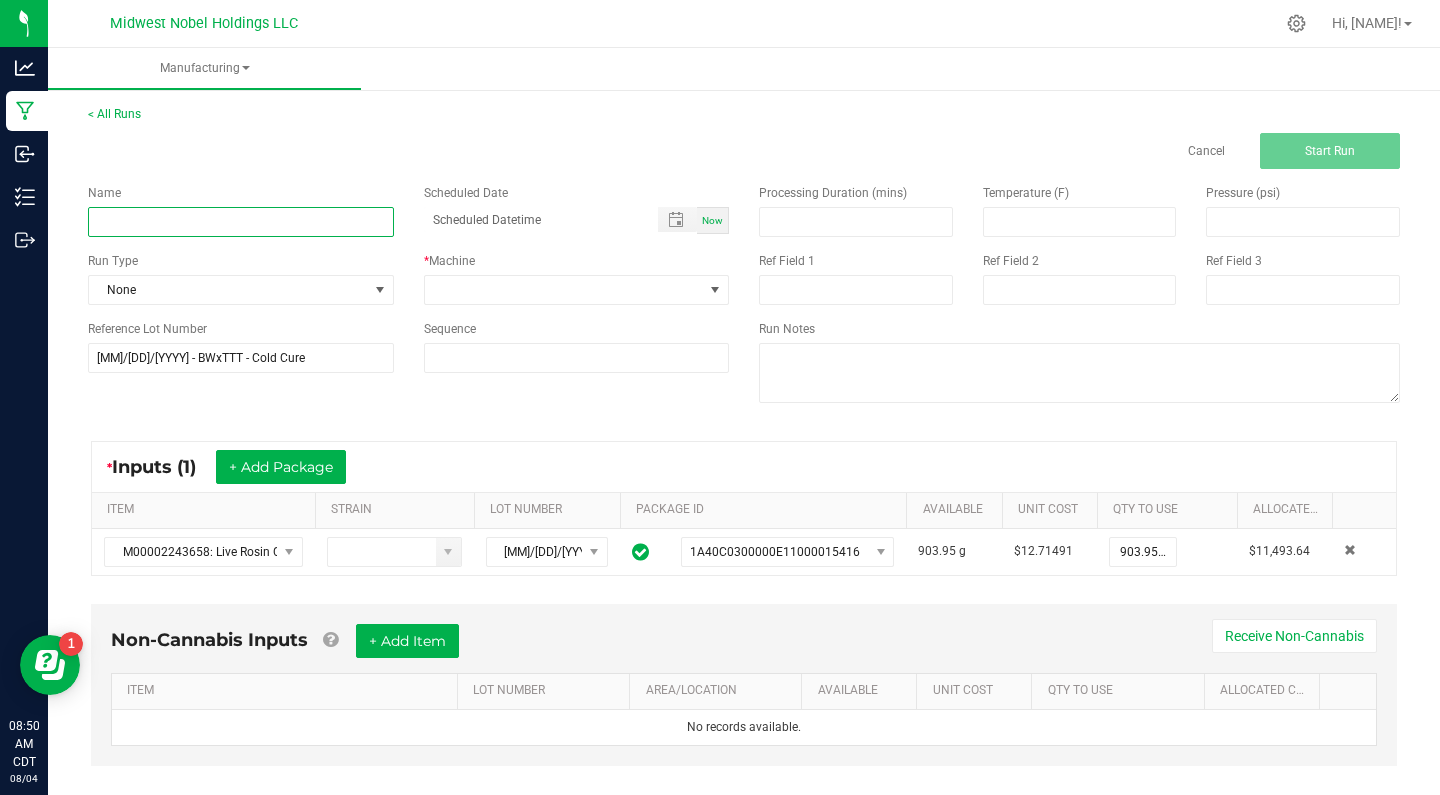 paste on "[MM]/[DD]/[YYYY] - BWxTTT - Cold Cure" 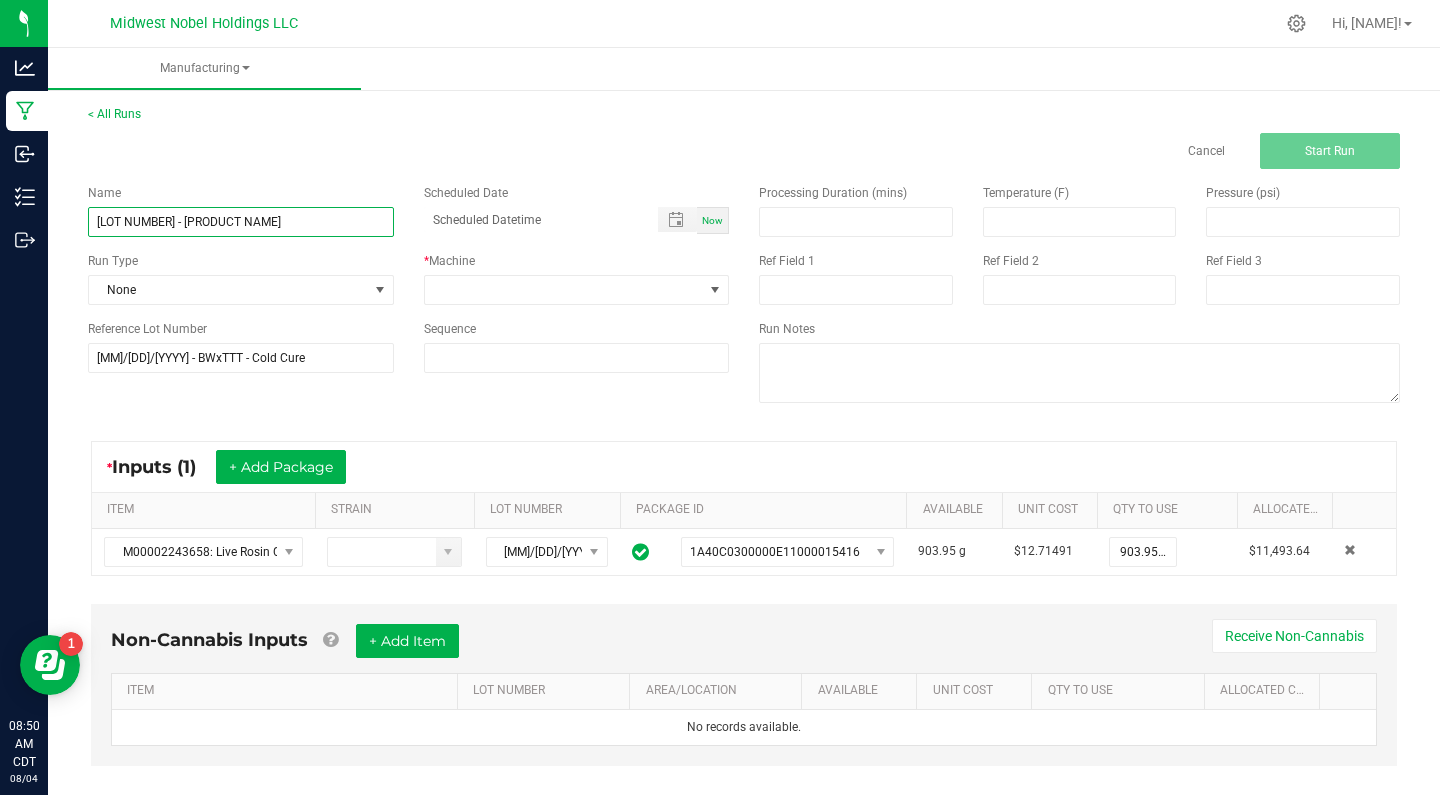 type on "[LOT NUMBER] - [PRODUCT NAME]" 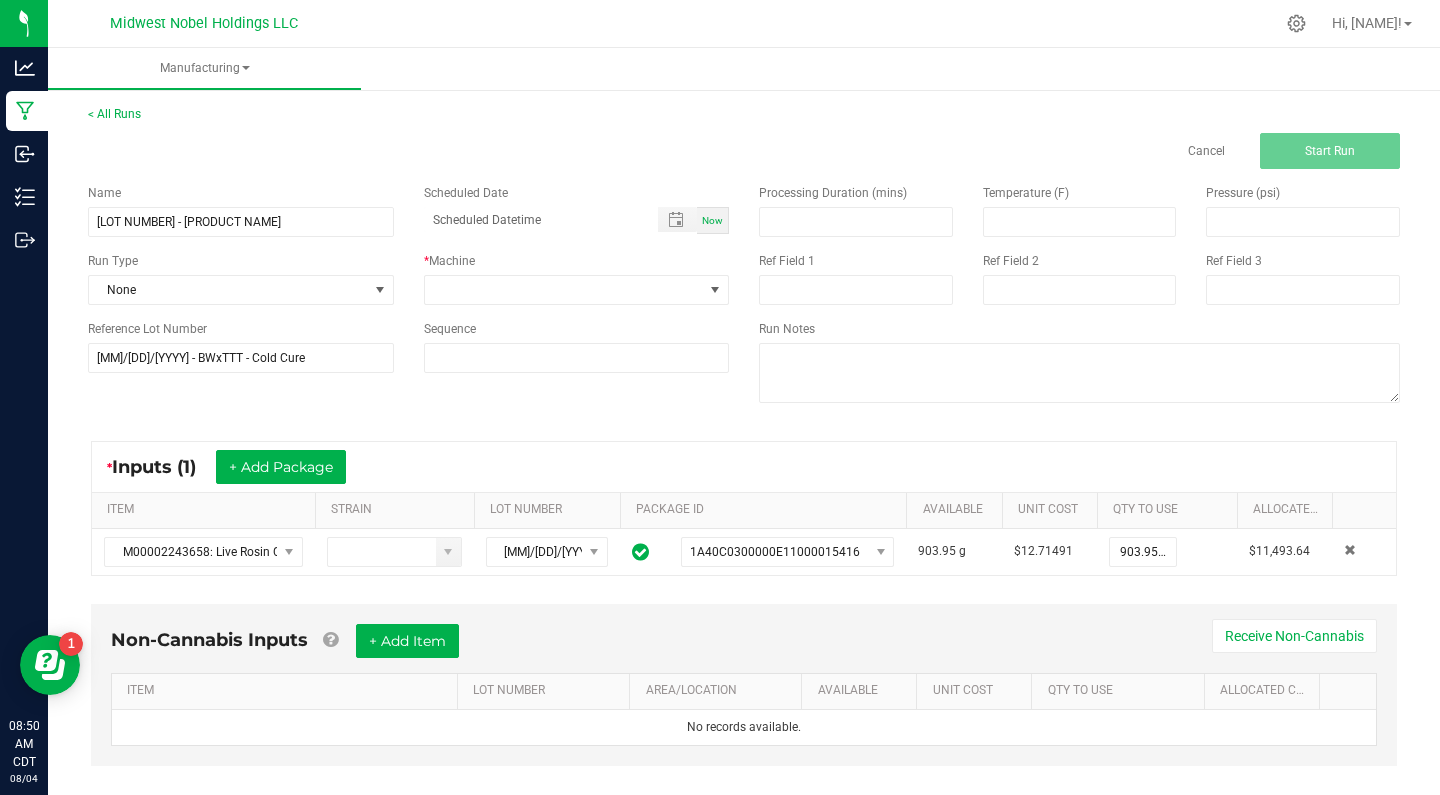 click on "Name  [MM]/[DD]/[YYYY] - BWxTTT - Cold Cure - Hand Whip  Scheduled Date  Now  Run Type  None  *   Machine   Reference Lot Number  [MM]/[DD]/[YYYY] - BWxTTT - Cold Cure  Sequence   Processing Duration (mins)   Temperature (F)   Pressure (psi)   Ref Field 1   Ref Field 2   Ref Field 3   Run Notes" at bounding box center (744, 296) 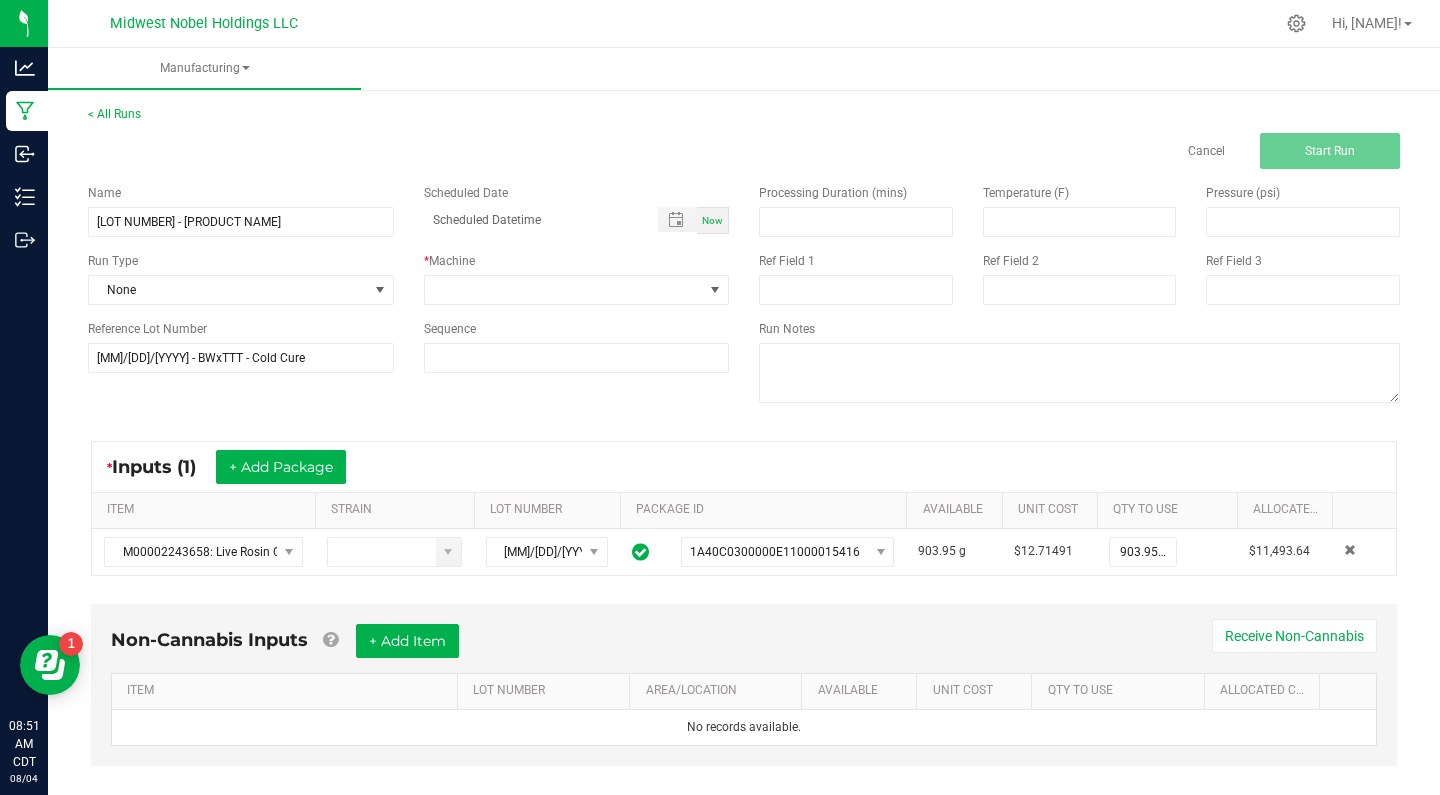 scroll, scrollTop: 0, scrollLeft: 0, axis: both 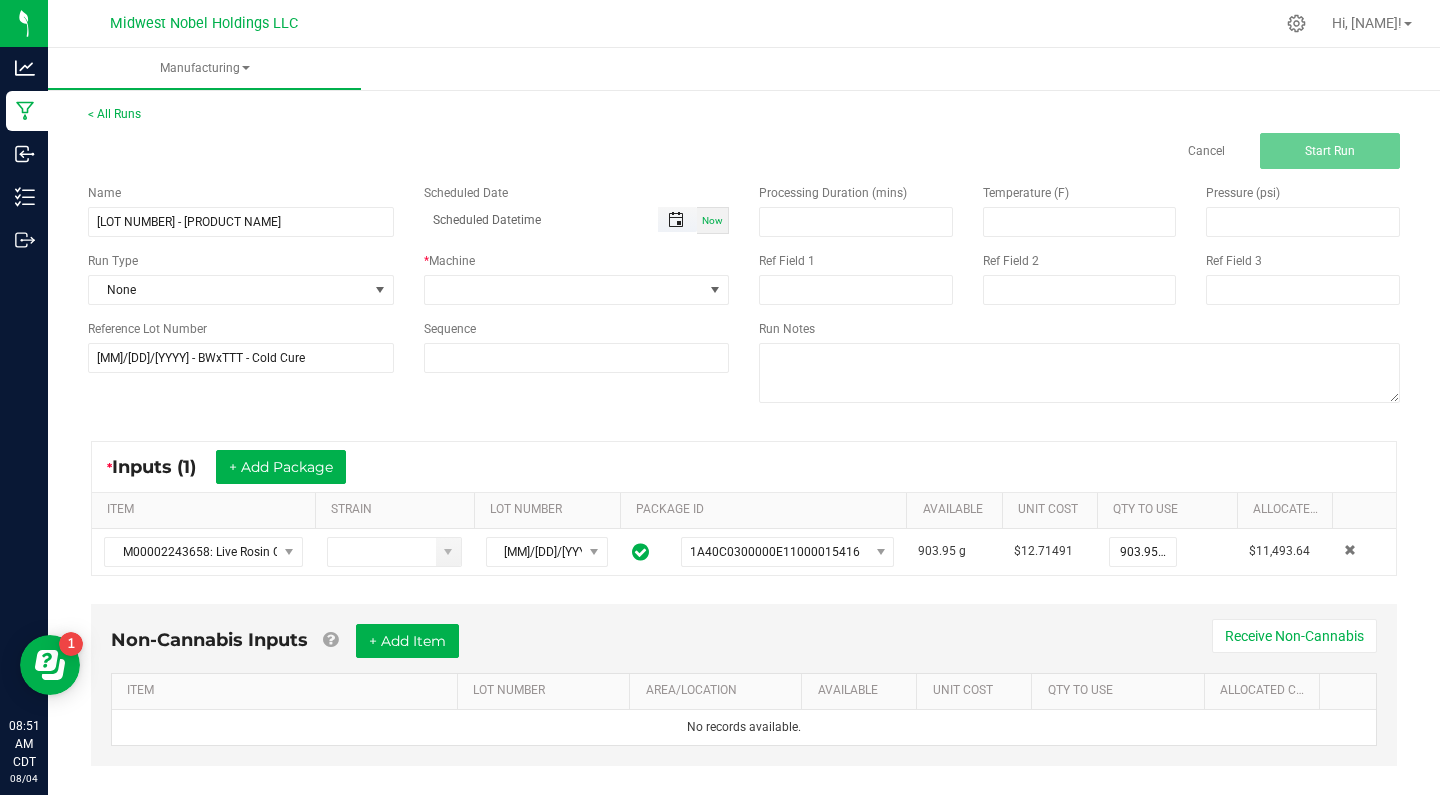 click at bounding box center (676, 220) 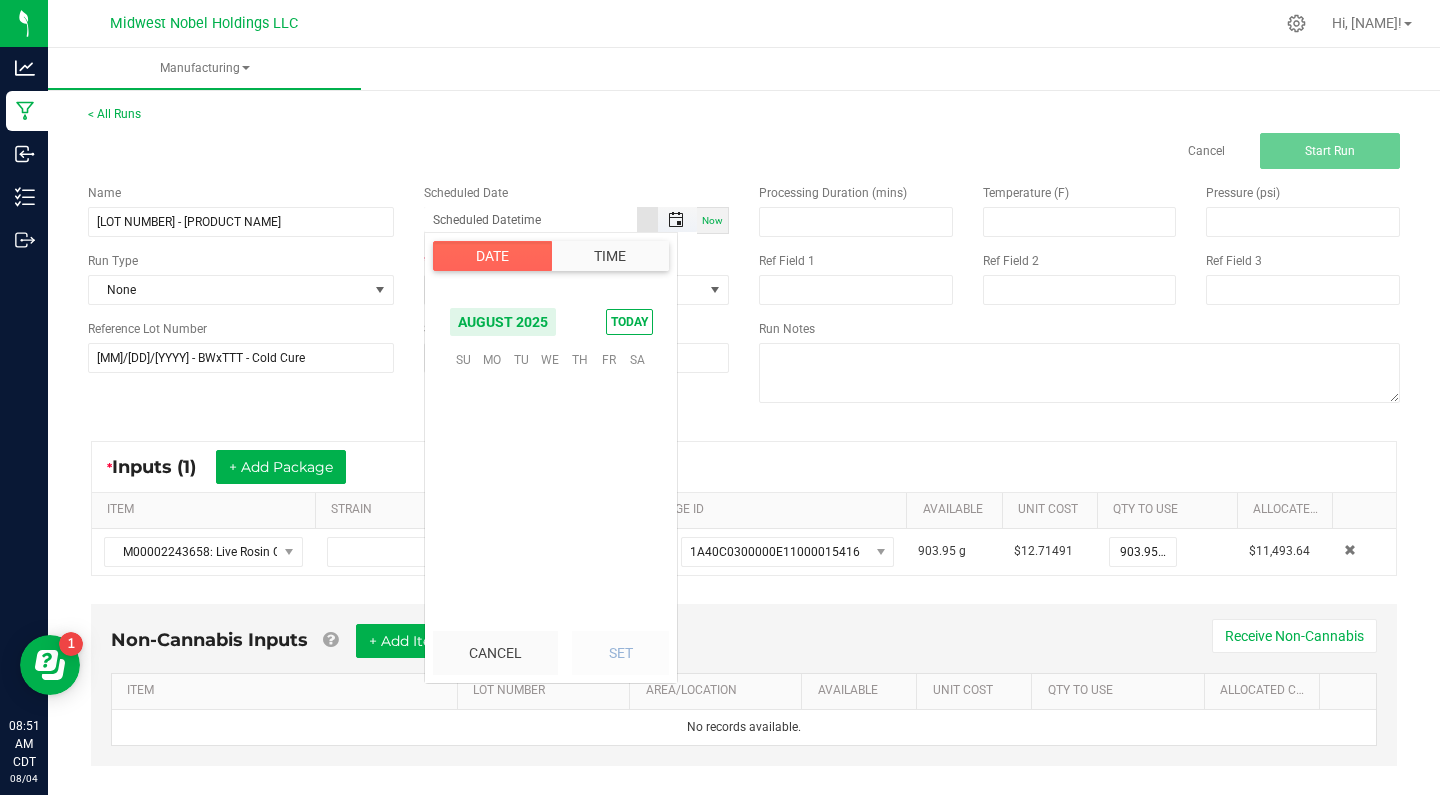 scroll, scrollTop: 324099, scrollLeft: 0, axis: vertical 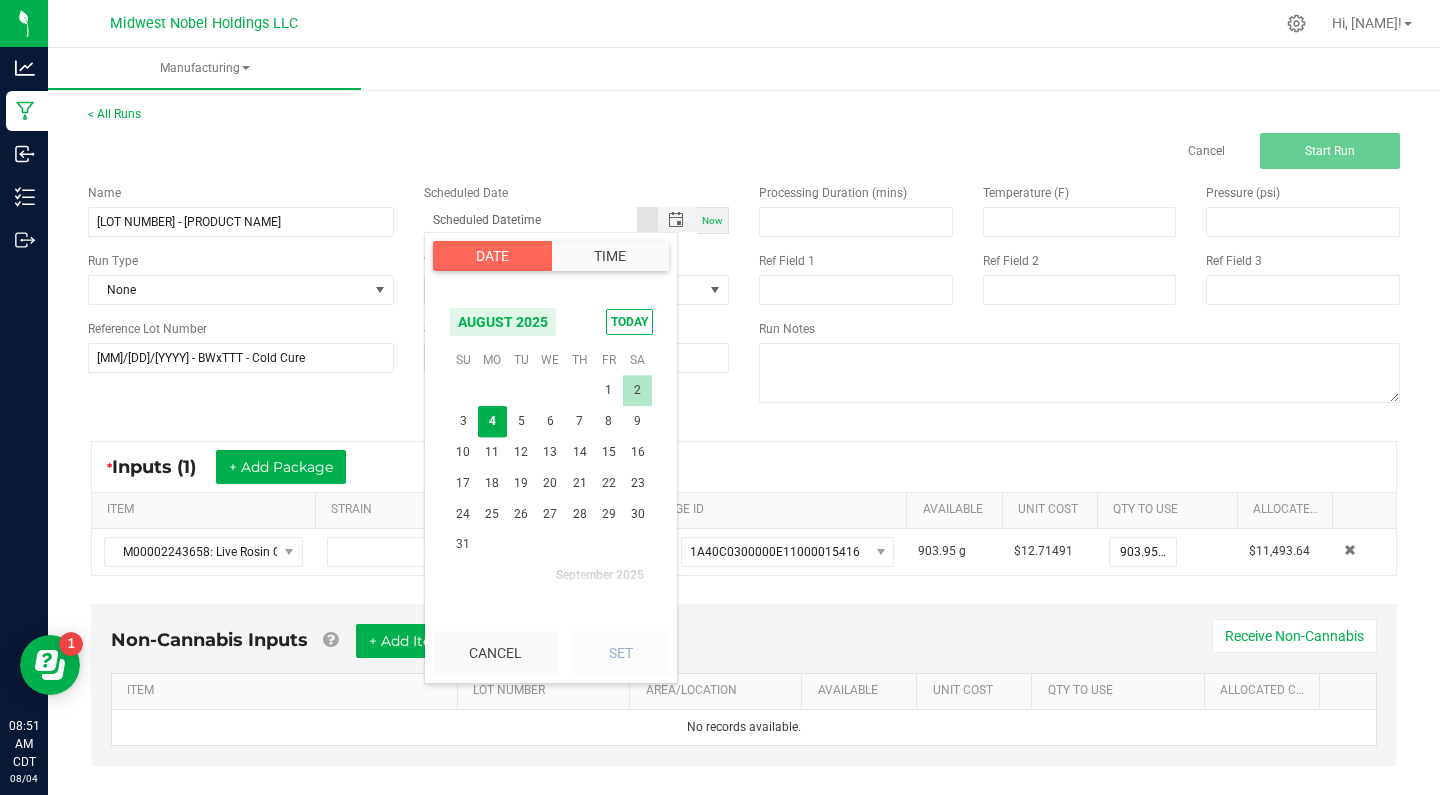 click on "2" at bounding box center (637, 390) 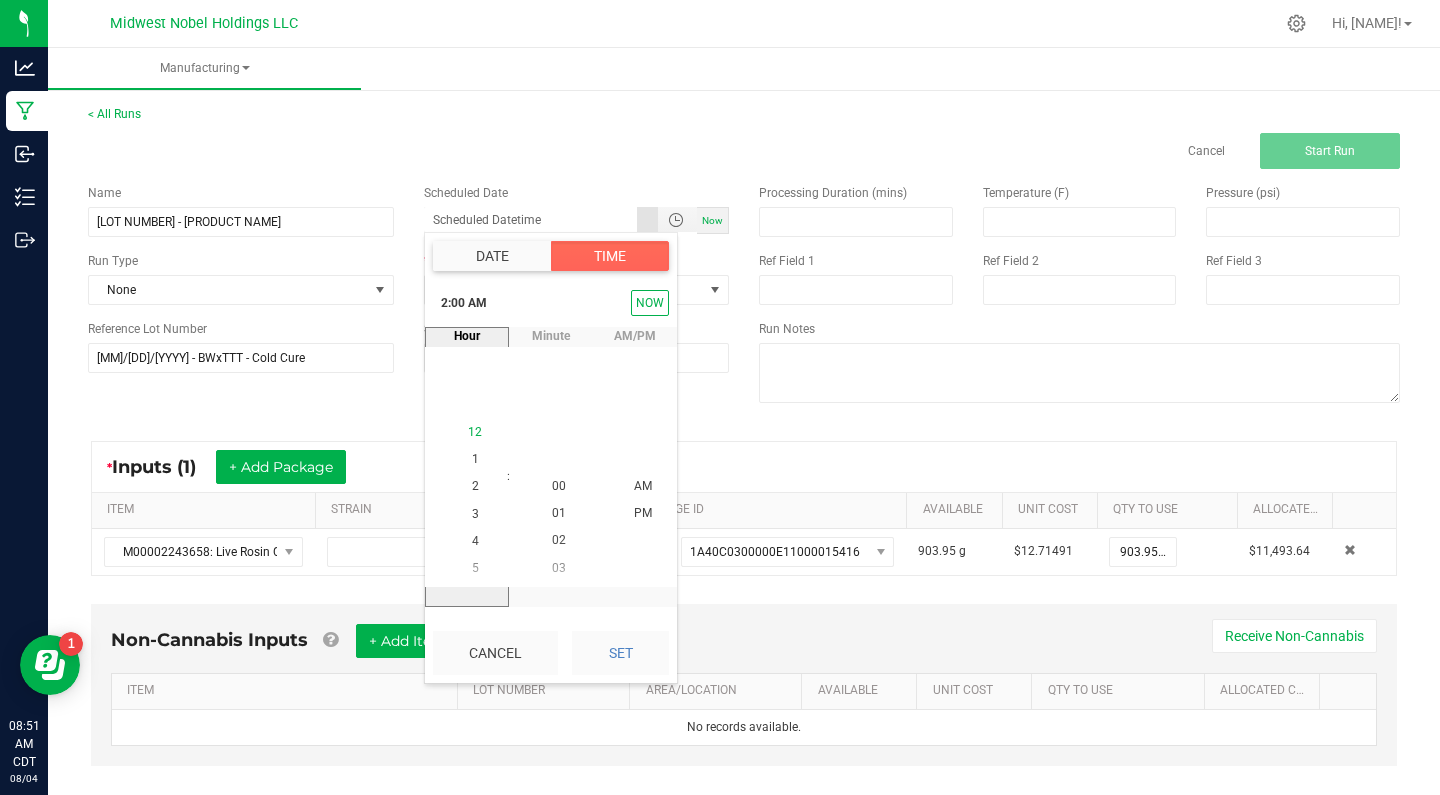 scroll, scrollTop: 54, scrollLeft: 0, axis: vertical 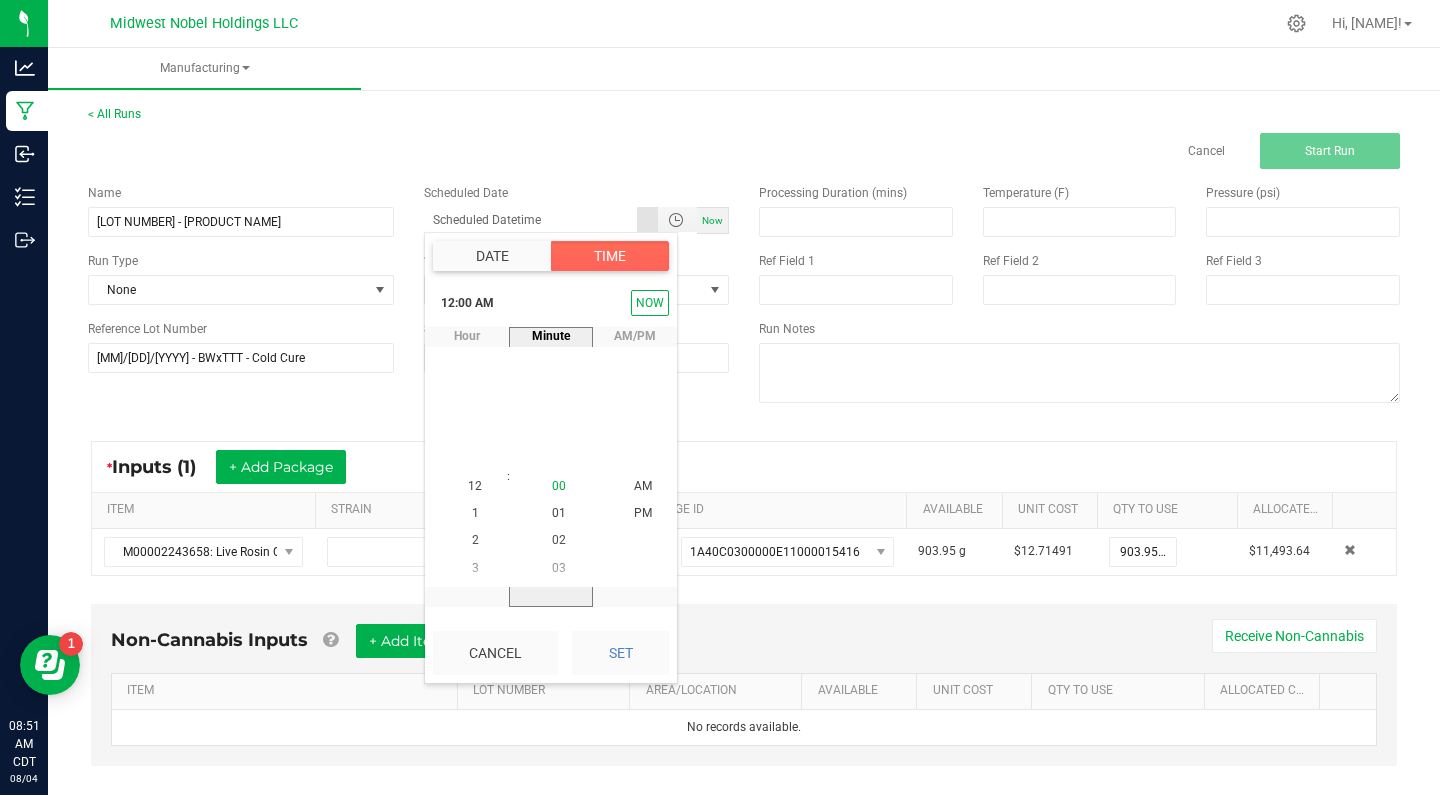 click on "00" at bounding box center (559, 487) 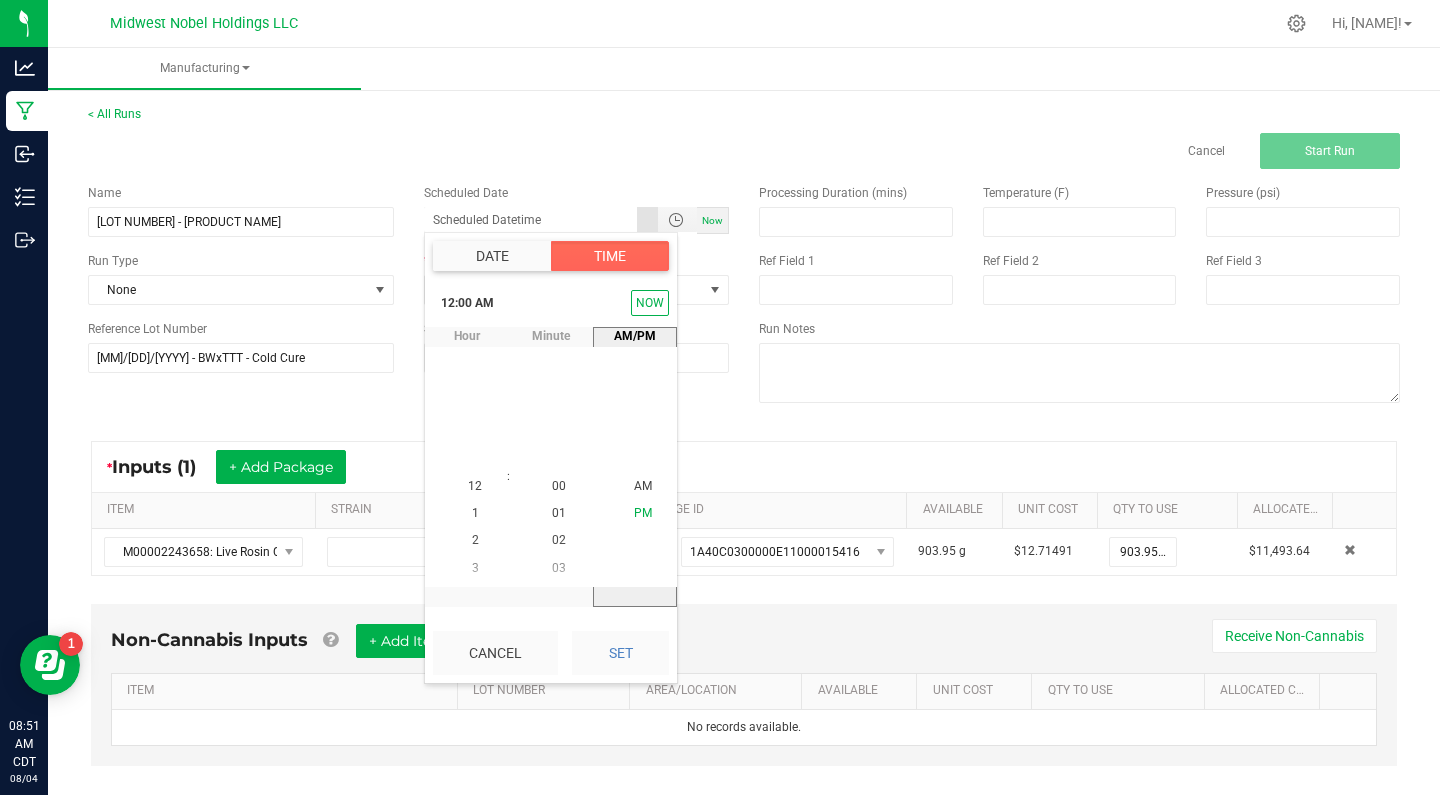 click on "PM" at bounding box center (643, 514) 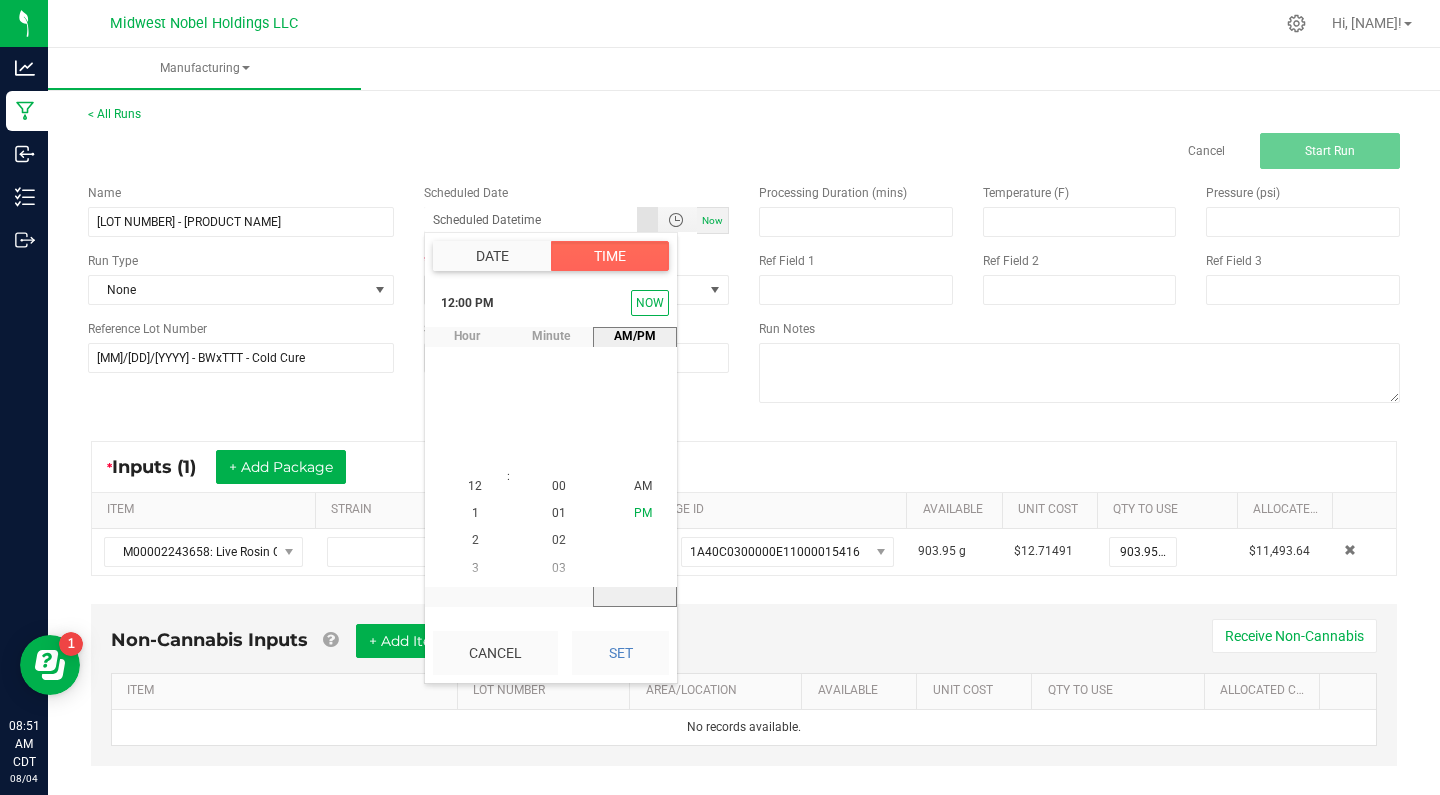 scroll, scrollTop: 325, scrollLeft: 0, axis: vertical 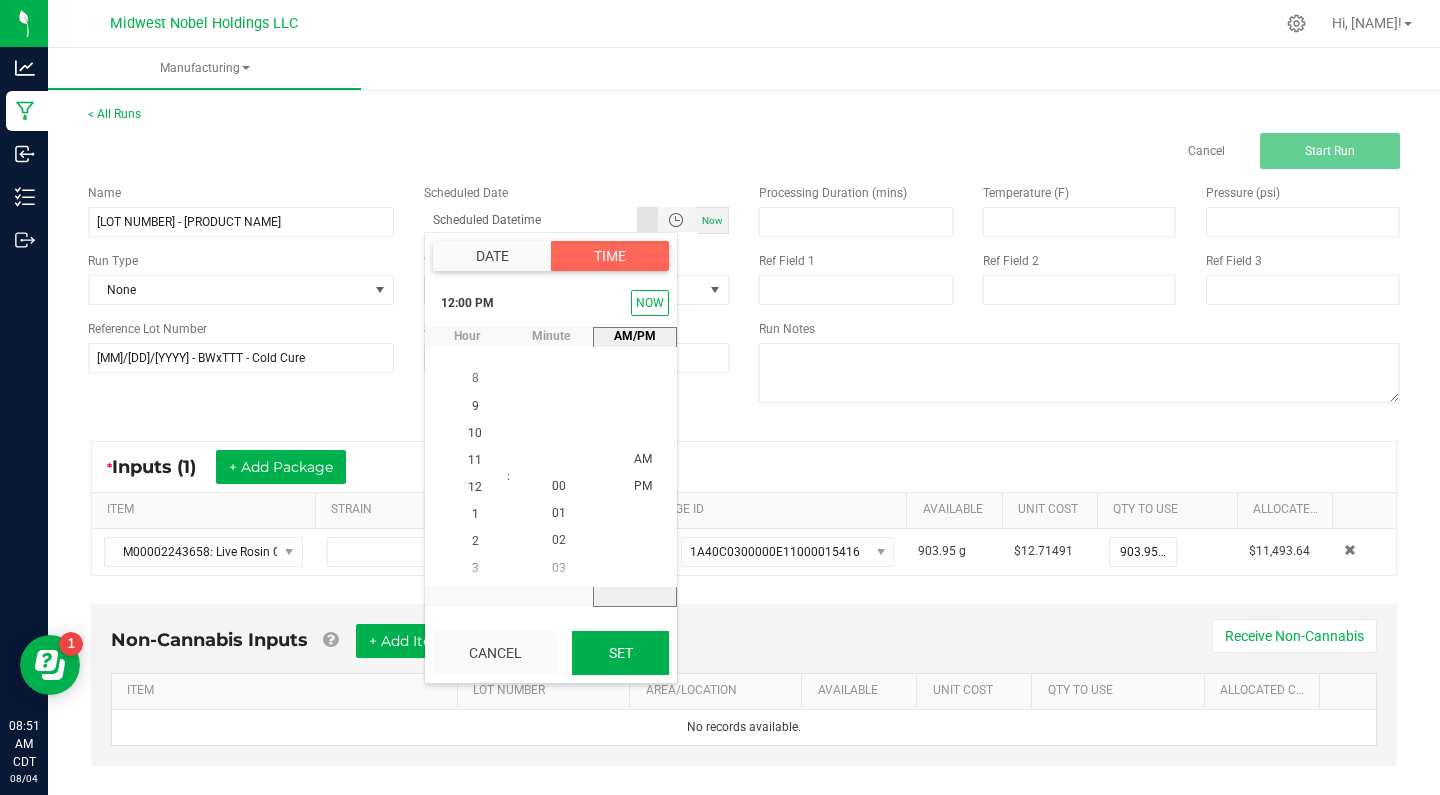 click on "Set" at bounding box center (620, 653) 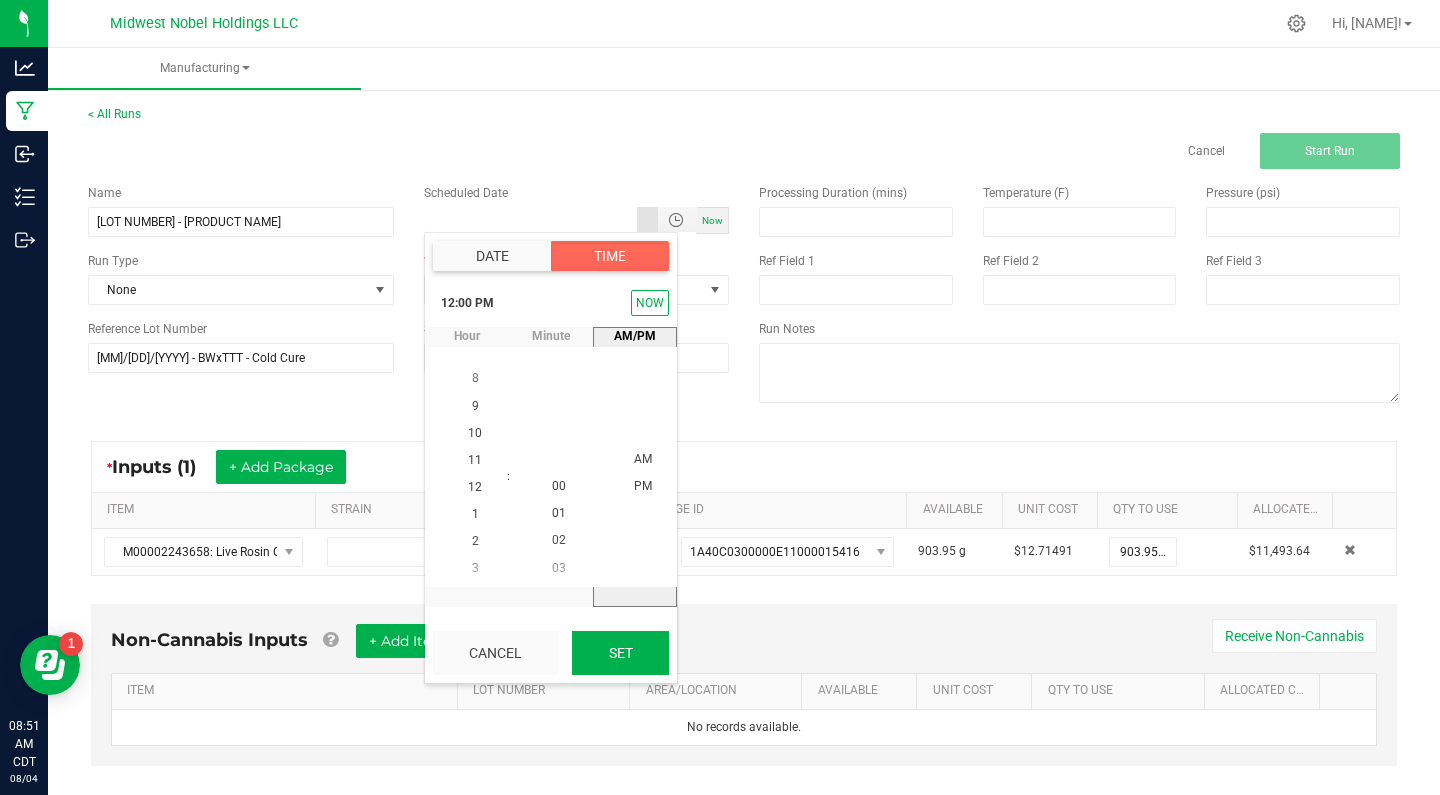 type on "08/02/2025 12:00 PM" 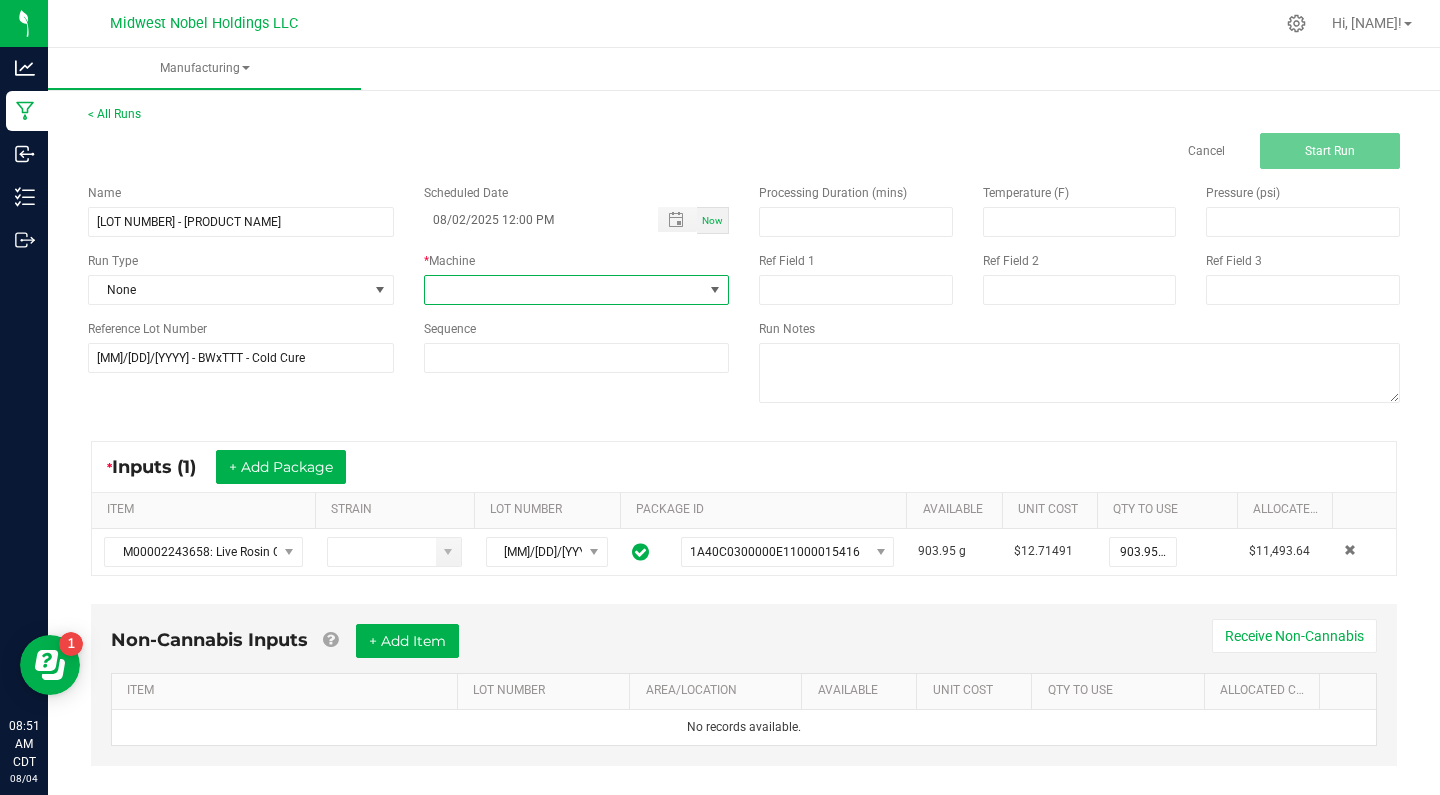 click at bounding box center [564, 290] 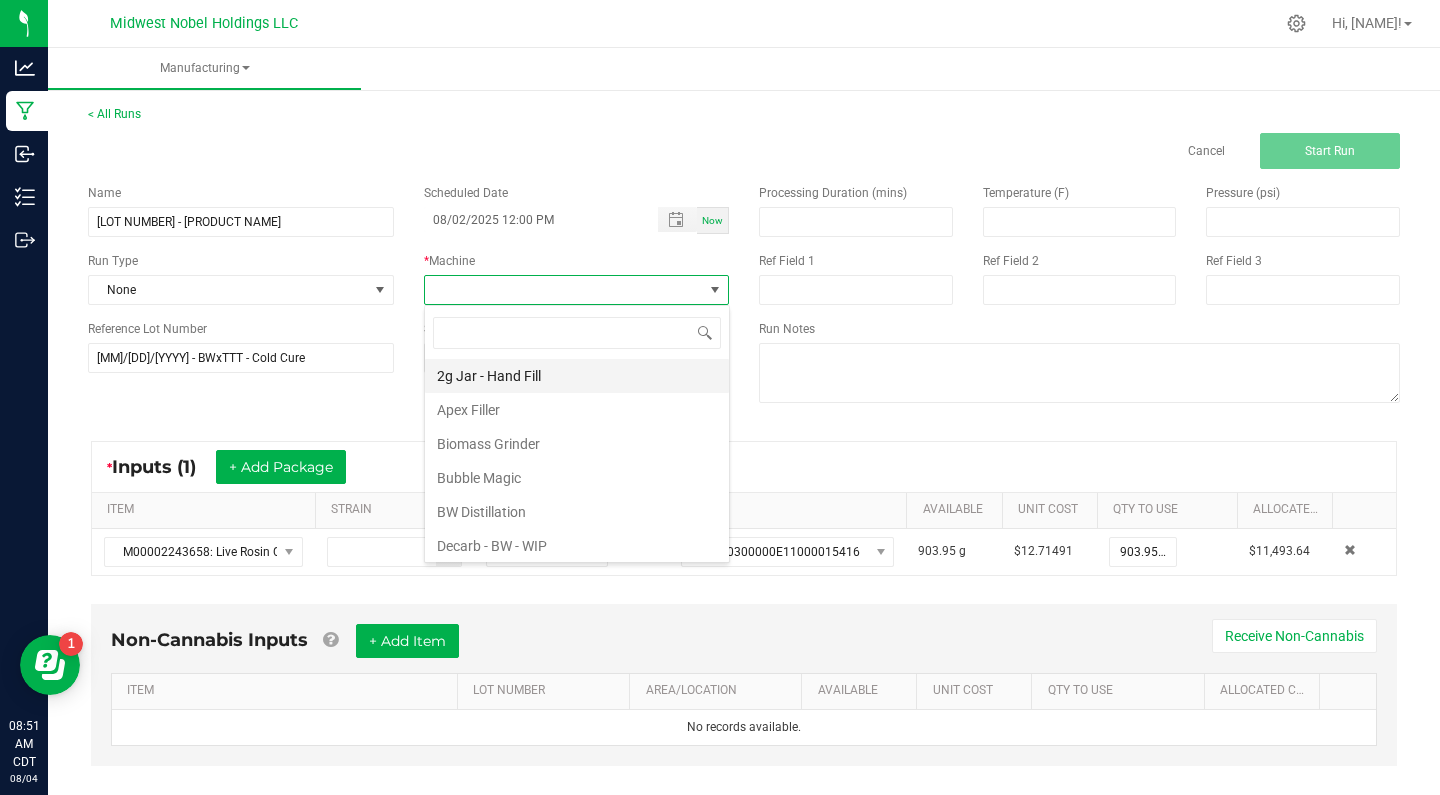 scroll, scrollTop: 99970, scrollLeft: 99694, axis: both 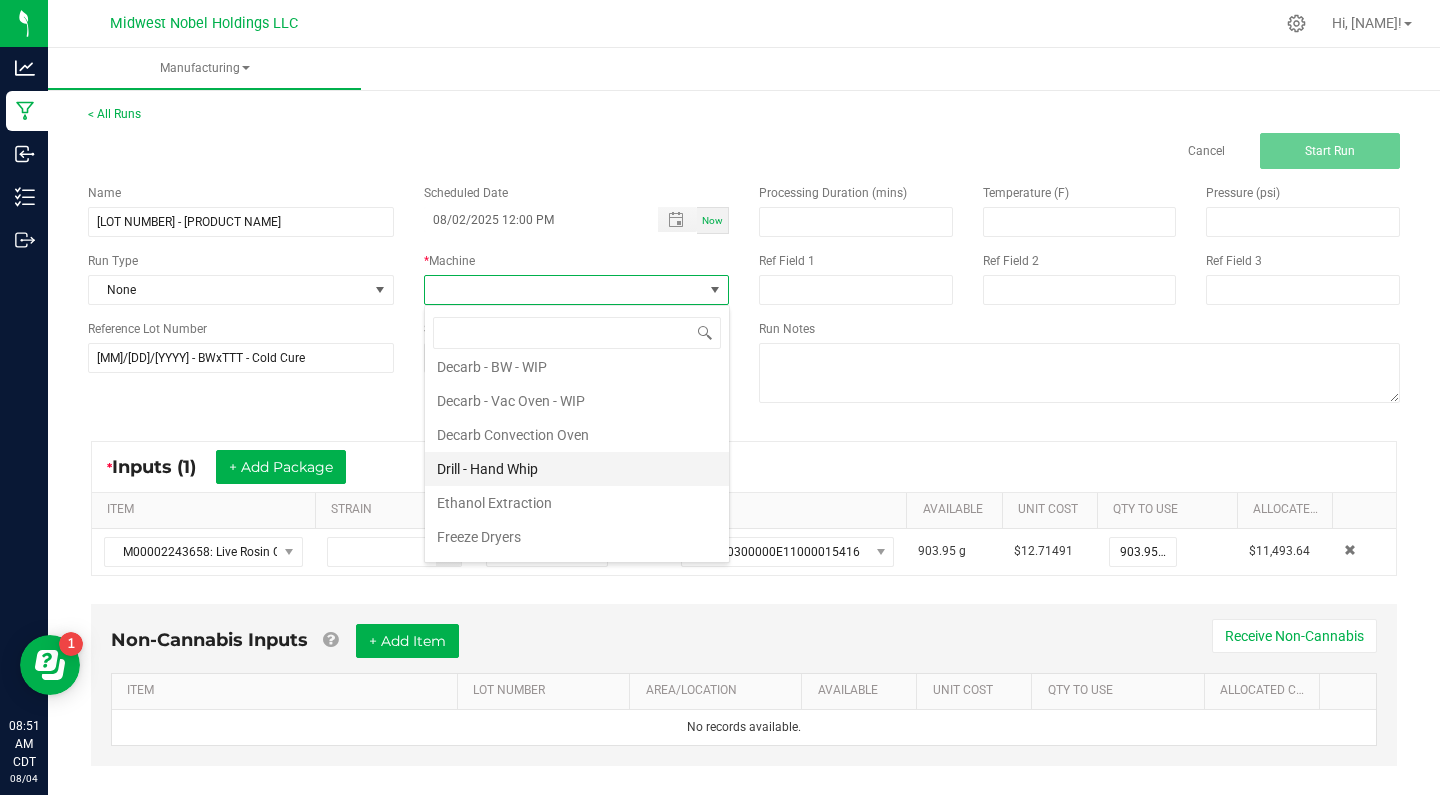 click on "Drill - Hand Whip" at bounding box center (577, 469) 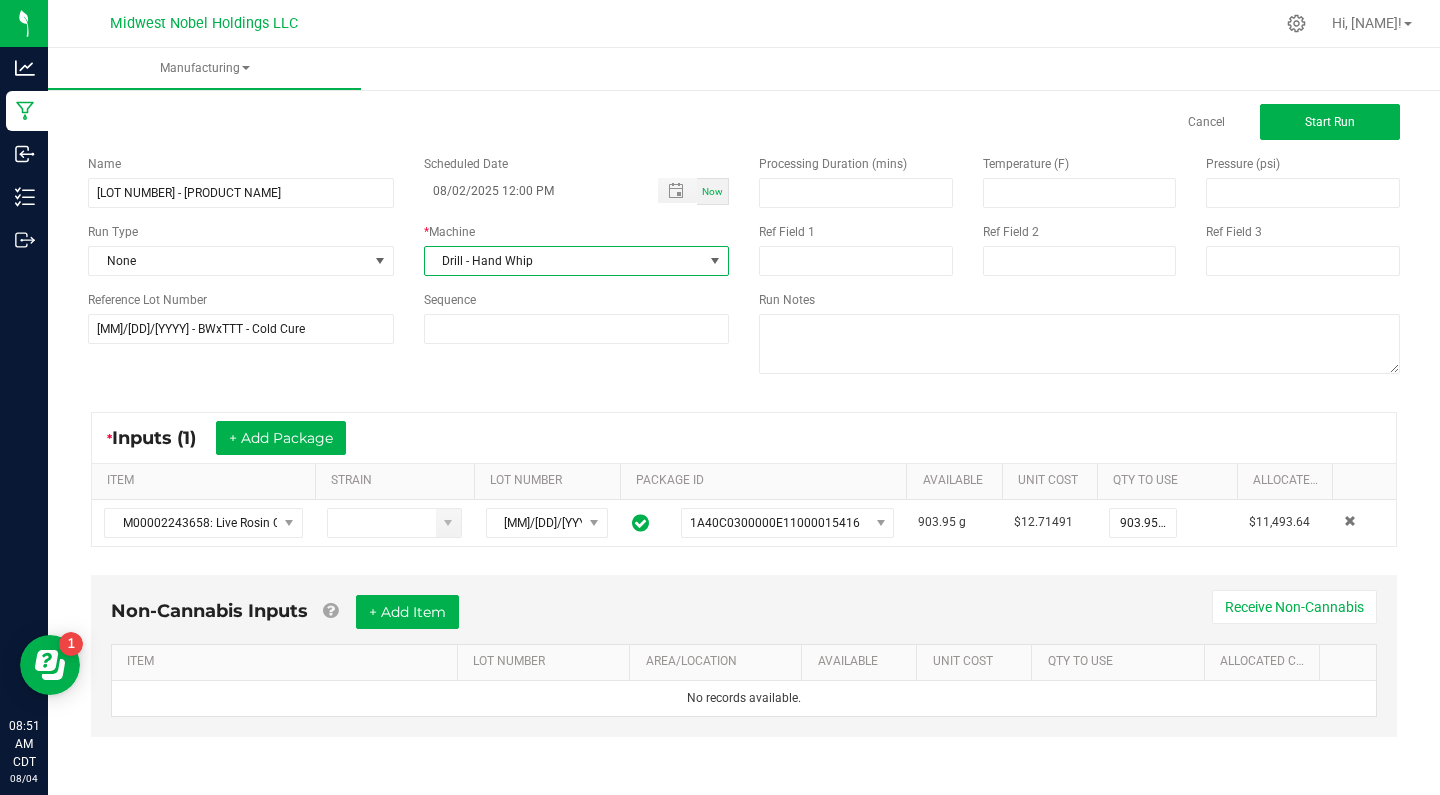 scroll, scrollTop: 28, scrollLeft: 0, axis: vertical 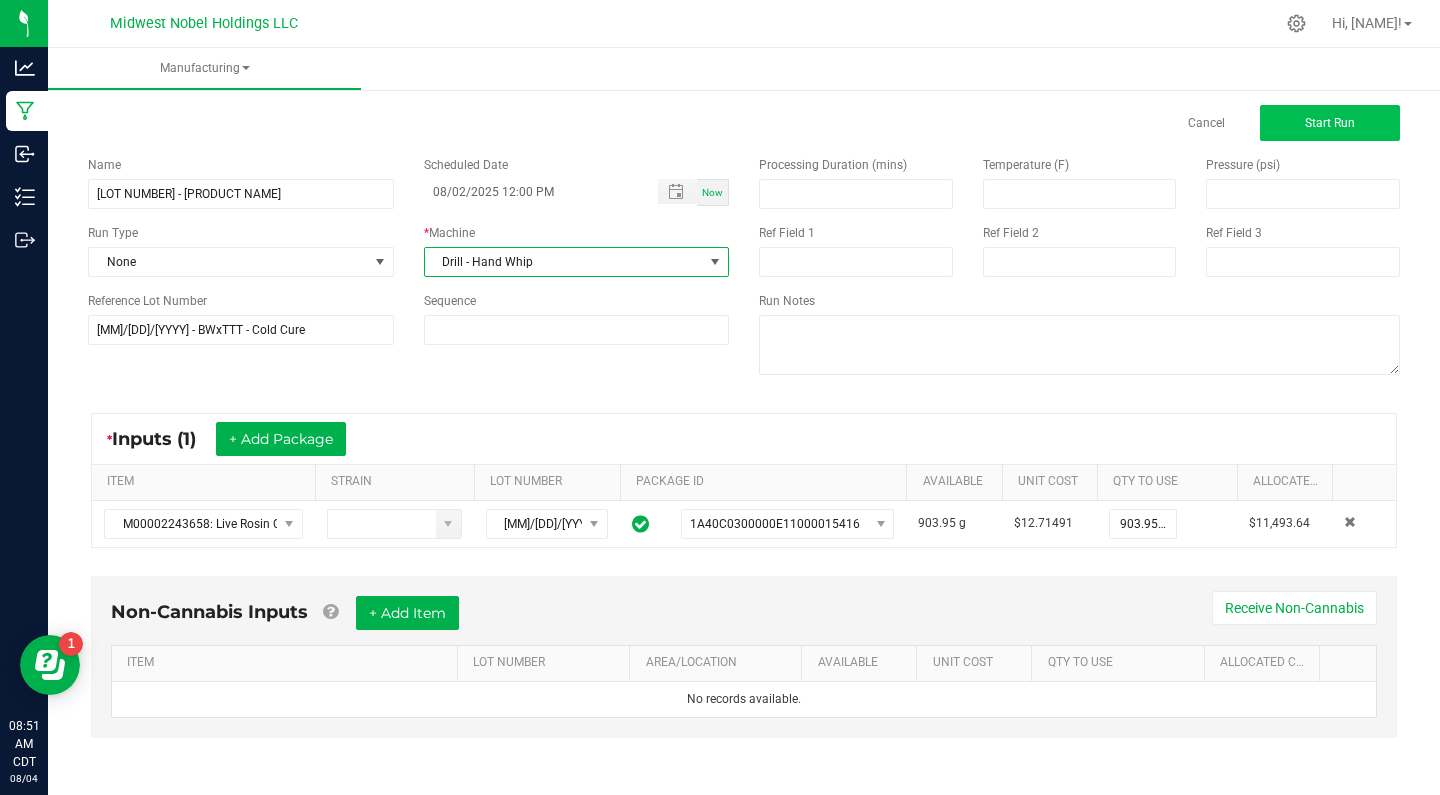 click on "Start Run" 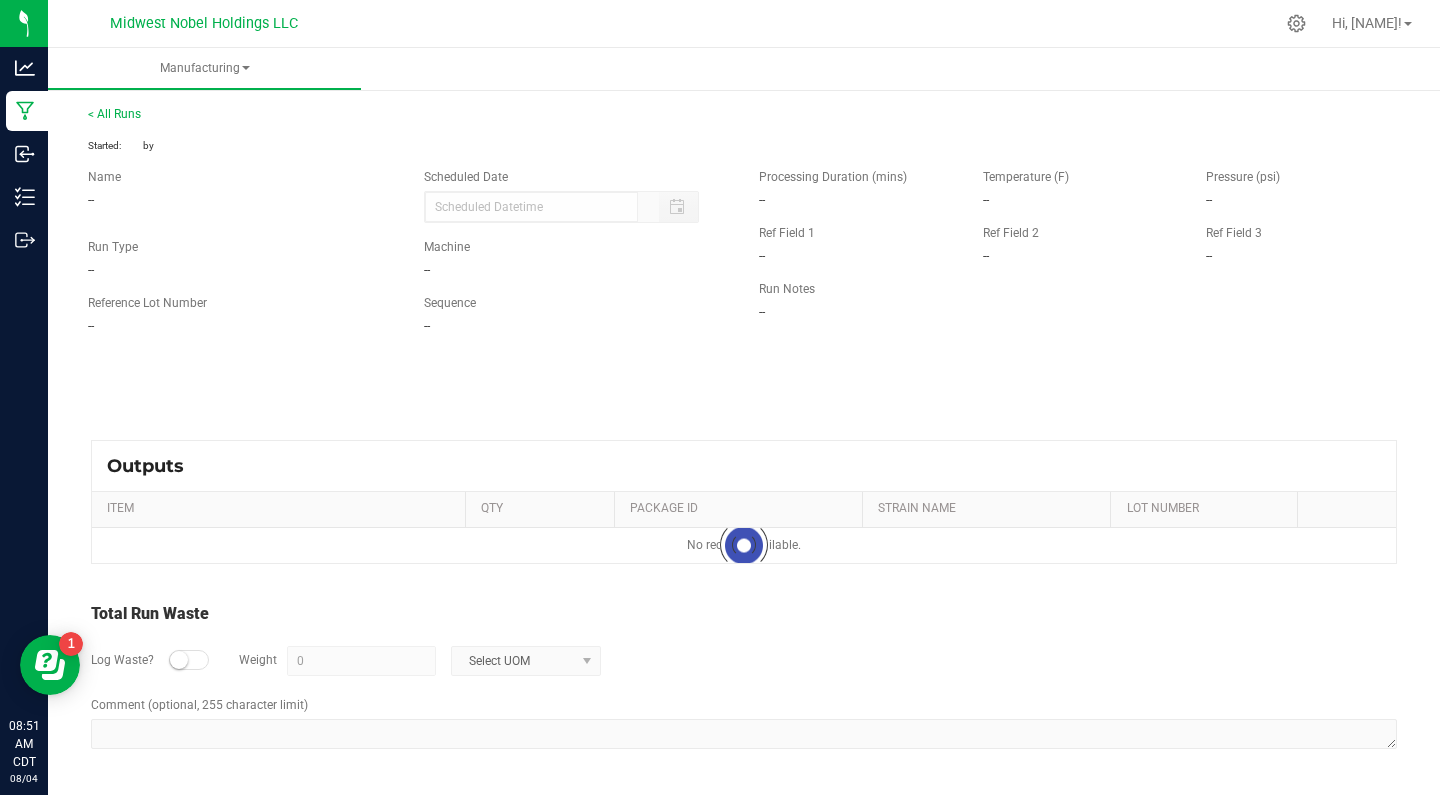 type on "08/02/2025 12:00 PM" 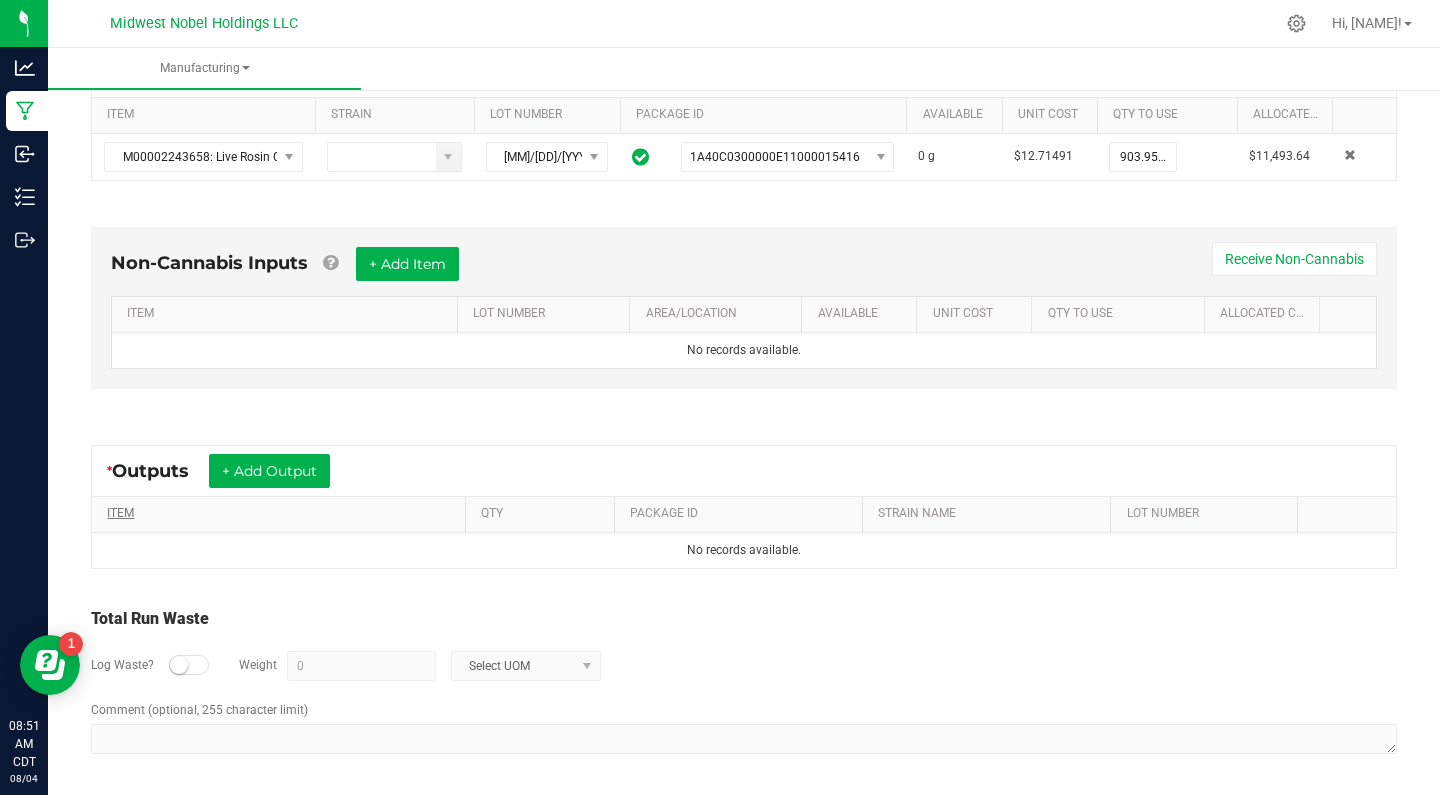 scroll, scrollTop: 420, scrollLeft: 0, axis: vertical 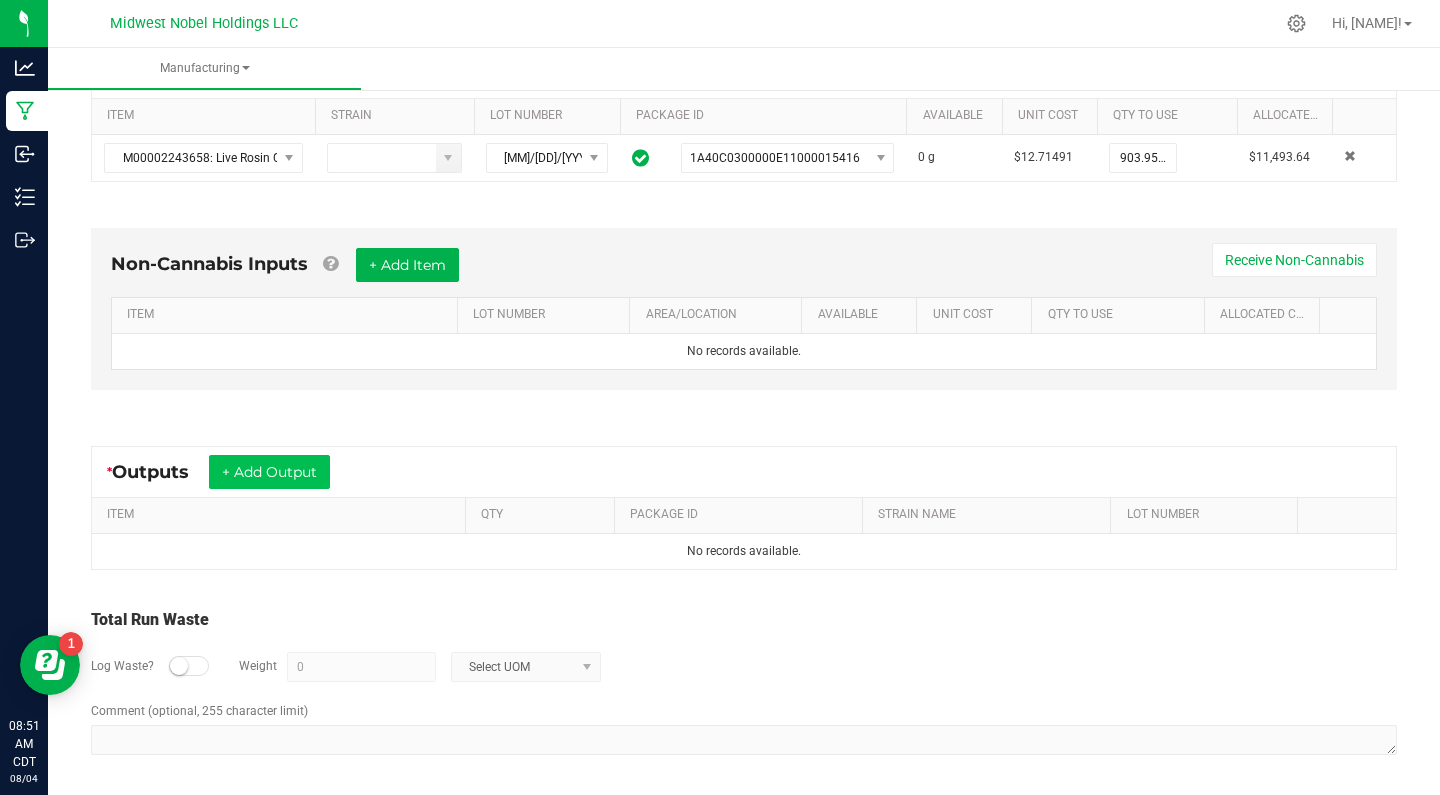 click on "+ Add Output" at bounding box center (269, 472) 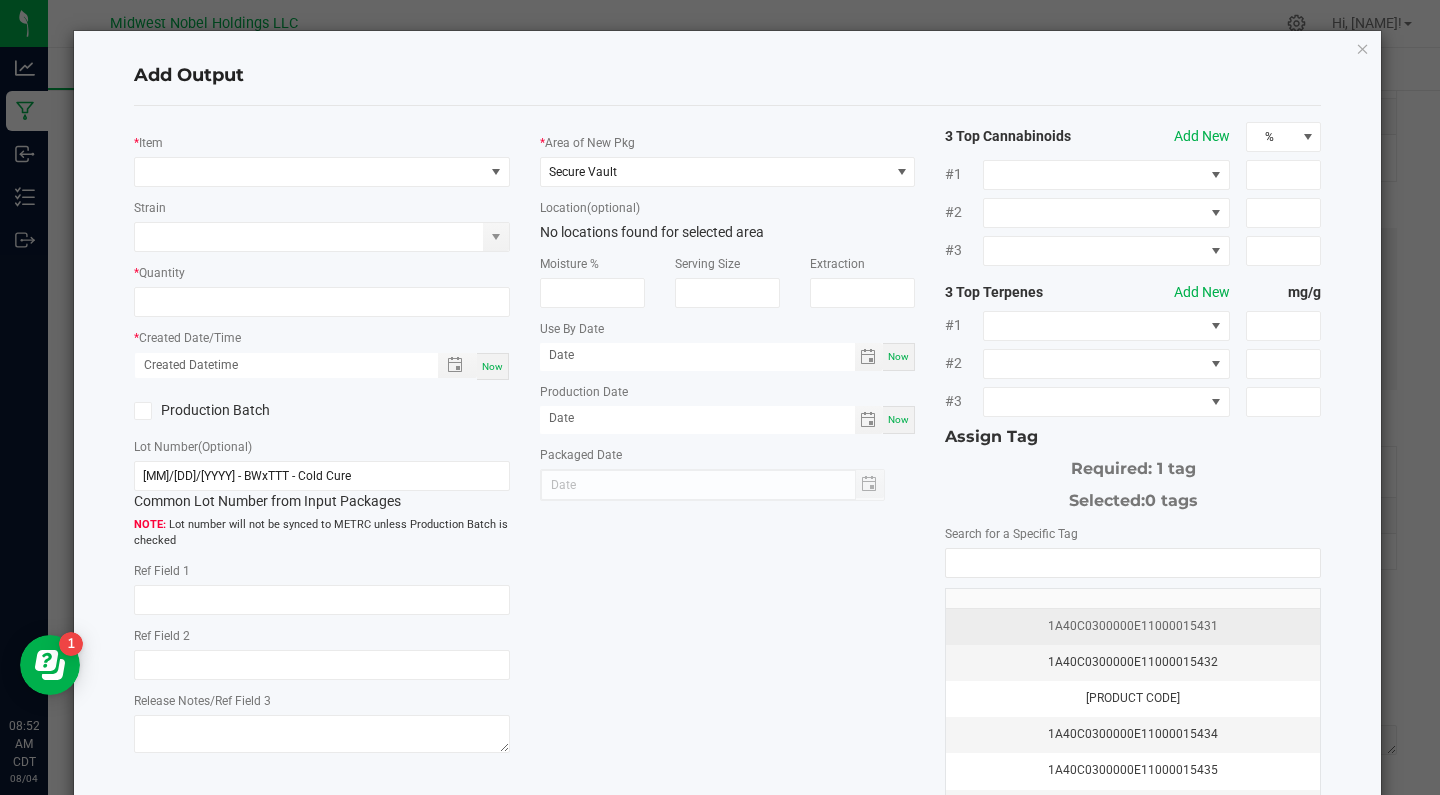 click on "1A40C0300000E11000015431" 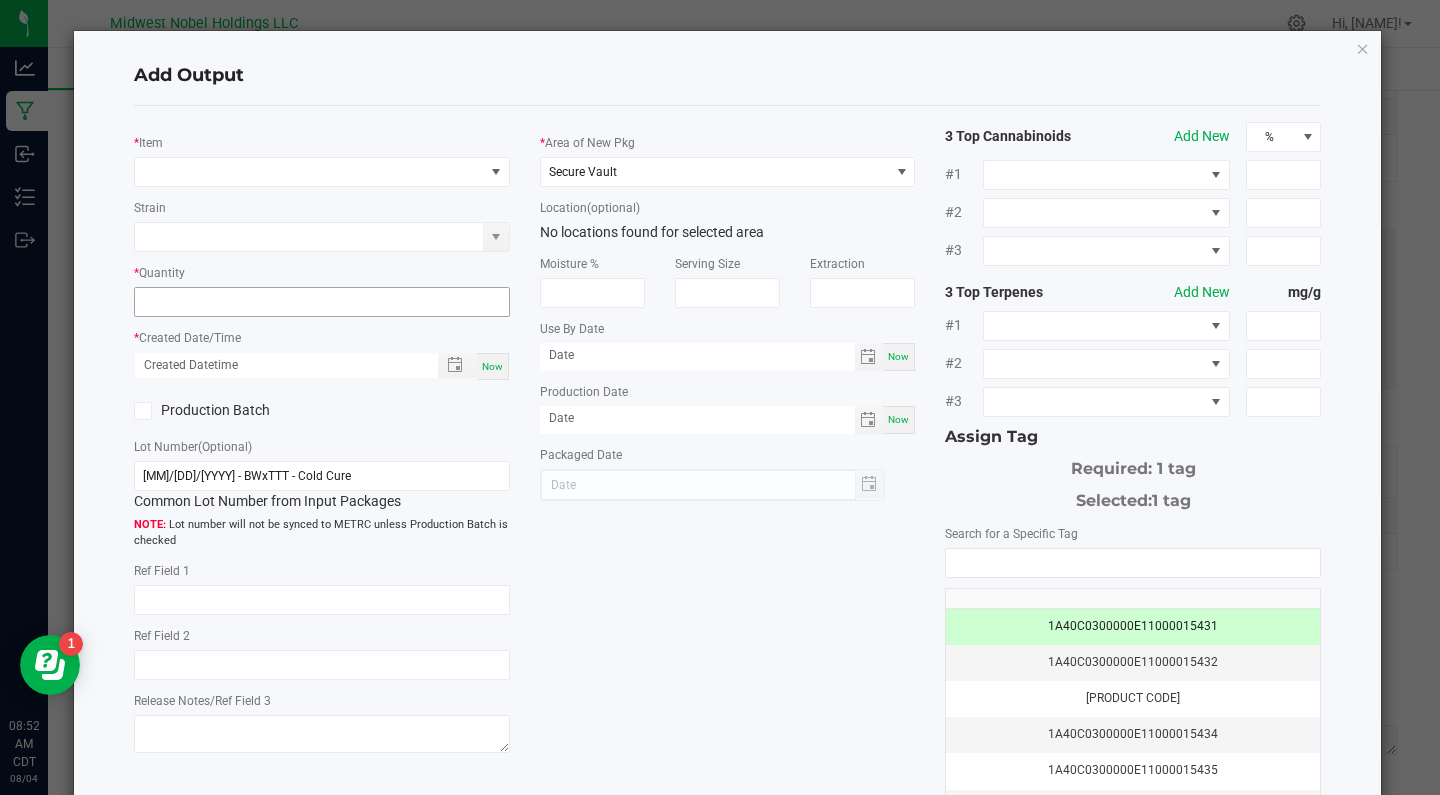 click at bounding box center (322, 302) 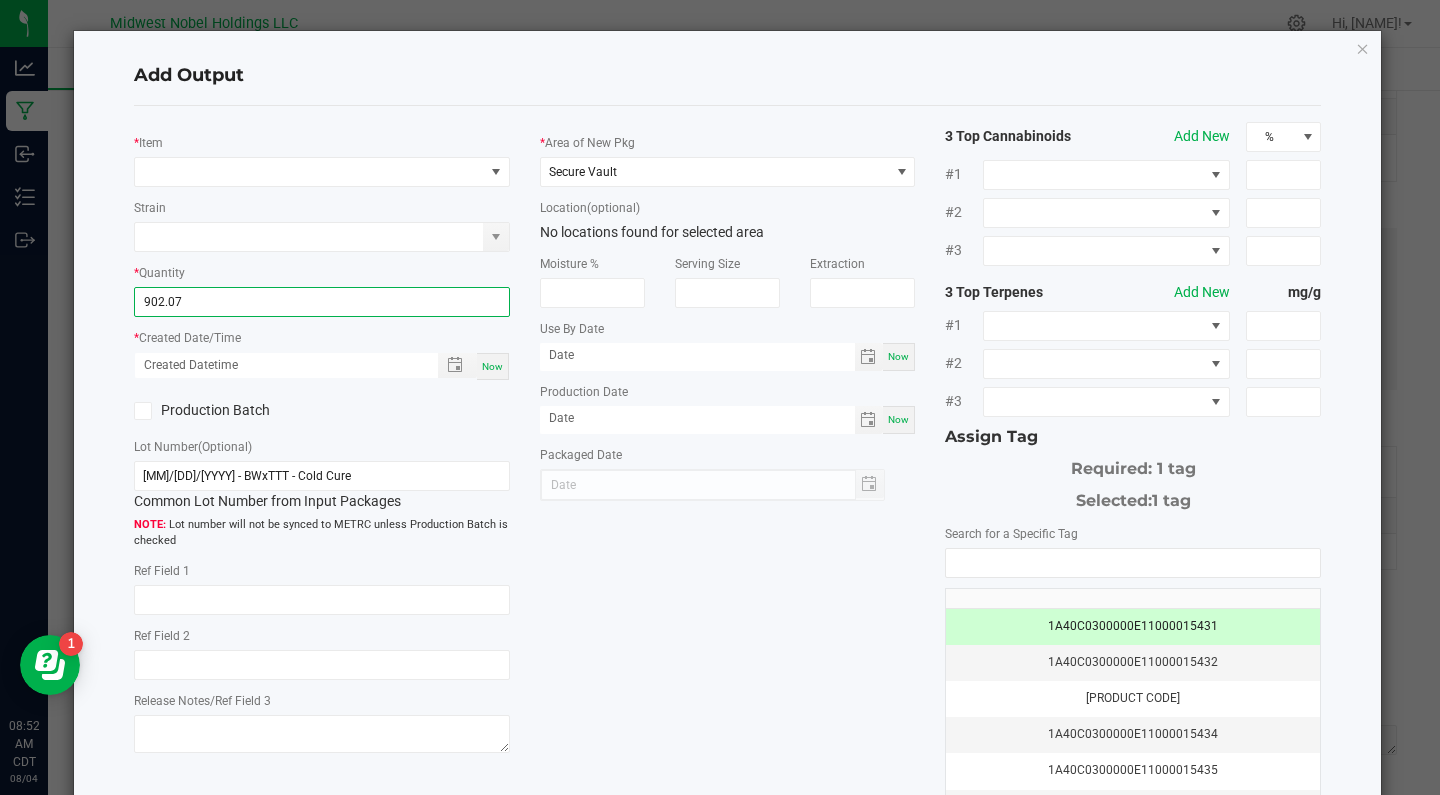 type on "902" 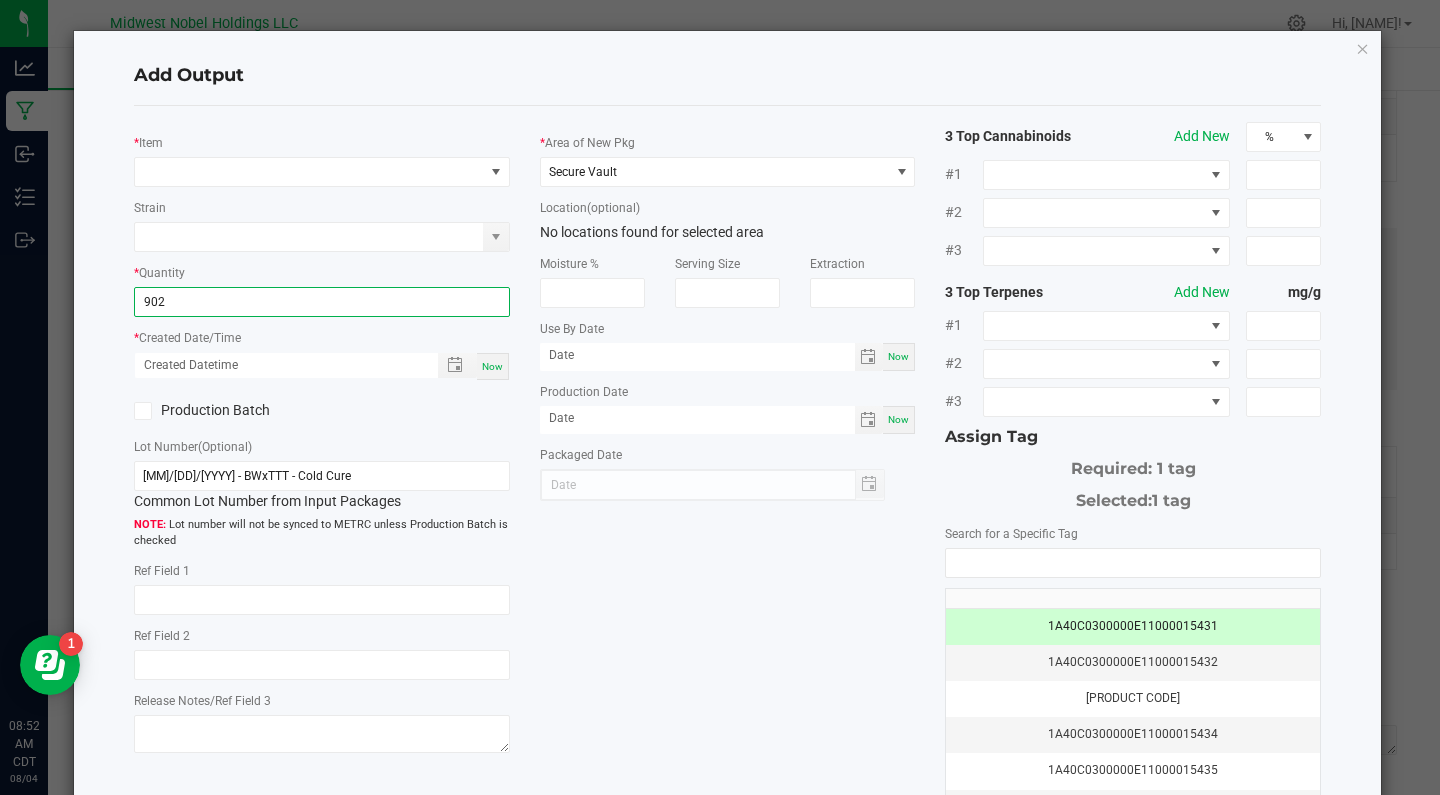 click on "Now" at bounding box center [493, 366] 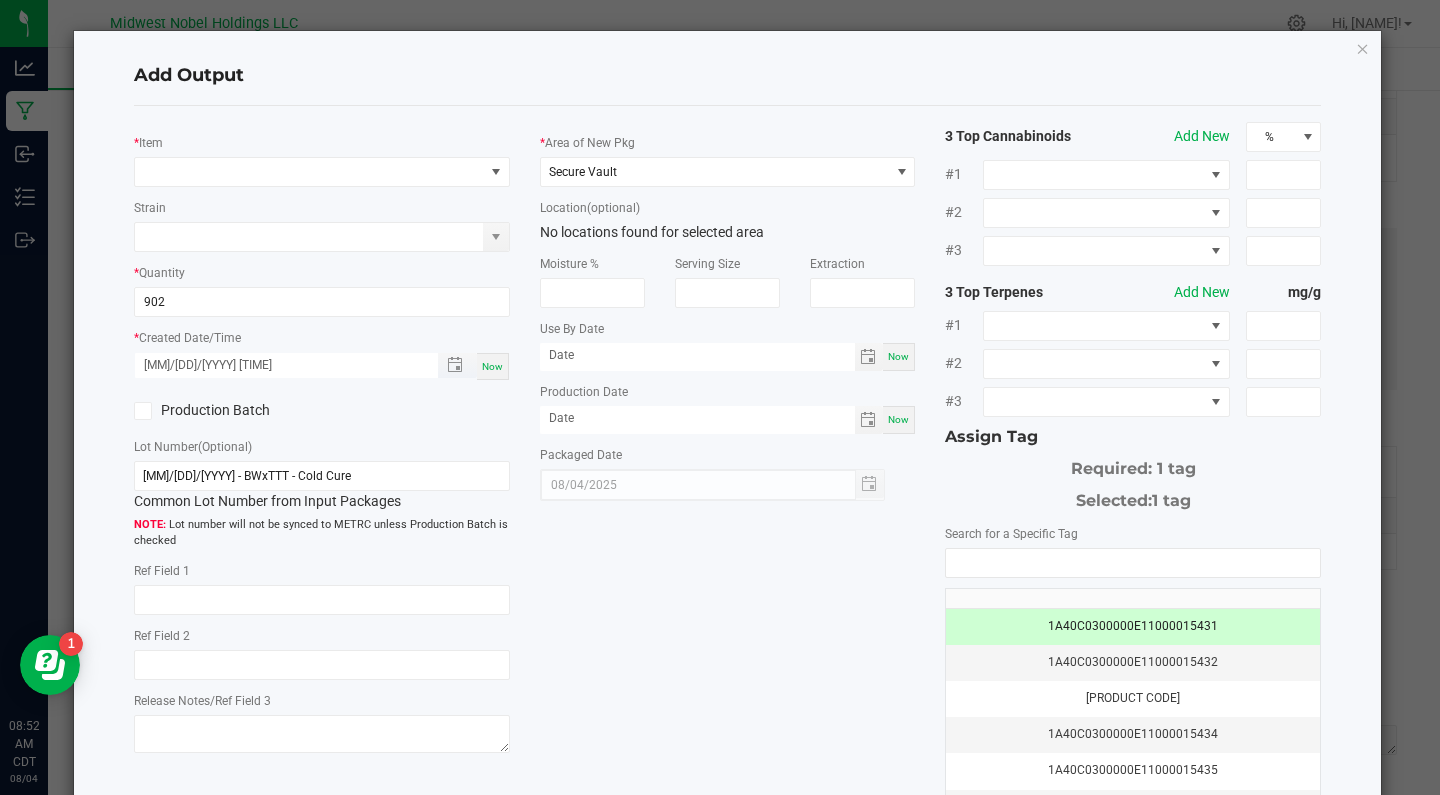 click at bounding box center (457, 365) 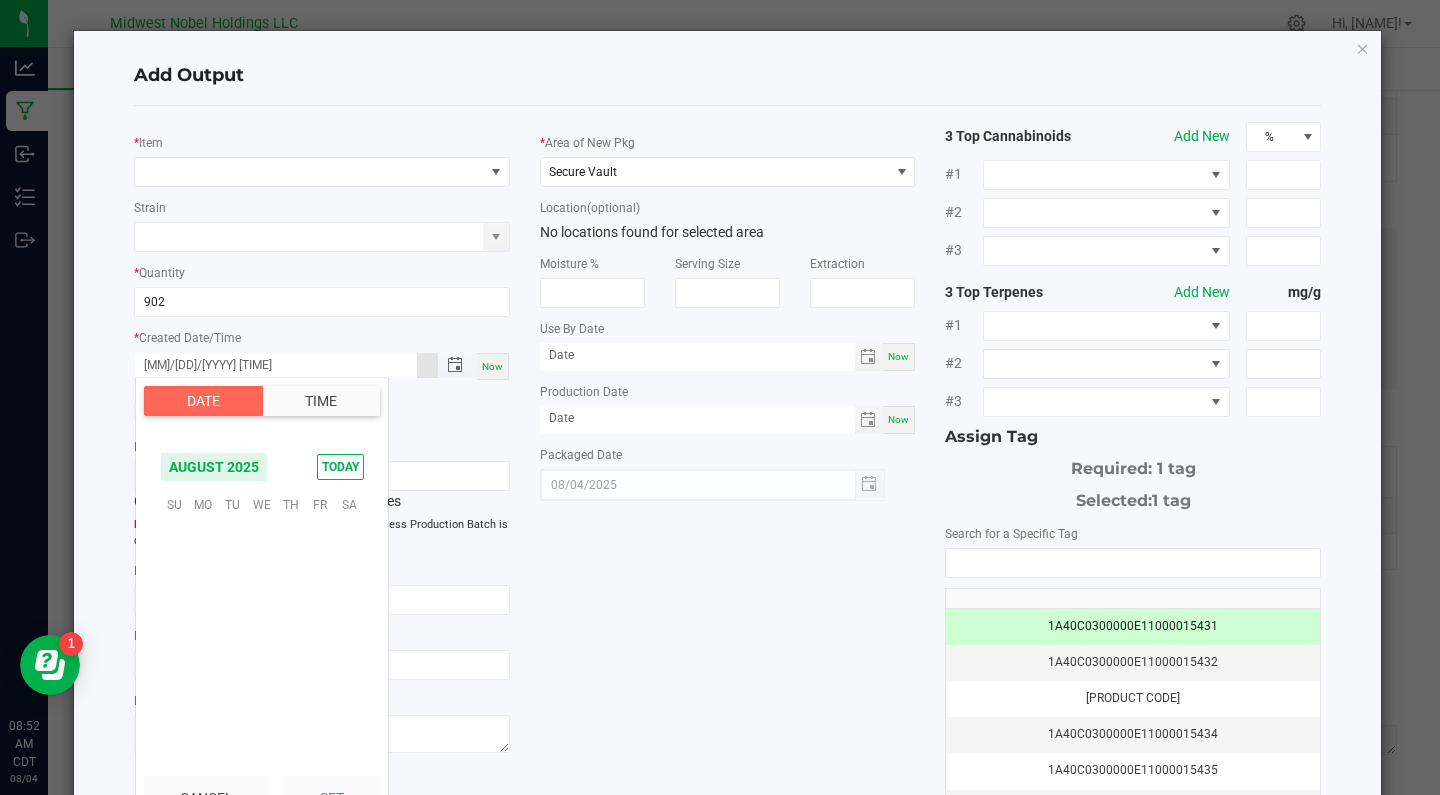 scroll, scrollTop: 324099, scrollLeft: 0, axis: vertical 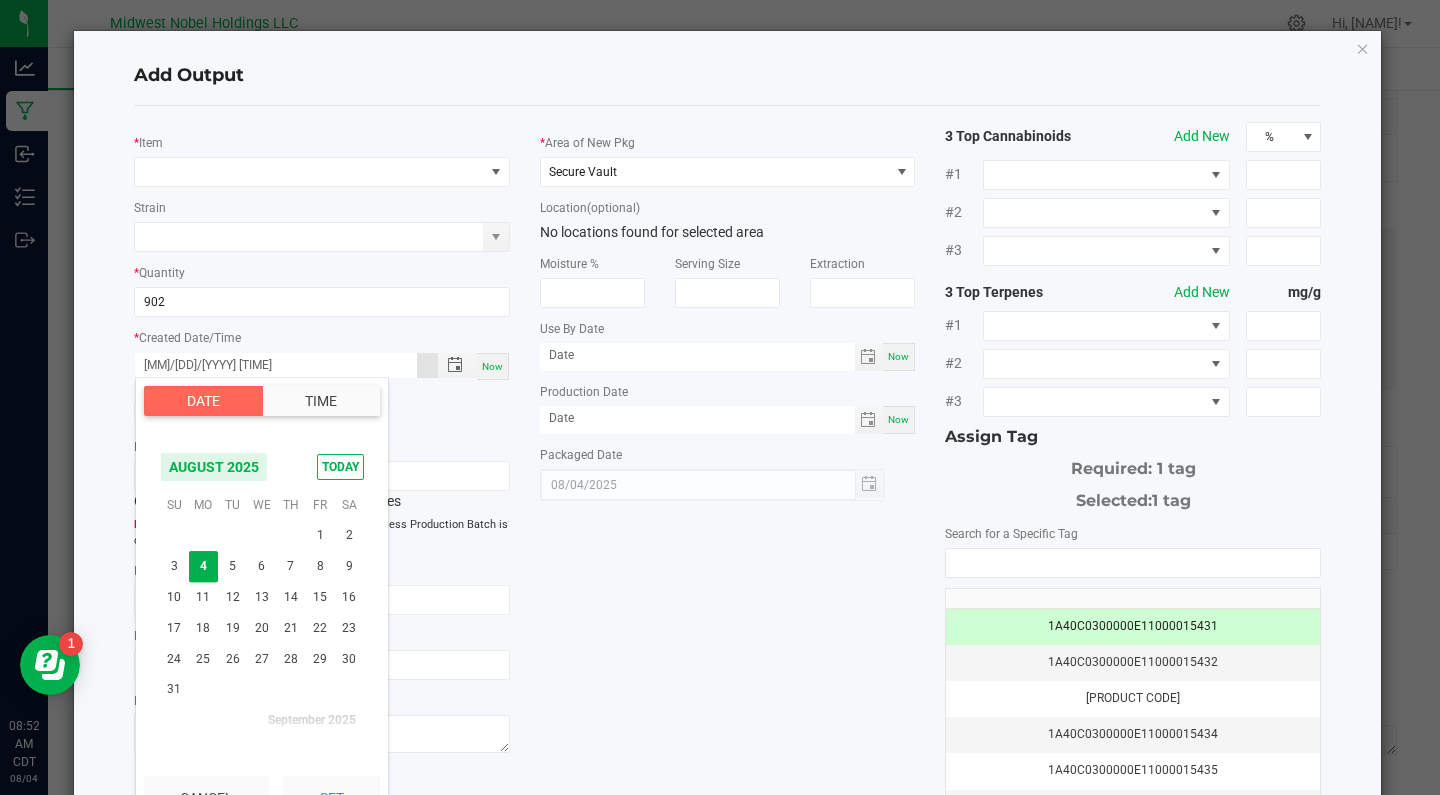 click on "*   Item   Strain   *   Quantity  902  *   Created Date/Time  08/04/[YEAR] [HOUR]:[MINUTE] AM Now  Production Batch   Lot Number  (Optional) 073125 - BWxTTT - Cold Cure  Common Lot Number from Input Packages   Lot number will not be synced to METRC unless Production Batch is checked   Ref Field 1   Ref Field 2   Release Notes/Ref Field 3   *   Area of New Pkg  Secure Vault  Location  (optional) No locations found for selected area  Moisture %   Serving Size   Extraction   Use By Date  Now  Production Date  Now  Packaged Date  08/04/[YEAR] 3 Top Cannabinoids  Add New  % #1 #2 #3 3 Top Terpenes  Add New  mg/g #1 #2 #3 Assign Tag  Required: 1 tag   Selected:   1 tag   Search for a Specific Tag   1A40C0300000E11000015431   1A40C0300000E11000015432   1A40C0300000E11000015433   1A40C0300000E11000015434   1A40C0300000E11000015435   1A40C0300000E11000015436   1A40C0300000E11000015437   1A40C0300000E11000015438   1A40C0300000E11000015439   1A40C0300000E11000015440   1A40C0300000E11000015441   1A40C0300000E11000015442" 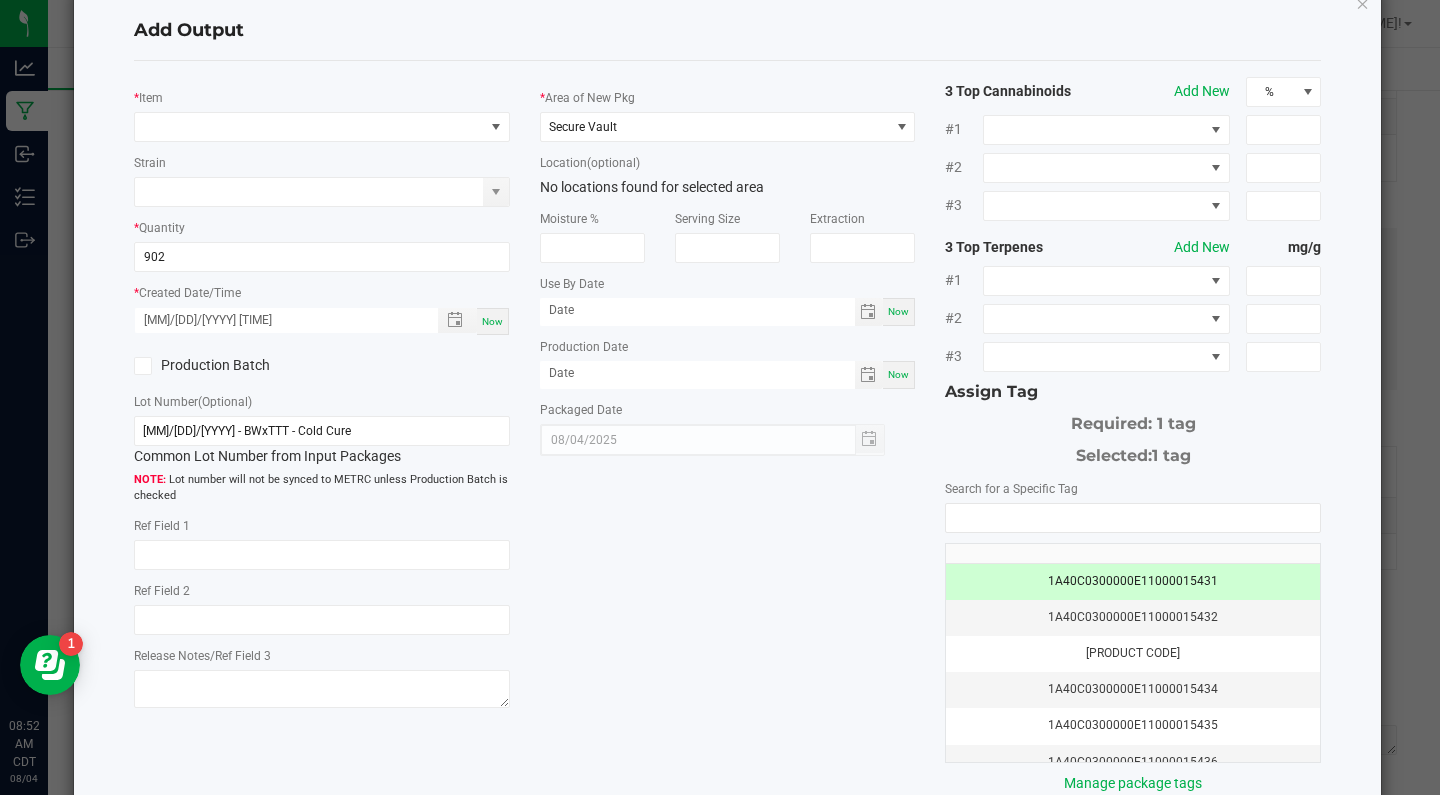 scroll, scrollTop: 46, scrollLeft: 0, axis: vertical 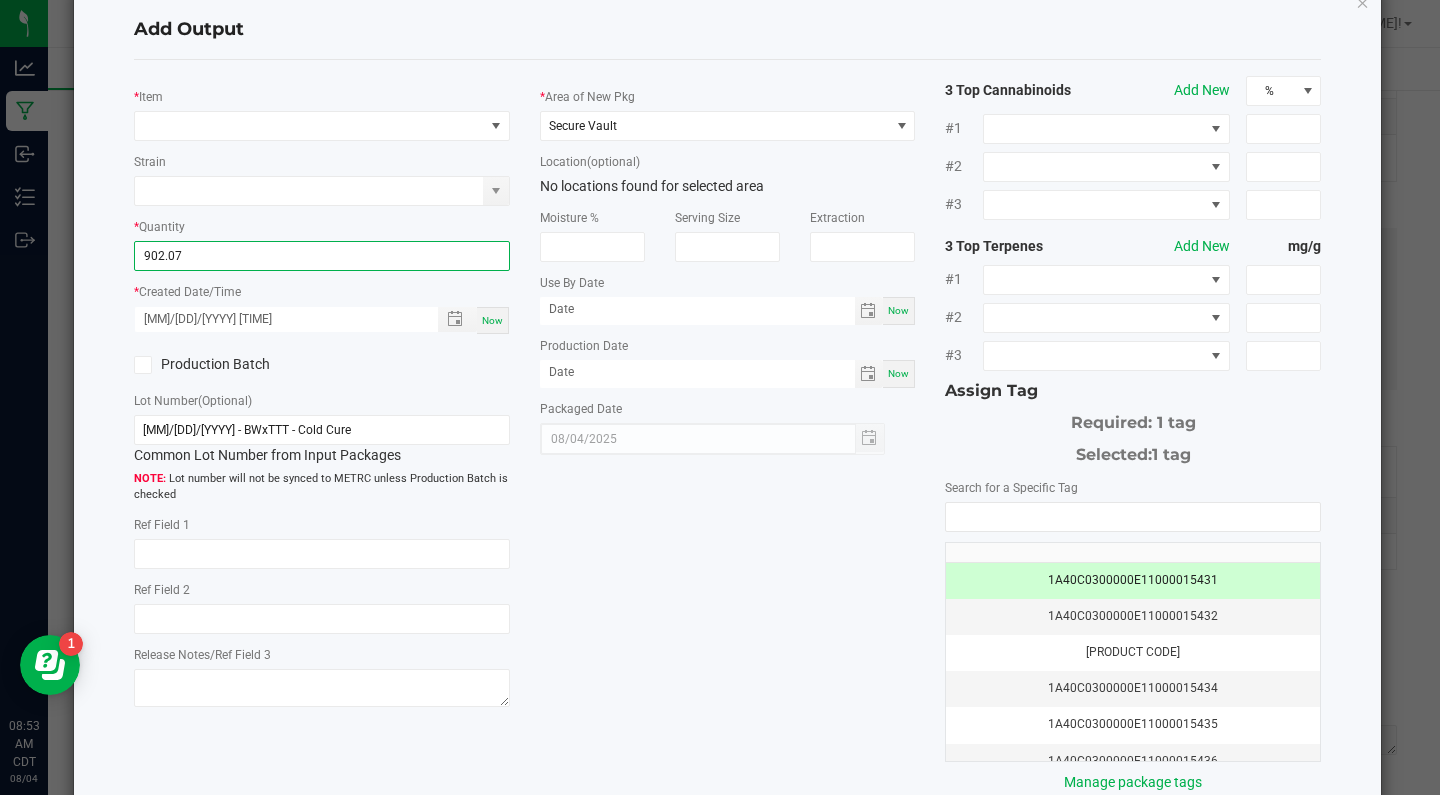 click on "902.07" at bounding box center [322, 256] 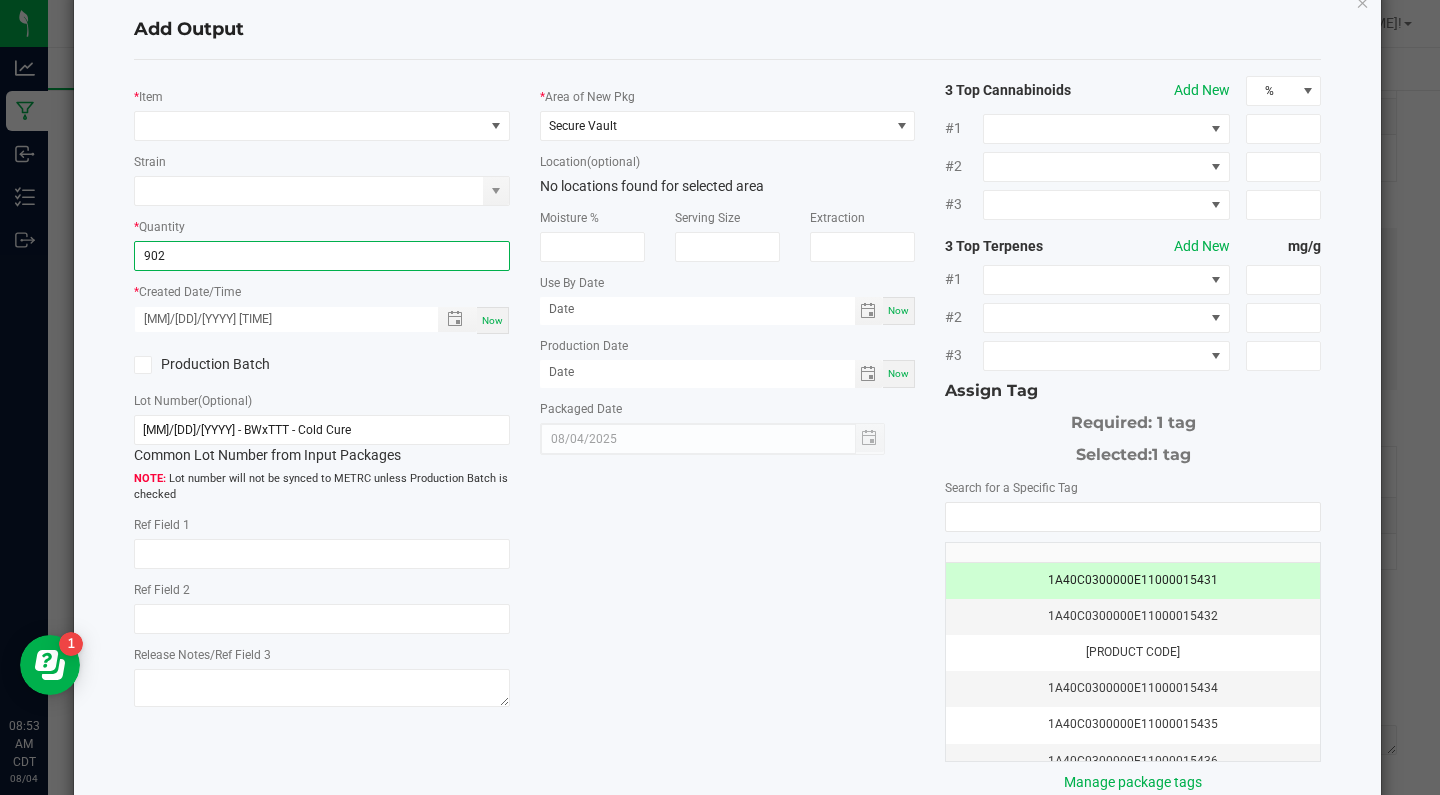 click on "*   Created Date/Time  [DATE] [TIME] Now" 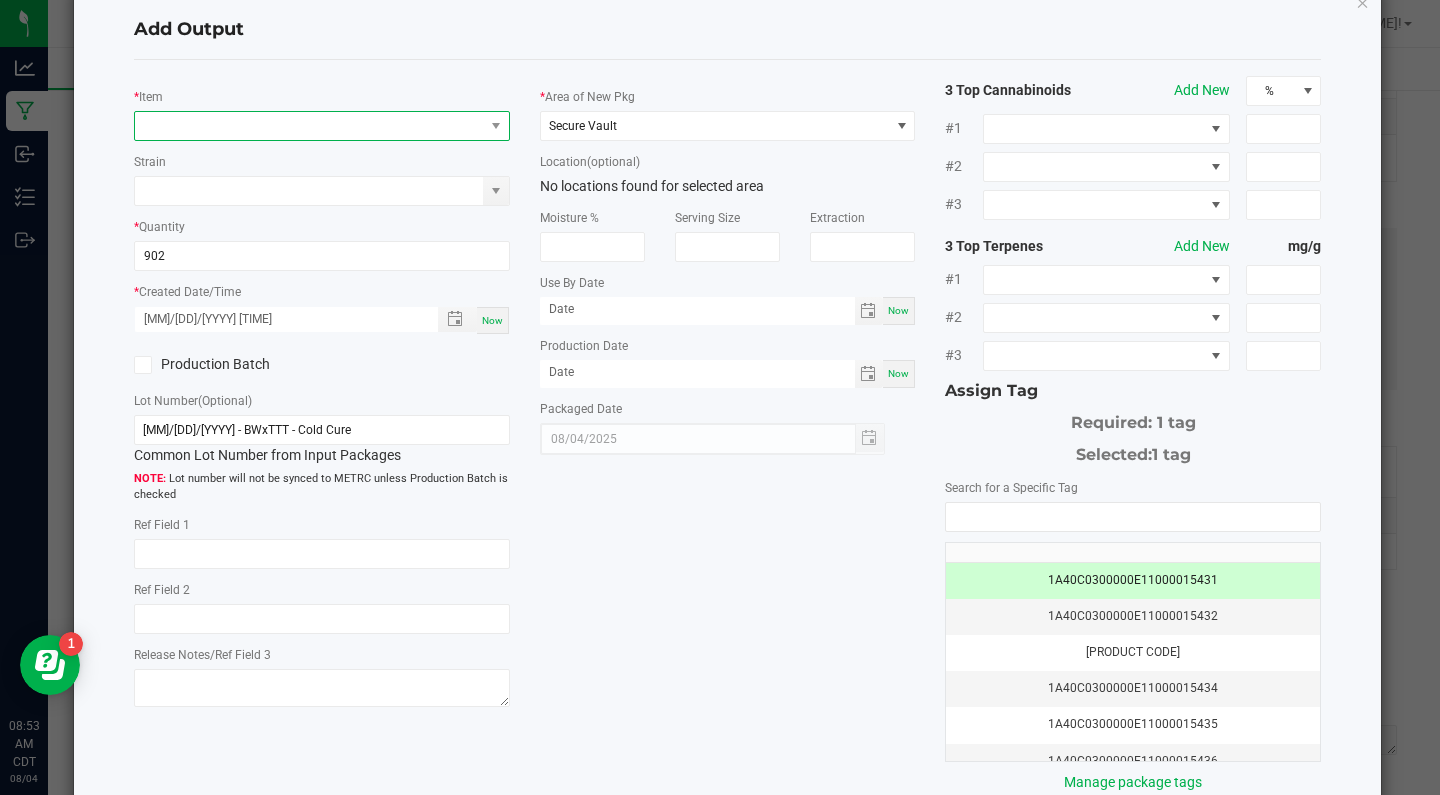 click at bounding box center [309, 126] 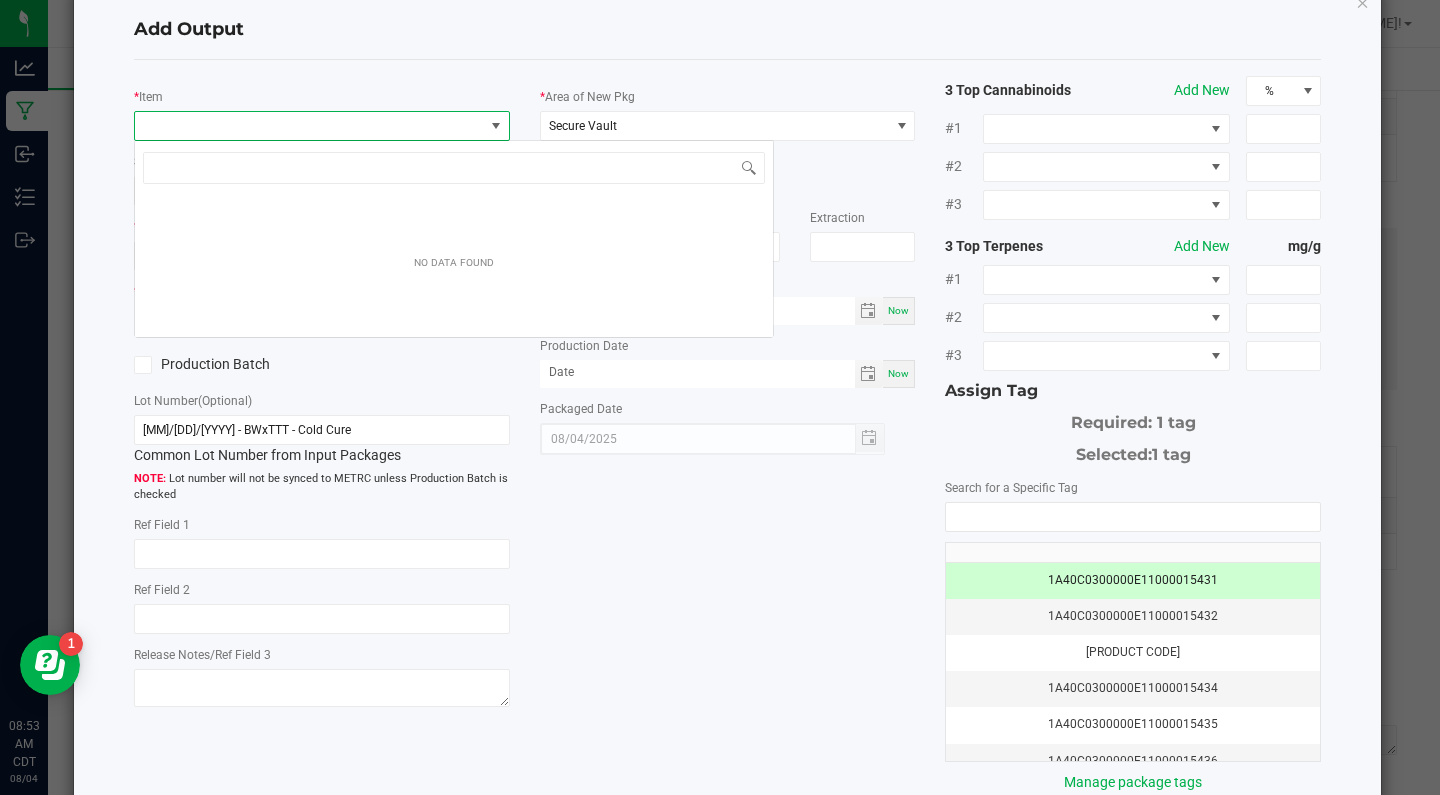 scroll, scrollTop: 99970, scrollLeft: 99624, axis: both 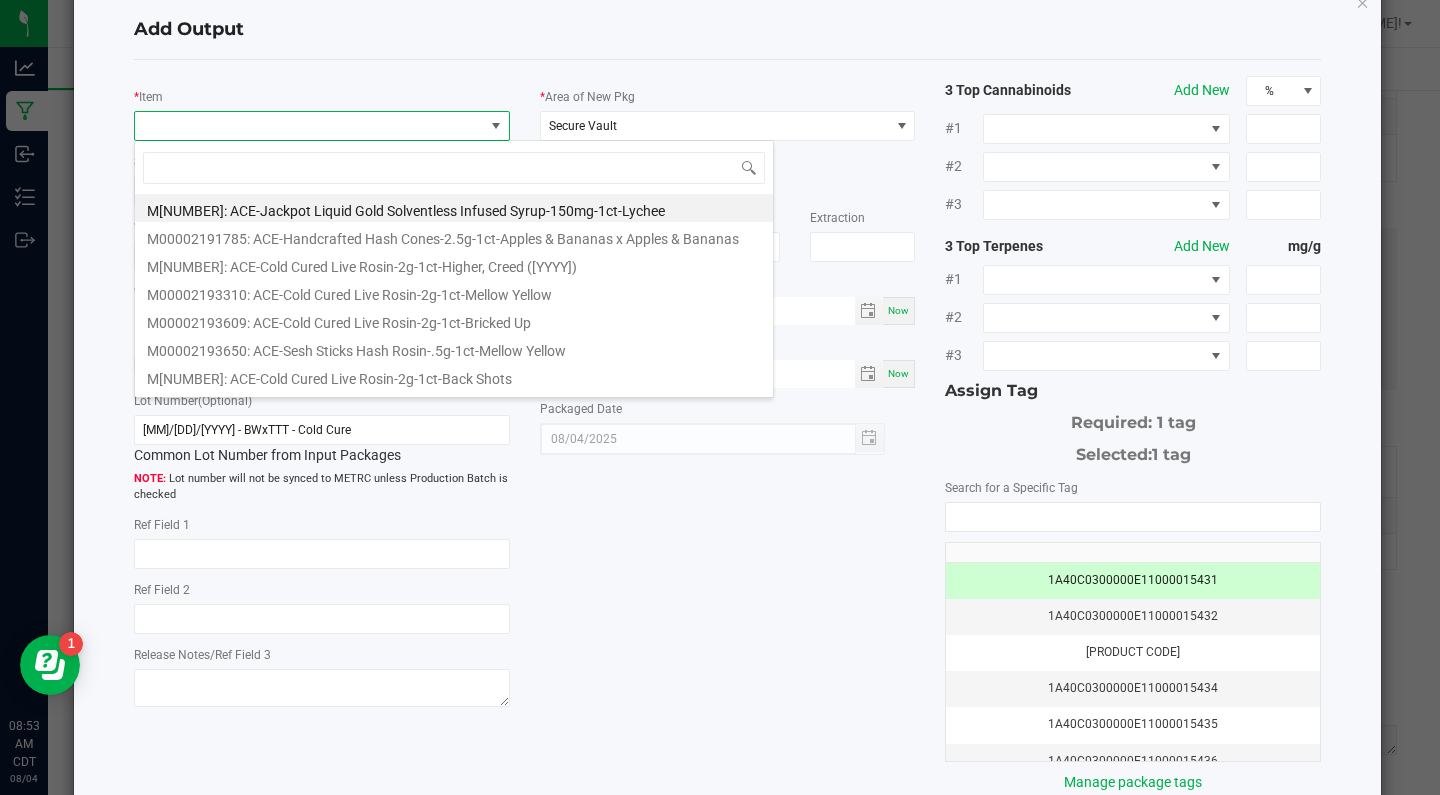 click on "*   Item   Strain   *   Quantity  902  *   Created Date/Time  08/04/2025 8:52 AM Now  Production Batch   Lot Number  (Optional) 073125 - BWxTTT - Cold Cure  Common Lot Number from Input Packages   Lot number will not be synced to METRC unless Production Batch is checked   Ref Field 1   Ref Field 2   Release Notes/Ref Field 3" 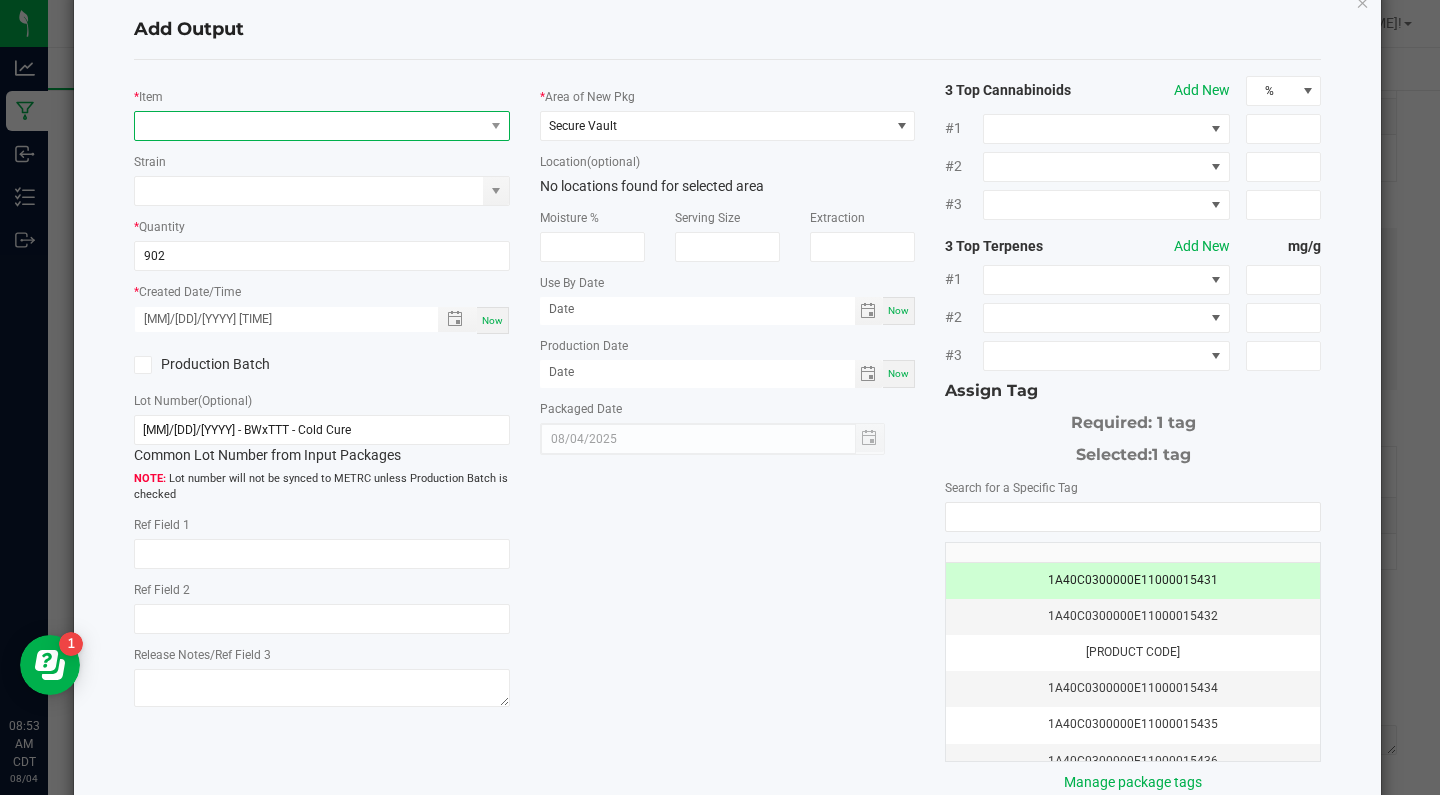 click at bounding box center (309, 126) 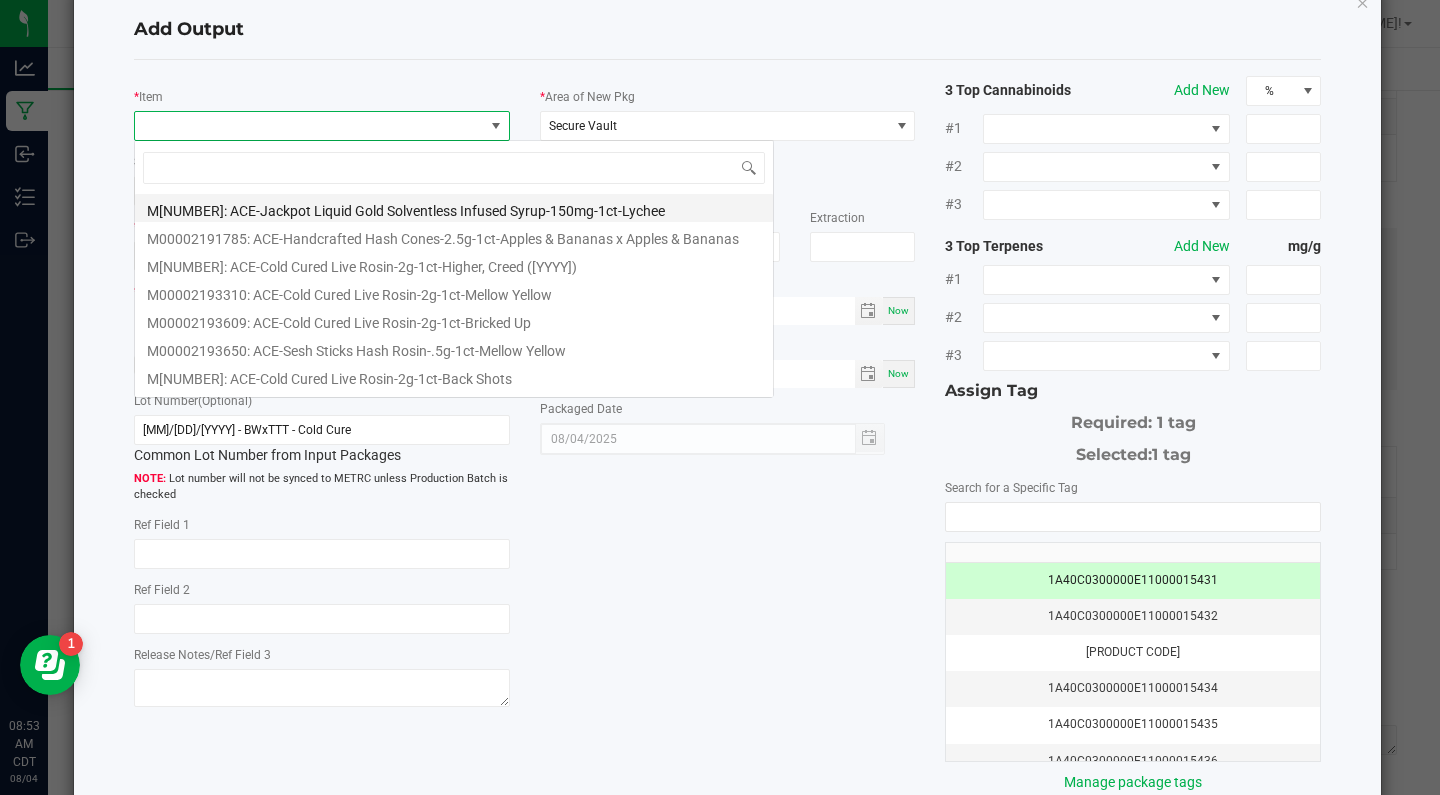 scroll, scrollTop: 99970, scrollLeft: 99624, axis: both 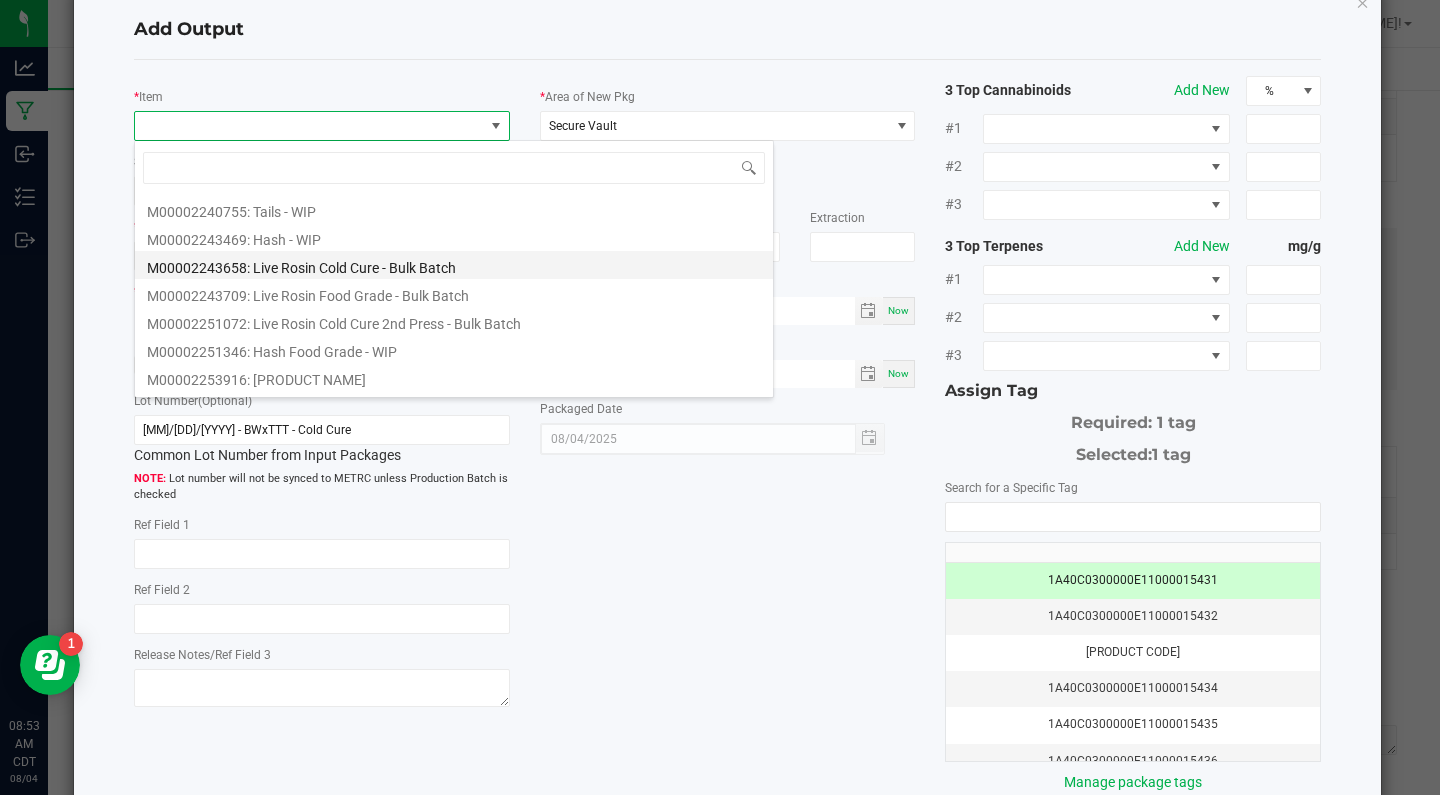 click on "M00002243658: Live Rosin Cold Cure - Bulk Batch" at bounding box center [454, 265] 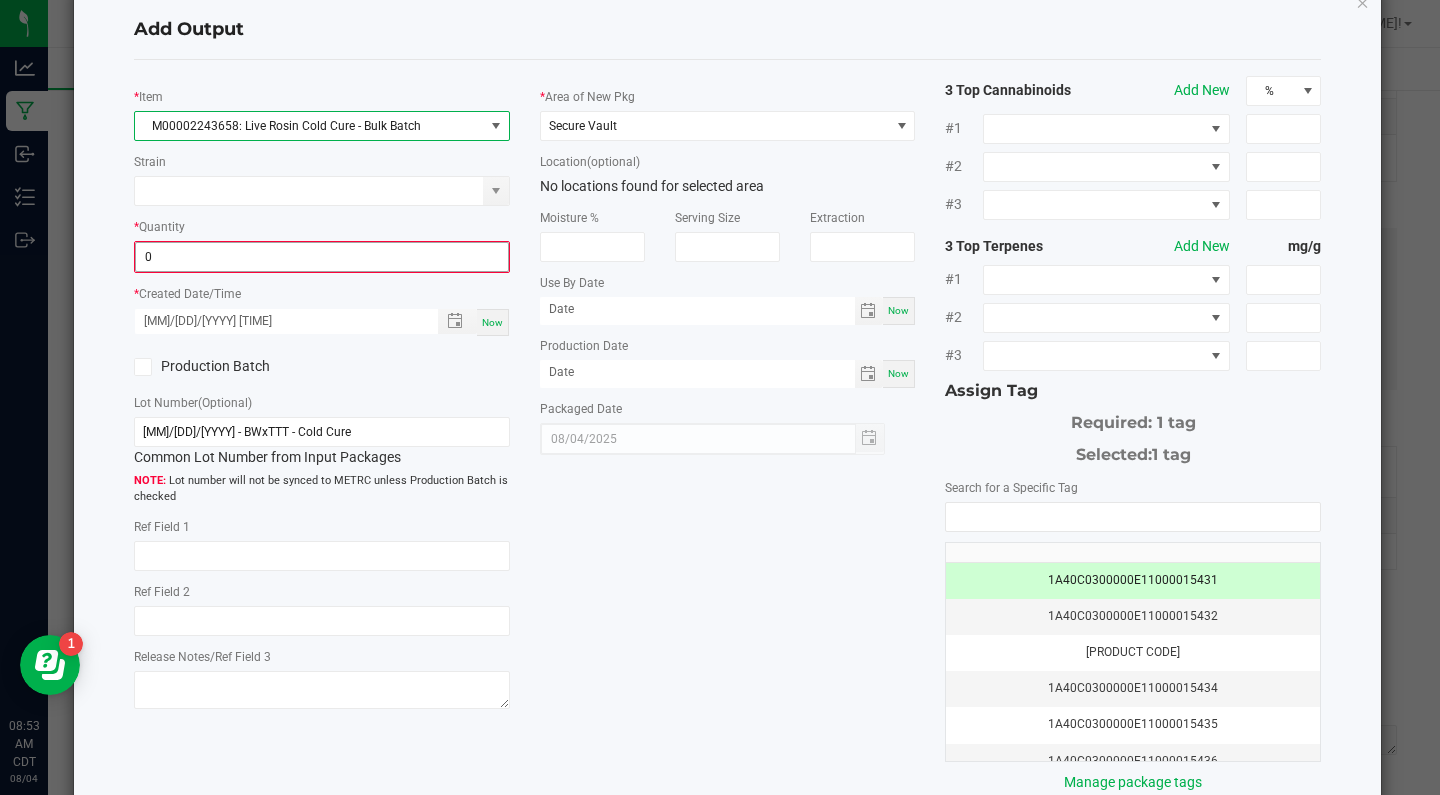 click on "0" at bounding box center [322, 257] 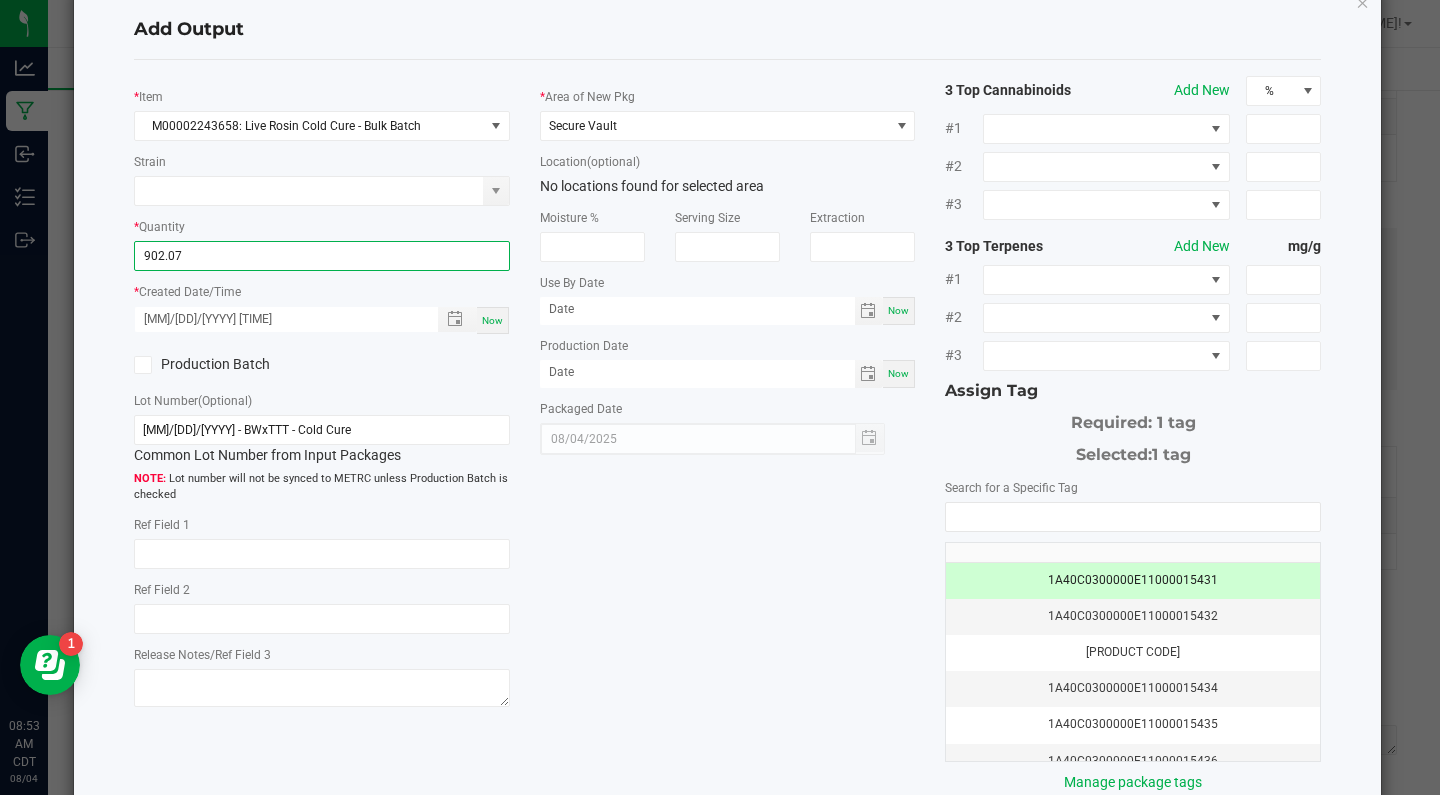 type on "902.0700 g" 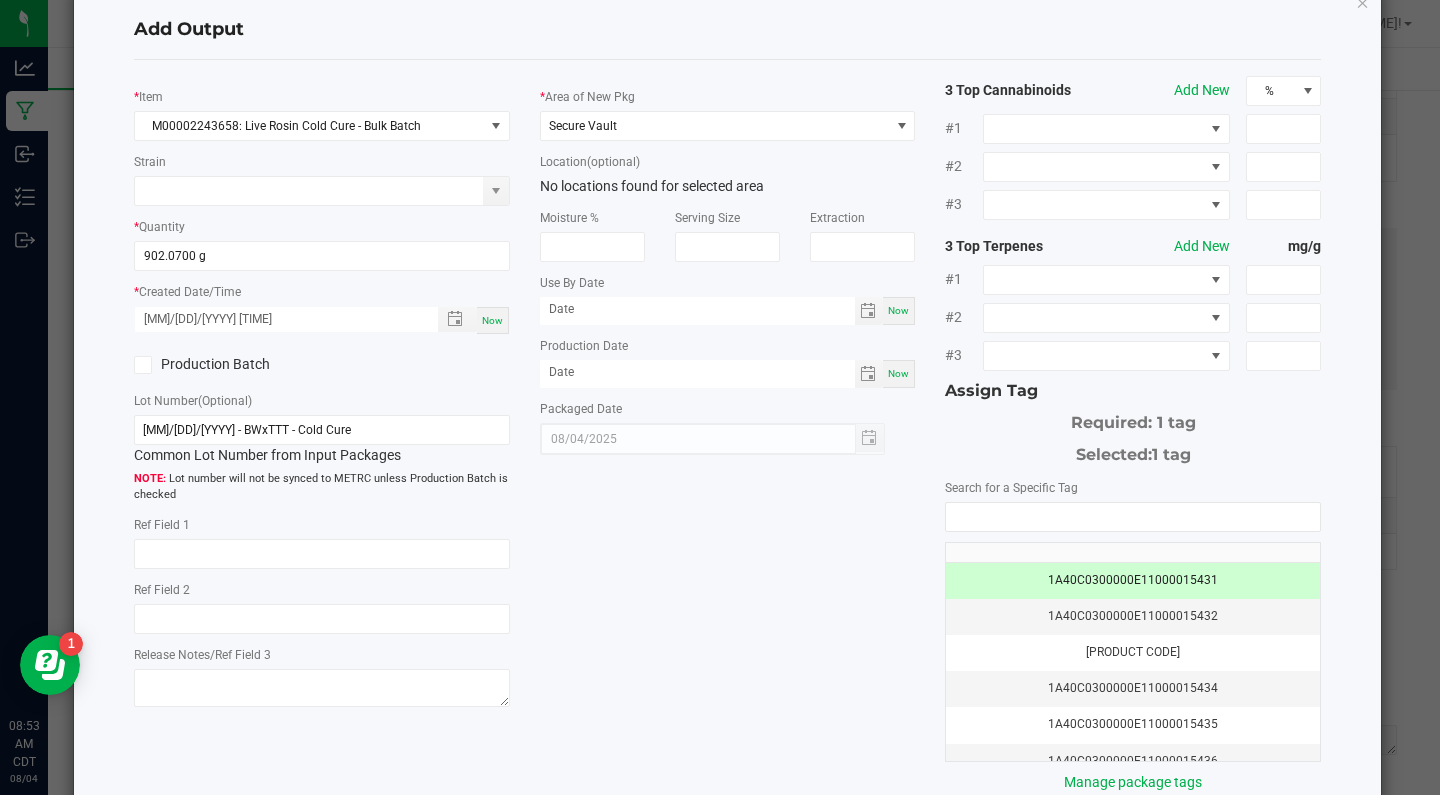 click on "Production Batch" 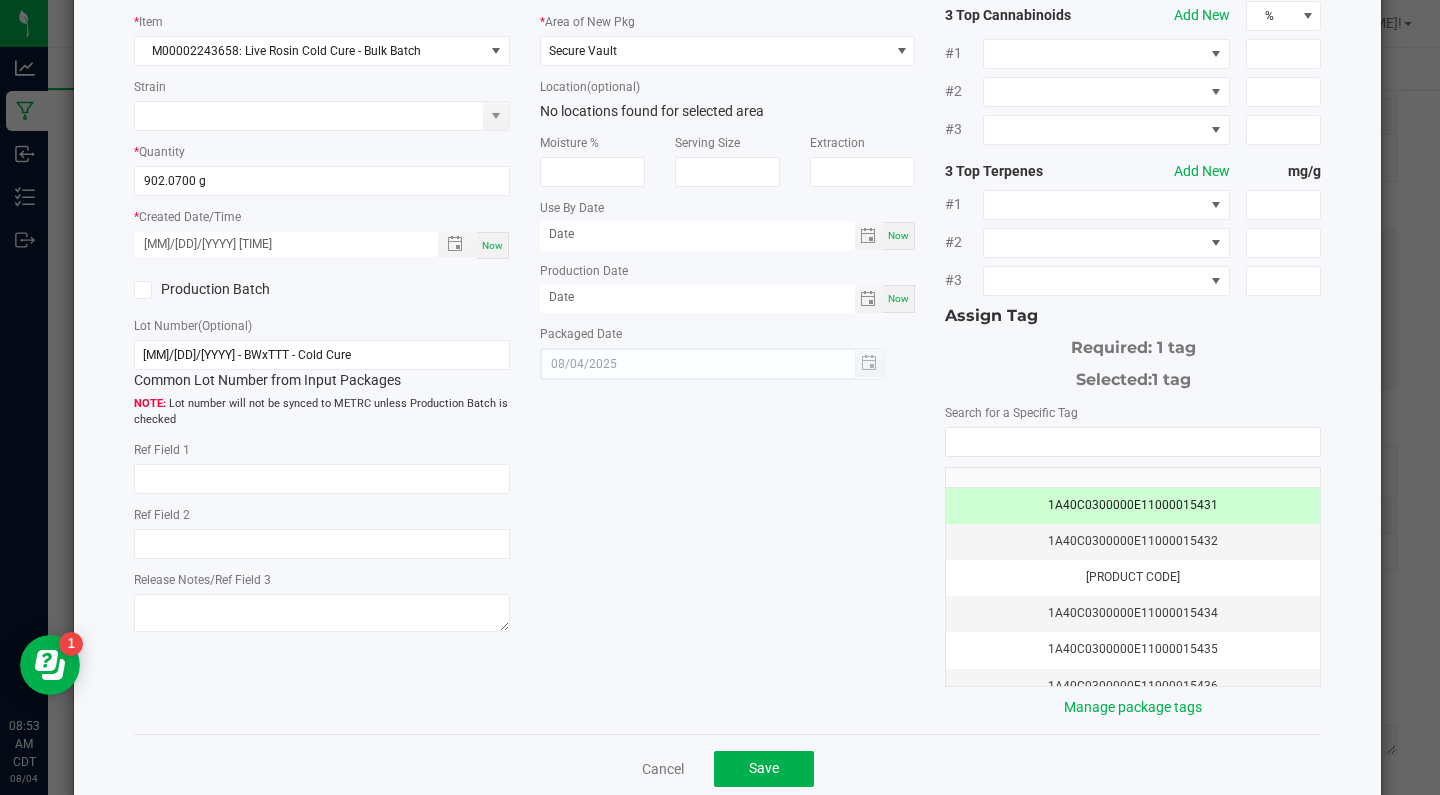 scroll, scrollTop: 127, scrollLeft: 0, axis: vertical 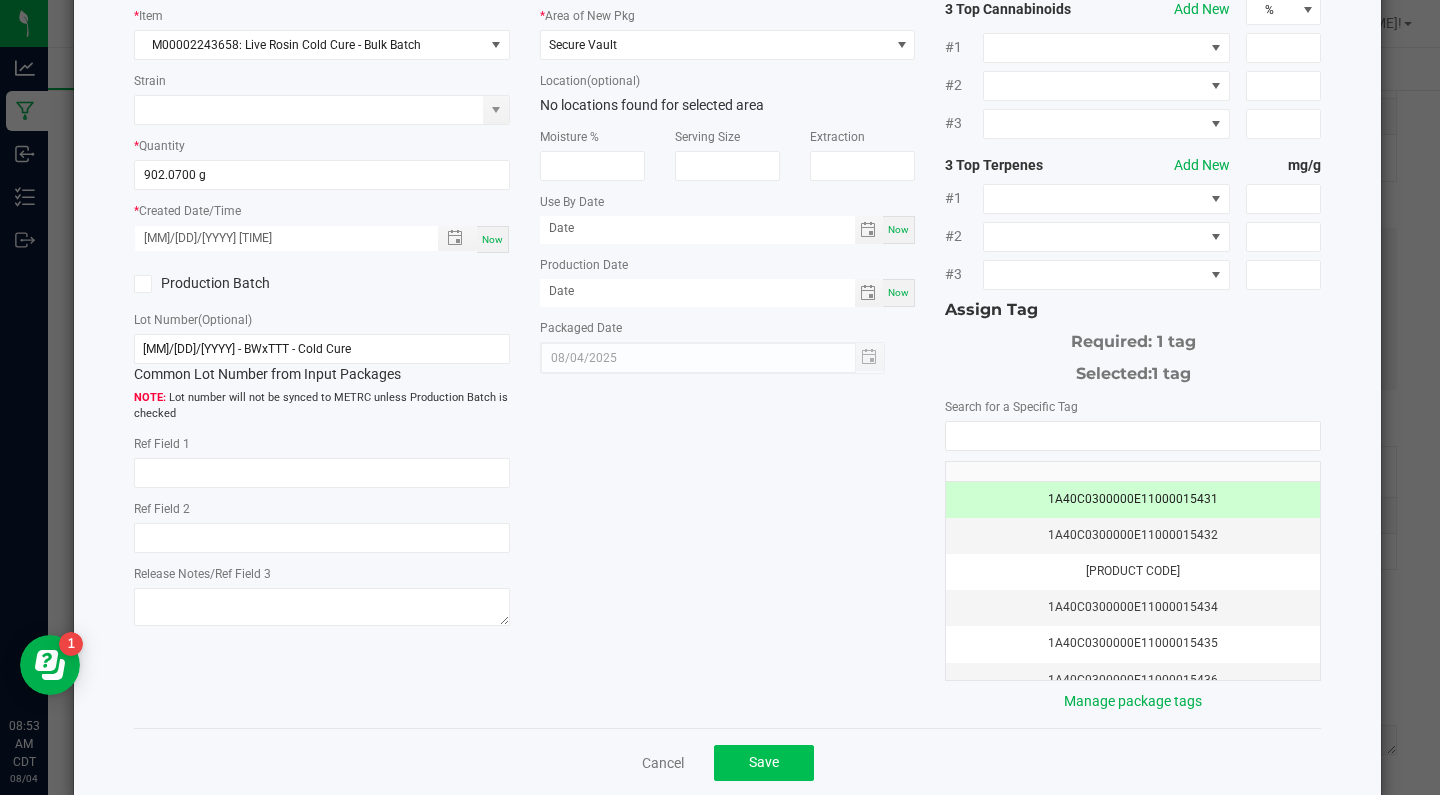 click on "Save" 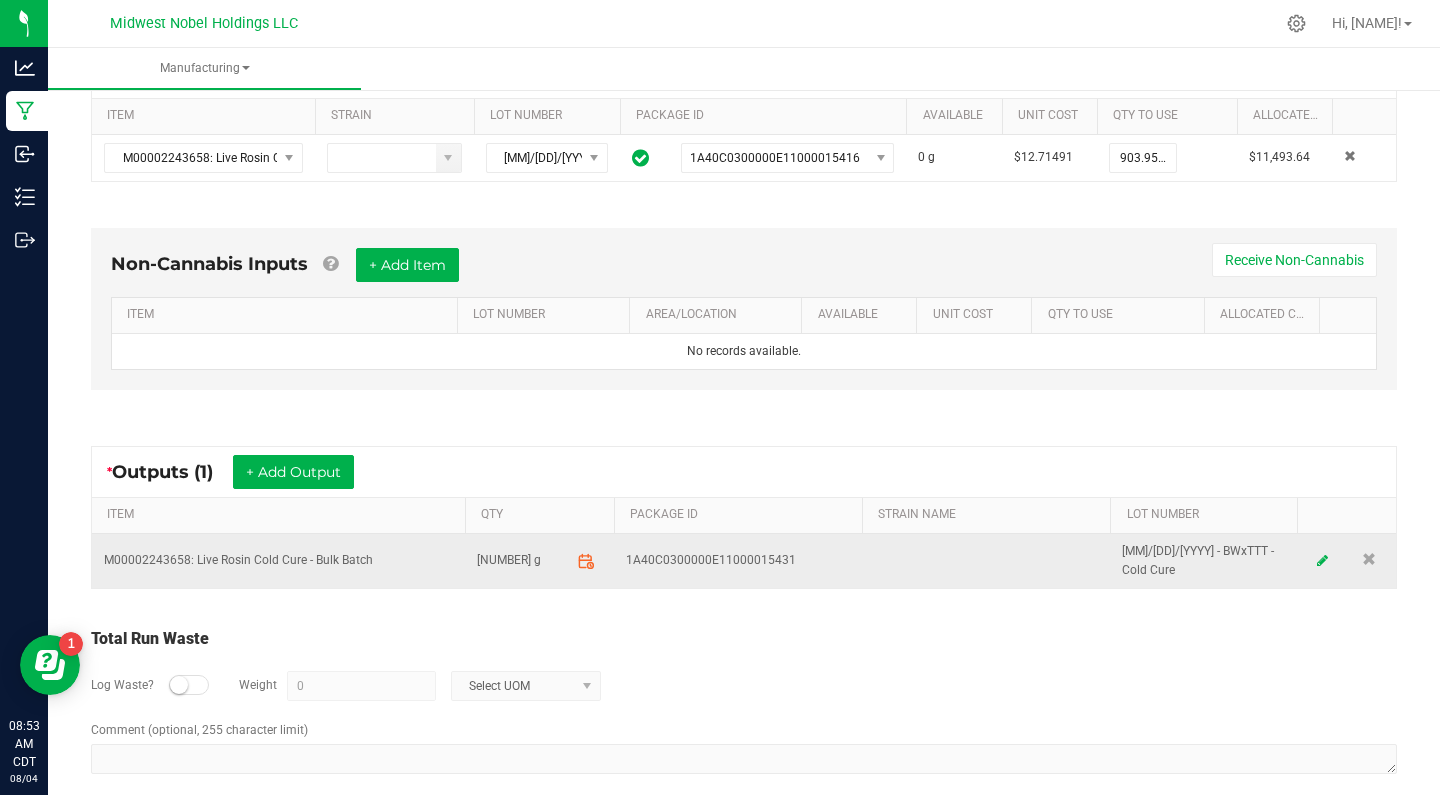 click 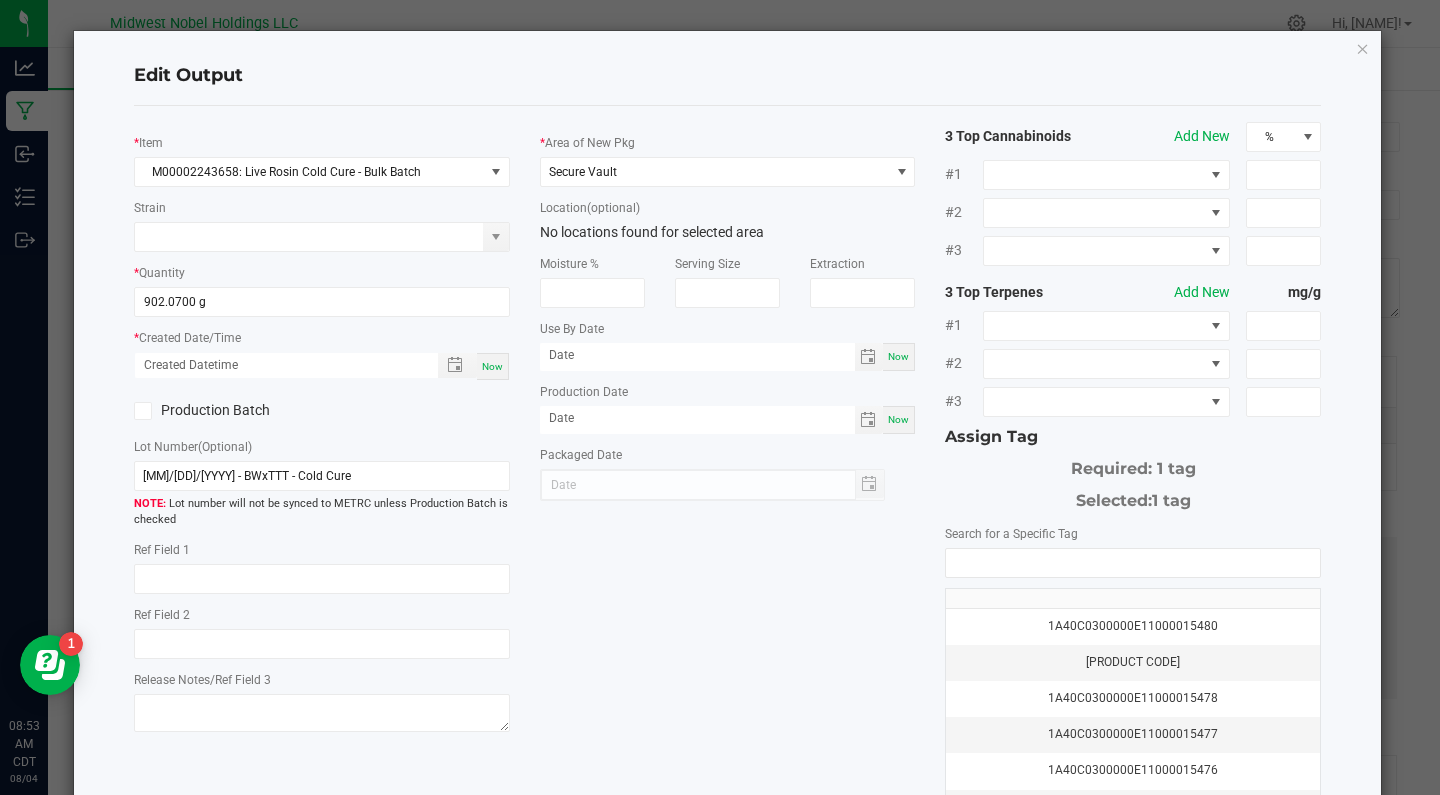 click on "Now" at bounding box center [492, 366] 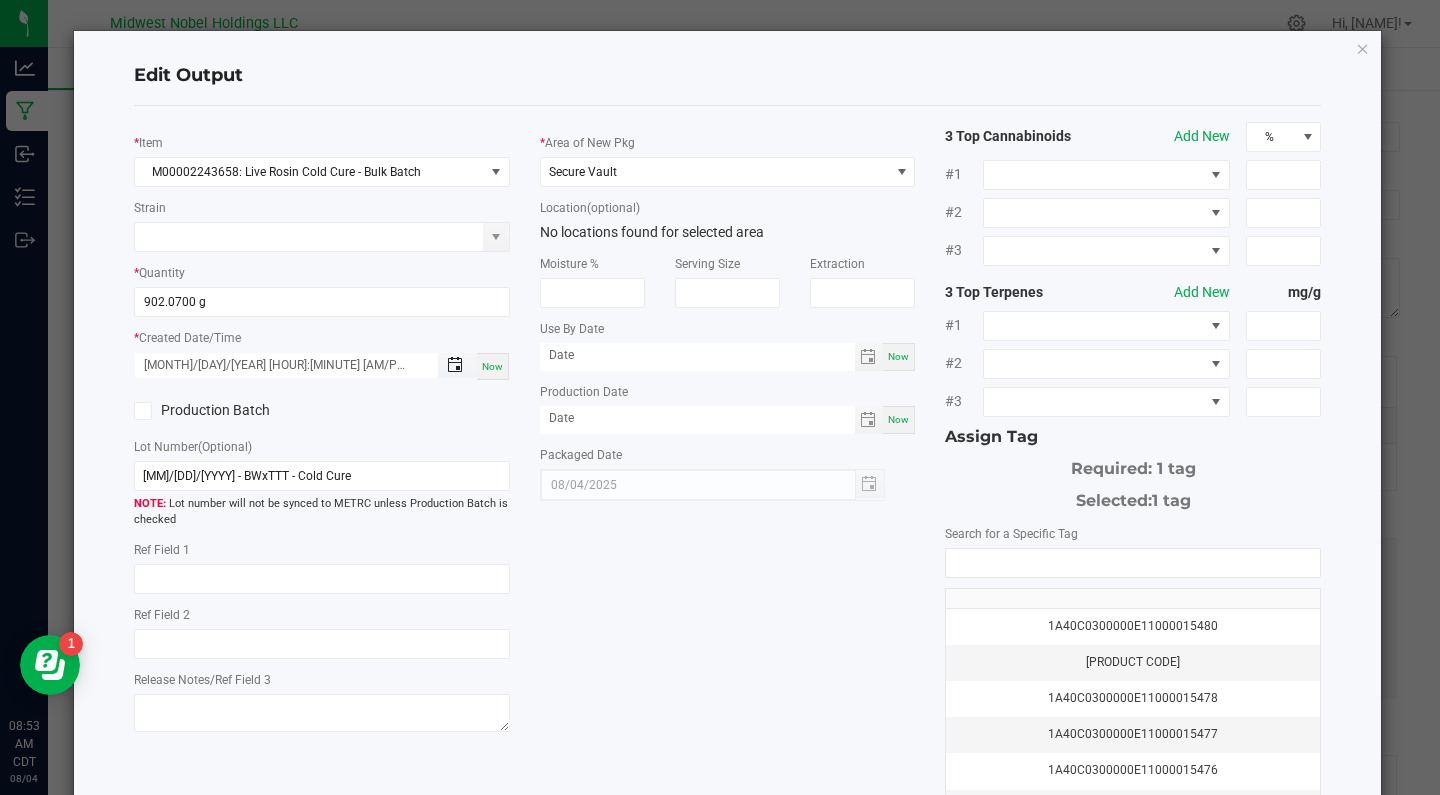 click at bounding box center [455, 365] 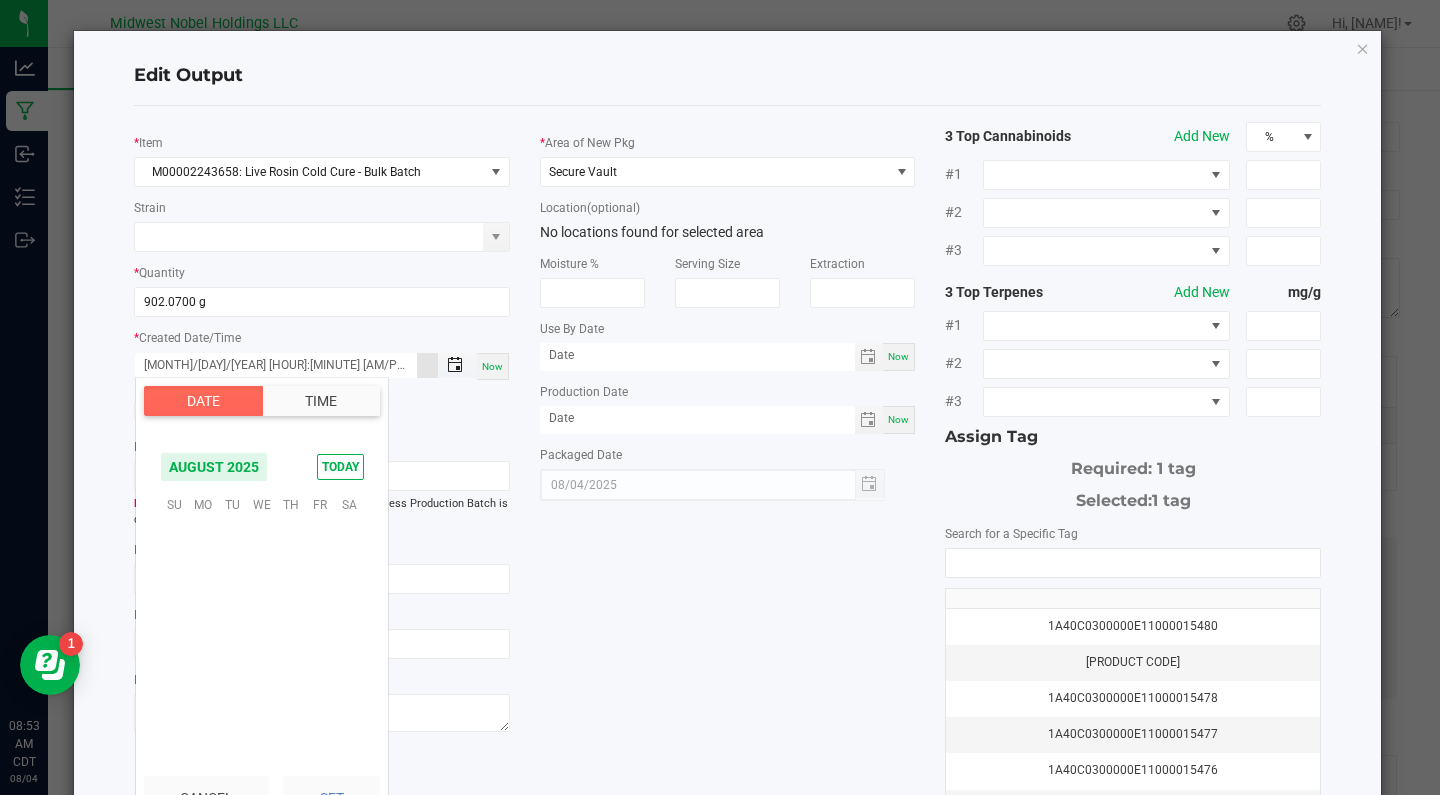 scroll, scrollTop: 324099, scrollLeft: 0, axis: vertical 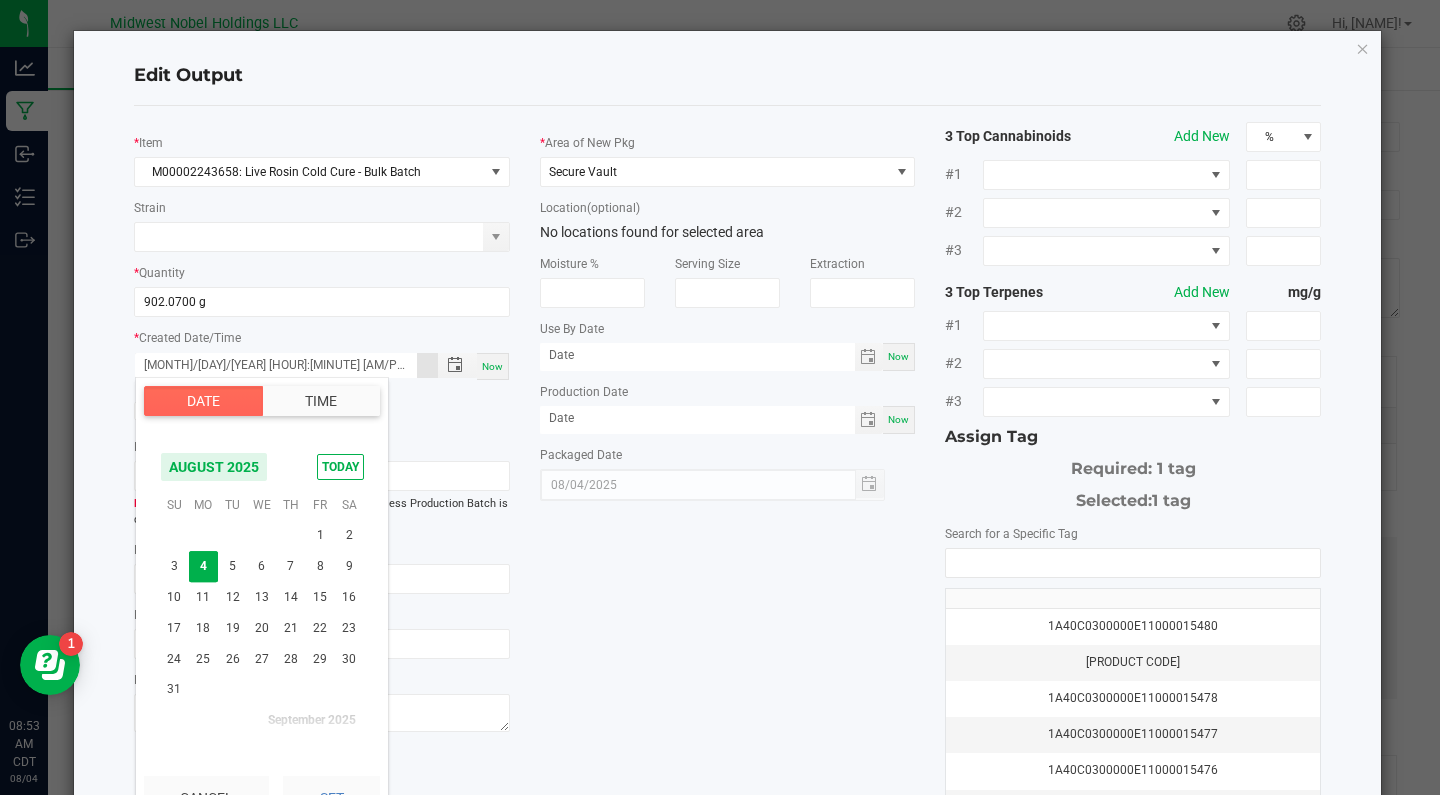 click on "*   Item  M00002243658: Live Rosin Cold Cure - Bulk Batch  Strain   *   Quantity  902.0700 g  *   Created Date/Time  08/04/2025 8:53 AM Now  Production Batch   Lot Number  (Optional) 073125 - BWxTTT - Cold Cure     Lot number will not be synced to METRC unless Production Batch is checked   Ref Field 1   Ref Field 2   Release Notes/Ref Field 3   *   Area of New Pkg  Secure Vault  Location  (optional) No locations found for selected area  Moisture %   Serving Size   Extraction   Use By Date  Now  Production Date  Now  Packaged Date  08/04/2025 3 Top Cannabinoids  Add New  % #1 #2 #3 3 Top Terpenes  Add New  mg/g #1 #2 #3 Assign Tag  Required: 1 tag   Selected:   1 tag   Search for a Specific Tag   1A40C0300000E11000015480   1A40C0300000E11000015479   1A40C0300000E11000015478   1A40C0300000E11000015477   1A40C0300000E11000015476   1A40C0300000E11000015475   1A40C0300000E11000015474   1A40C0300000E11000015473   1A40C0300000E11000015472   1A40C0300000E11000015471   1A40C0300000E11000015470   Manage package tags" 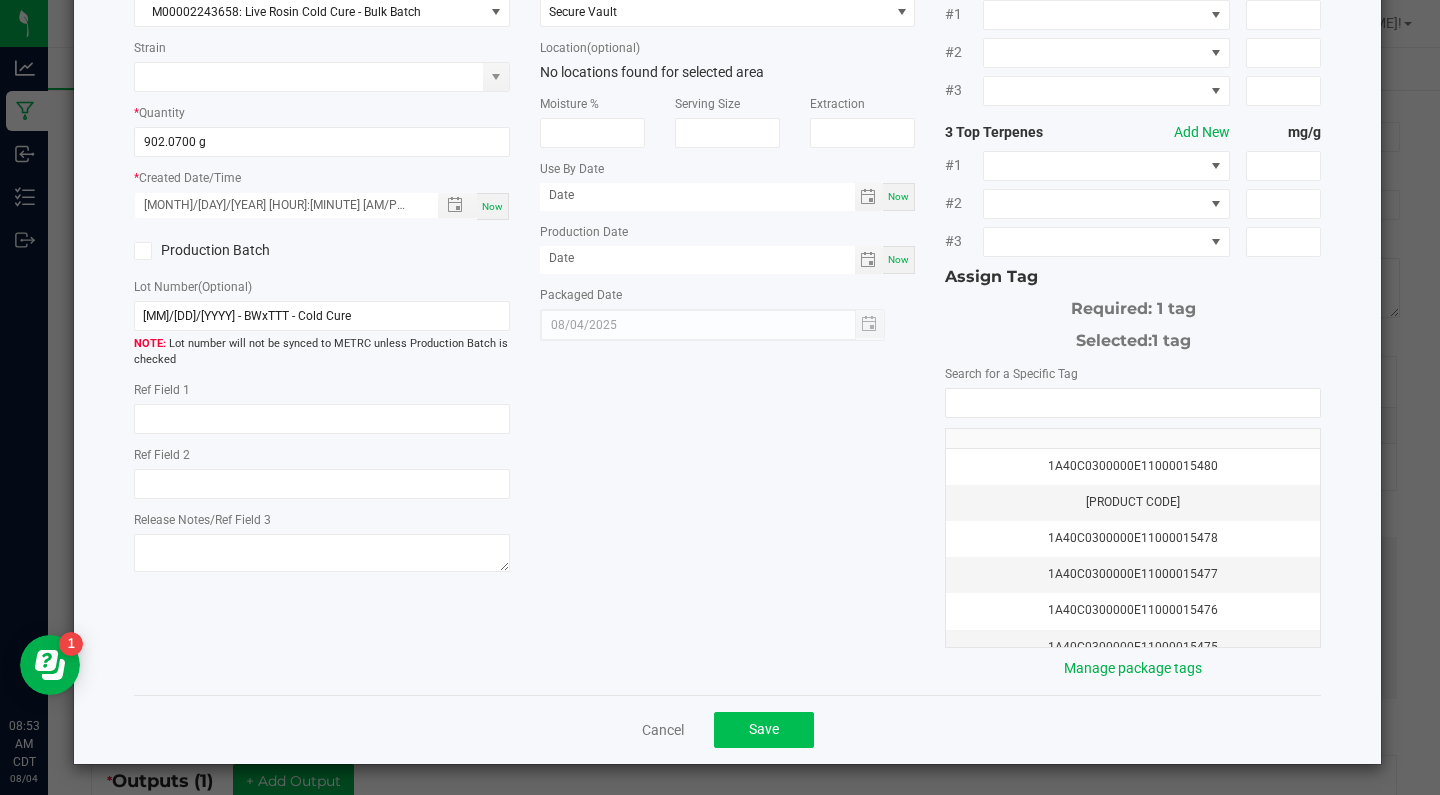 scroll, scrollTop: 159, scrollLeft: 0, axis: vertical 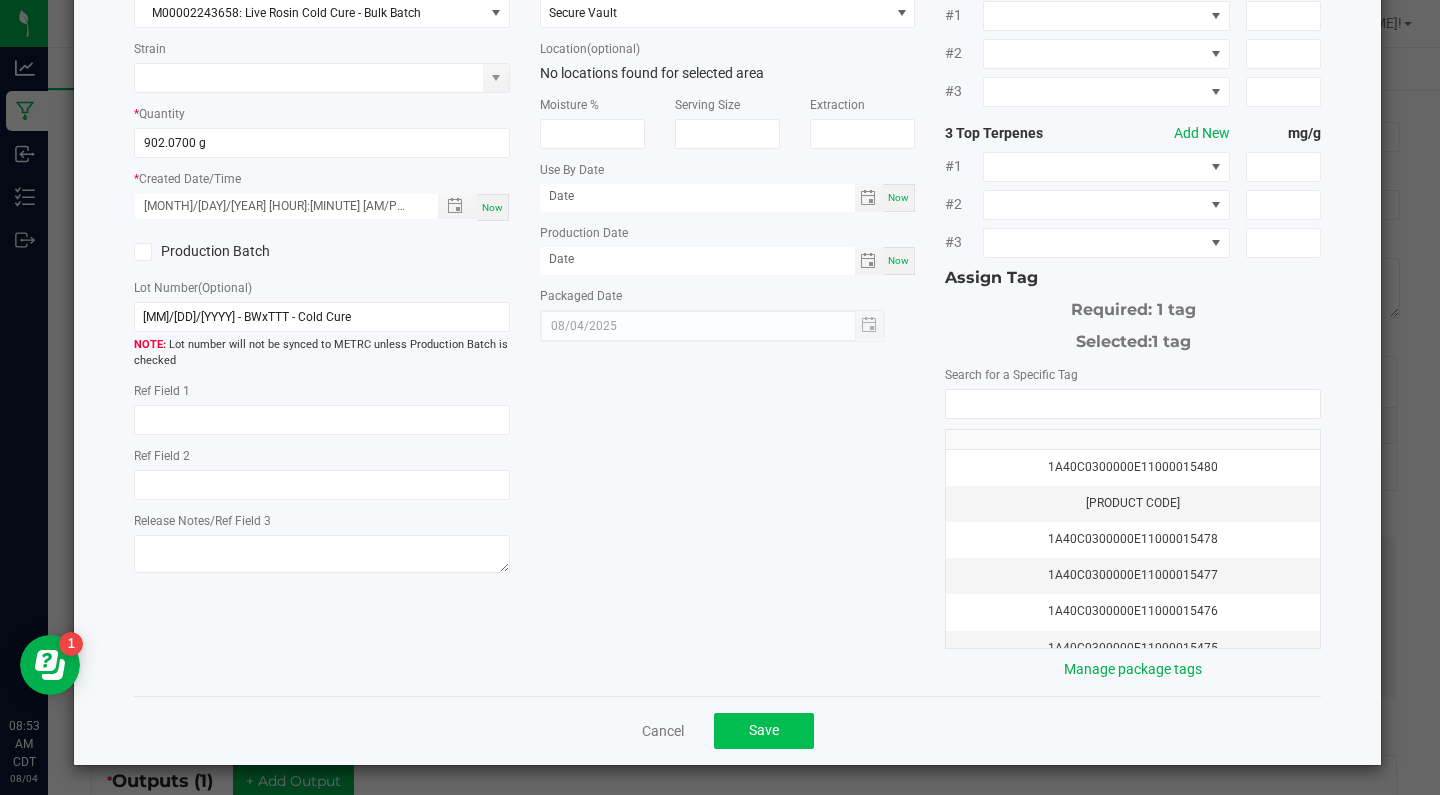 click on "Save" 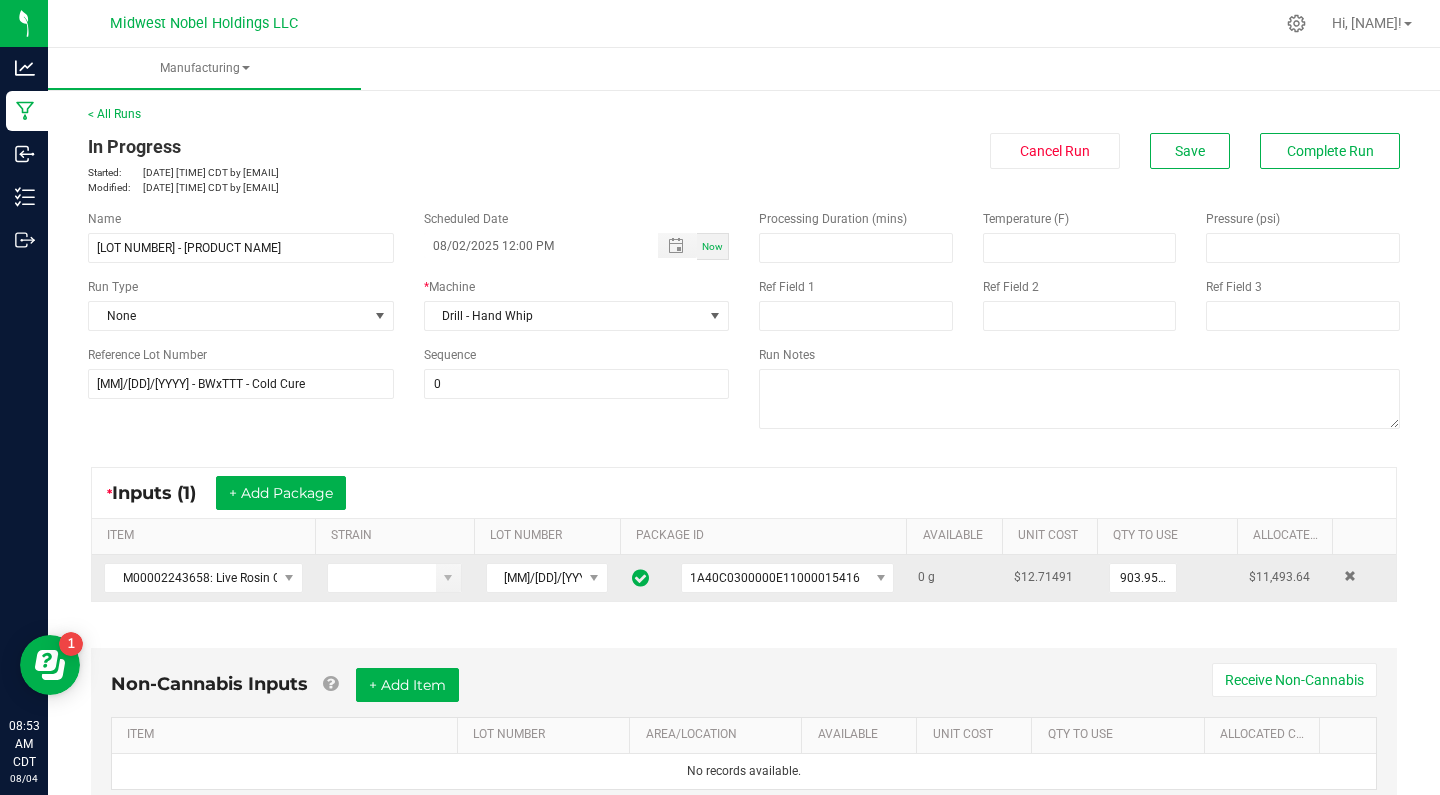 scroll, scrollTop: 0, scrollLeft: 0, axis: both 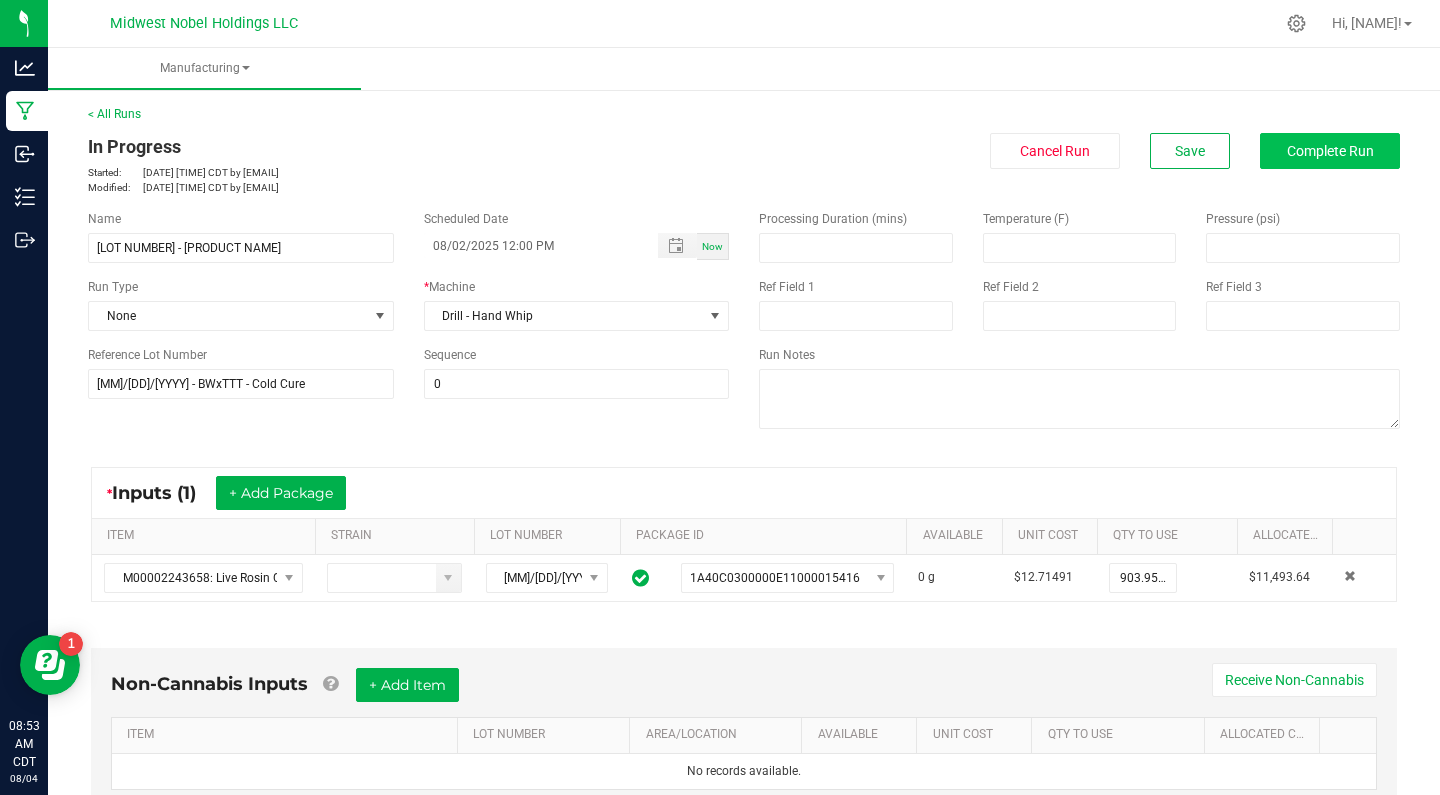 click on "Complete Run" at bounding box center (1330, 151) 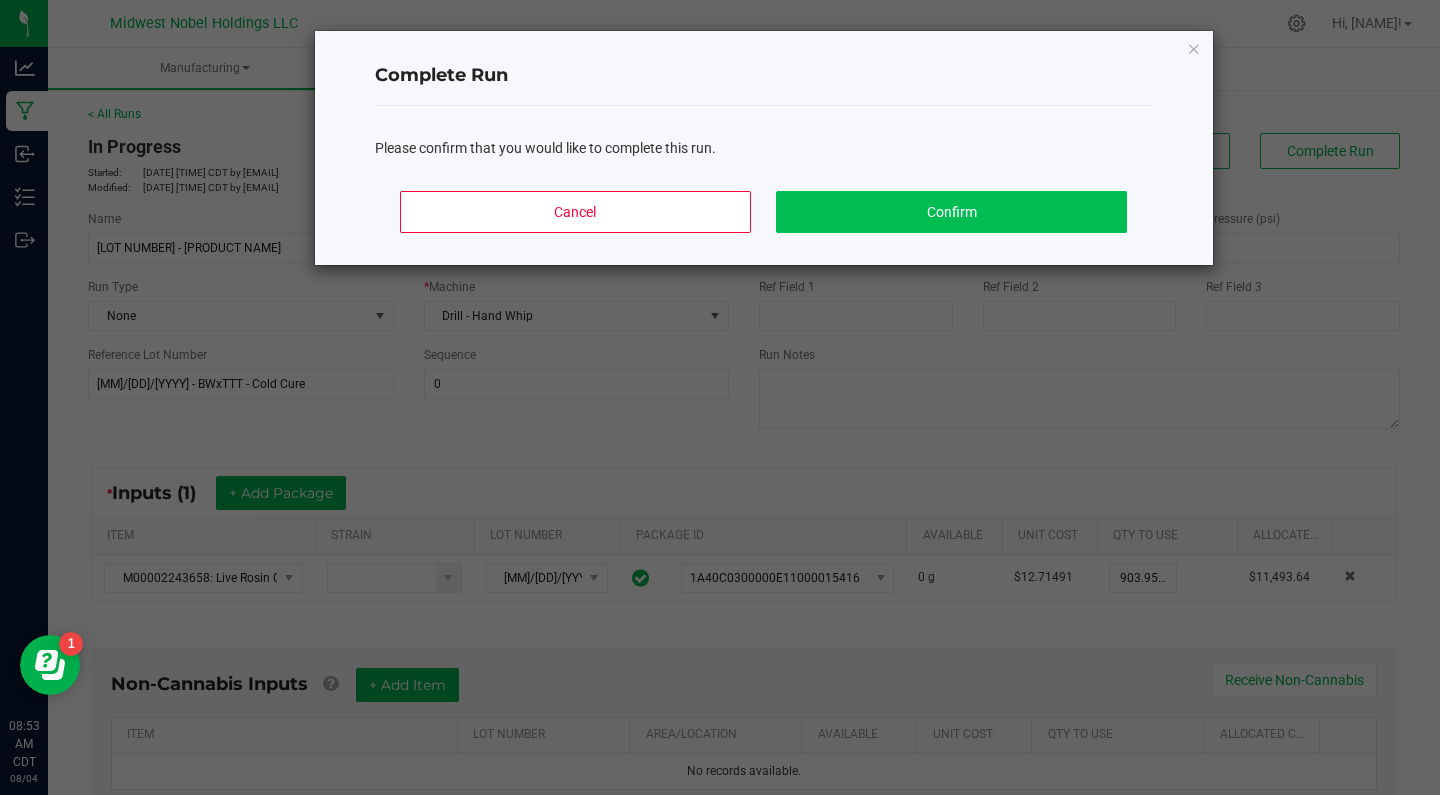 click on "Confirm" 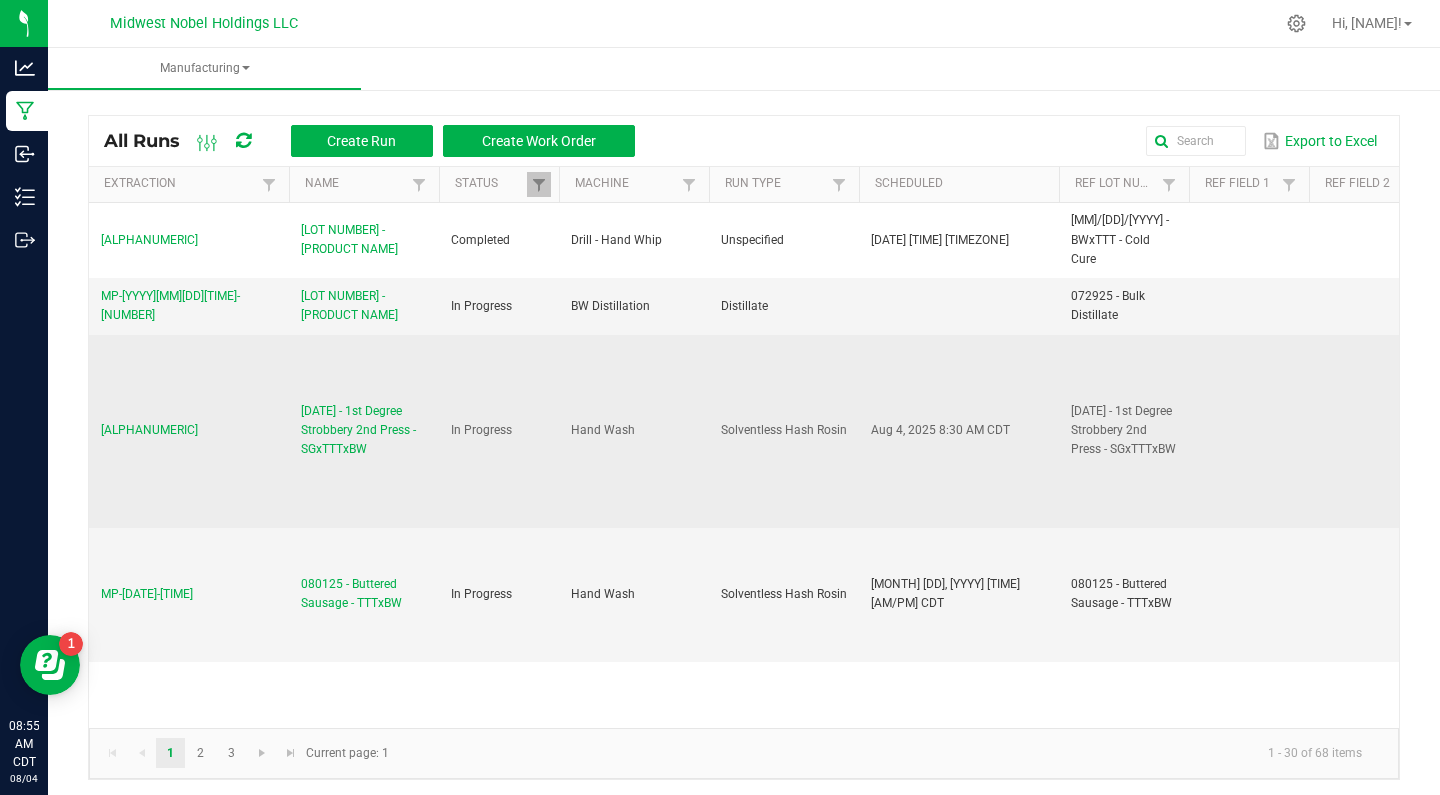 scroll, scrollTop: 0, scrollLeft: 0, axis: both 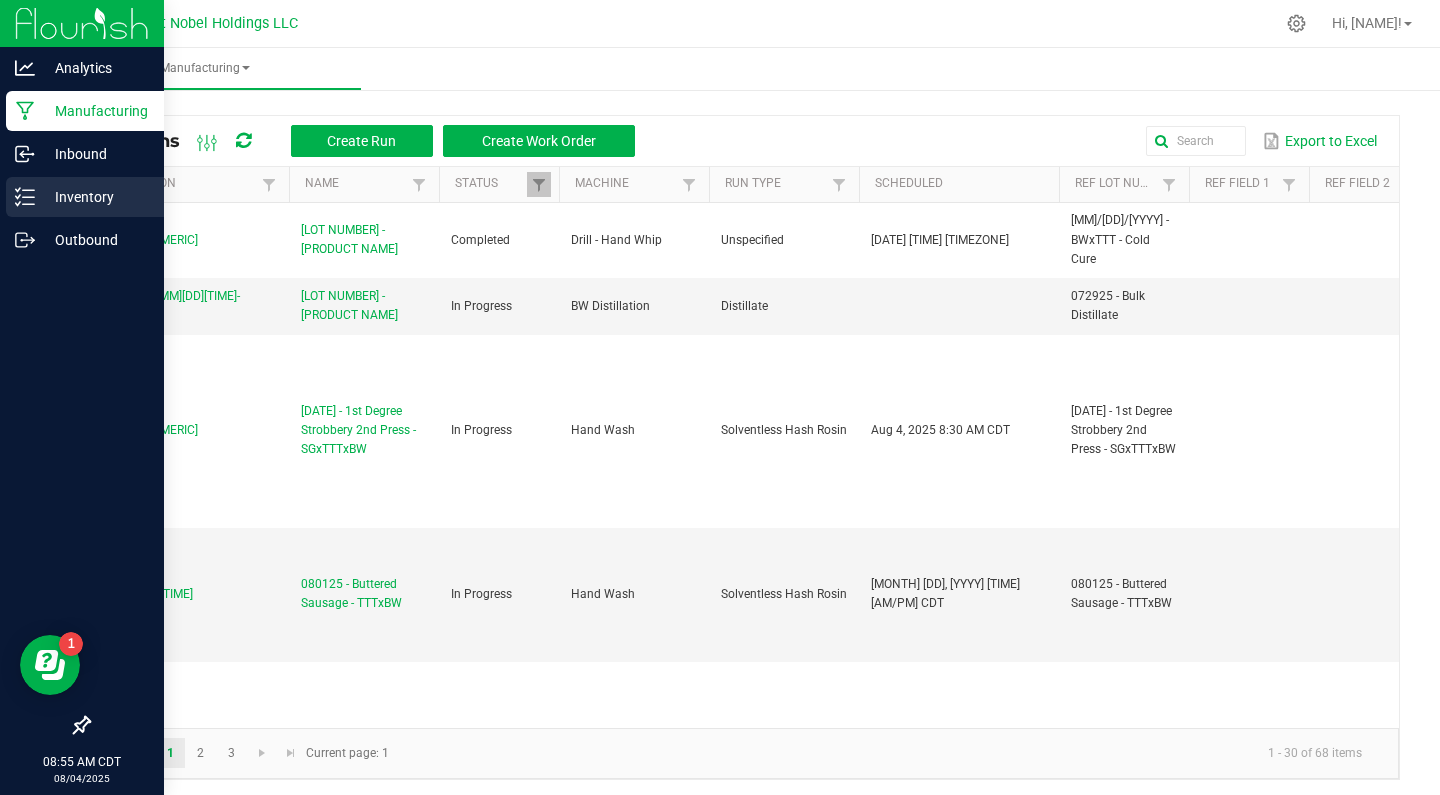 click on "Inventory" at bounding box center (95, 197) 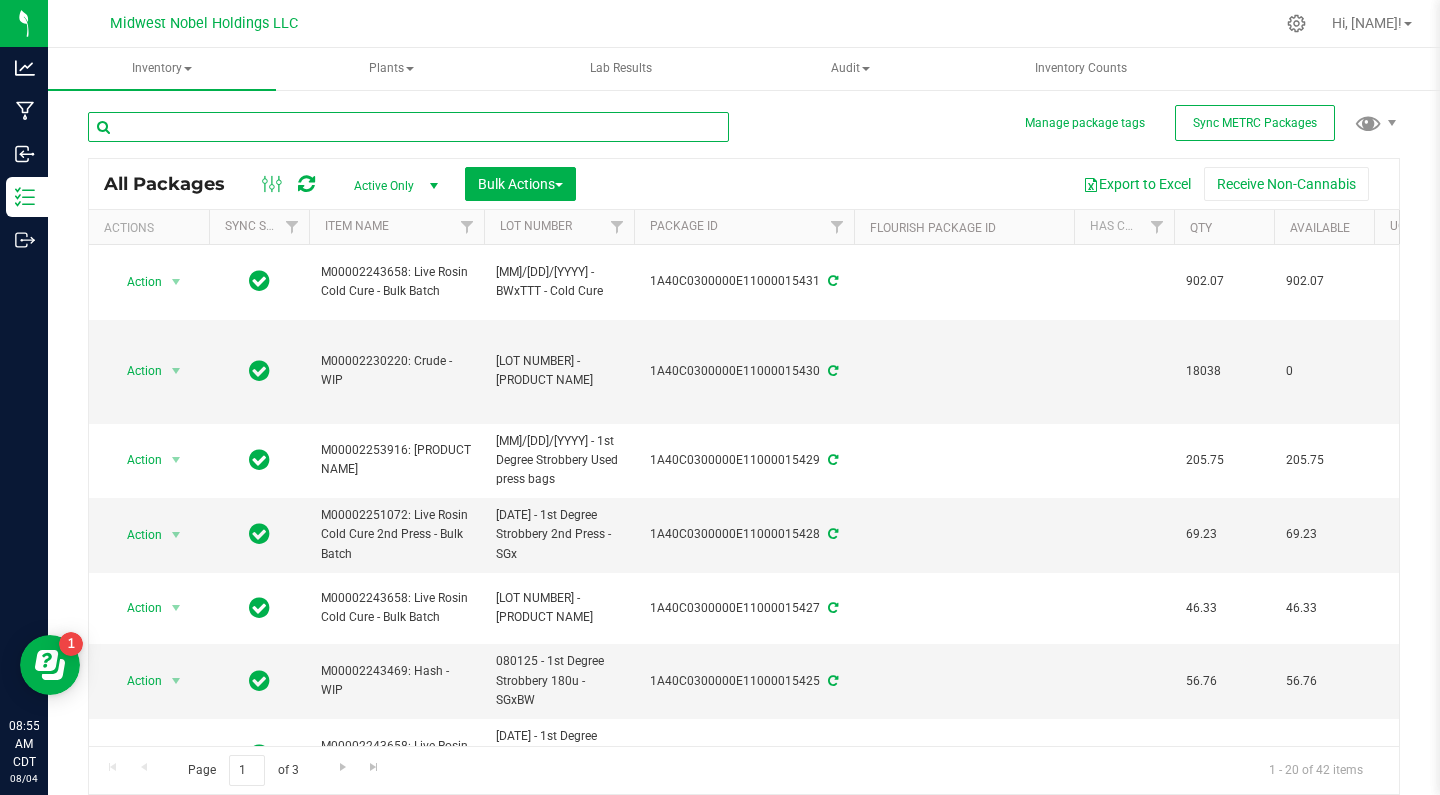 click at bounding box center [408, 127] 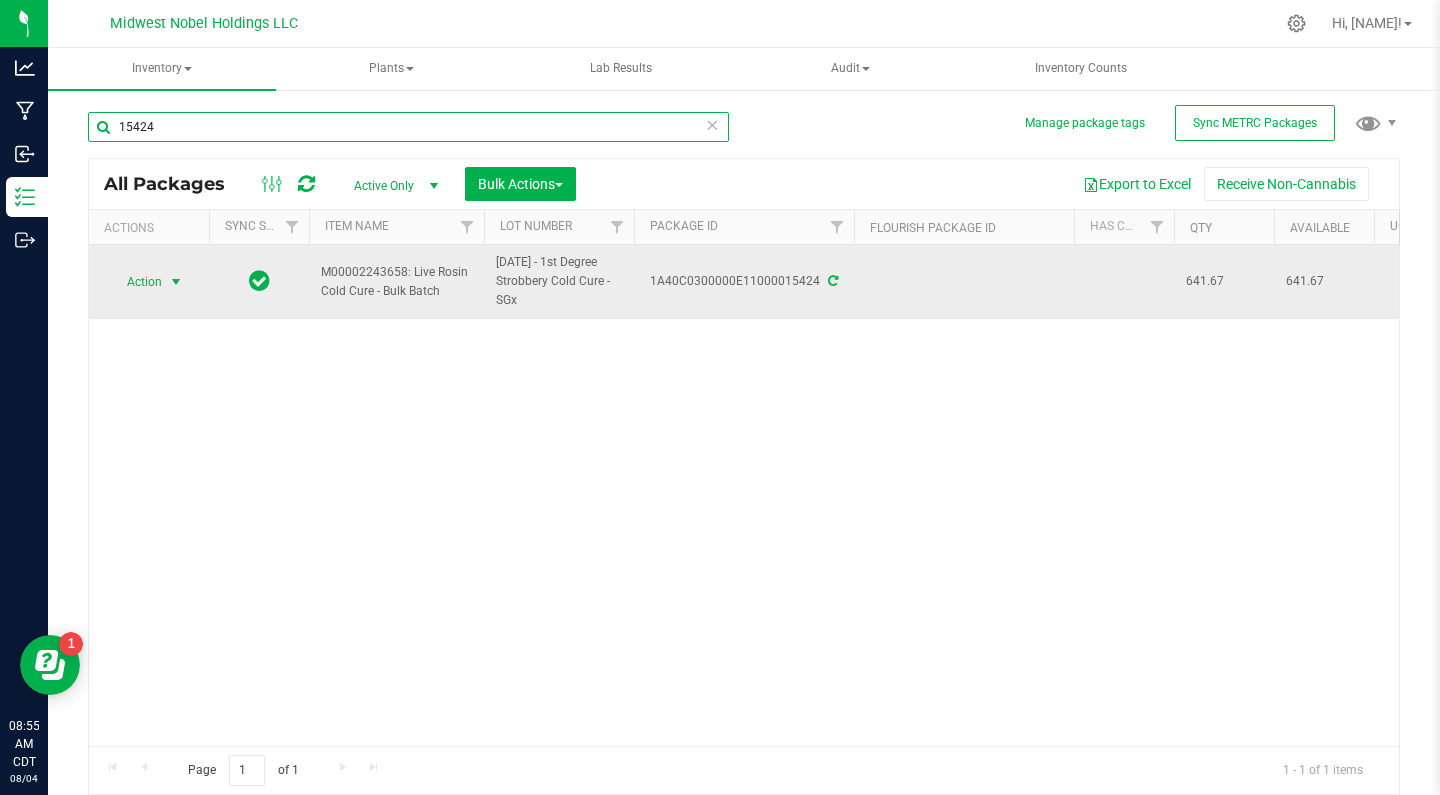 type on "15424" 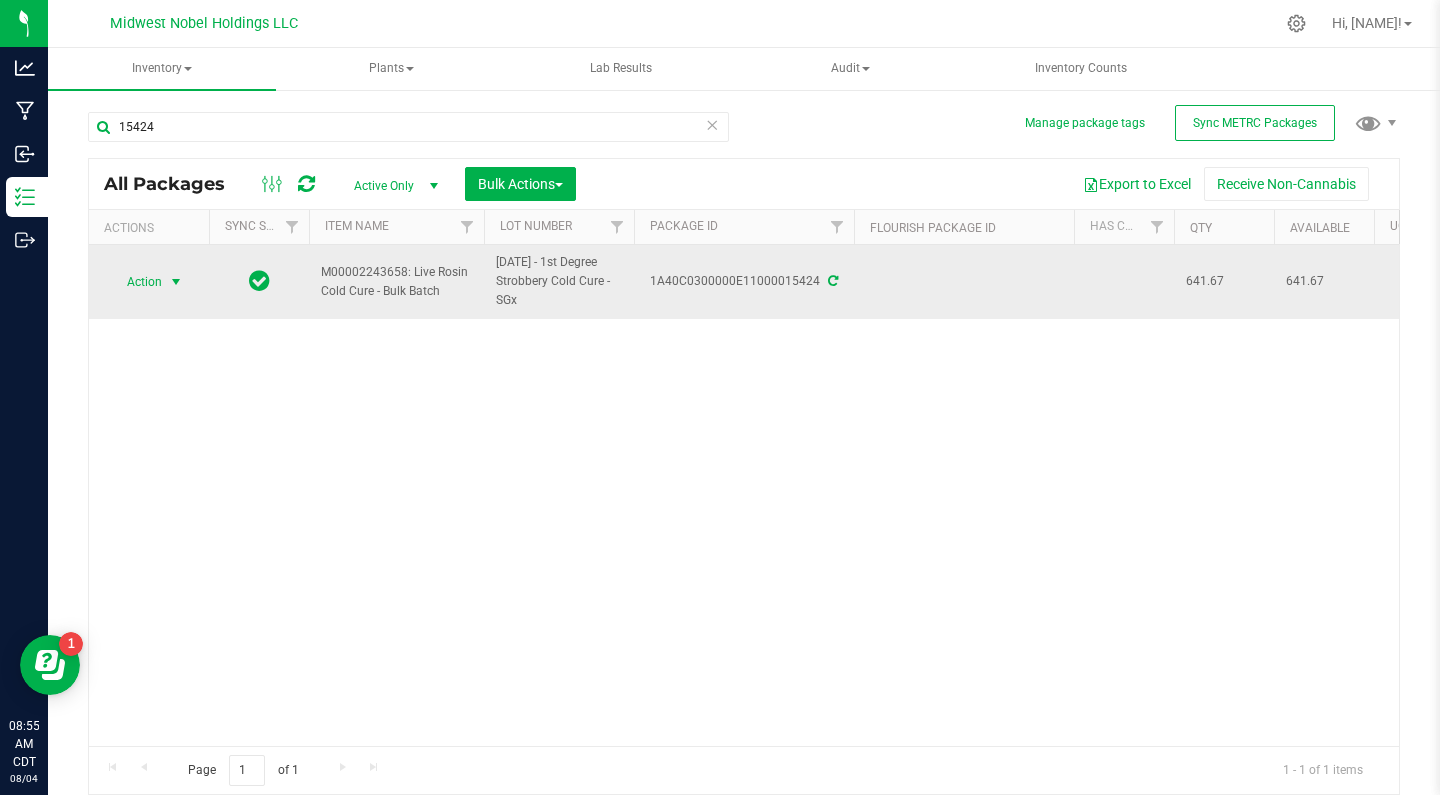 click on "Action" at bounding box center (136, 282) 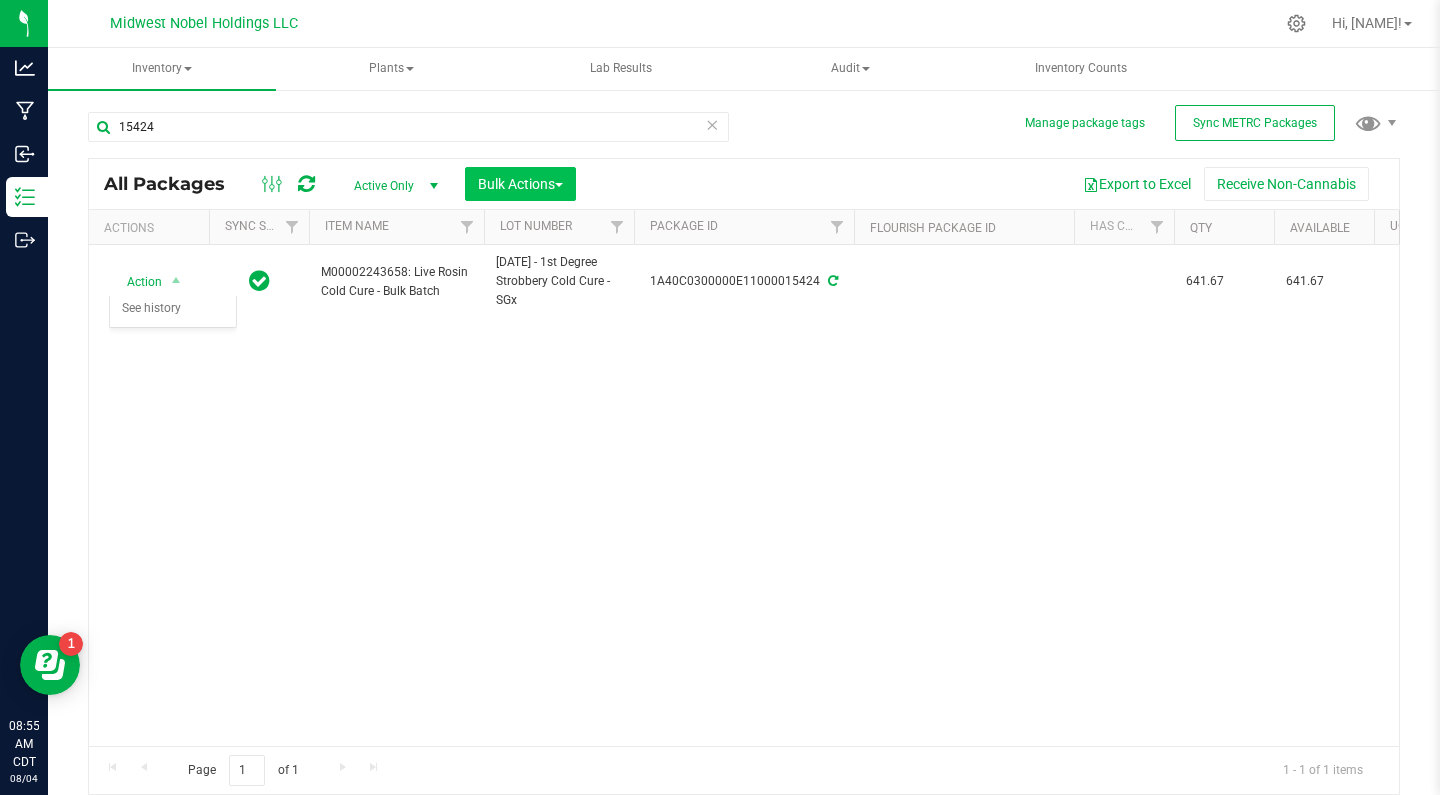 click on "Bulk Actions" at bounding box center (520, 184) 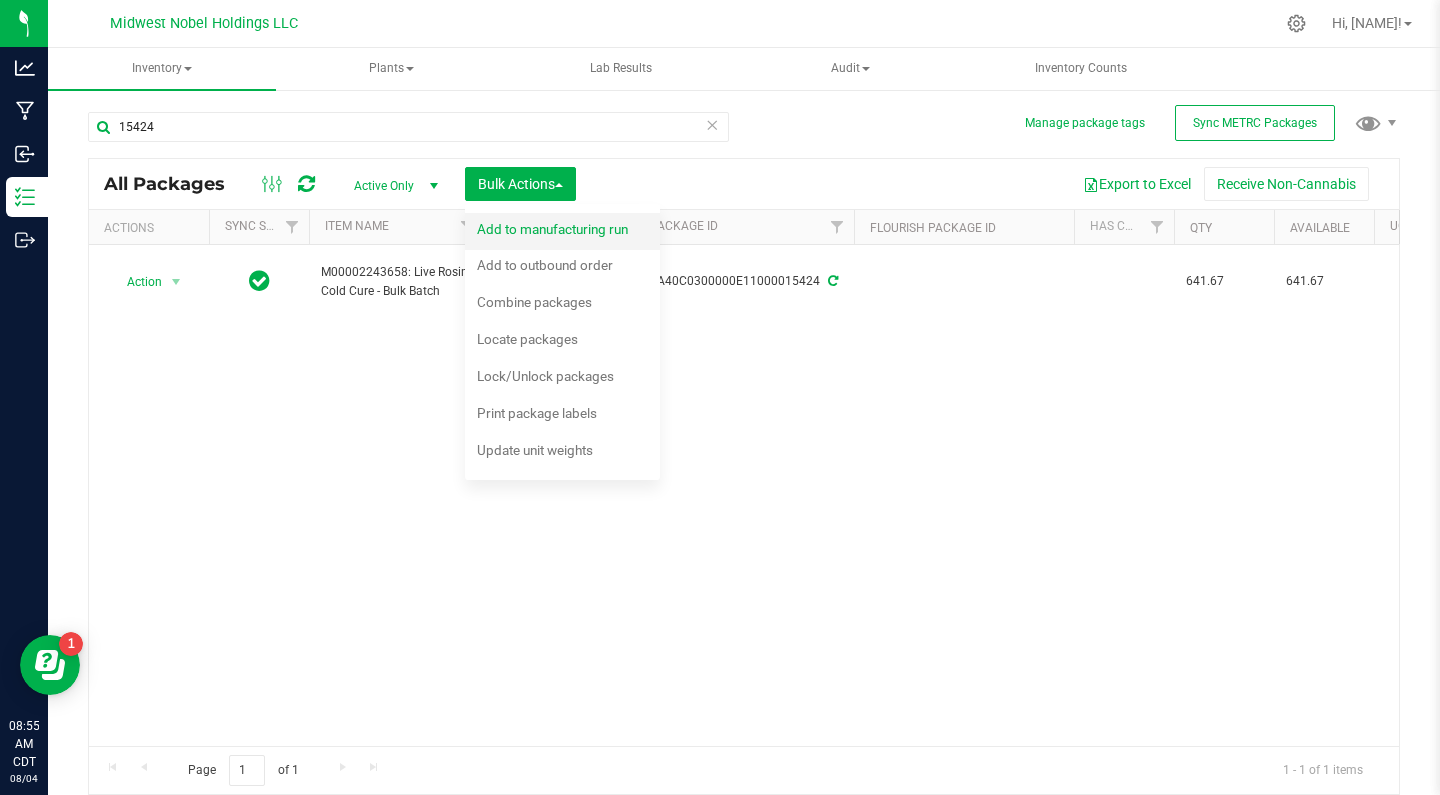 click on "Add to manufacturing run" at bounding box center (552, 229) 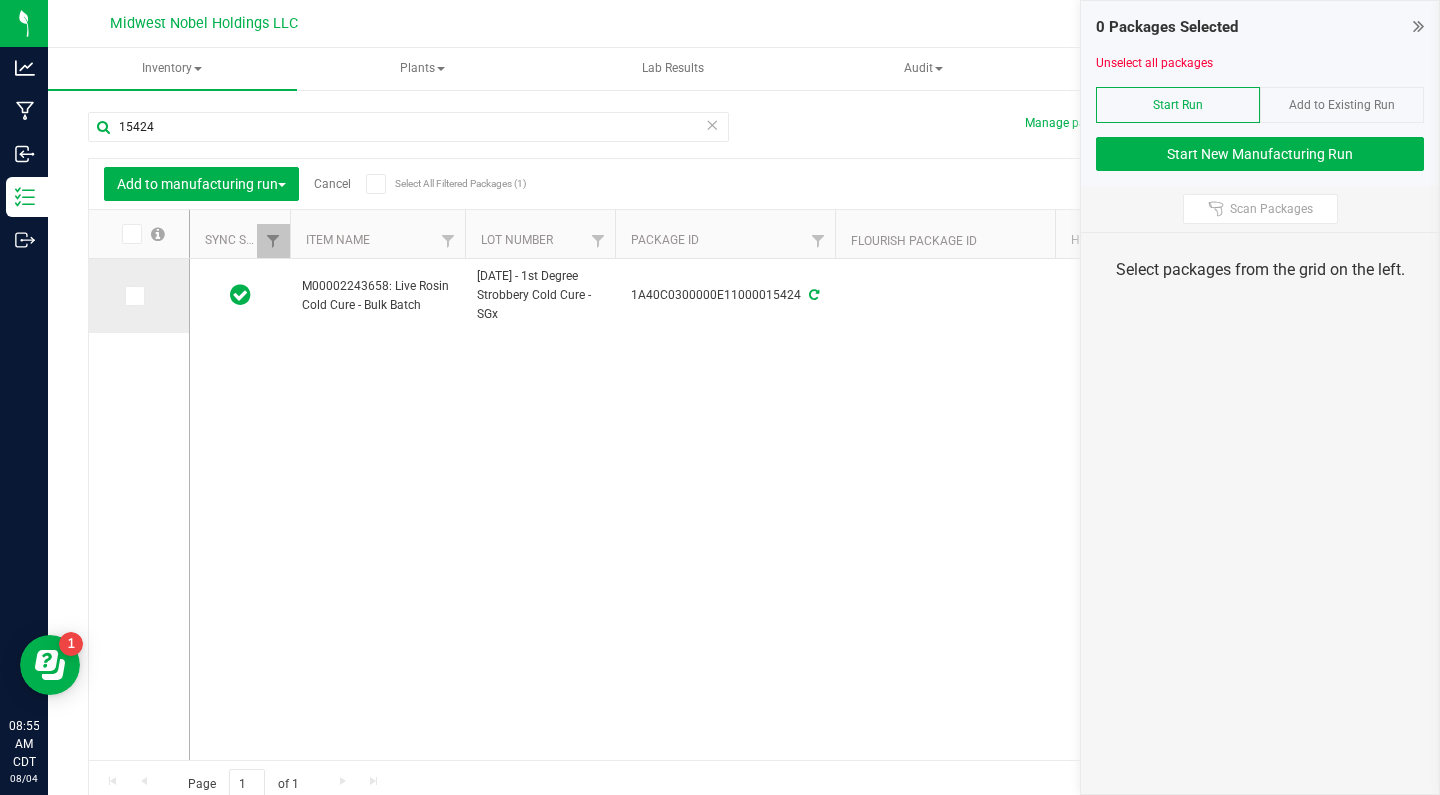 click at bounding box center [139, 296] 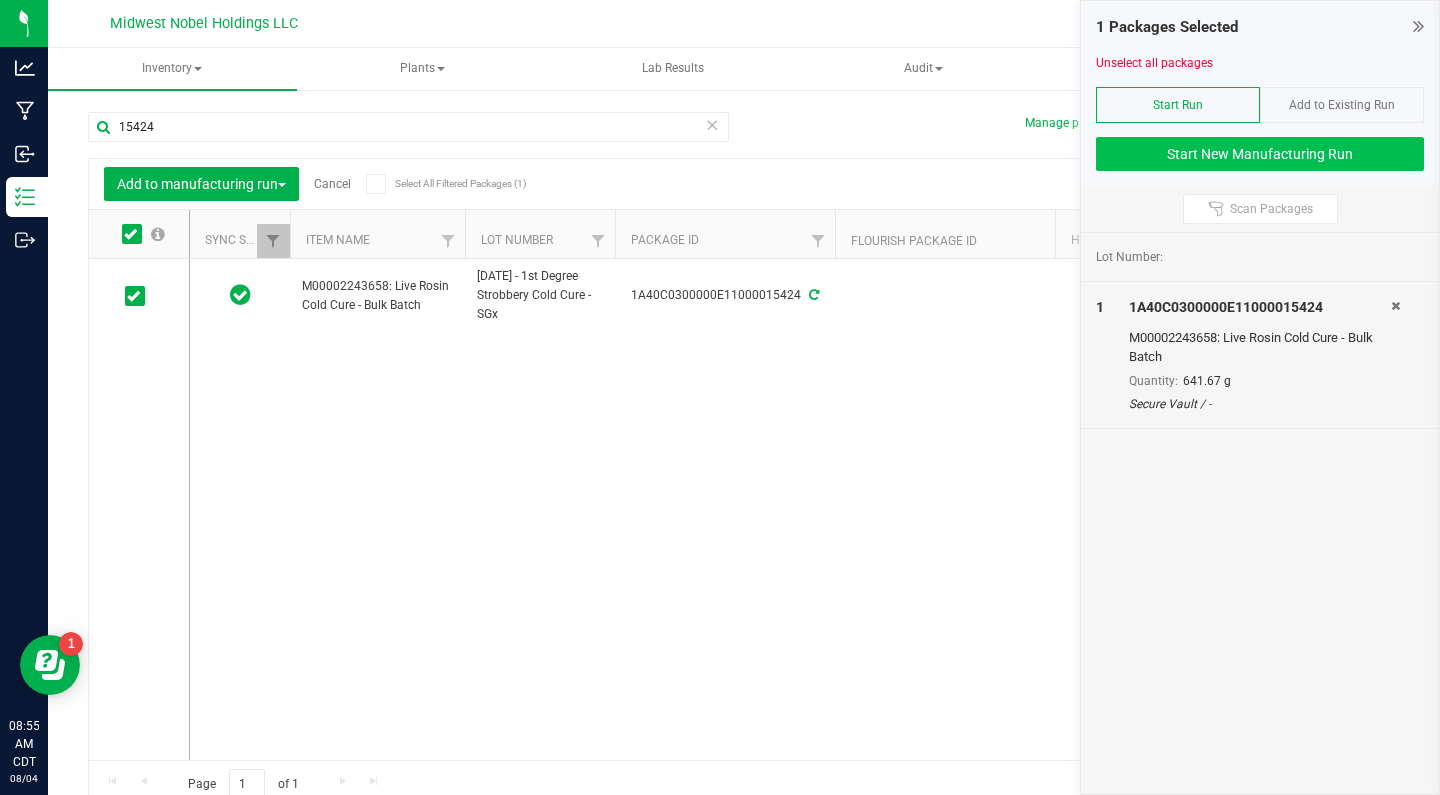click on "Start New Manufacturing Run" at bounding box center [1260, 154] 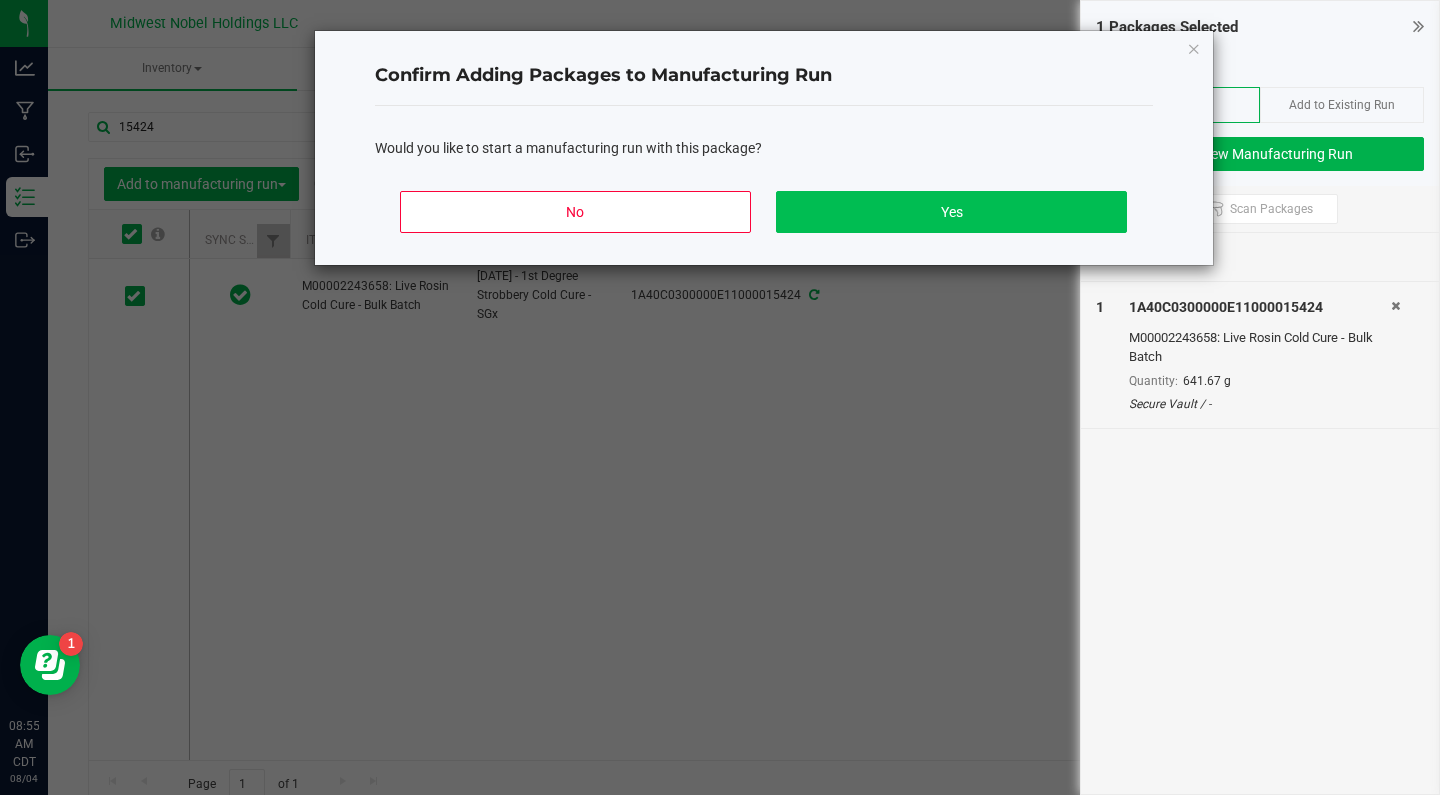click on "Yes" 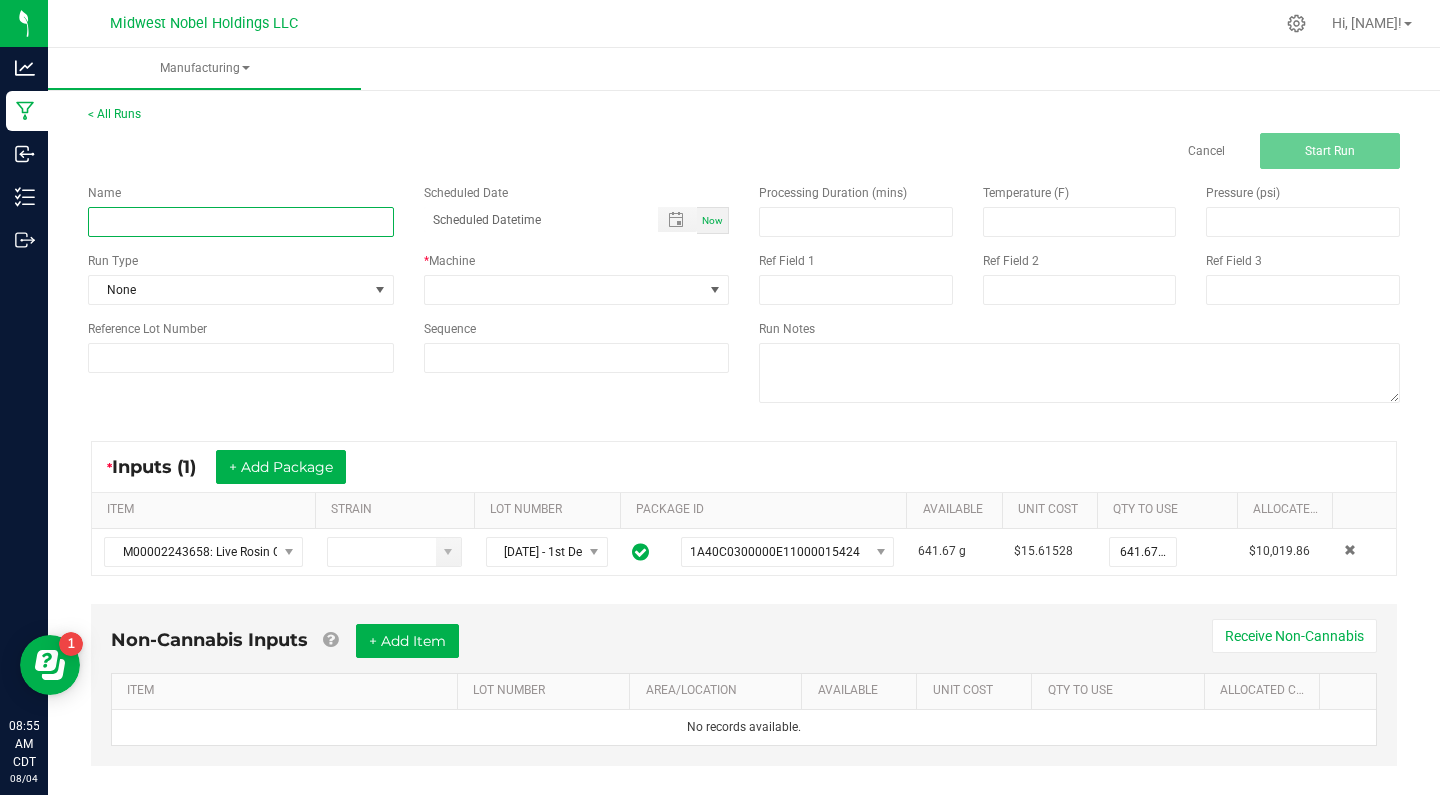 click at bounding box center [241, 222] 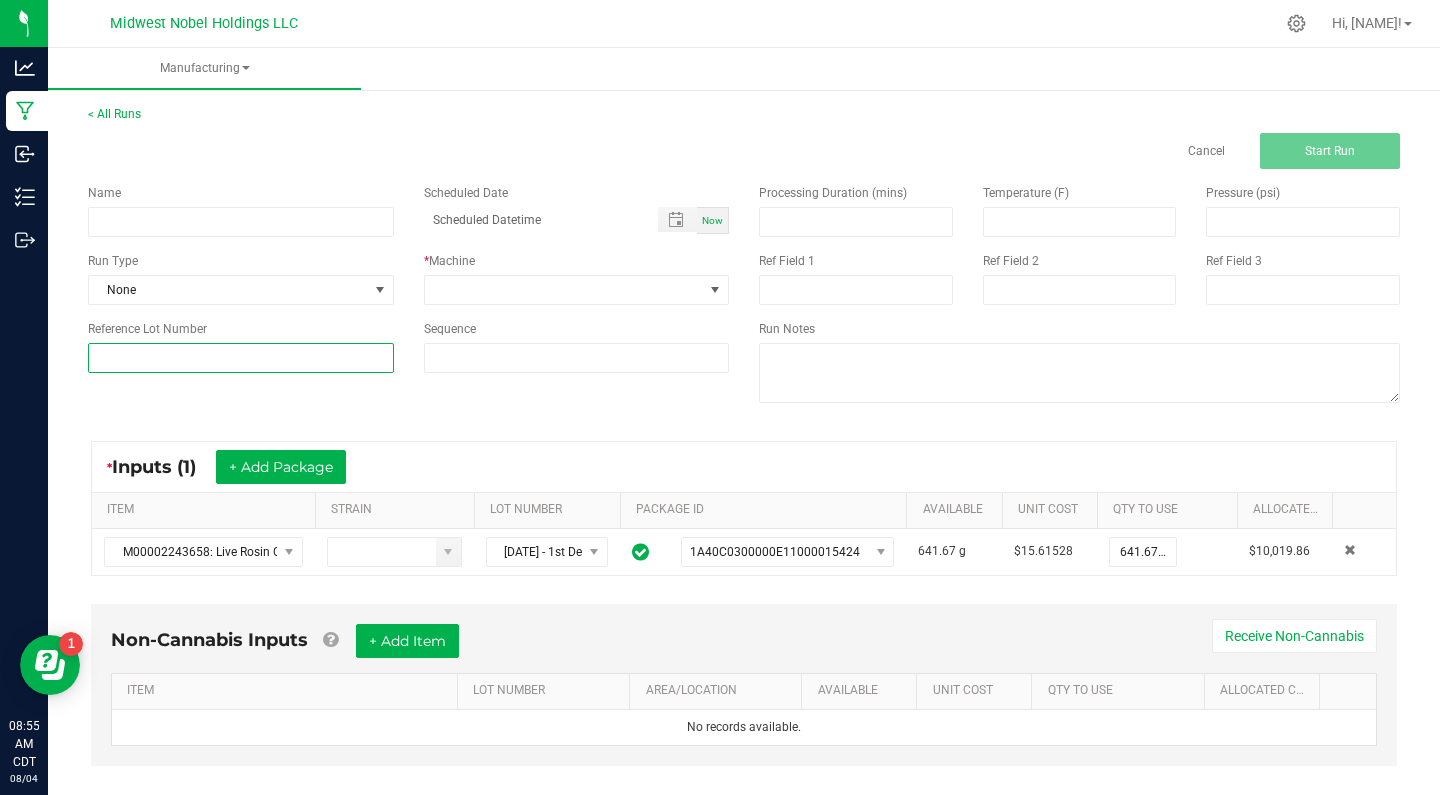 click at bounding box center [241, 358] 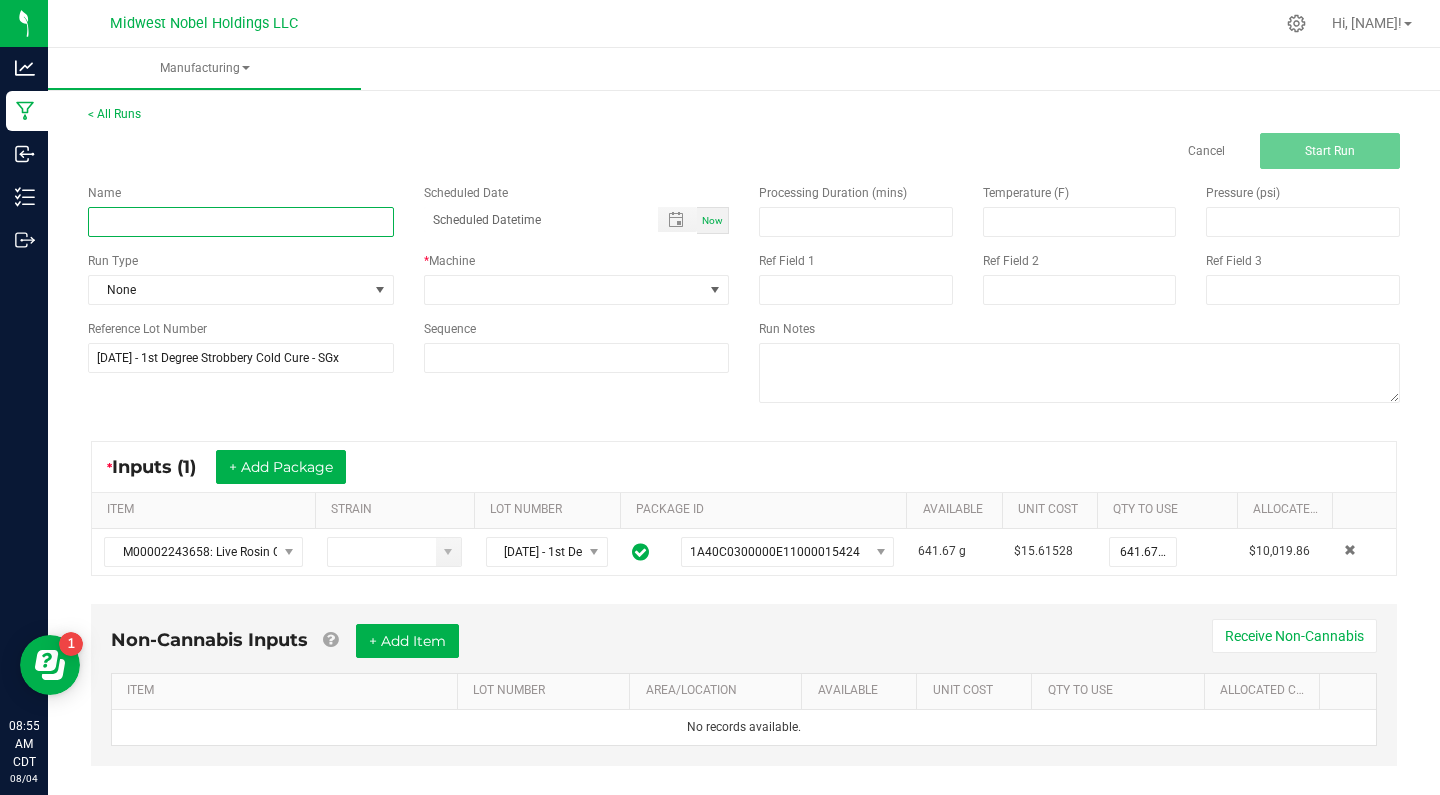 click at bounding box center [241, 222] 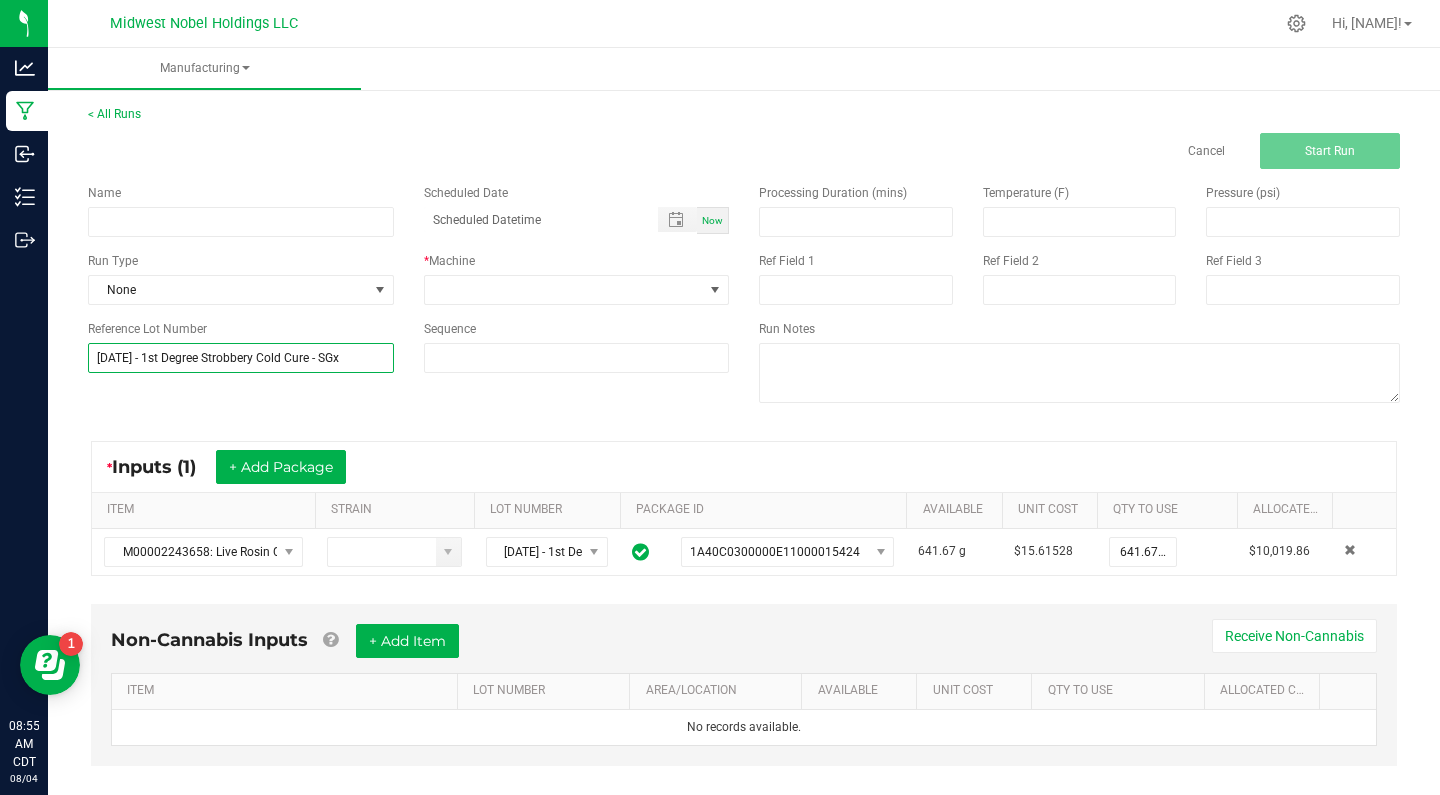click on "[DATE] - 1st Degree Strobbery Cold Cure - SGx" at bounding box center (241, 358) 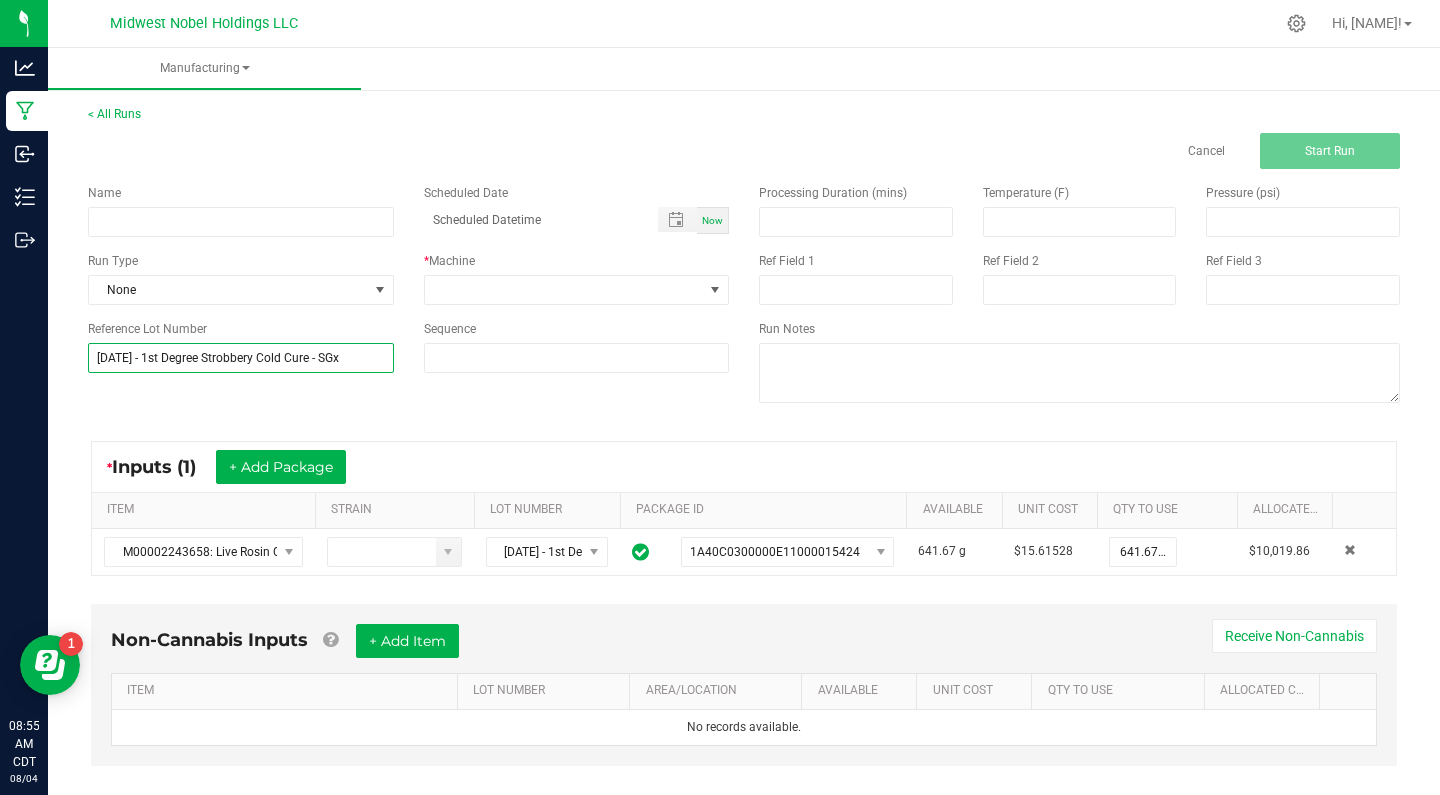 click on "[DATE] - 1st Degree Strobbery Cold Cure - SGx" at bounding box center (241, 358) 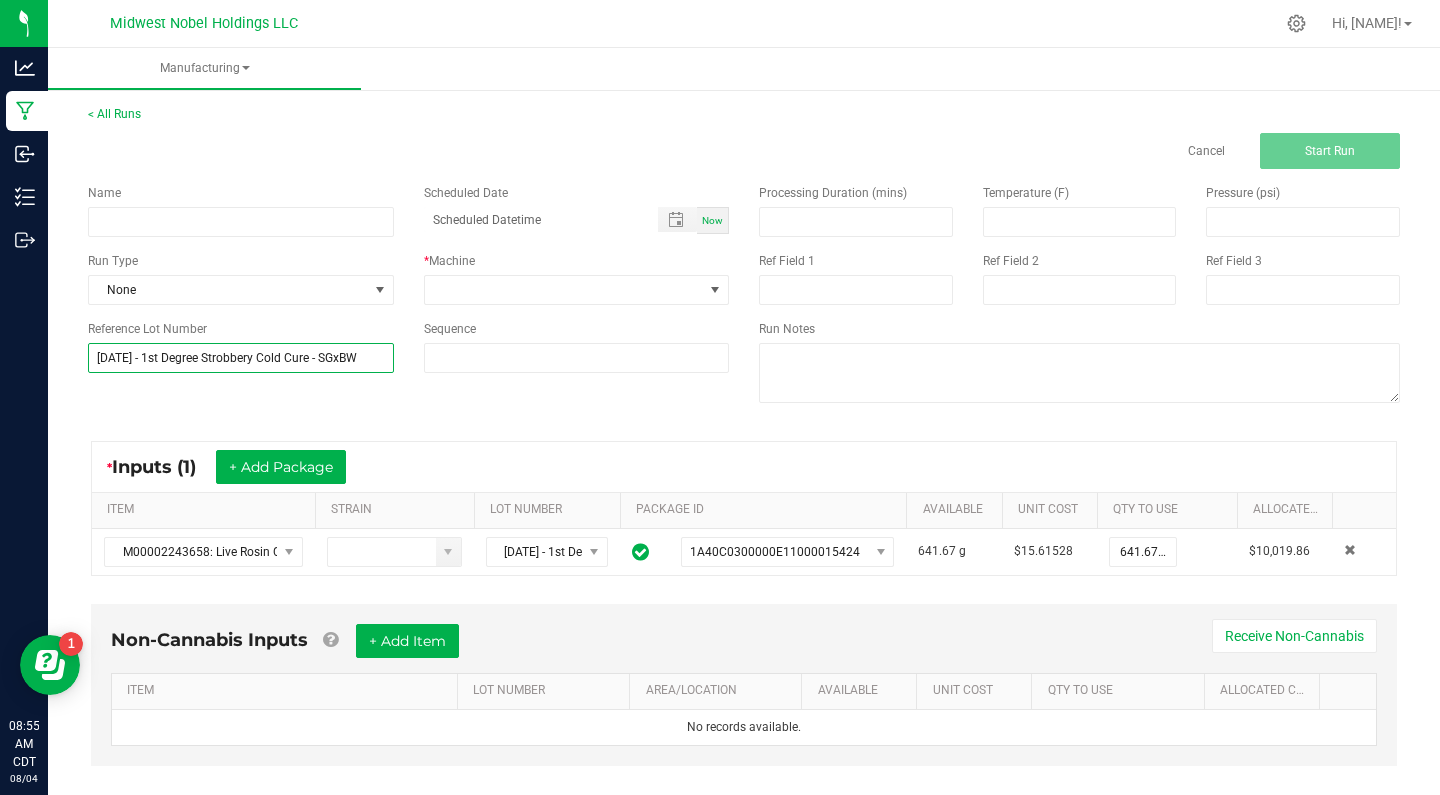 type on "[DATE] - 1st Degree Strobbery Cold Cure - SGxBW" 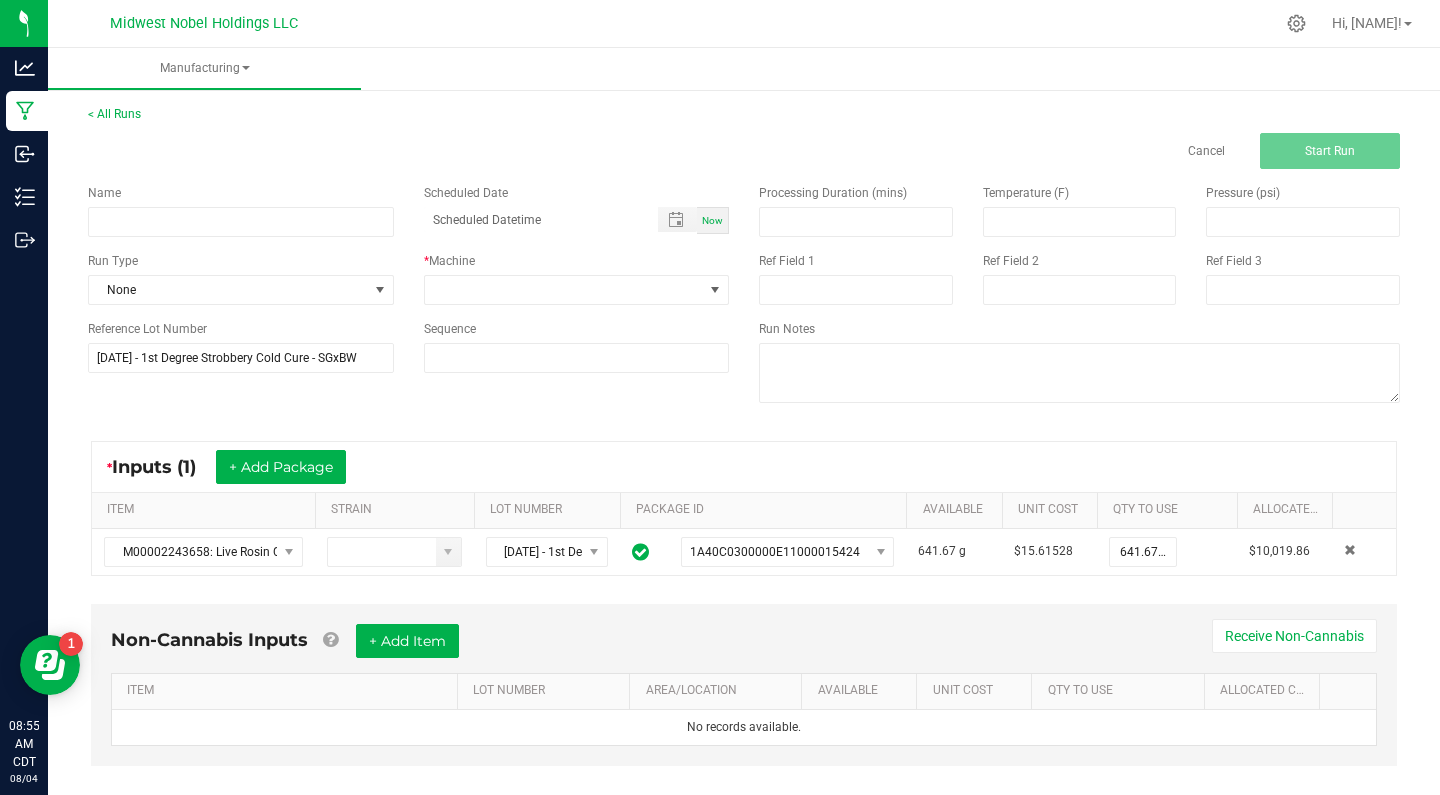 click on "*    Inputs (1)   + Add Package  ITEM STRAIN LOT NUMBER PACKAGE ID AVAILABLE Unit Cost QTY TO USE Allocated Cost M[NUMBER]: Live Rosin Cold Cure - Bulk Batch [MM]/[DD]/[YYYY] - 1st Degree Strobbery Cold Cure - SGx
1A40C0300000E11000015424 [NUMBER]   g  $[NUMBER]  [NUMBER] g  $[NUMBER]" at bounding box center (744, 508) 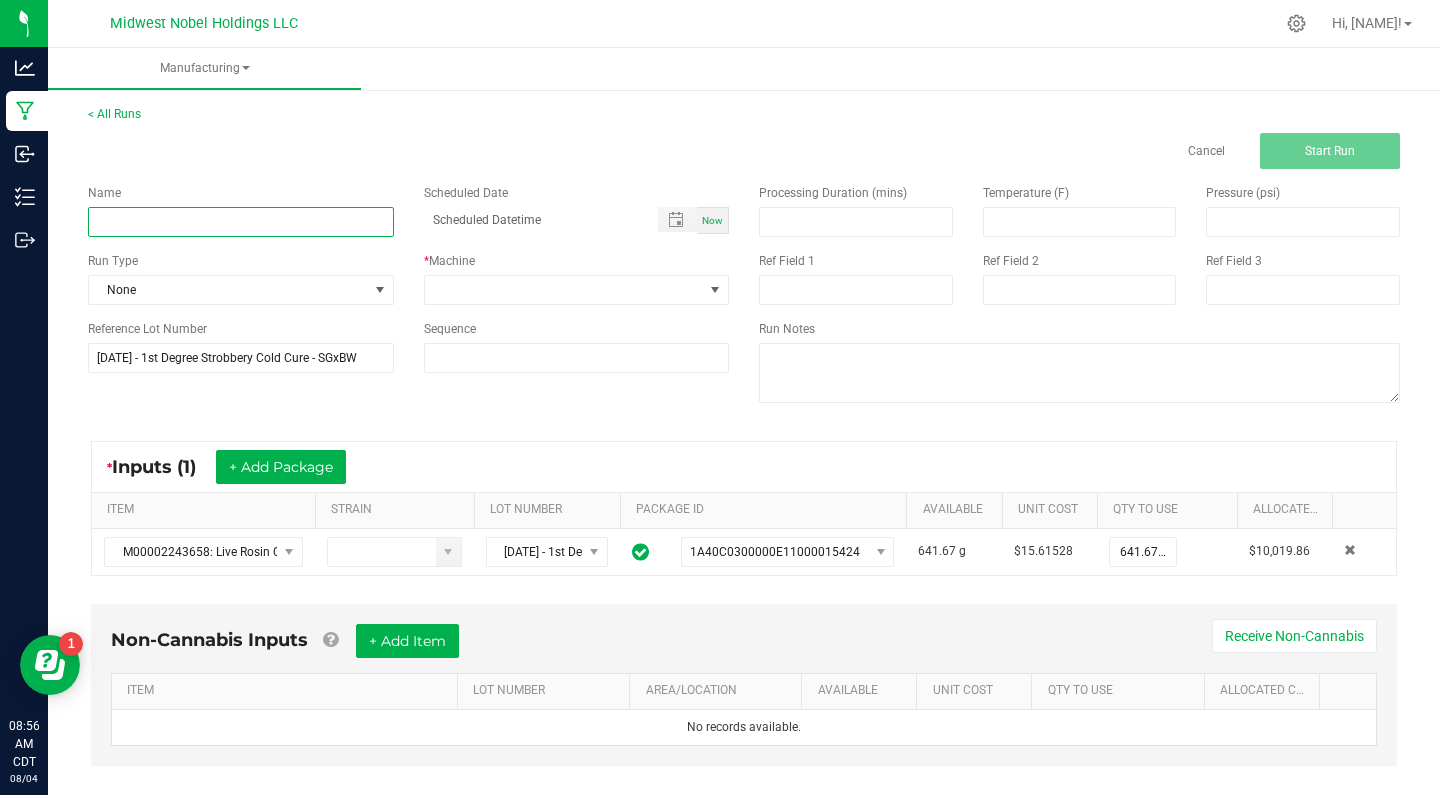 click at bounding box center [241, 222] 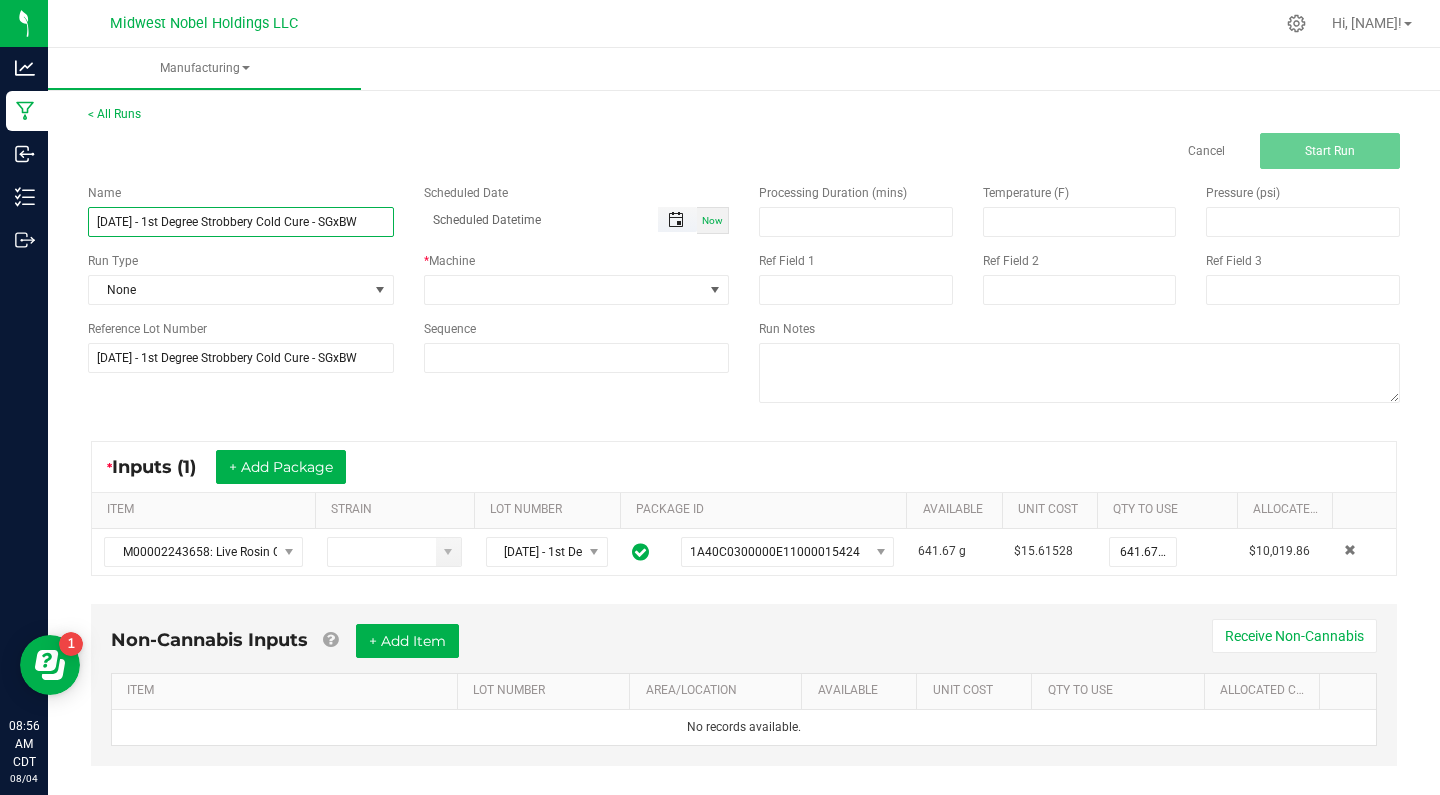 click at bounding box center (676, 220) 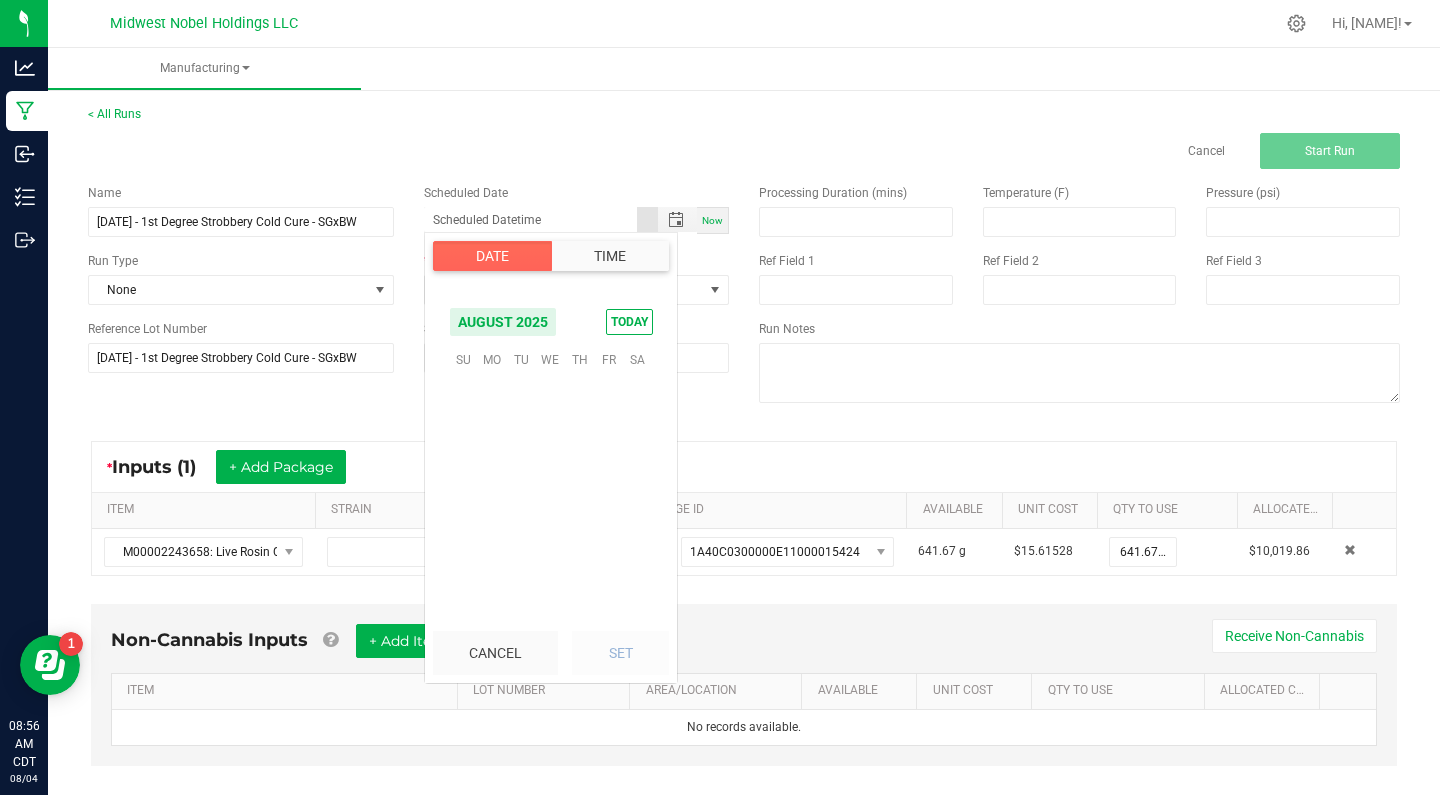 scroll, scrollTop: 324099, scrollLeft: 0, axis: vertical 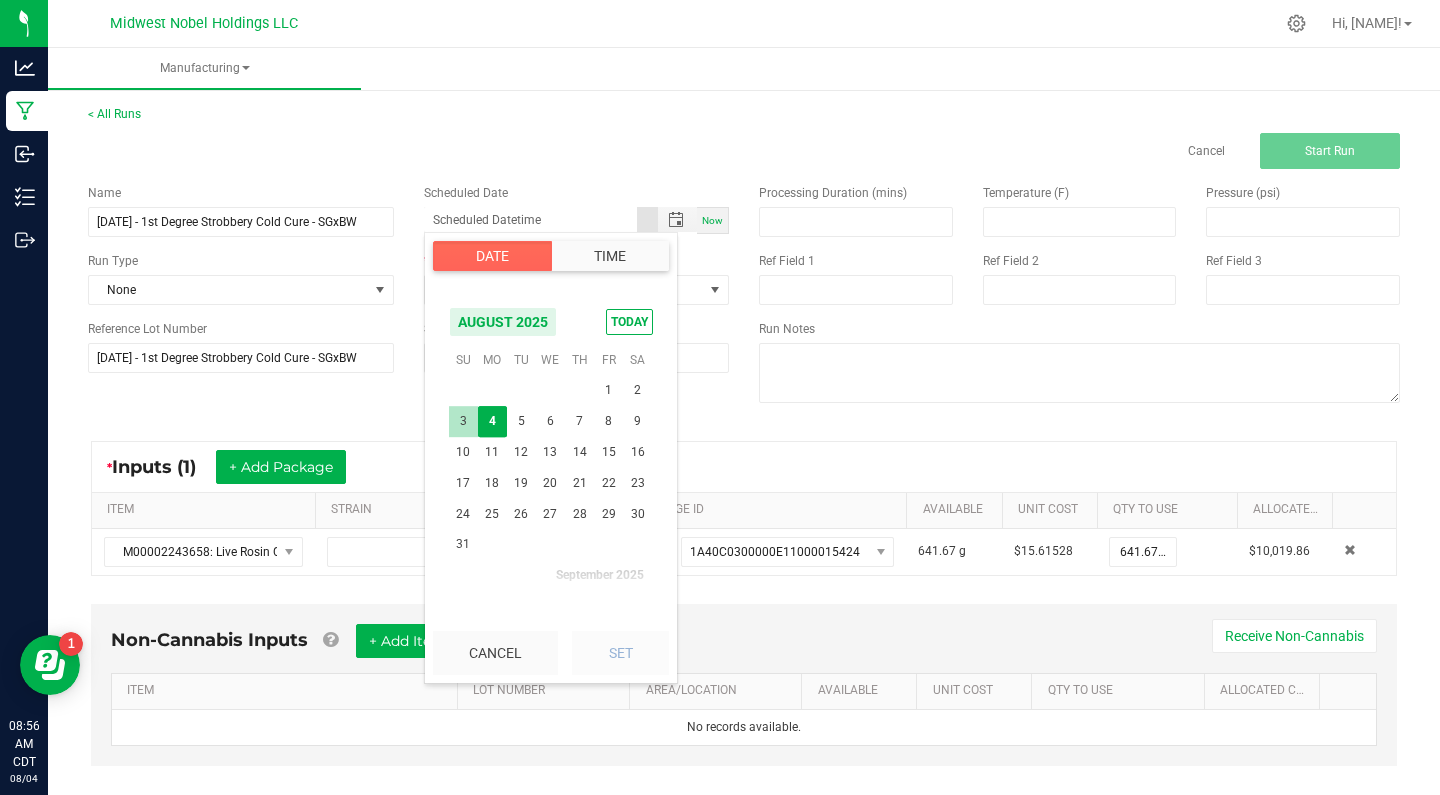 click on "3" at bounding box center (463, 421) 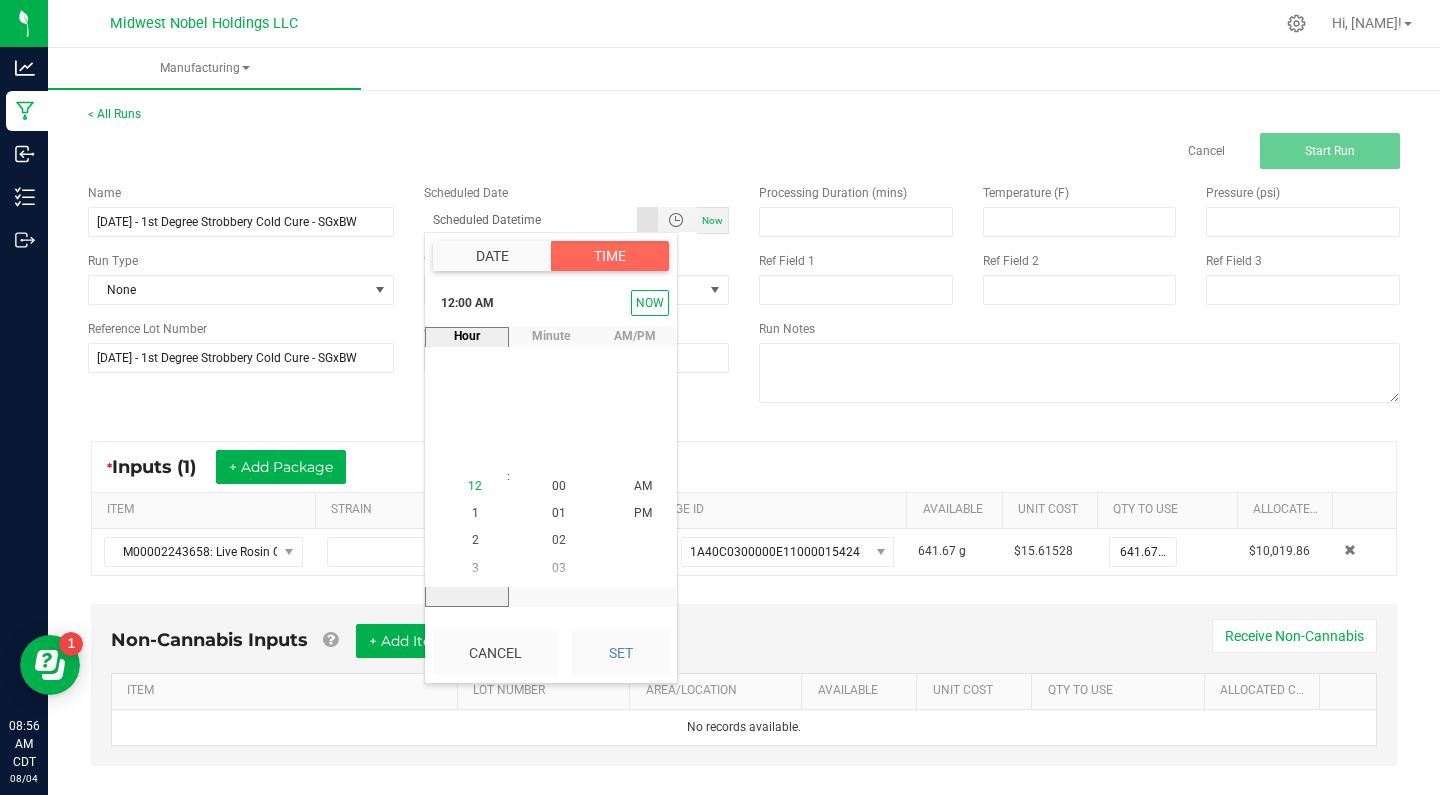 click on "12" at bounding box center [475, 487] 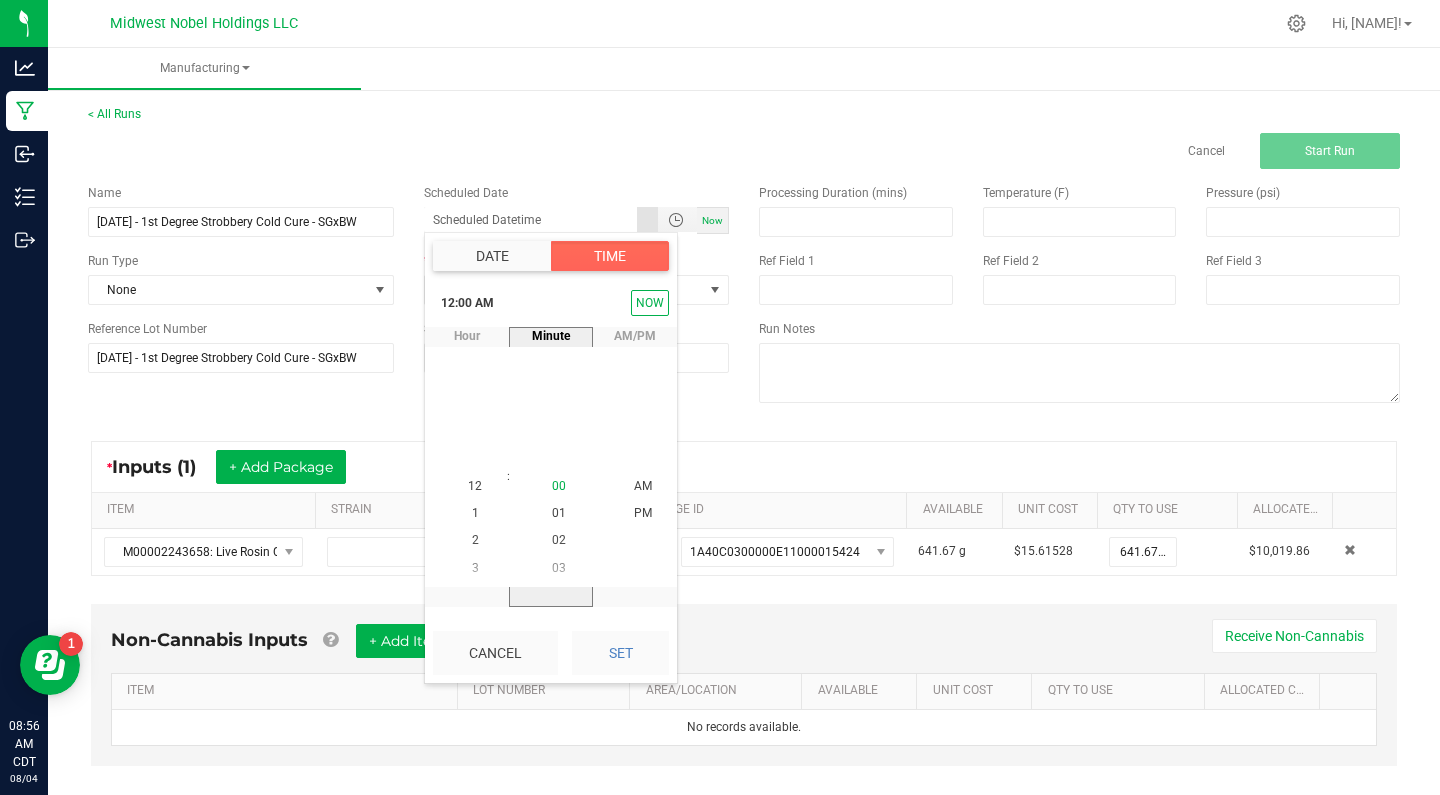 click on "00" at bounding box center [559, 487] 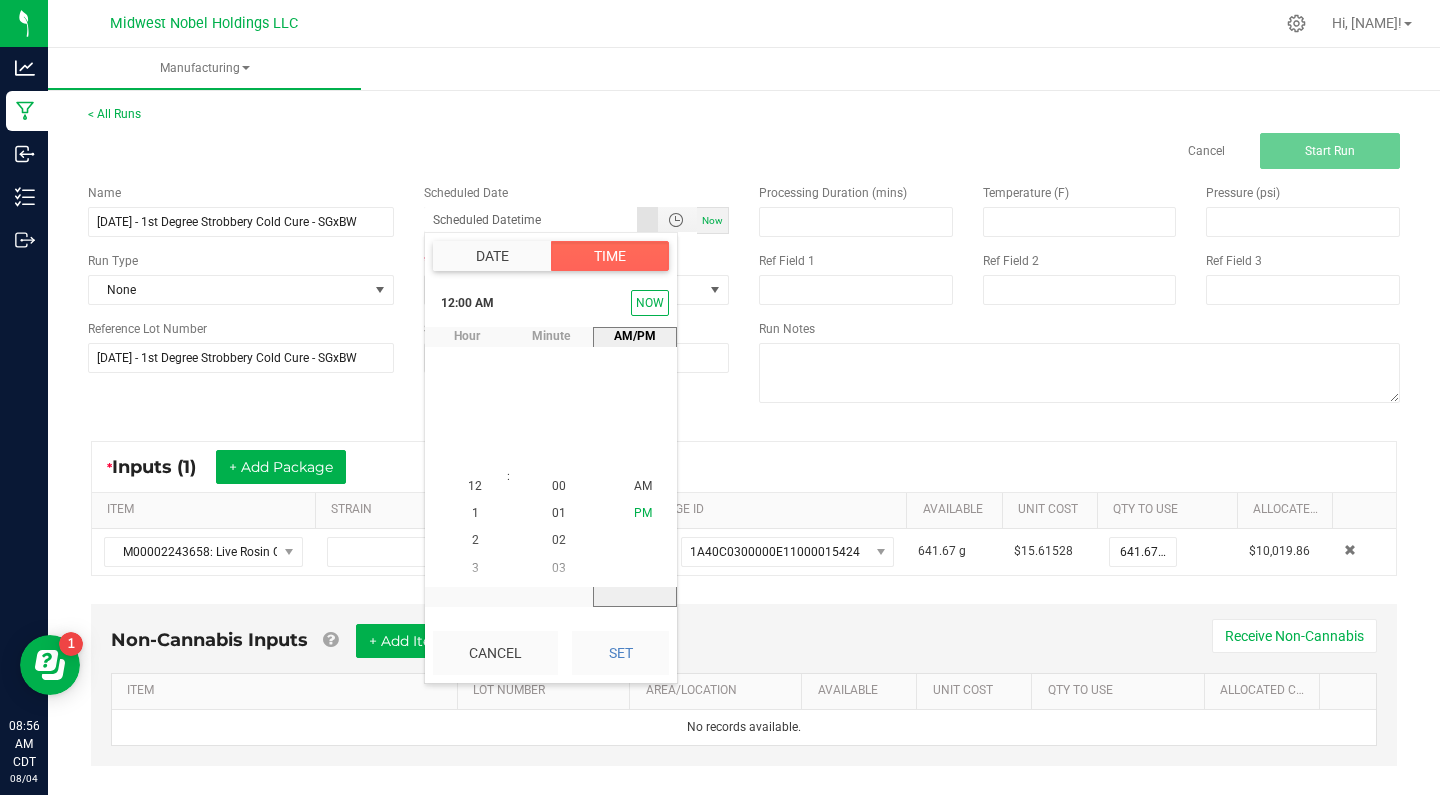 click on "PM" at bounding box center [643, 514] 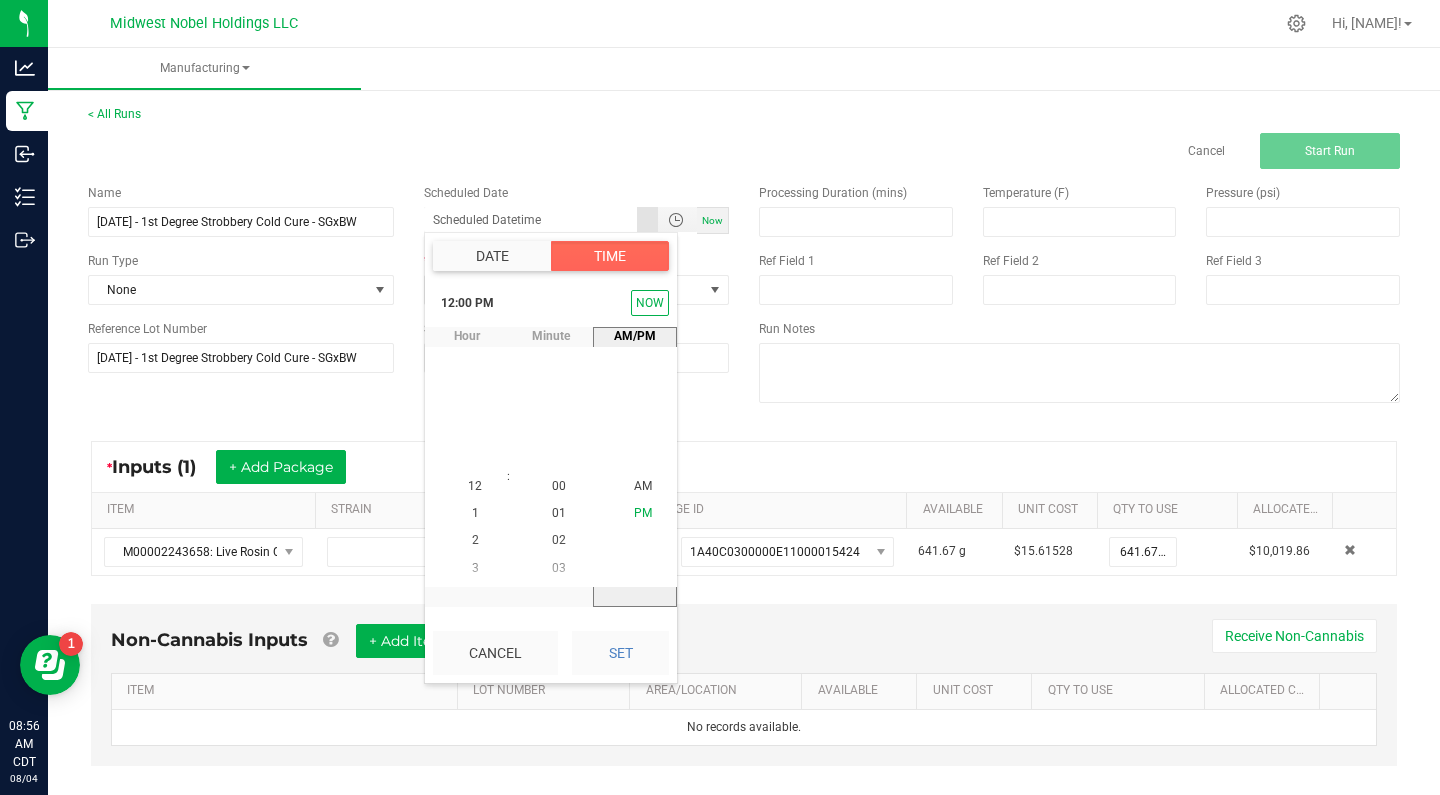 scroll, scrollTop: 325, scrollLeft: 0, axis: vertical 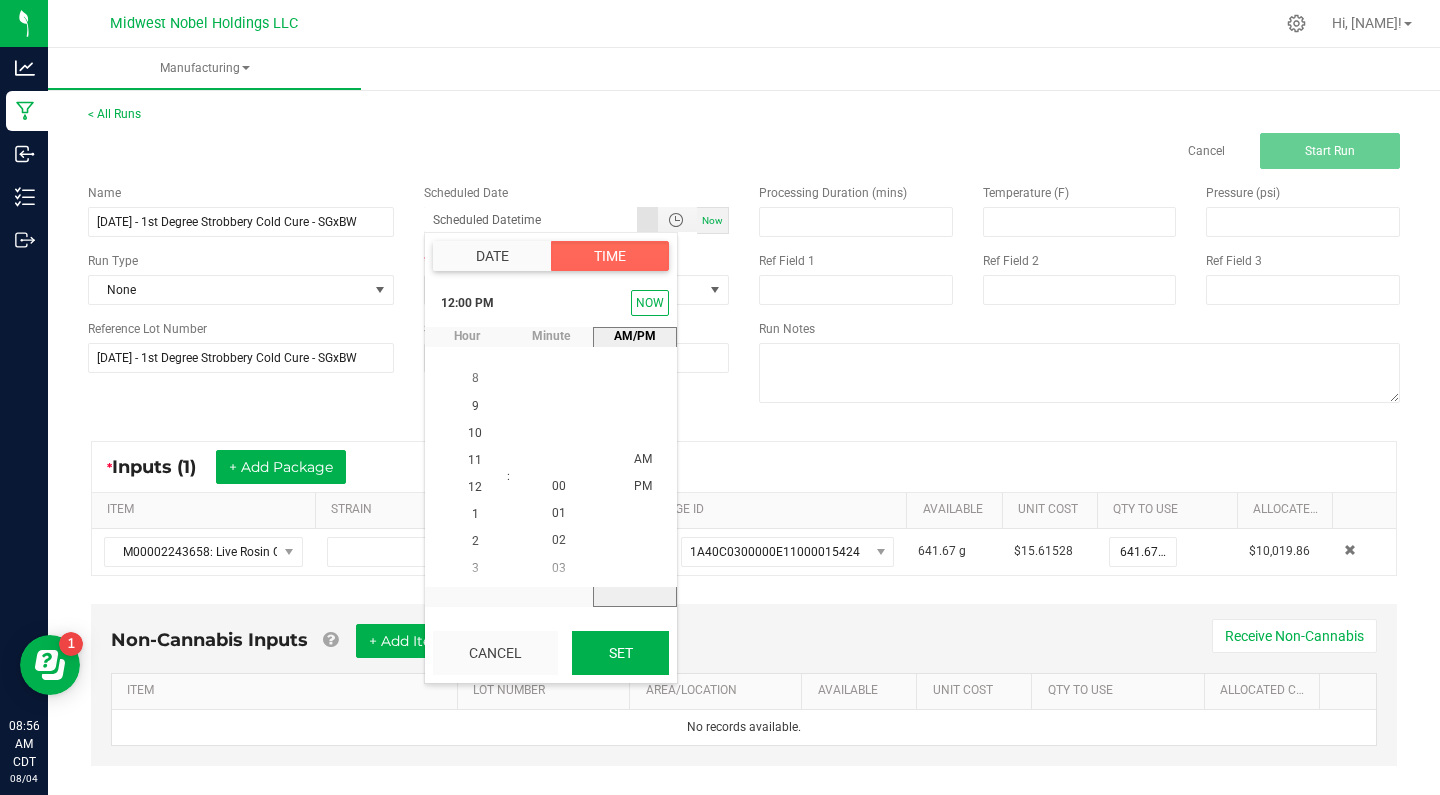 click on "Set" at bounding box center (620, 653) 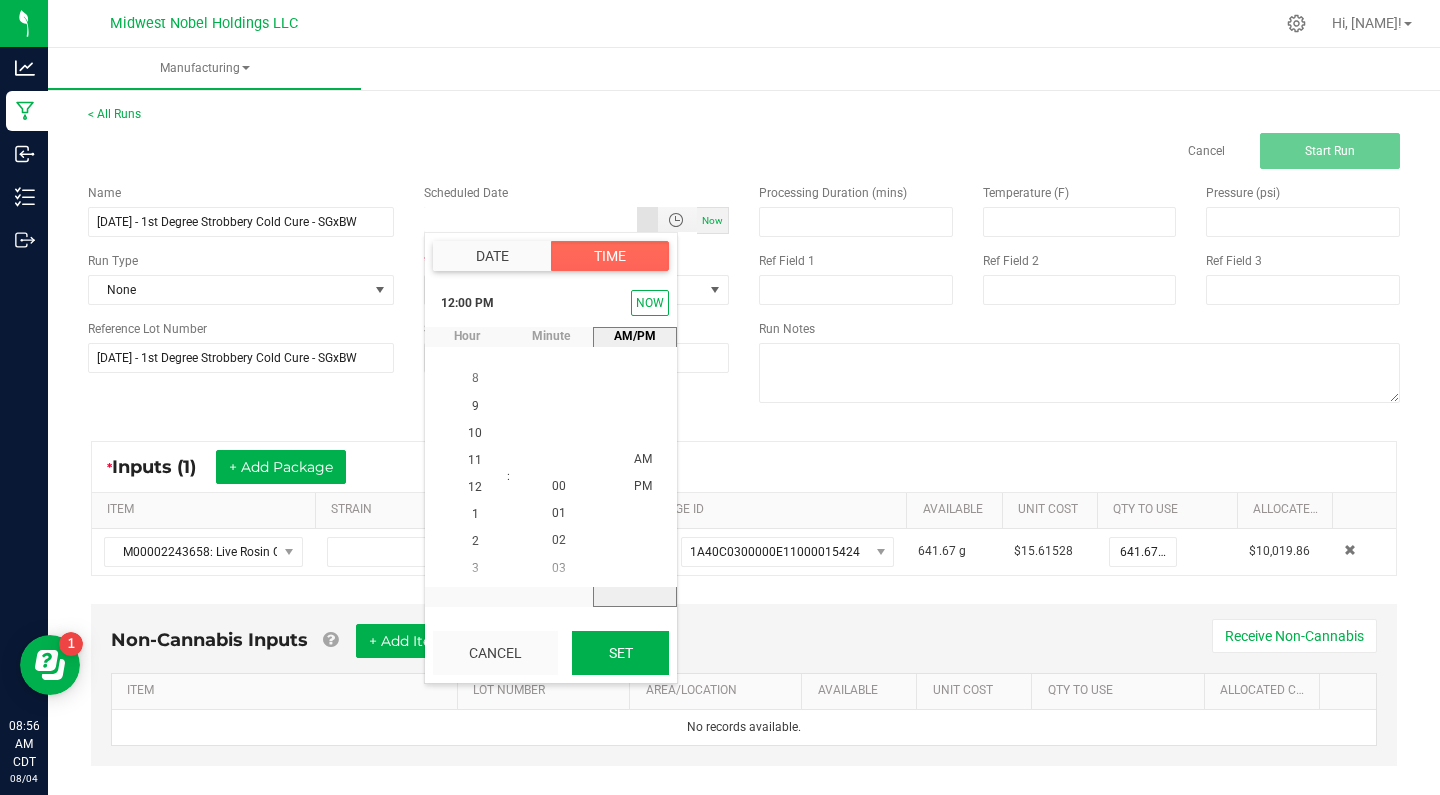 type on "[MONTH]/[DAY]/[YEAR] [HOUR]:[MINUTE] [AM/PM]" 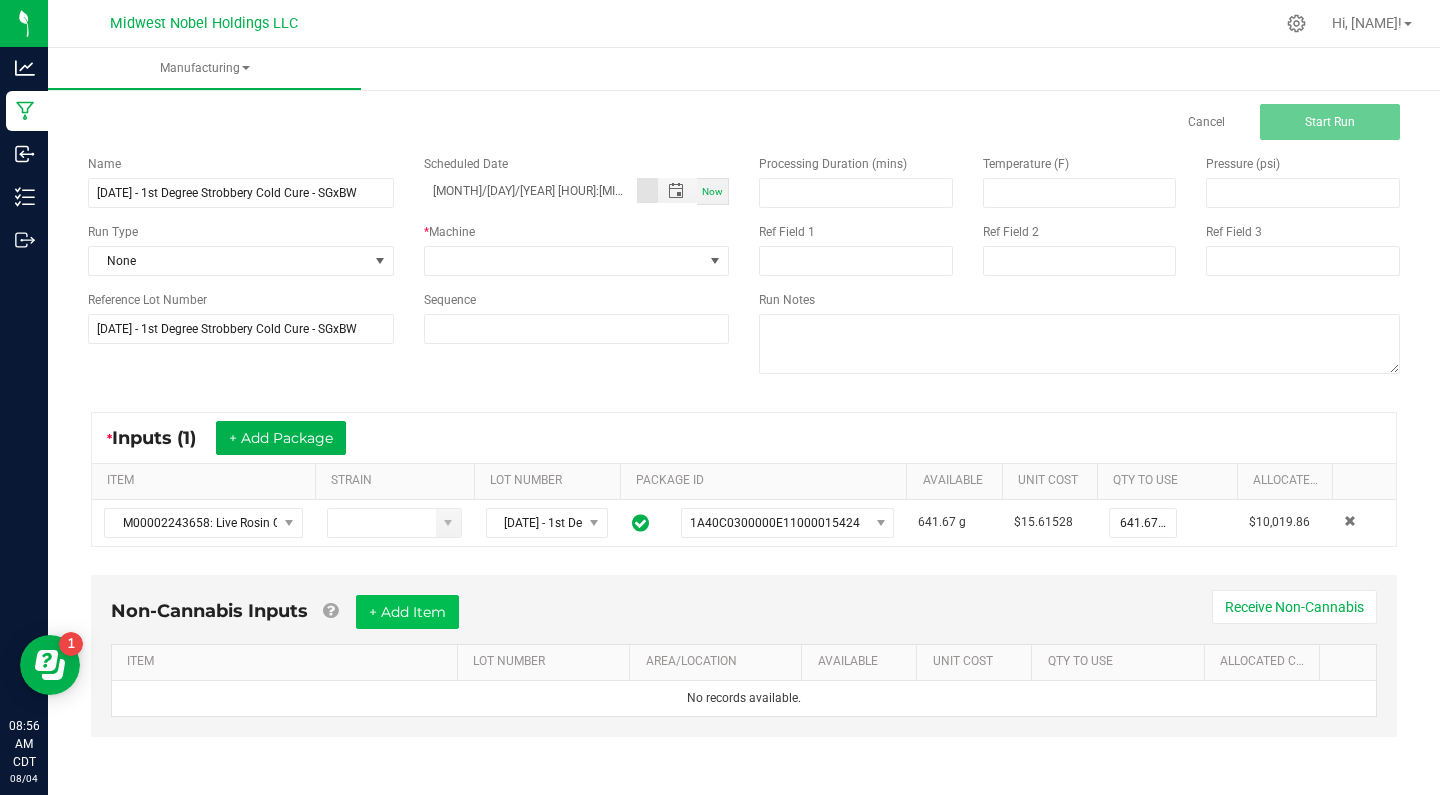 scroll, scrollTop: 28, scrollLeft: 0, axis: vertical 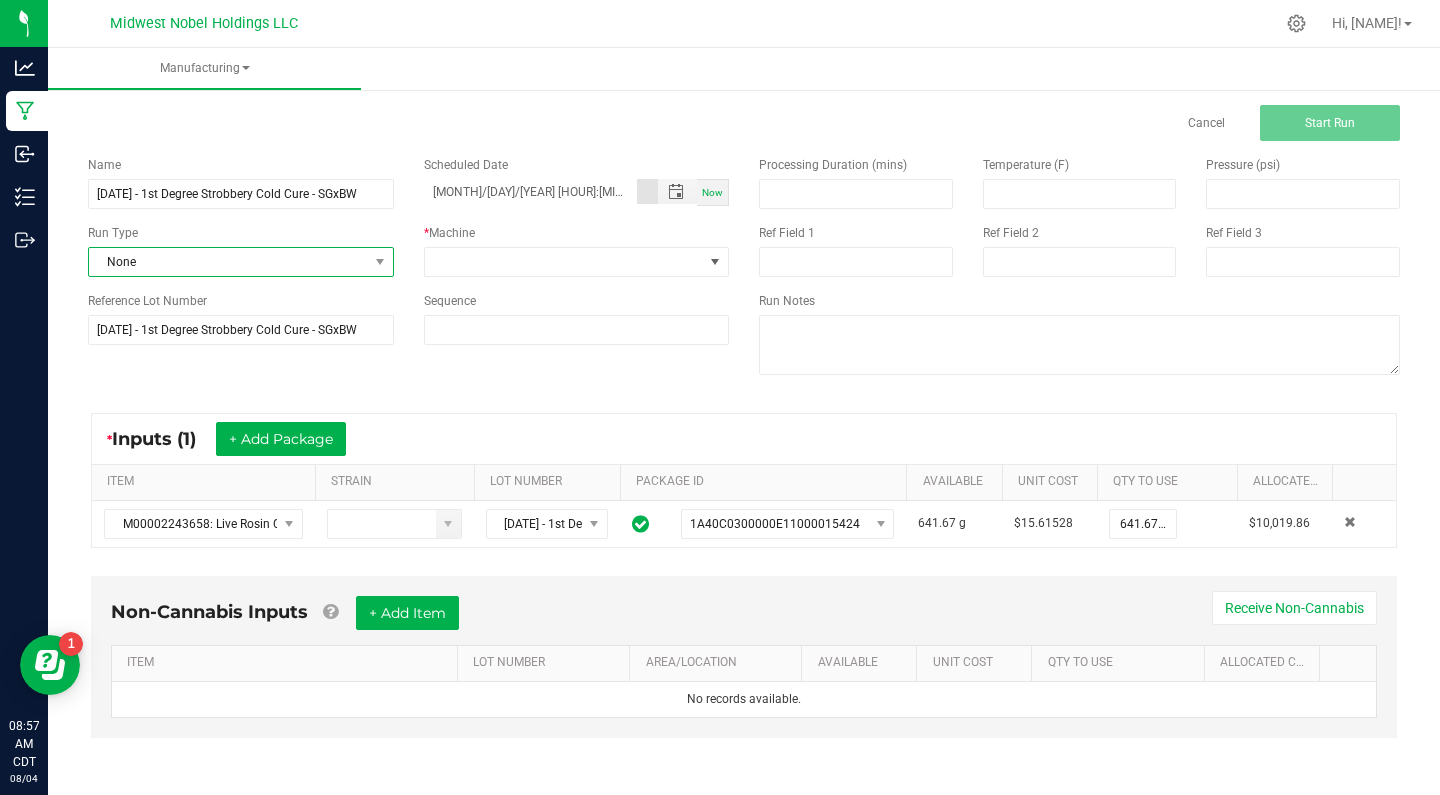 click on "None" at bounding box center [228, 262] 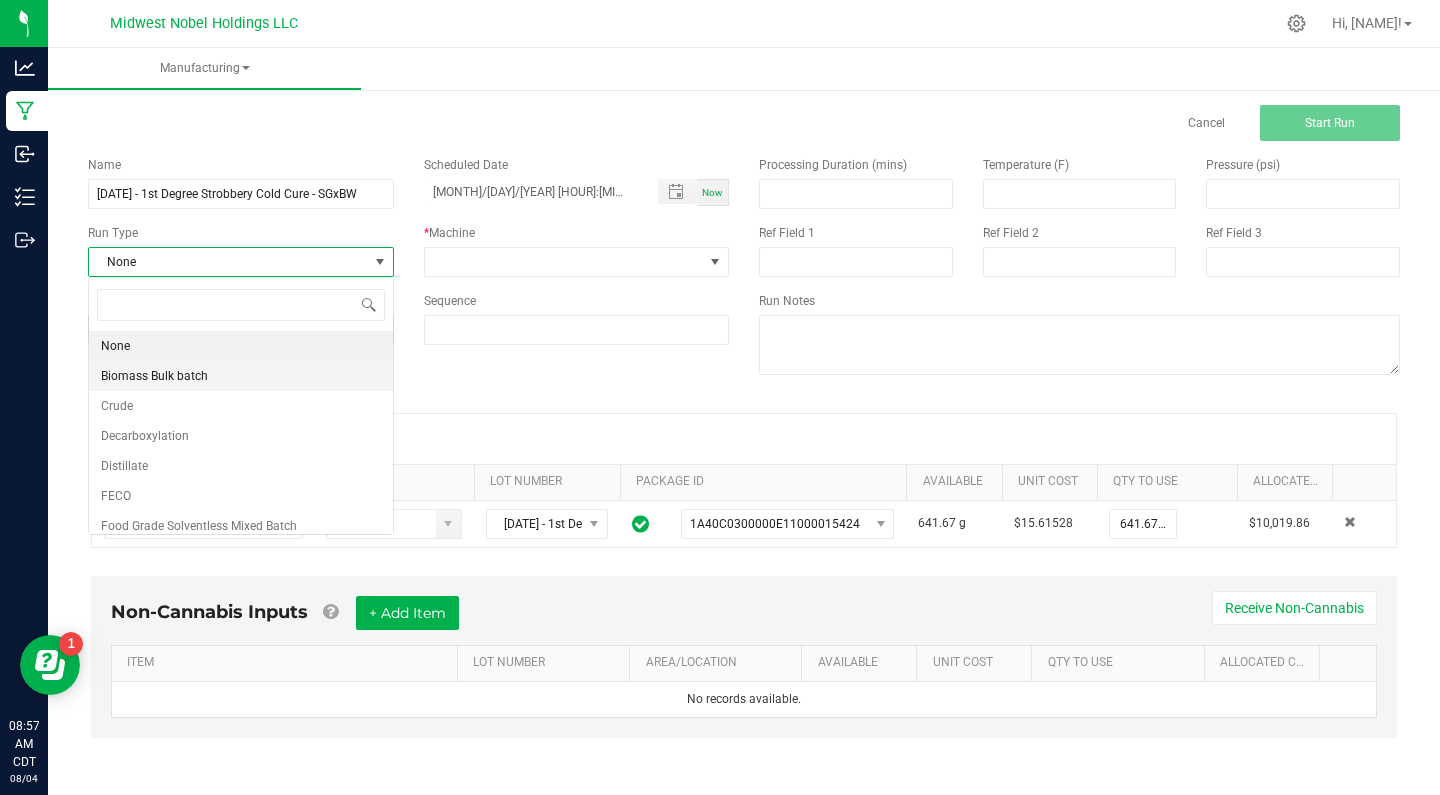 scroll, scrollTop: 99970, scrollLeft: 99694, axis: both 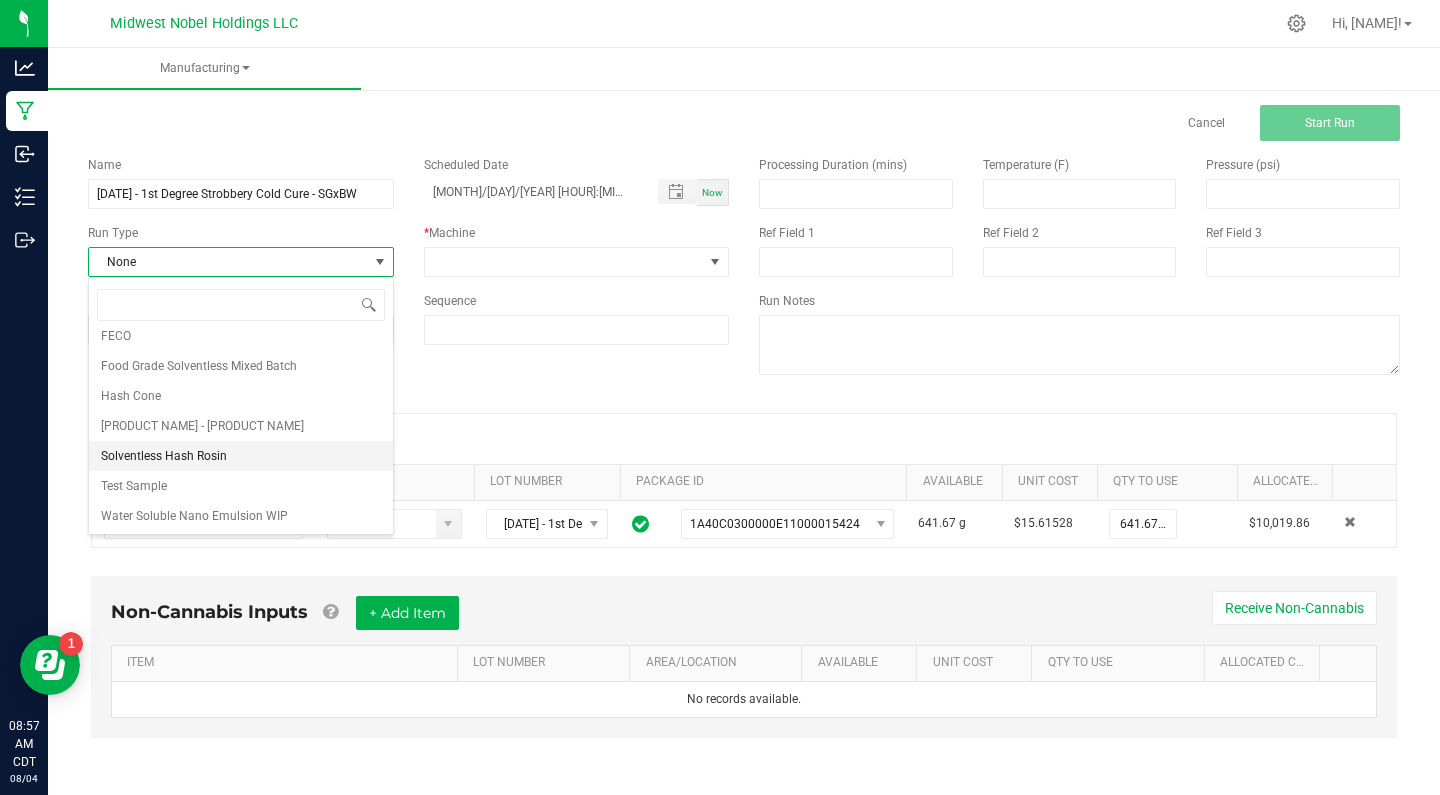 click on "Solventless Hash Rosin" at bounding box center (241, 456) 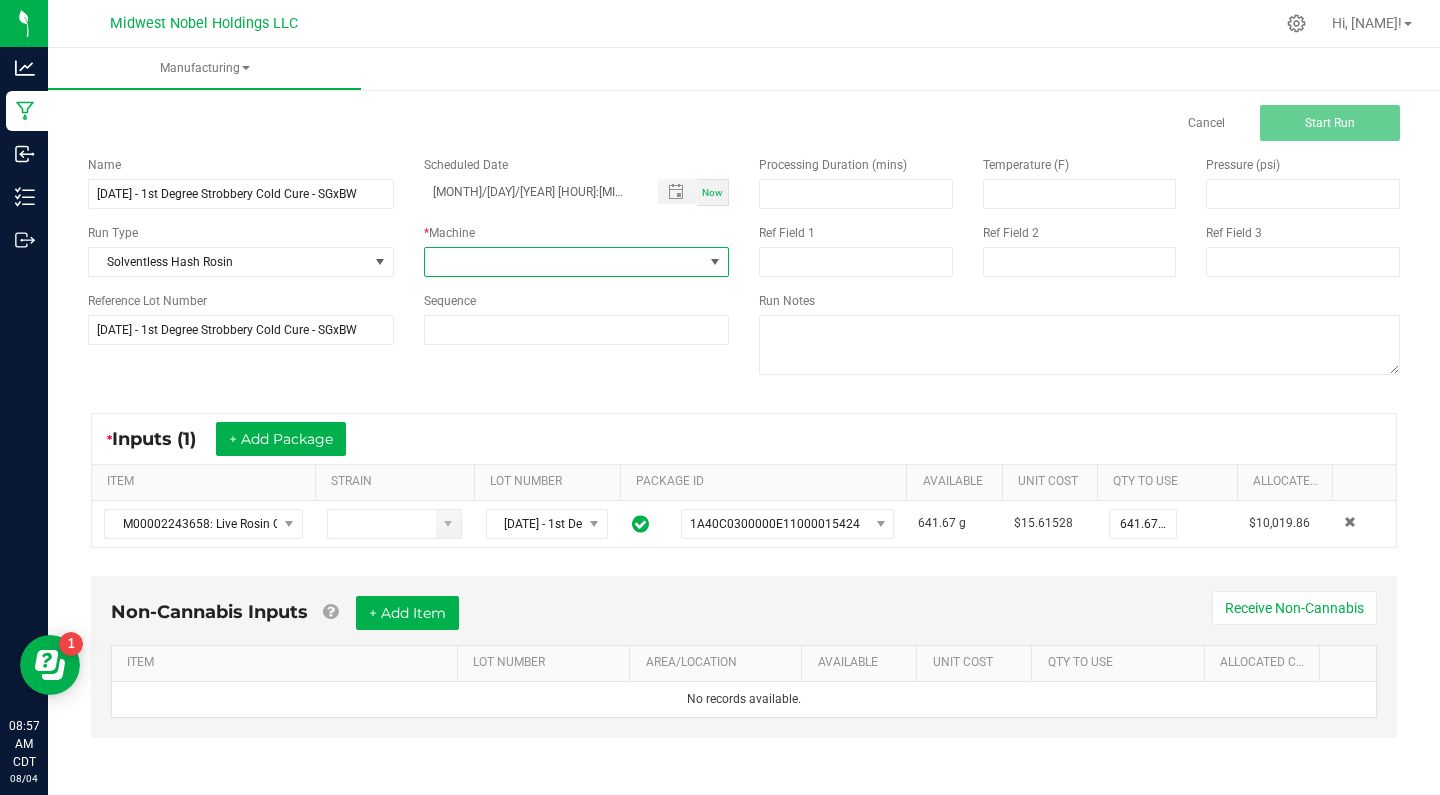 click at bounding box center [564, 262] 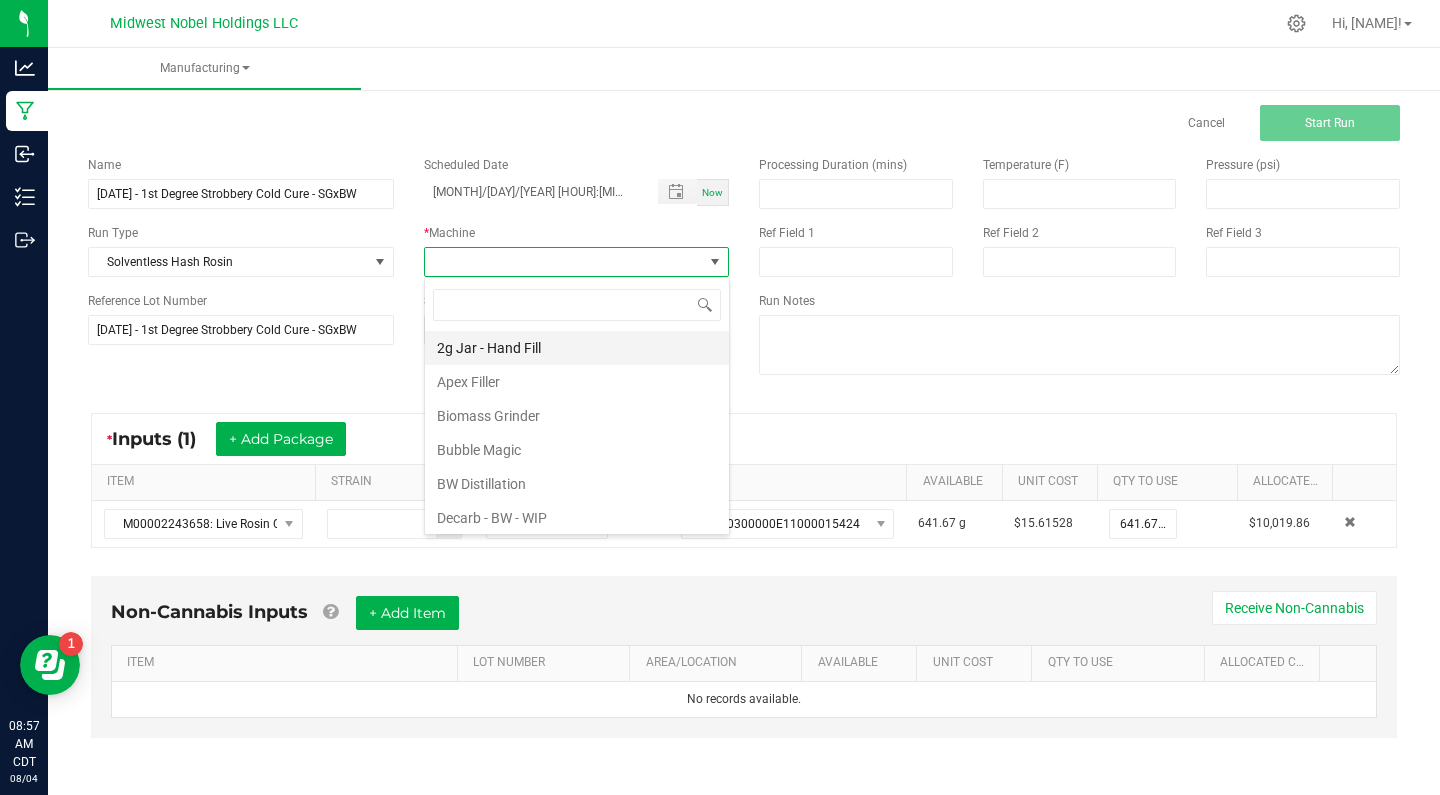 scroll, scrollTop: 99970, scrollLeft: 99694, axis: both 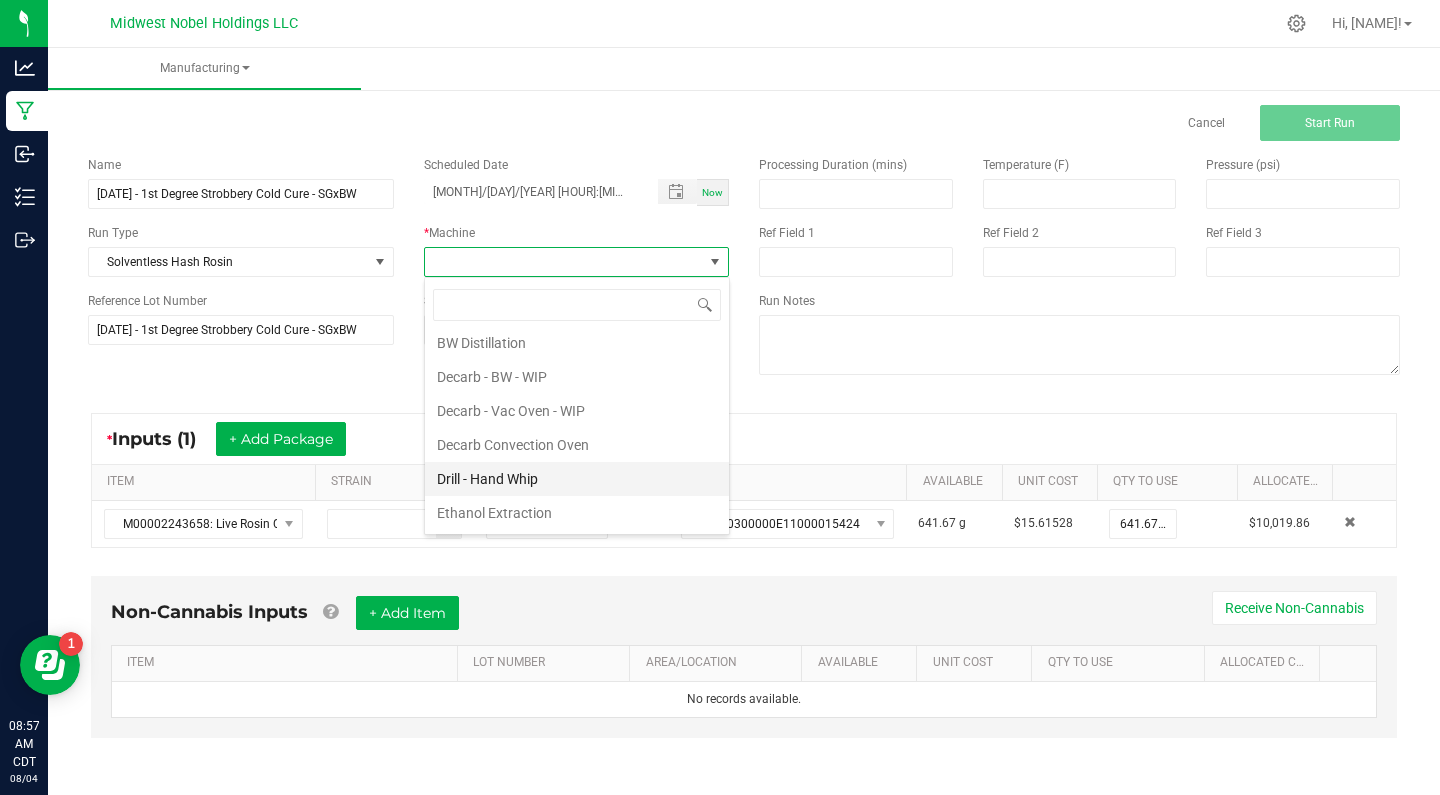click on "Drill - Hand Whip" at bounding box center [577, 479] 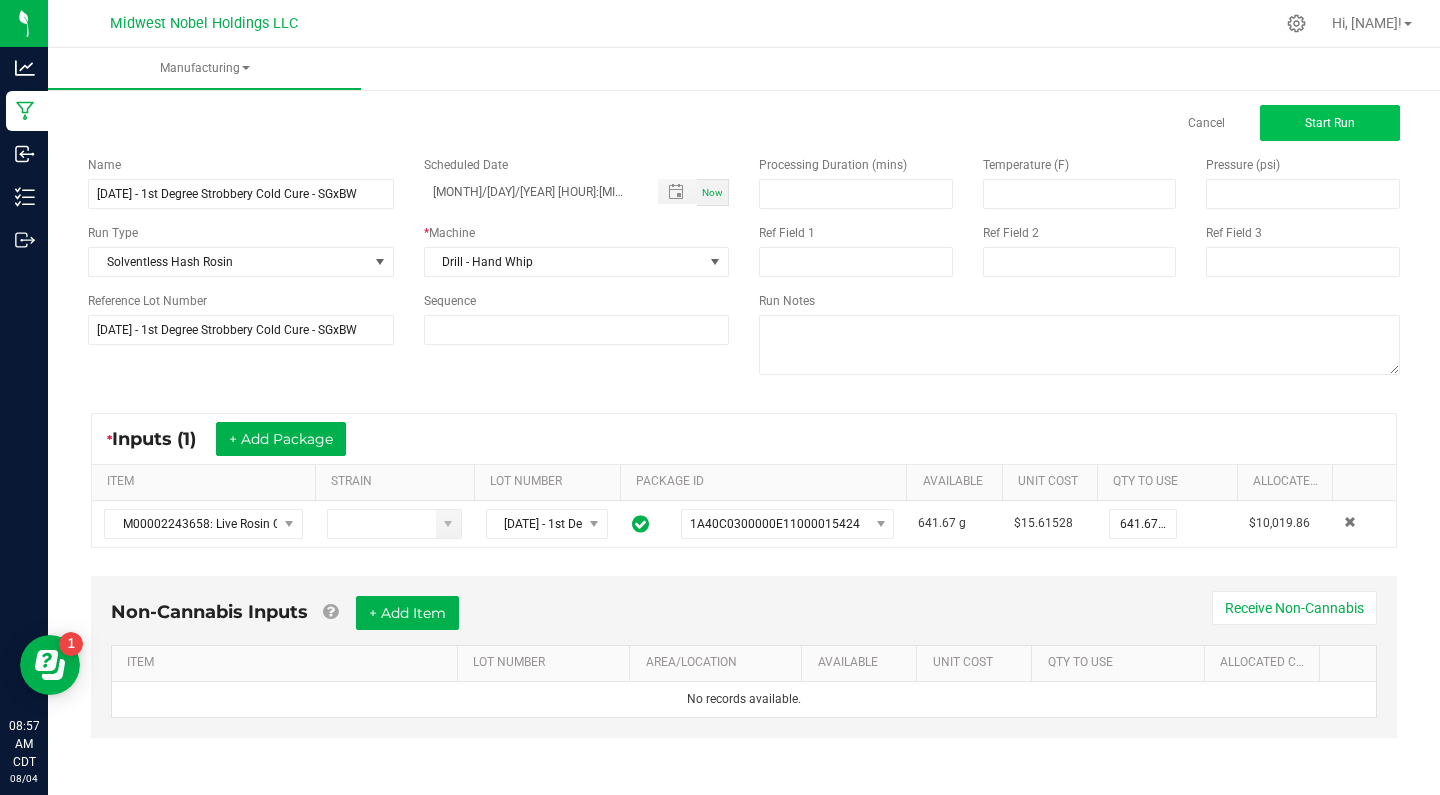 click on "Start Run" 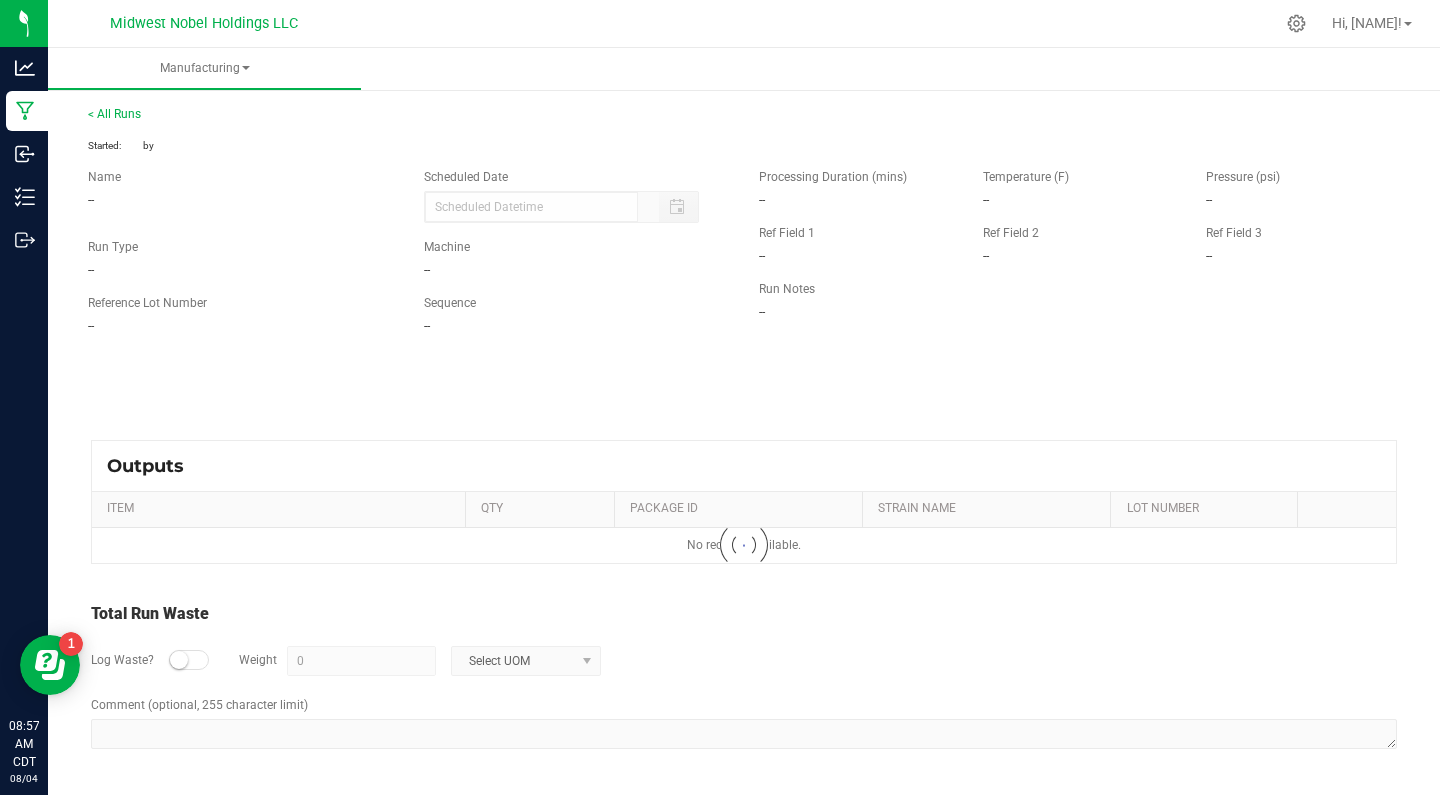 scroll, scrollTop: 0, scrollLeft: 0, axis: both 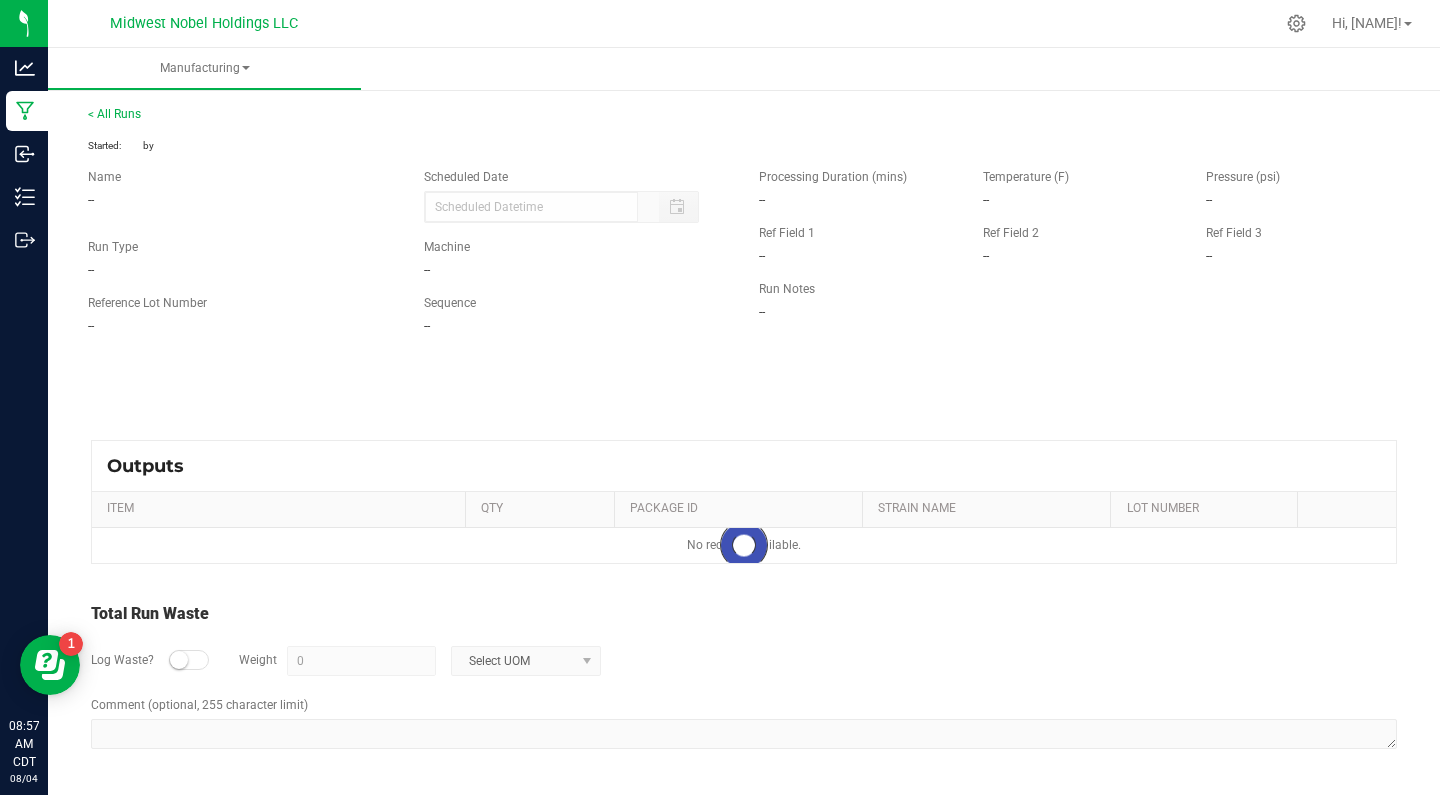 type on "[MONTH]/[DAY]/[YEAR] [HOUR]:[MINUTE] [AM/PM]" 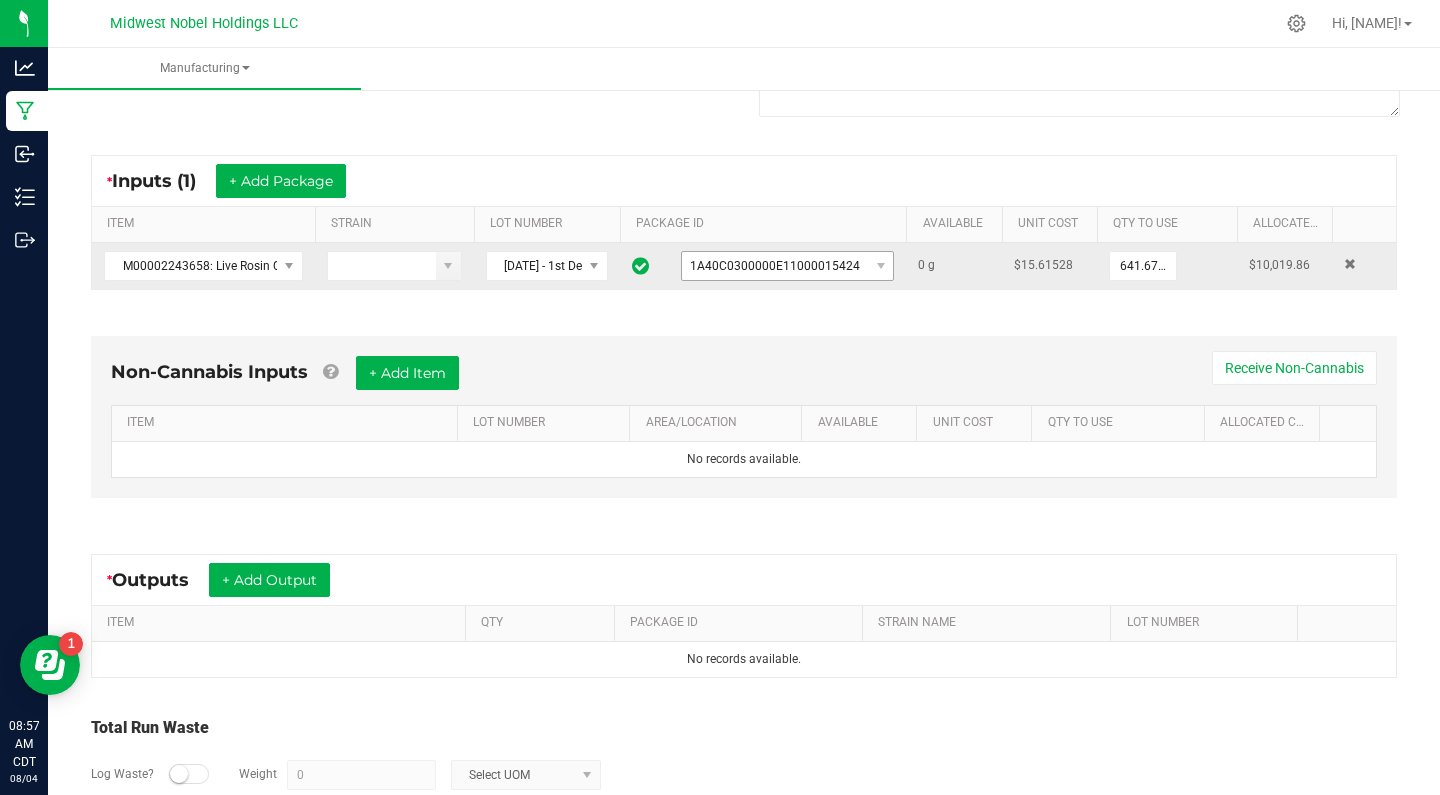 scroll, scrollTop: 378, scrollLeft: 0, axis: vertical 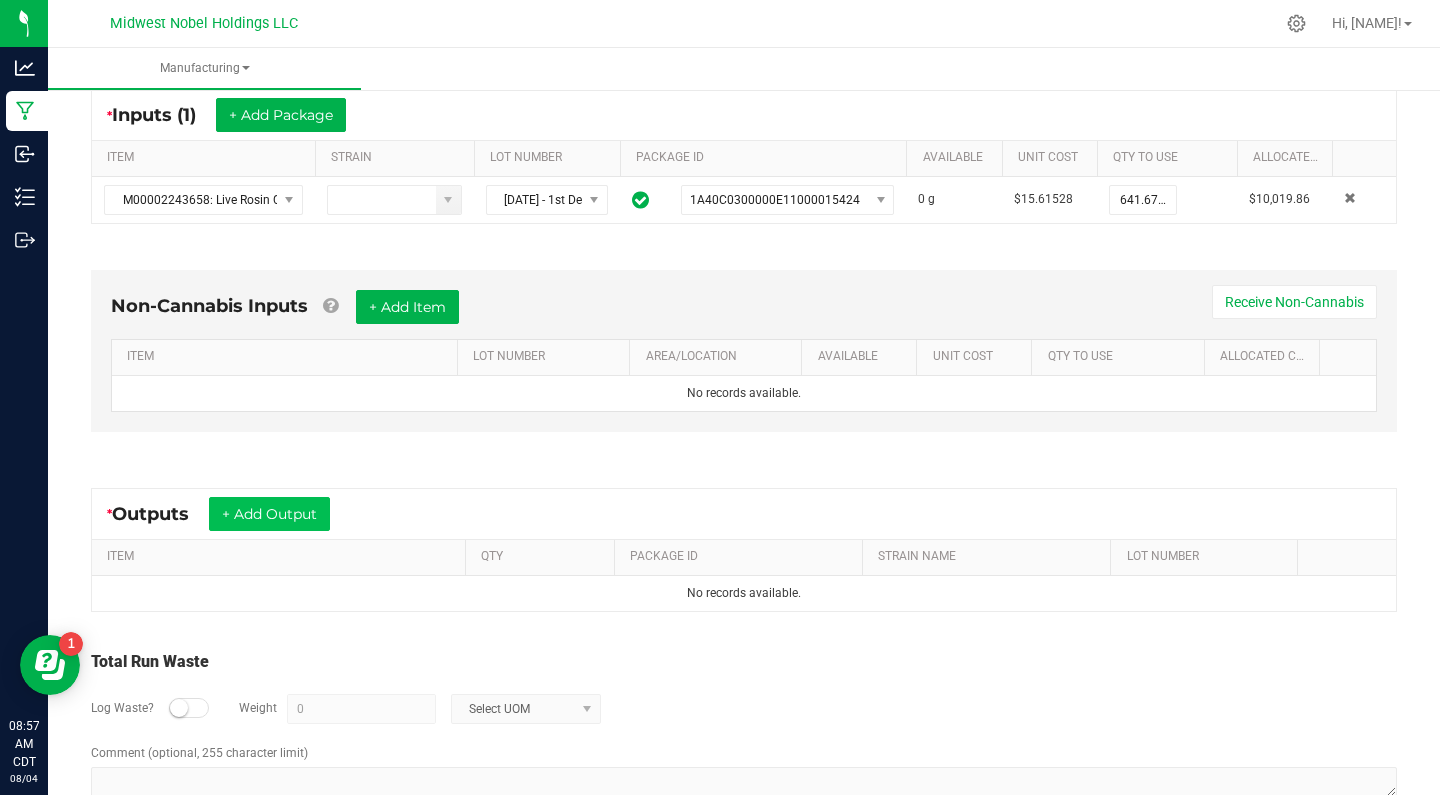 click on "+ Add Output" at bounding box center (269, 514) 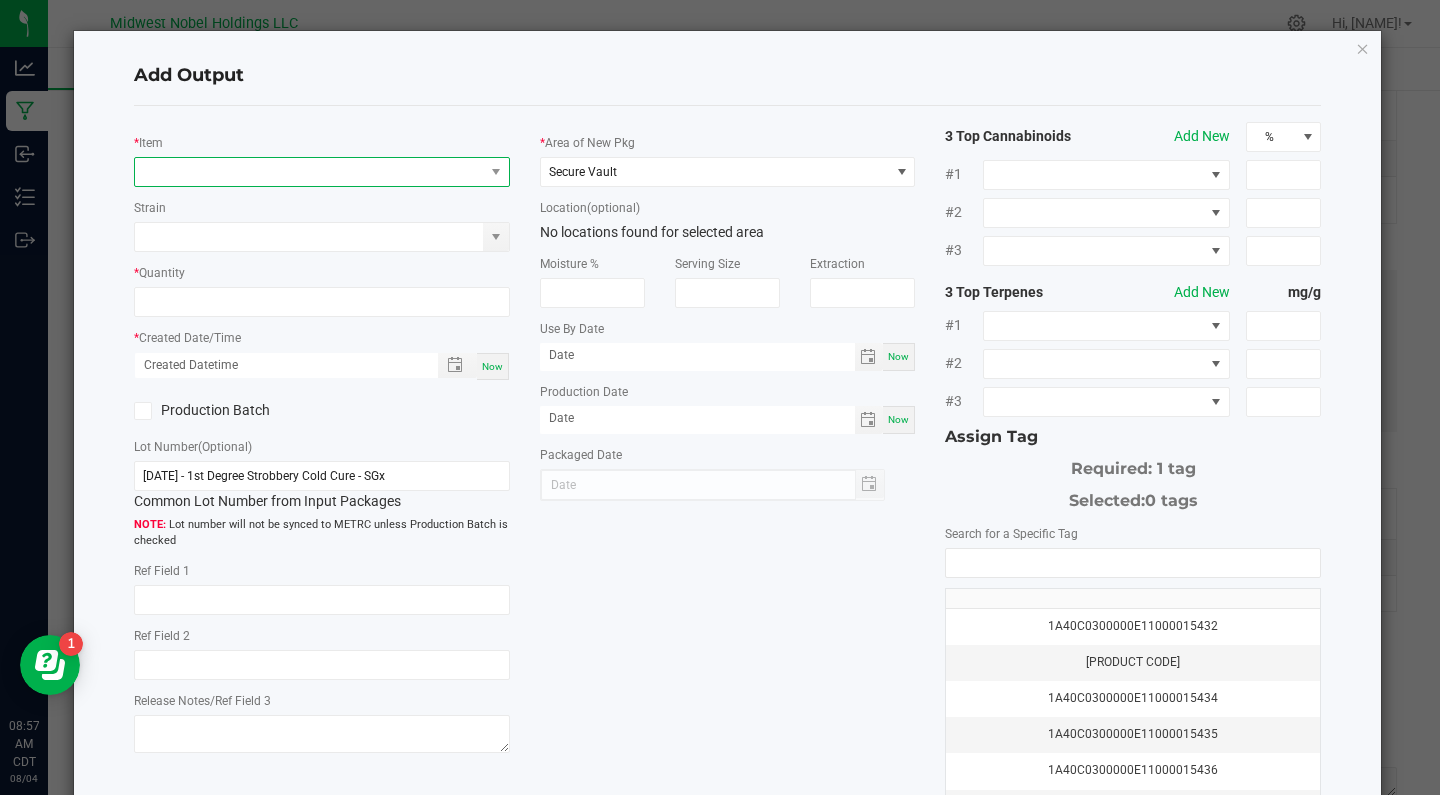 click at bounding box center [309, 172] 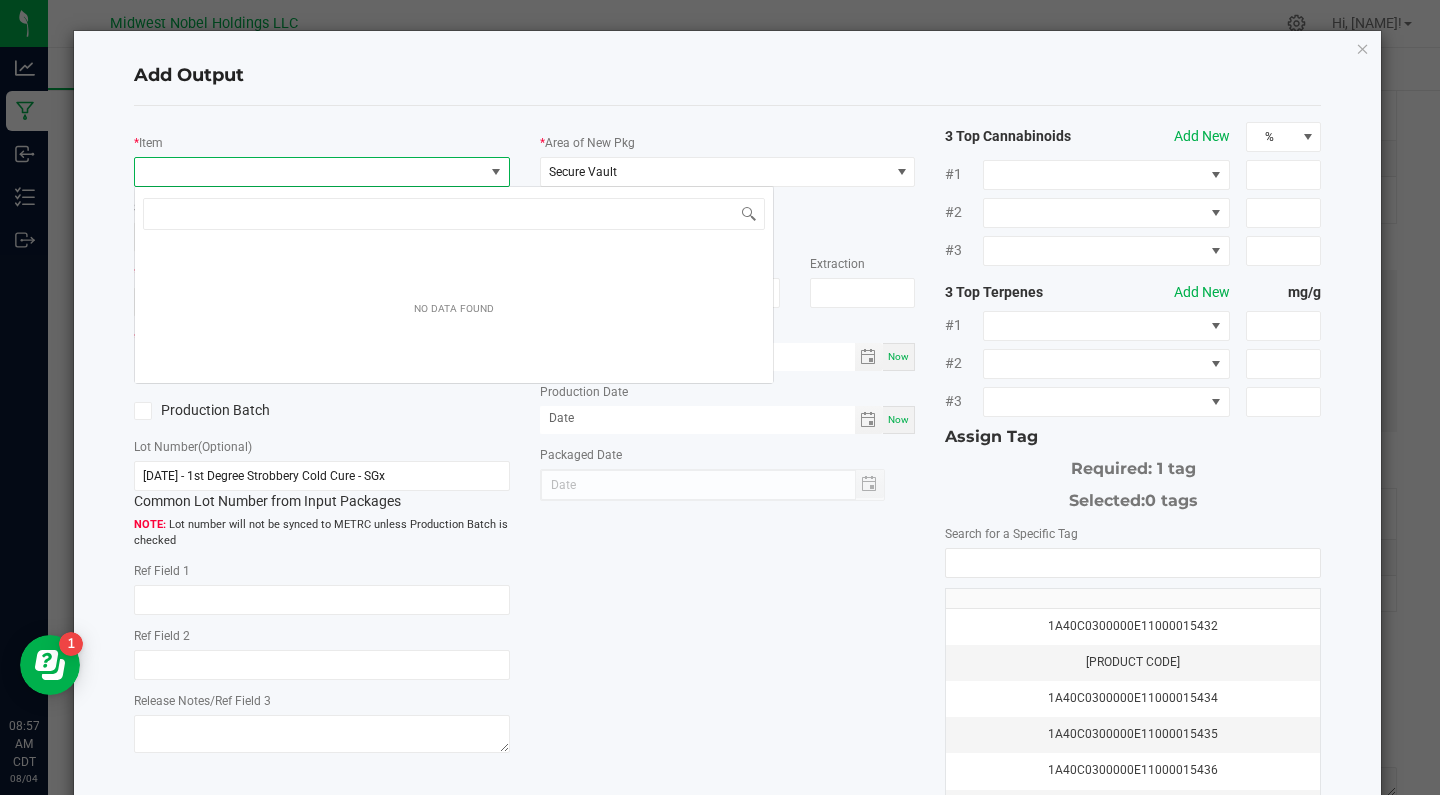 scroll, scrollTop: 99970, scrollLeft: 99624, axis: both 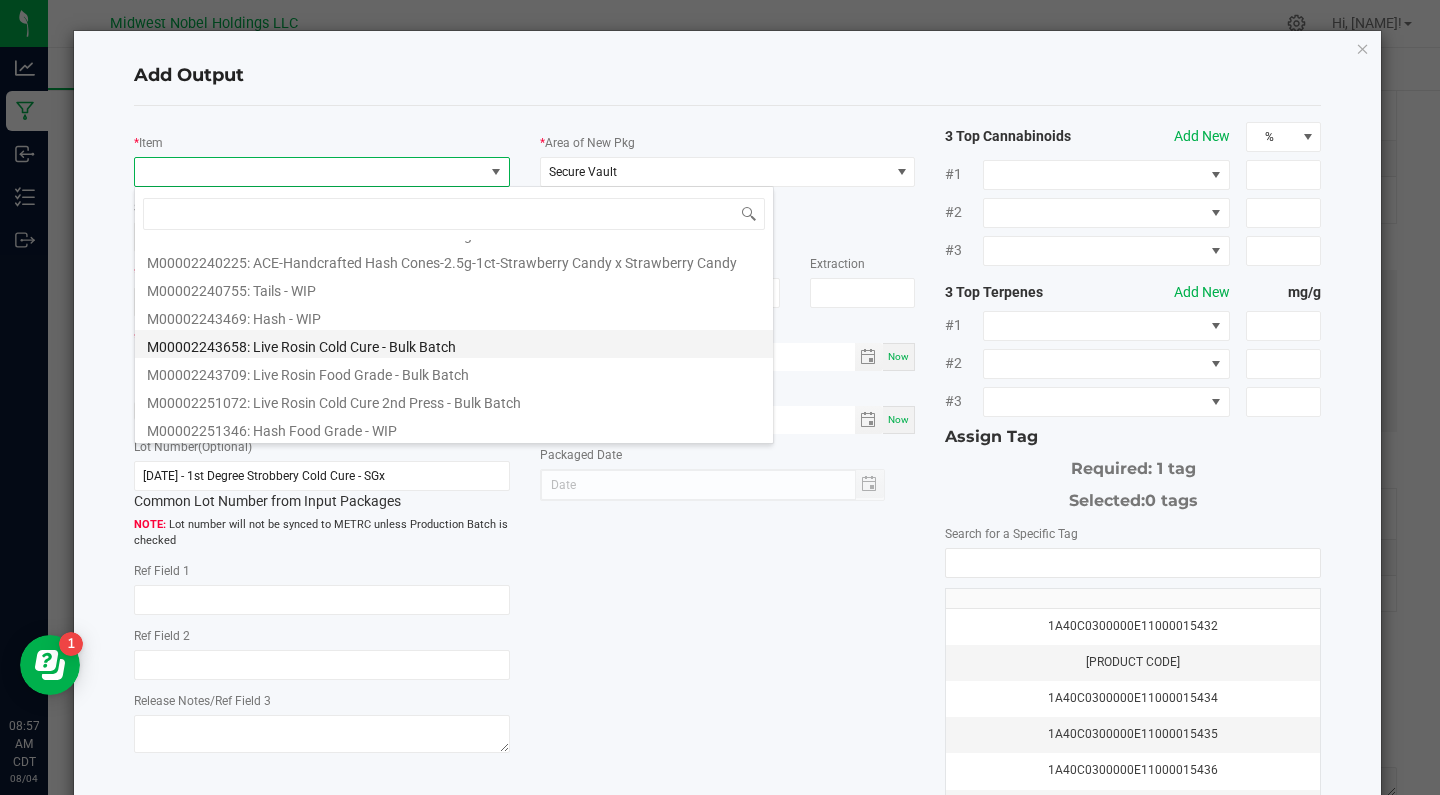 click on "M00002243658: Live Rosin Cold Cure - Bulk Batch" at bounding box center (454, 344) 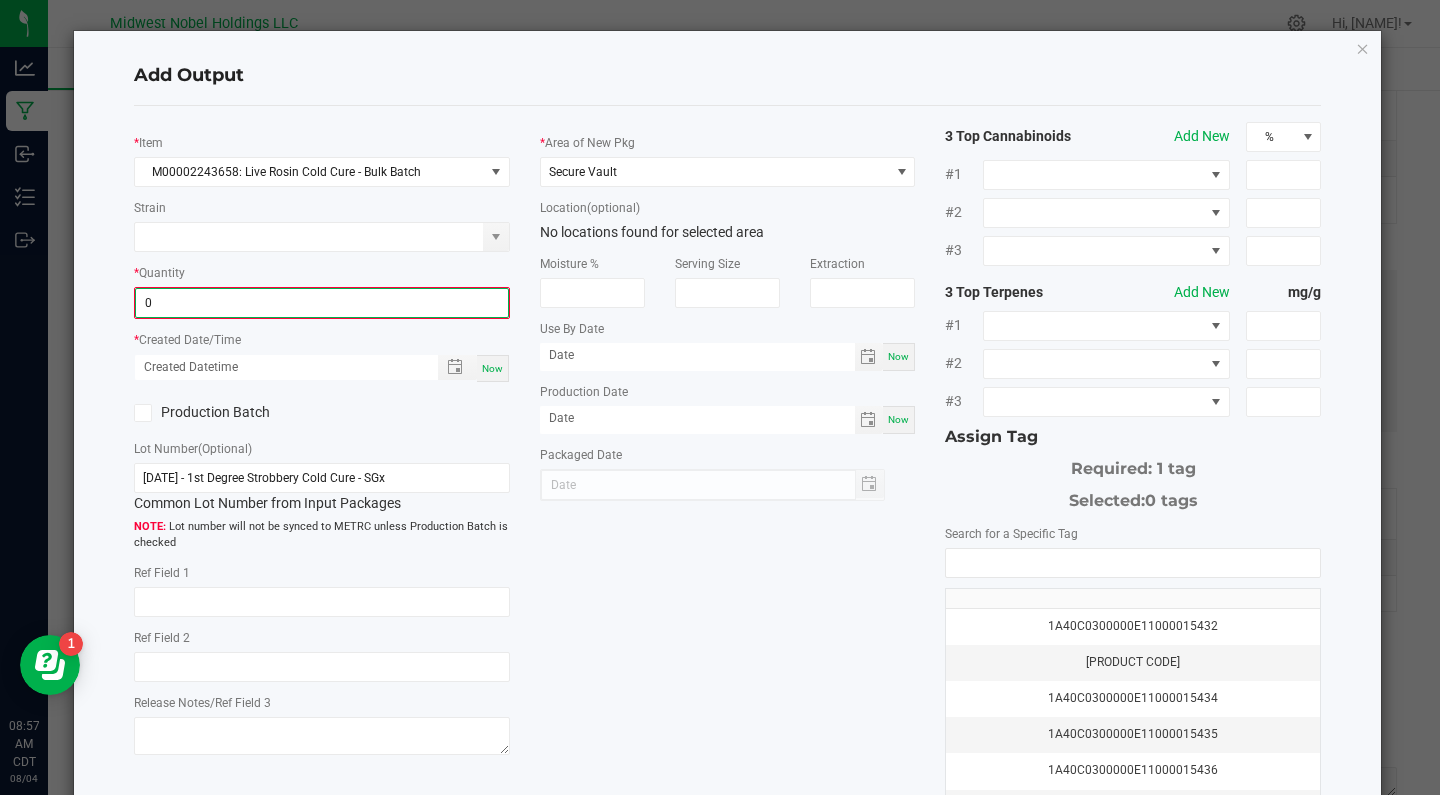 click on "0" at bounding box center (322, 303) 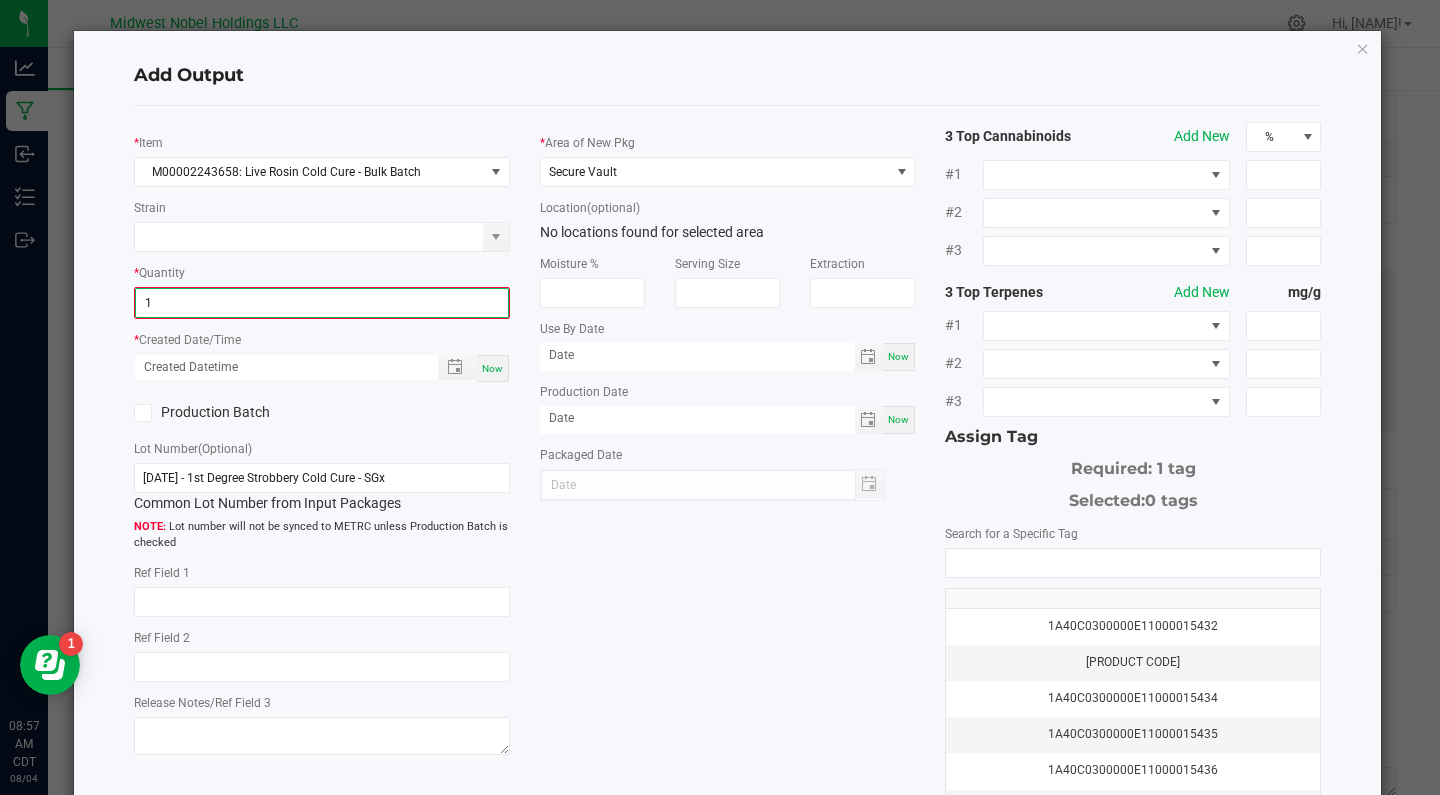 type on "2" 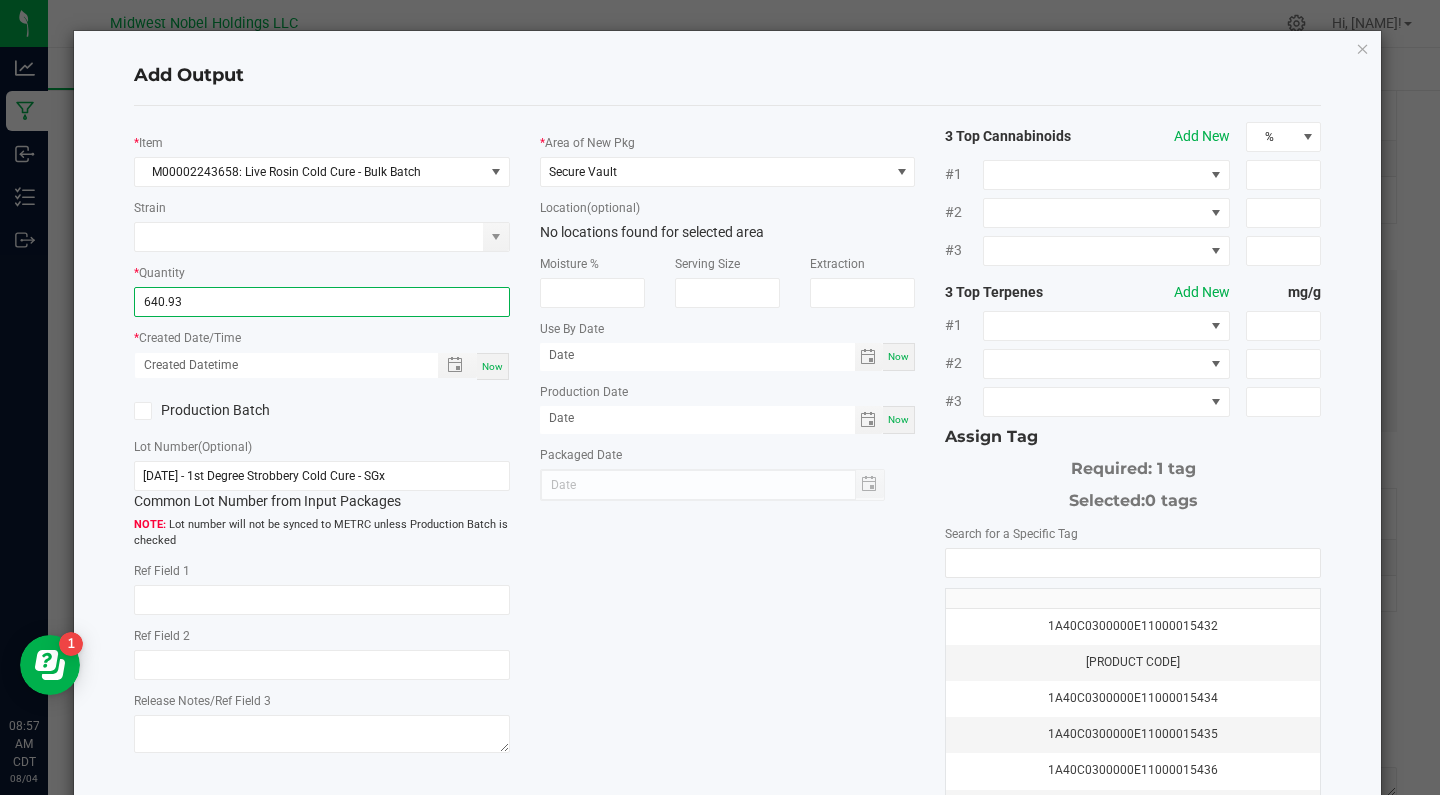 type on "640.9300 g" 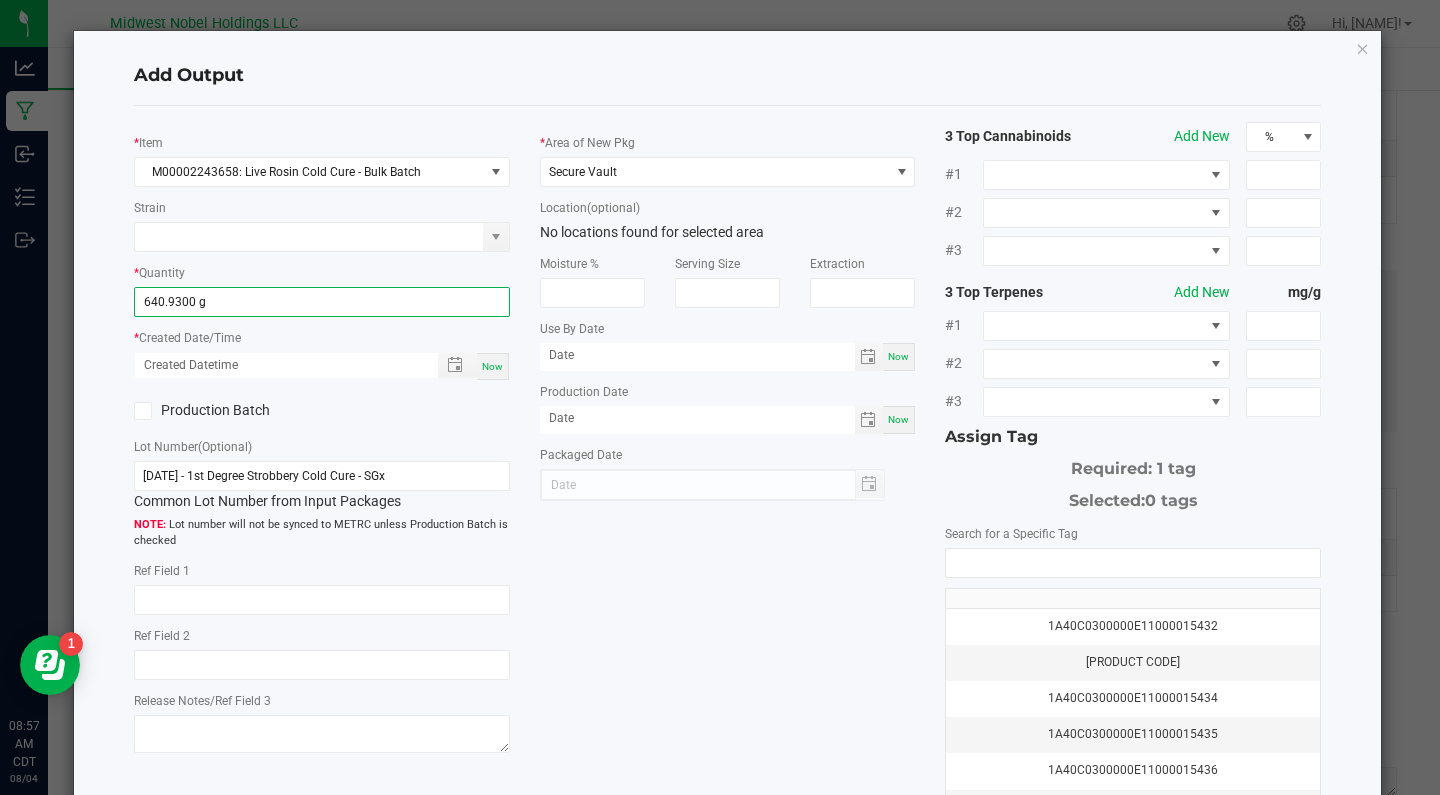 click on "Lot Number  (Optional) [MM]/[DD]/[YYYY] - 1st Degree Strobbery Cold Cure - SGx  Common Lot Number from Input Packages   Lot number will not be synced to METRC unless Production Batch is checked" 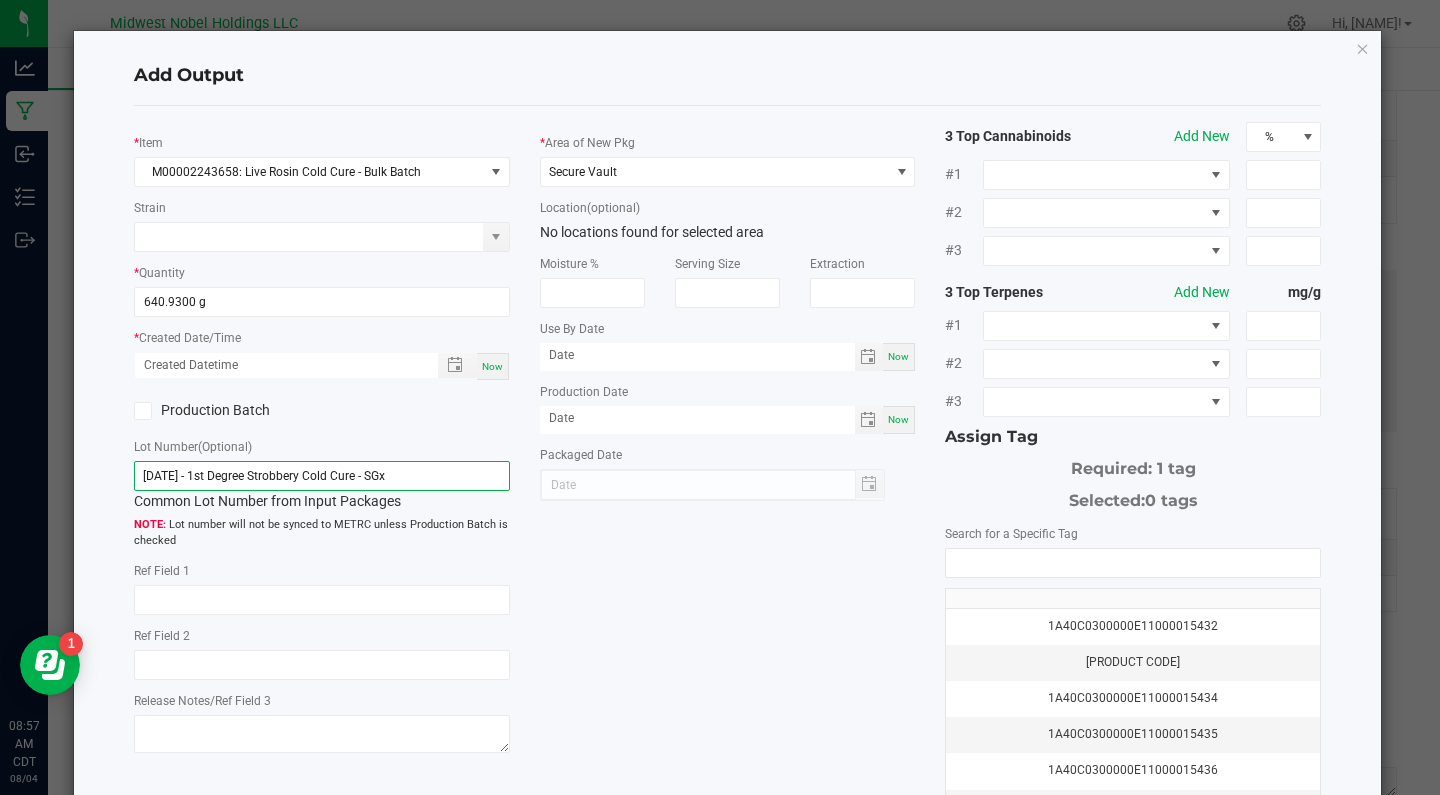 click on "[DATE] - 1st Degree Strobbery Cold Cure - SGx" 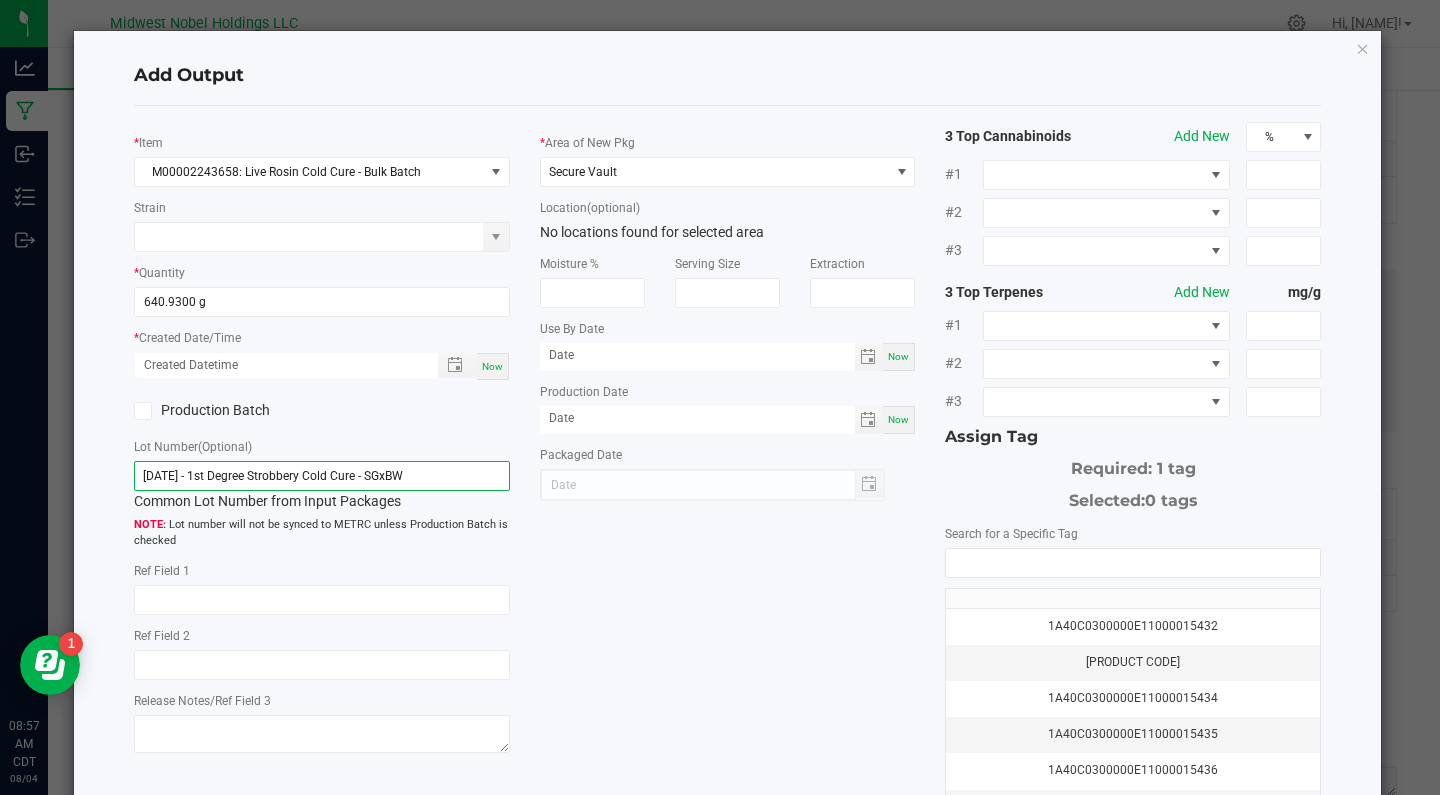 type on "[DATE] - 1st Degree Strobbery Cold Cure - SGxBW" 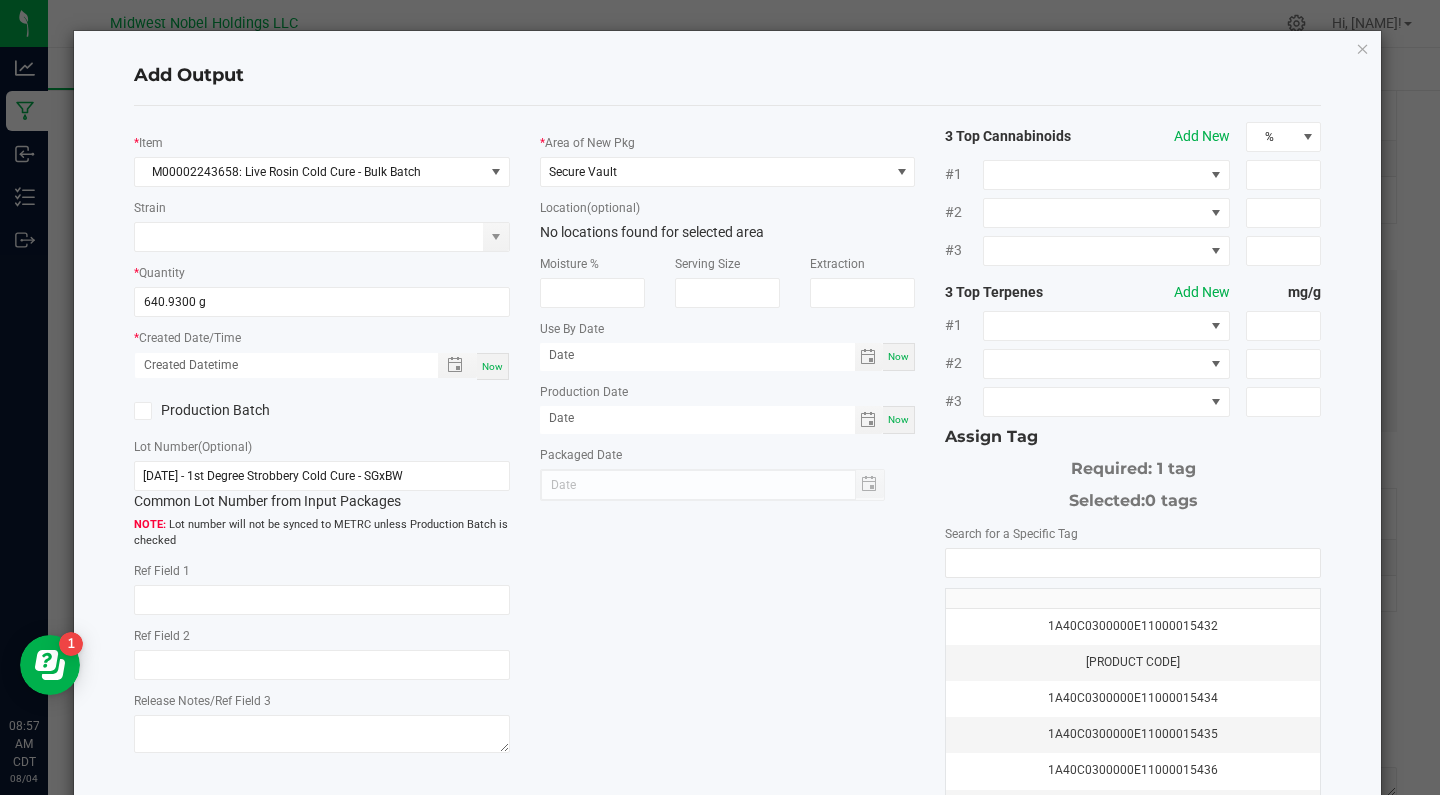 click on "*   Item  M00002243658: Live Rosin Cold Cure - Bulk Batch  Strain   *   Quantity  640.9300 g  *   Created Date/Time  Now  Production Batch   Lot Number  (Optional) 080125 - 1st Degree Strobbery Cold Cure - SGxBW  Common Lot Number from Input Packages   Lot number will not be synced to METRC unless Production Batch is checked   Ref Field 1   Ref Field 2   Release Notes/Ref Field 3   *   Area of New Pkg  Secure Vault  Location  (optional) No locations found for selected area  Moisture %   Serving Size   Extraction   Use By Date  Now  Production Date  Now  Packaged Date  3 Top Cannabinoids  Add New  % #1 #2 #3 3 Top Terpenes  Add New  mg/g #1 #2 #3 Assign Tag  Required: 1 tag   Selected:   0 tags   Search for a Specific Tag   1A40C0300000E11000015432   1A40C0300000E11000015433   1A40C0300000E11000015434   1A40C0300000E11000015435   1A40C0300000E11000015436   1A40C0300000E11000015437   1A40C0300000E11000015438   1A40C0300000E11000015439   1A40C0300000E11000015440   1A40C0300000E11000015441   Manage package tags" 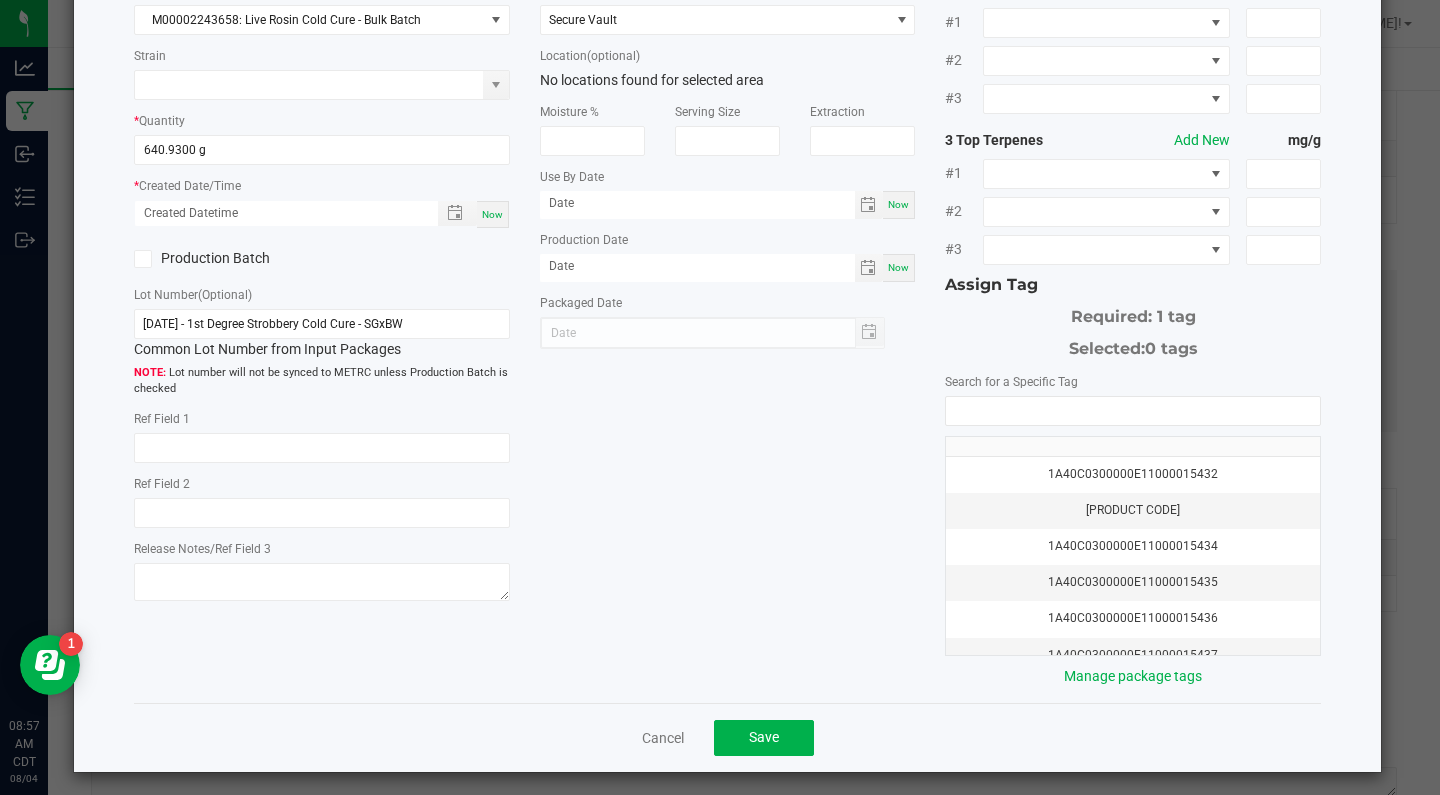 scroll, scrollTop: 154, scrollLeft: 0, axis: vertical 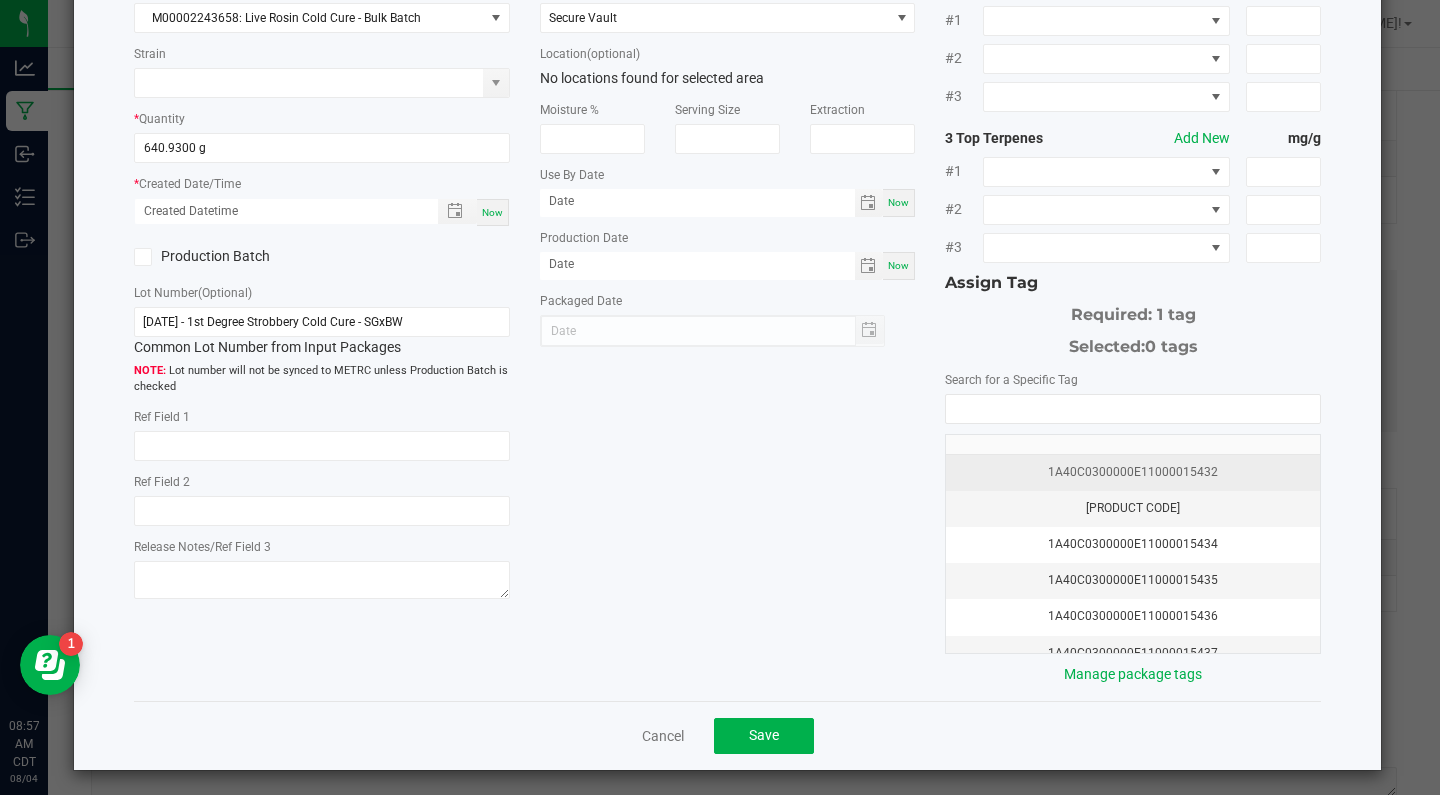 click on "1A40C0300000E11000015432" 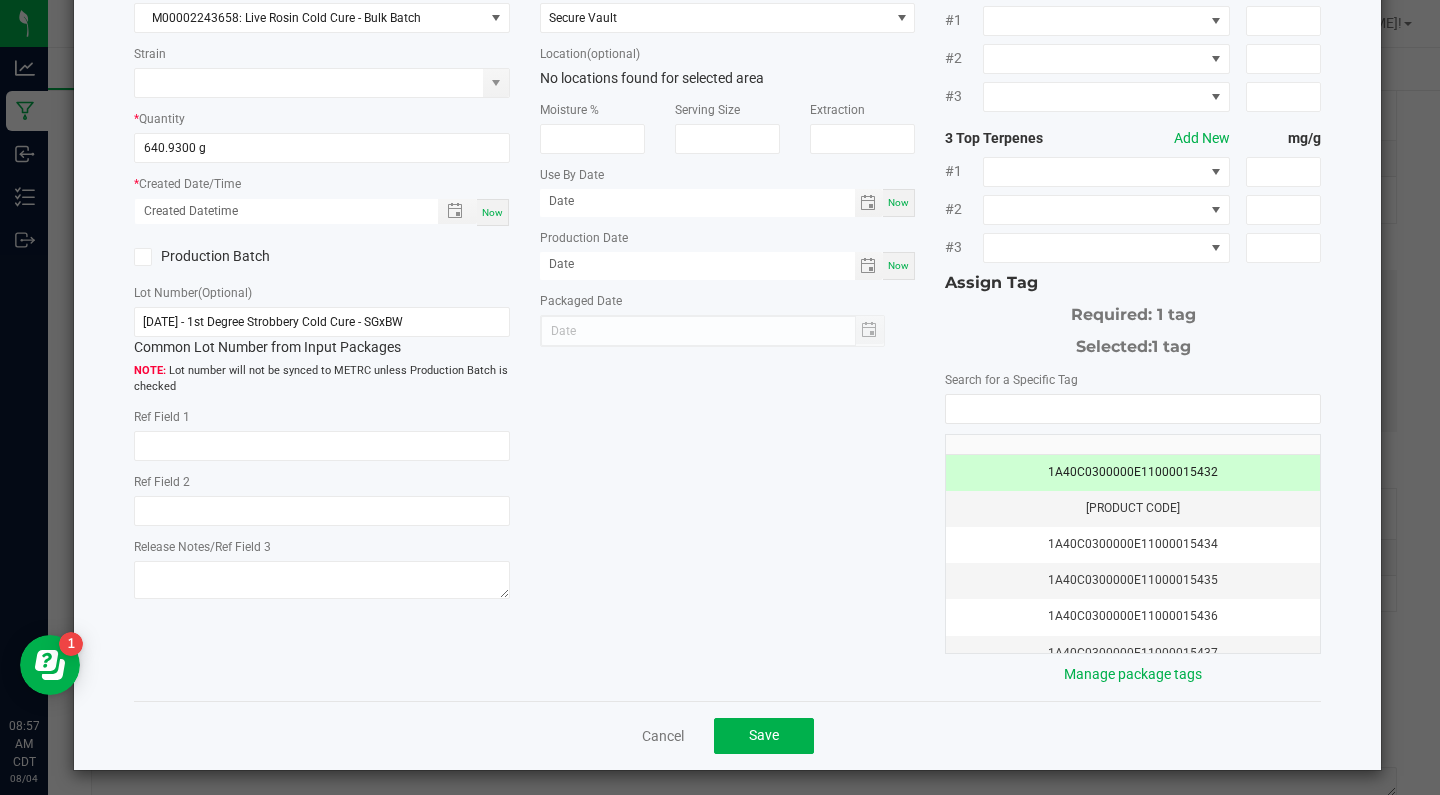 scroll, scrollTop: 0, scrollLeft: 0, axis: both 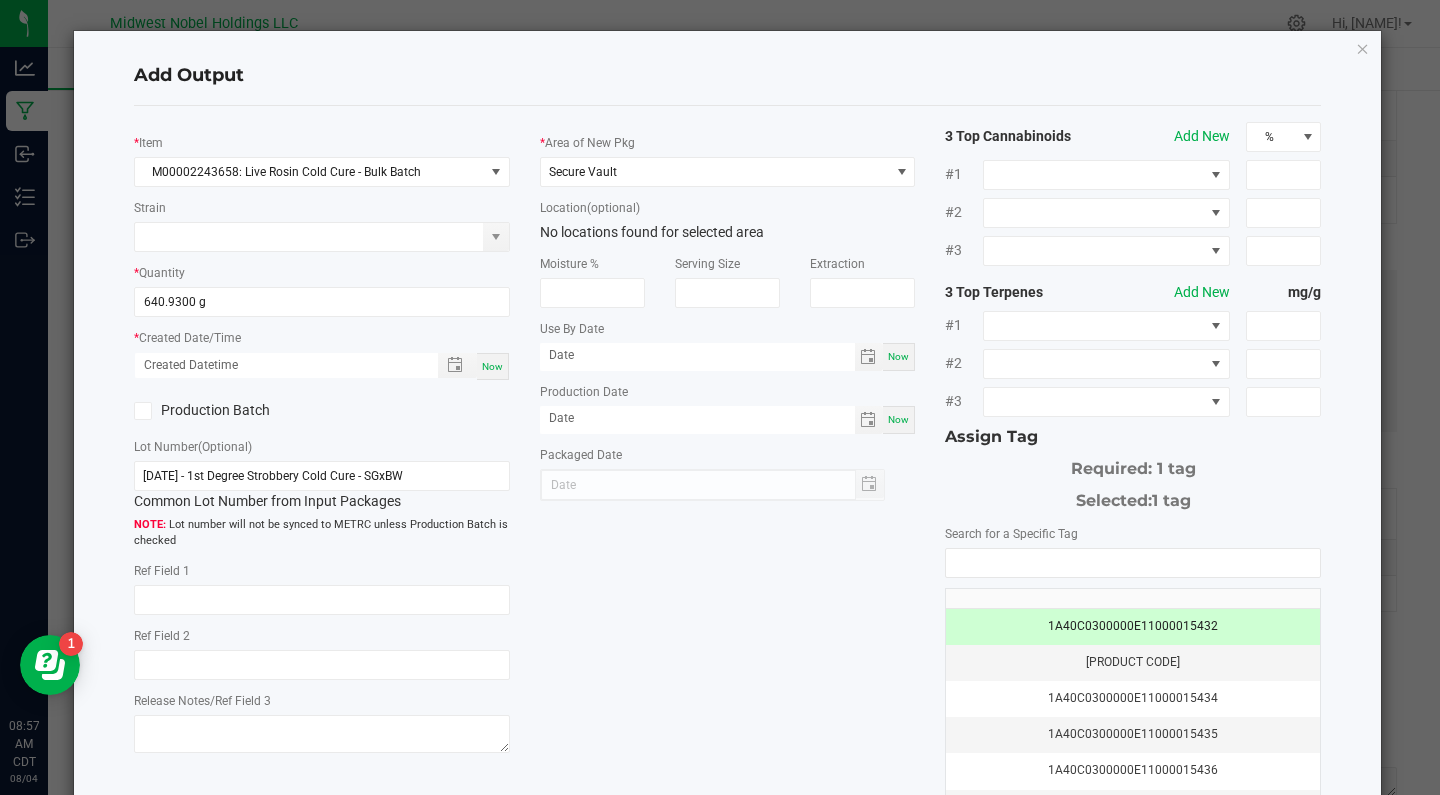 click on "Now" at bounding box center (492, 366) 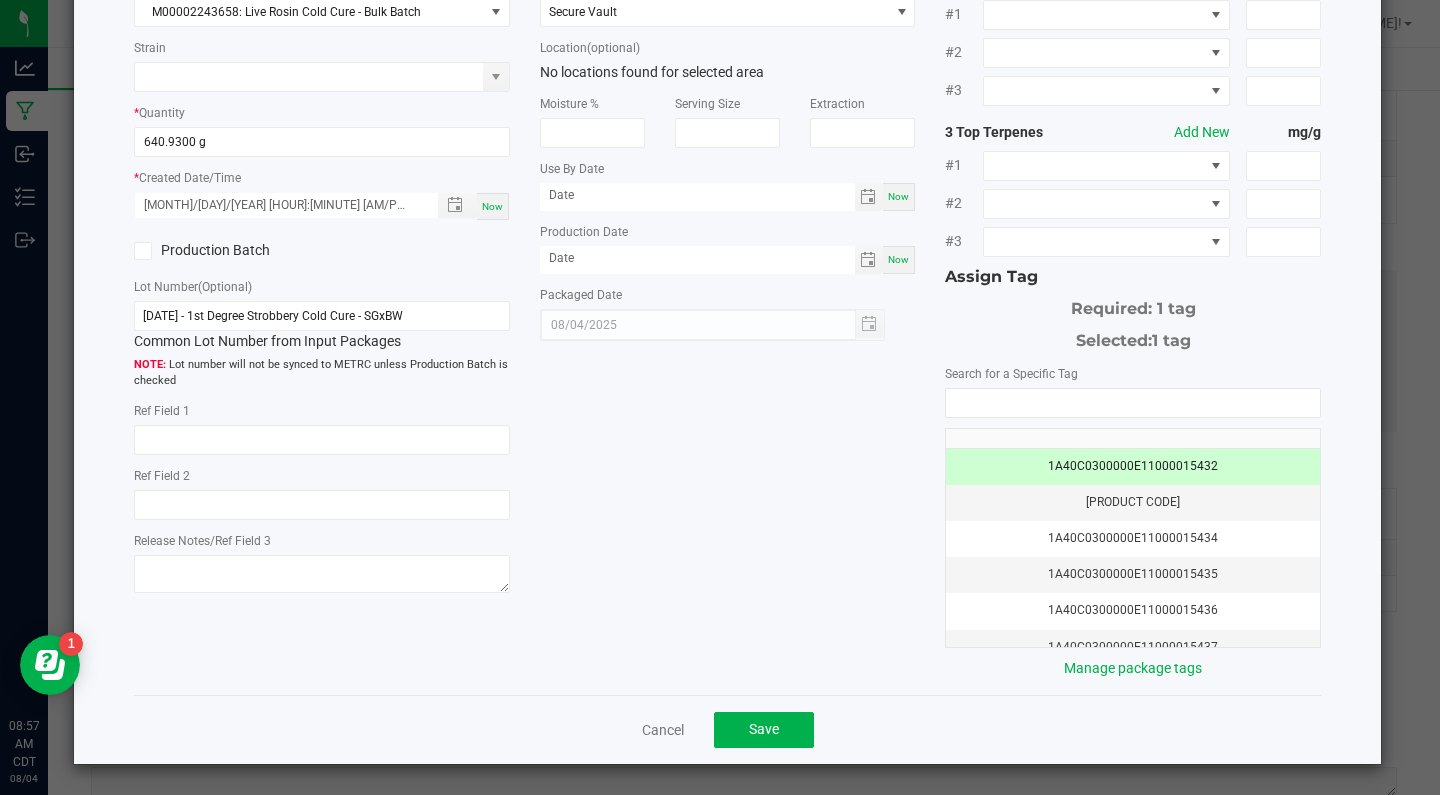 scroll, scrollTop: 159, scrollLeft: 0, axis: vertical 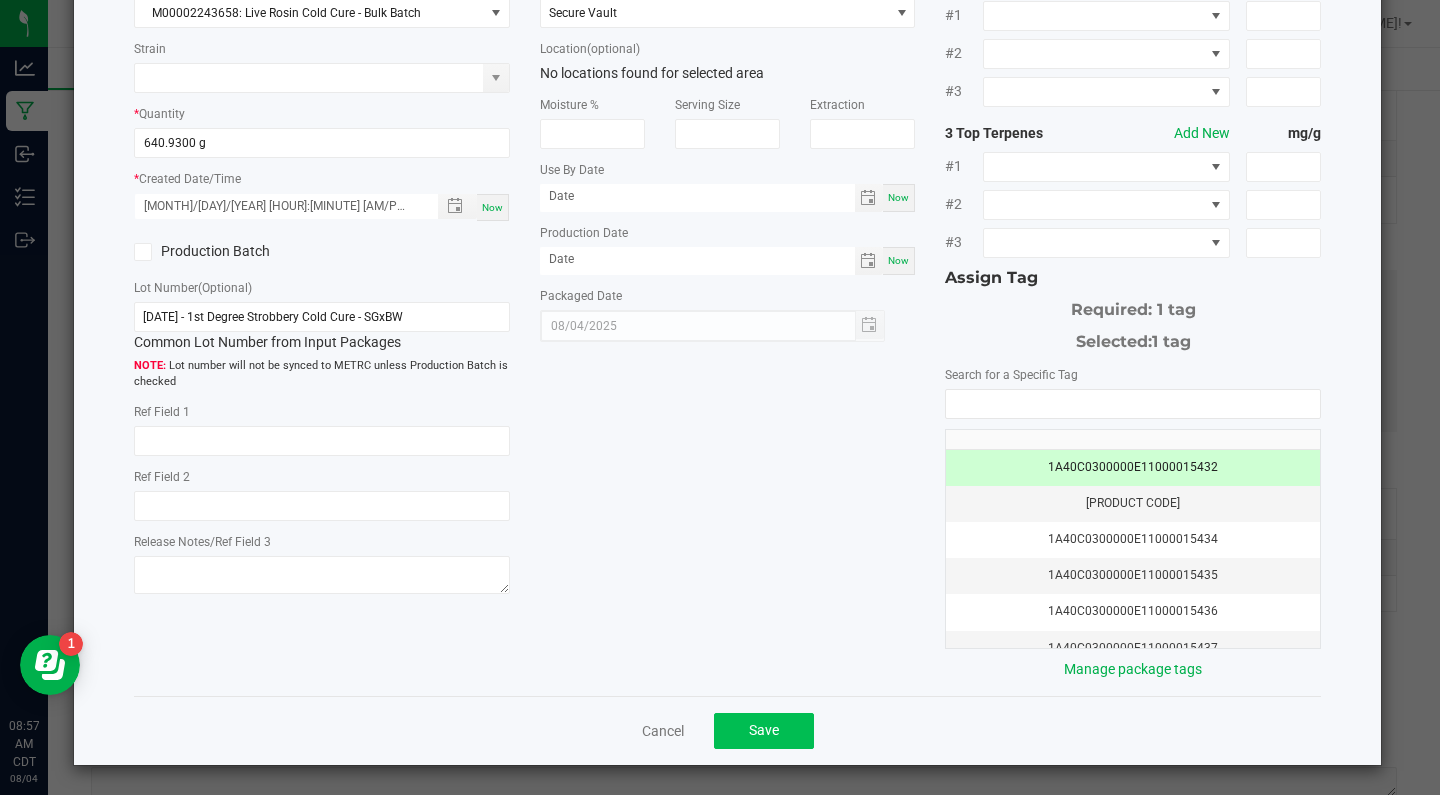 click on "Save" 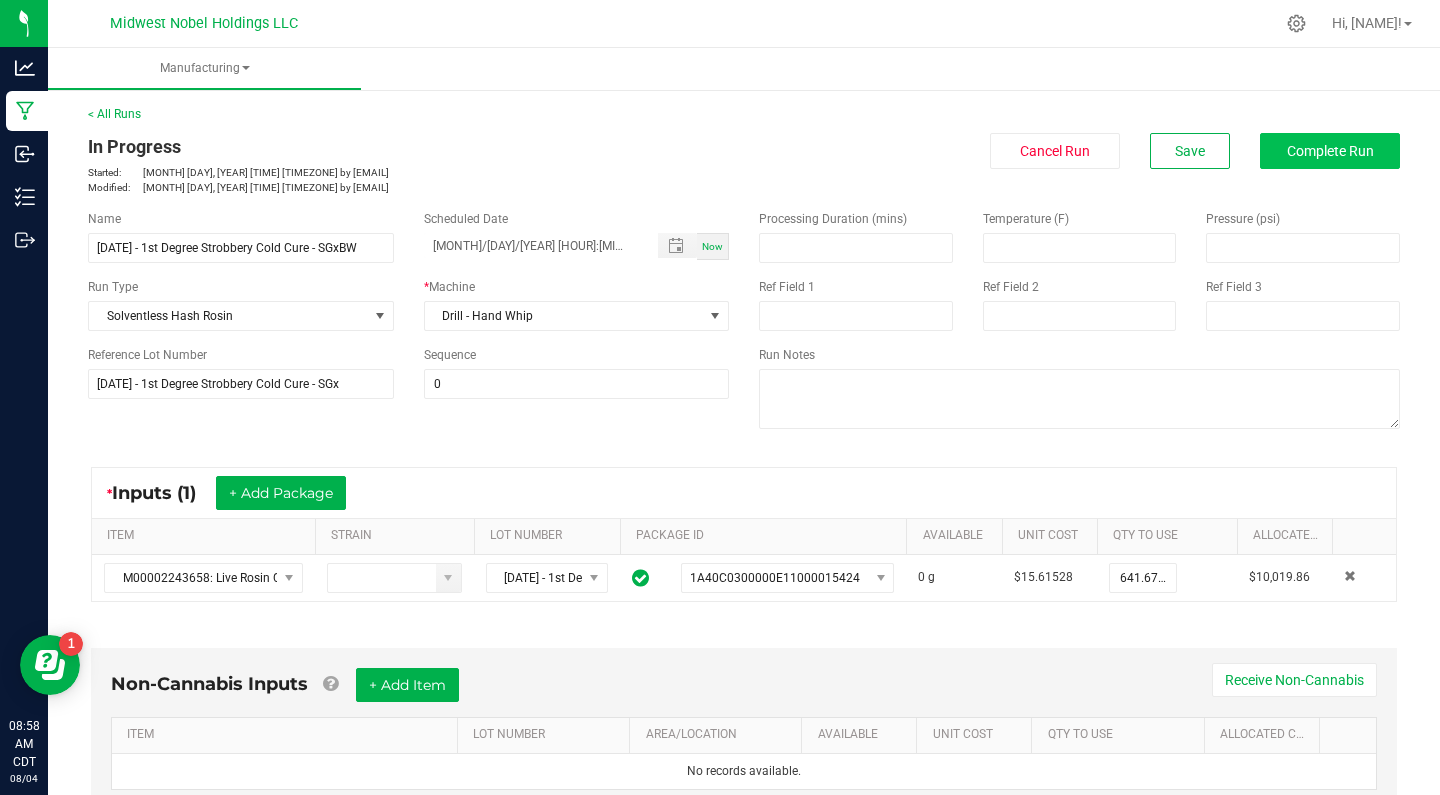 scroll, scrollTop: 0, scrollLeft: 0, axis: both 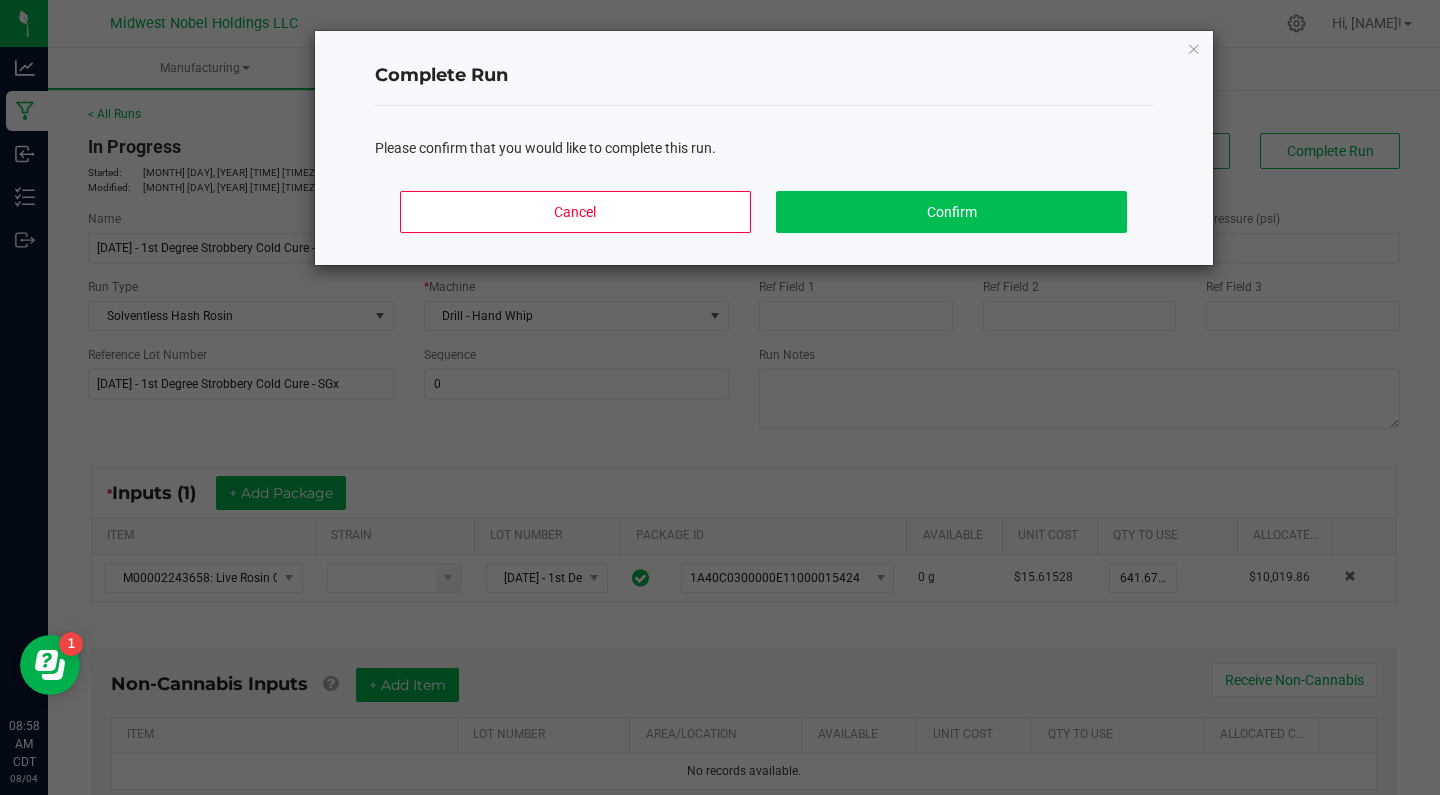 click on "Confirm" 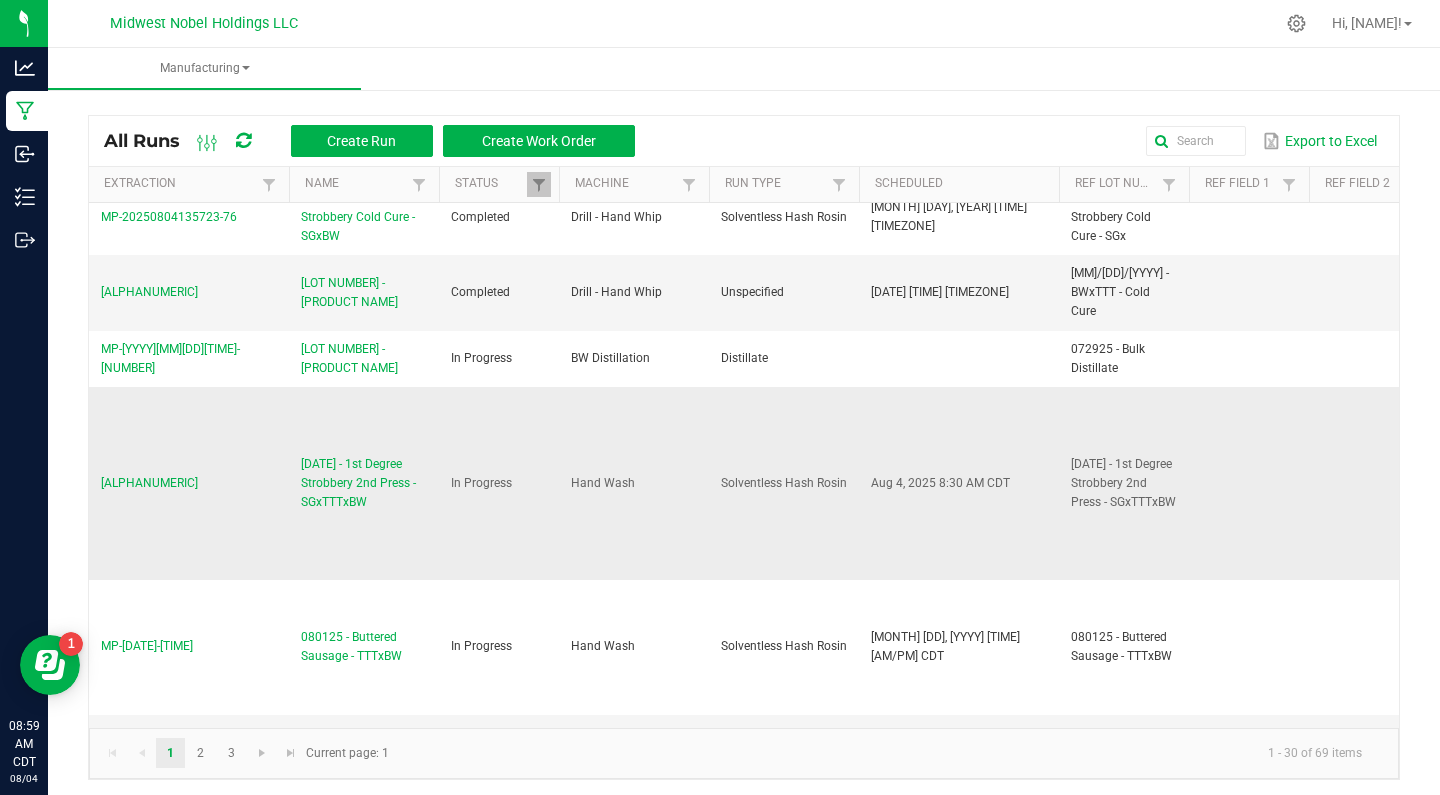 scroll, scrollTop: 0, scrollLeft: 0, axis: both 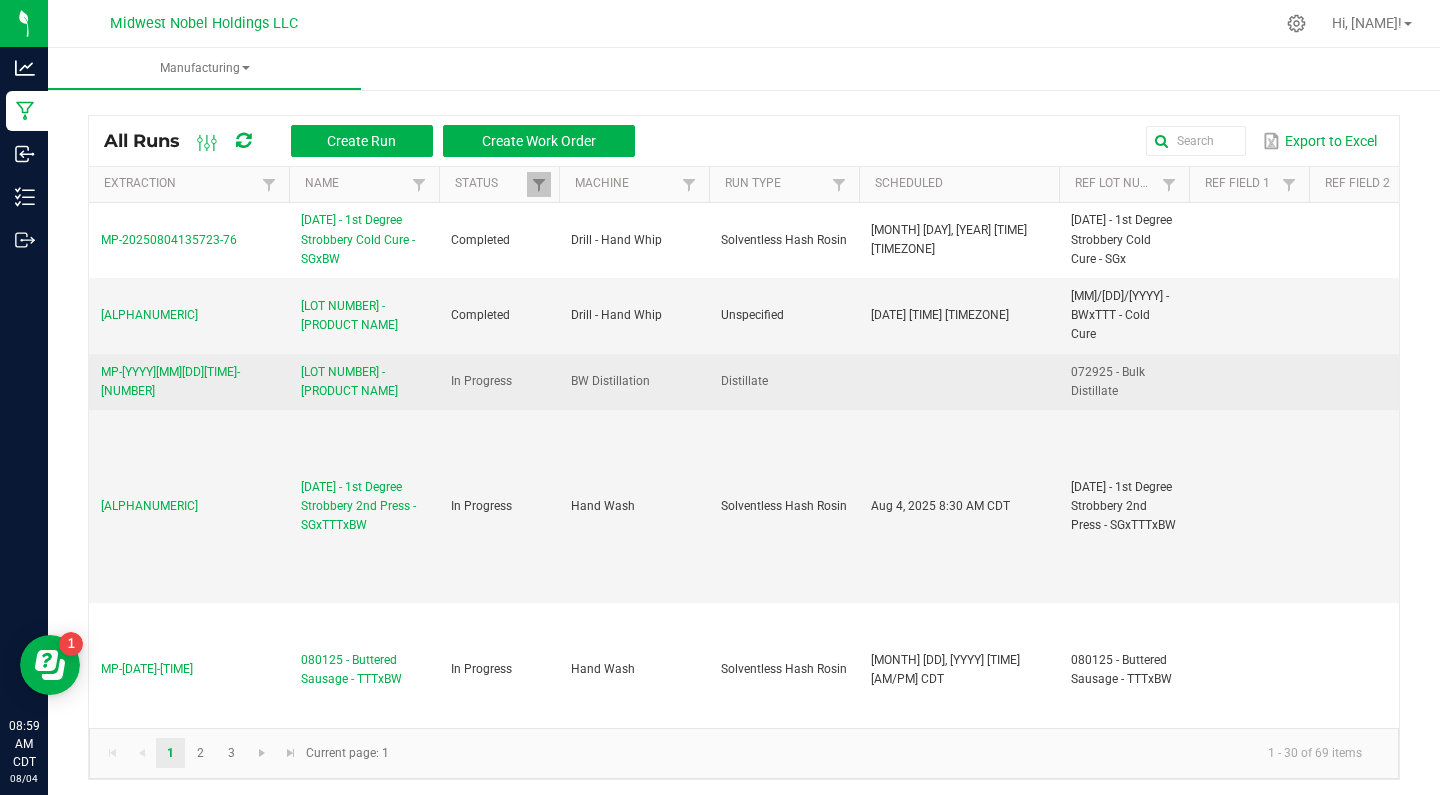 click on "[LOT NUMBER] - [PRODUCT NAME]" at bounding box center [364, 382] 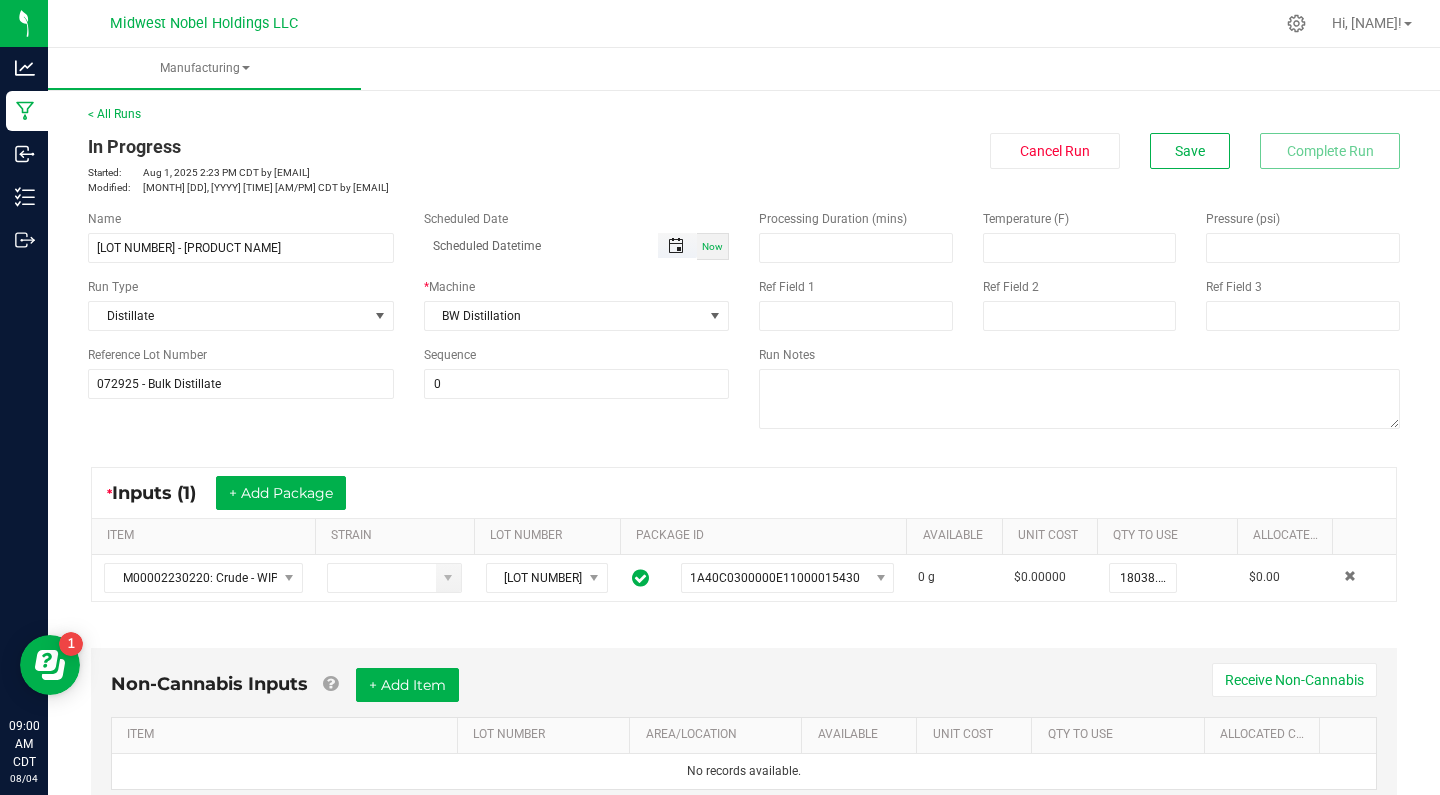 click at bounding box center (676, 246) 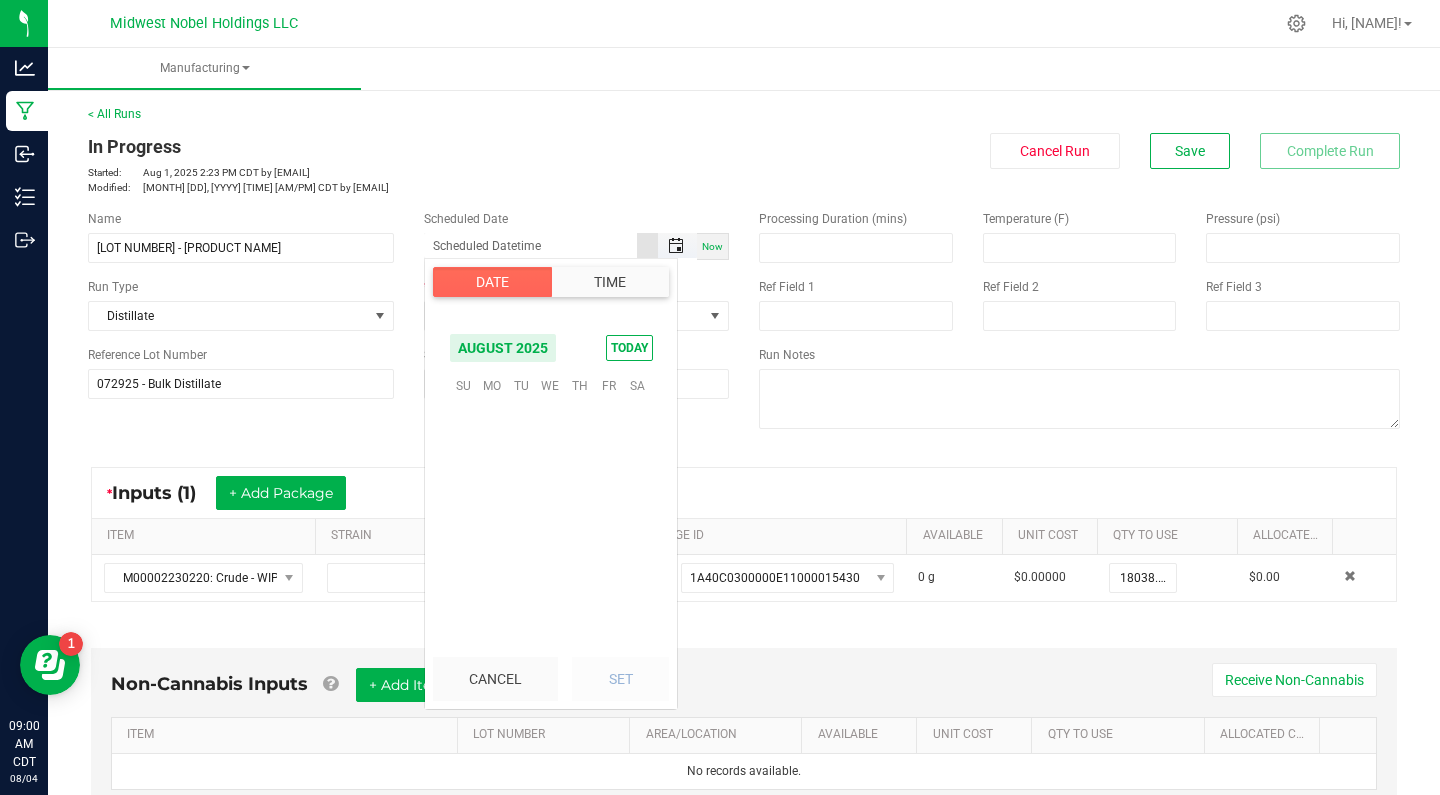 scroll, scrollTop: 324099, scrollLeft: 0, axis: vertical 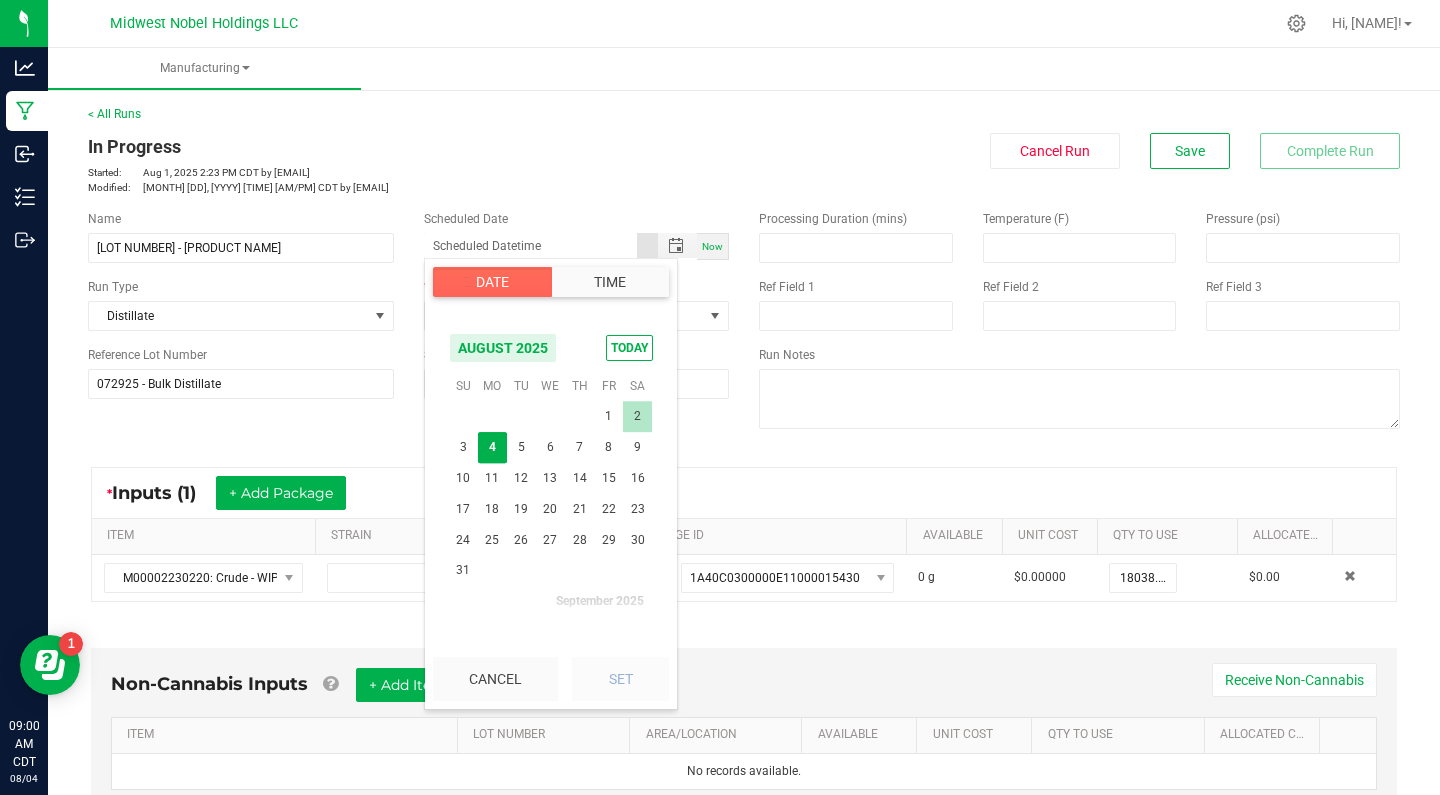 click on "2" at bounding box center (637, 416) 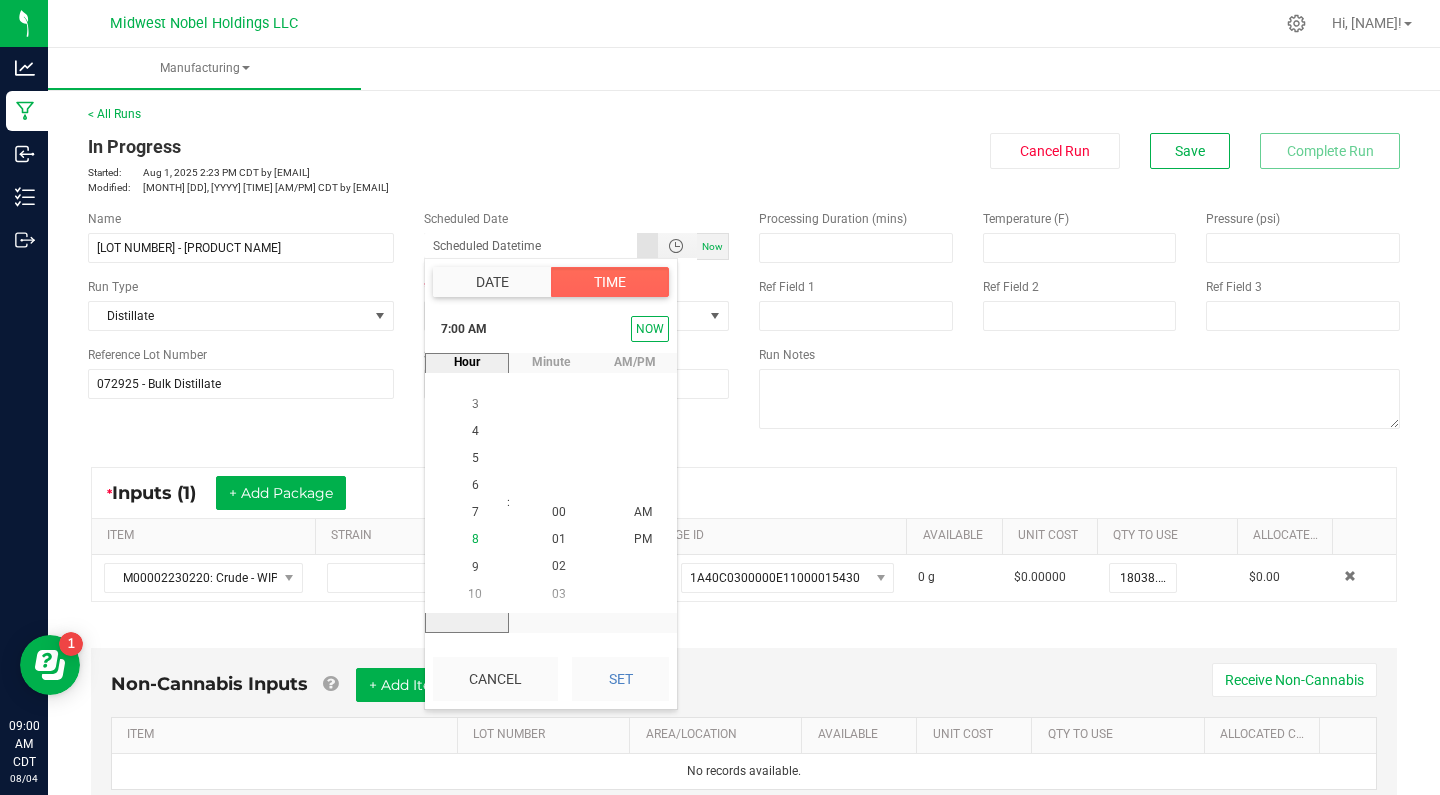 click on "8" at bounding box center [475, 540] 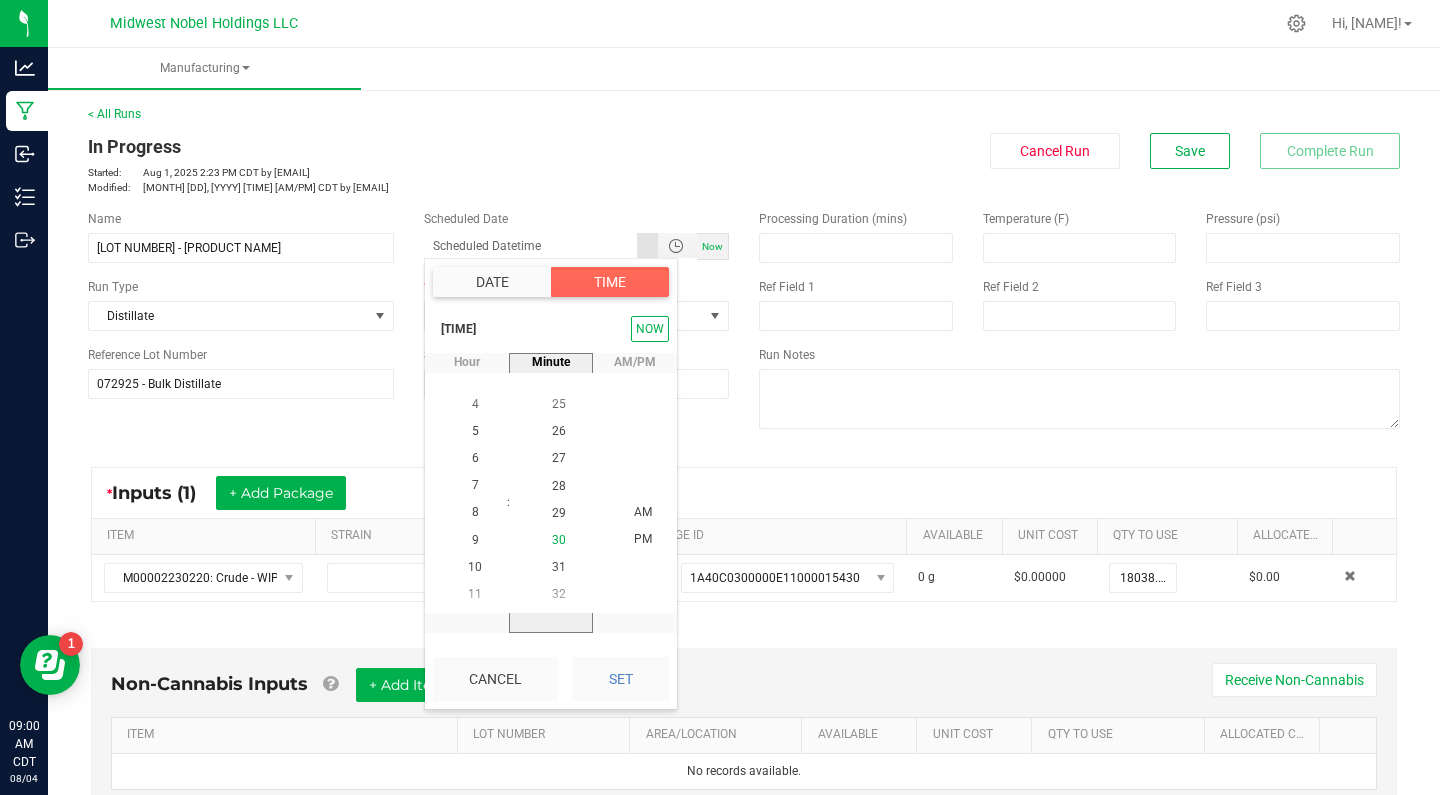 click on "30" at bounding box center (559, 540) 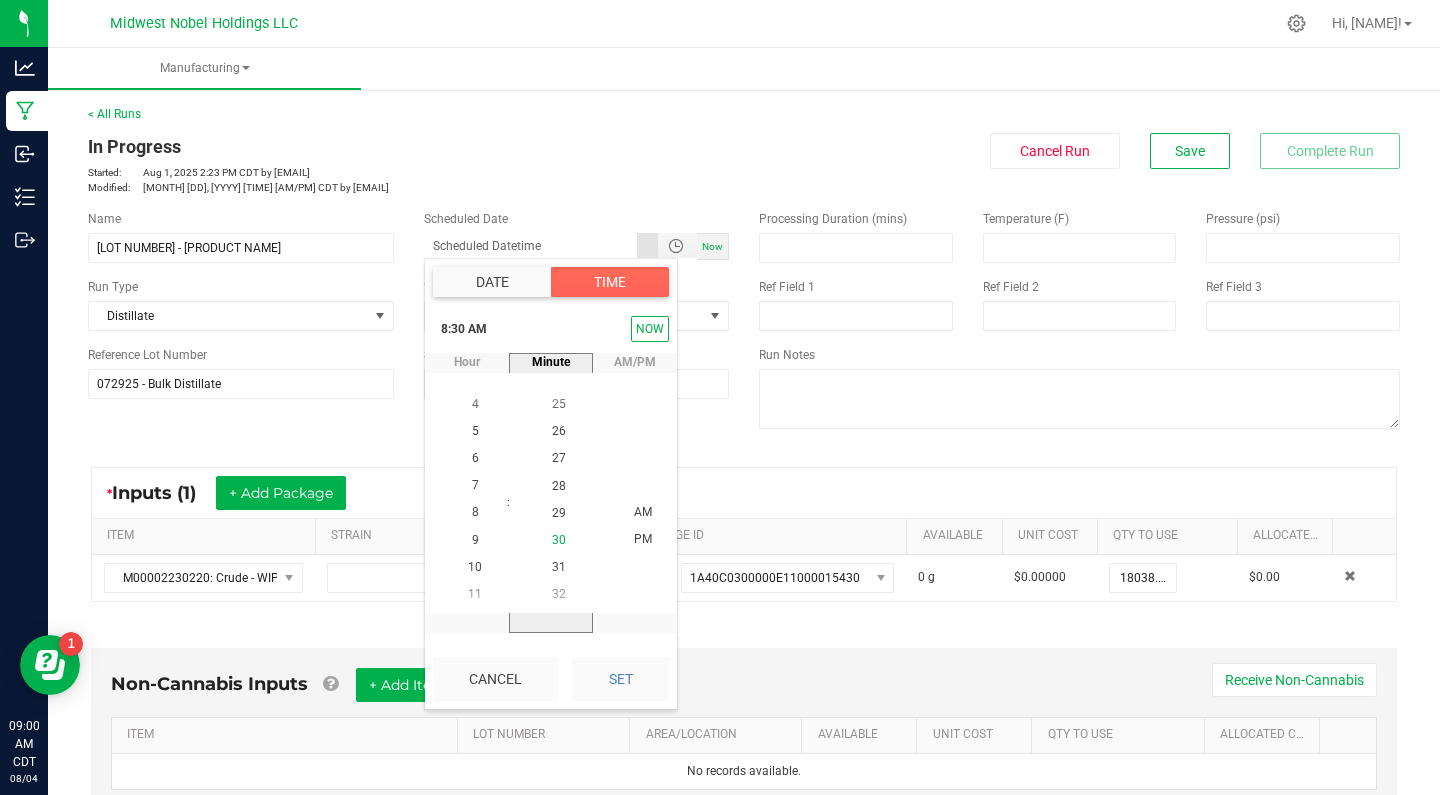 scroll, scrollTop: 814, scrollLeft: 0, axis: vertical 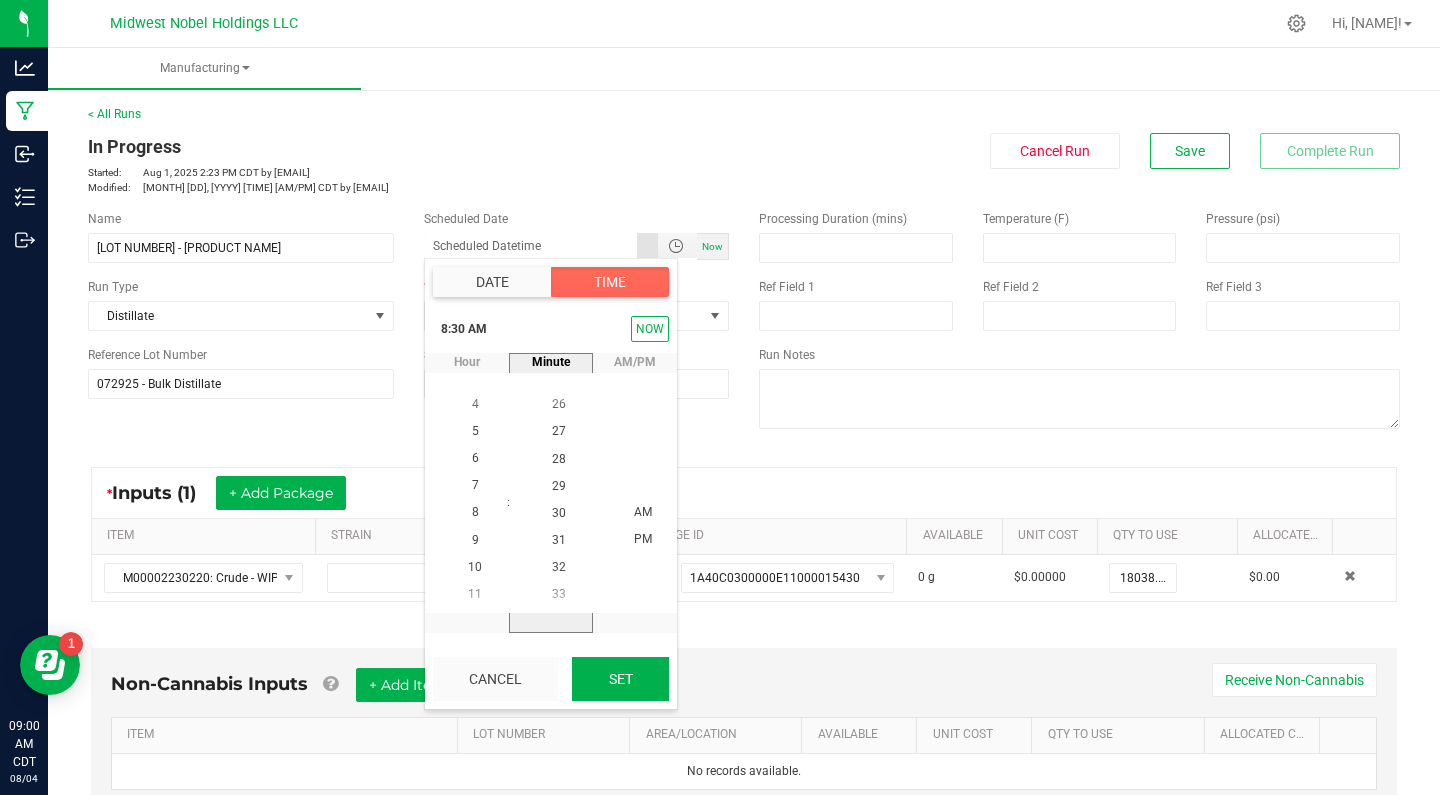 click on "Set" at bounding box center (620, 679) 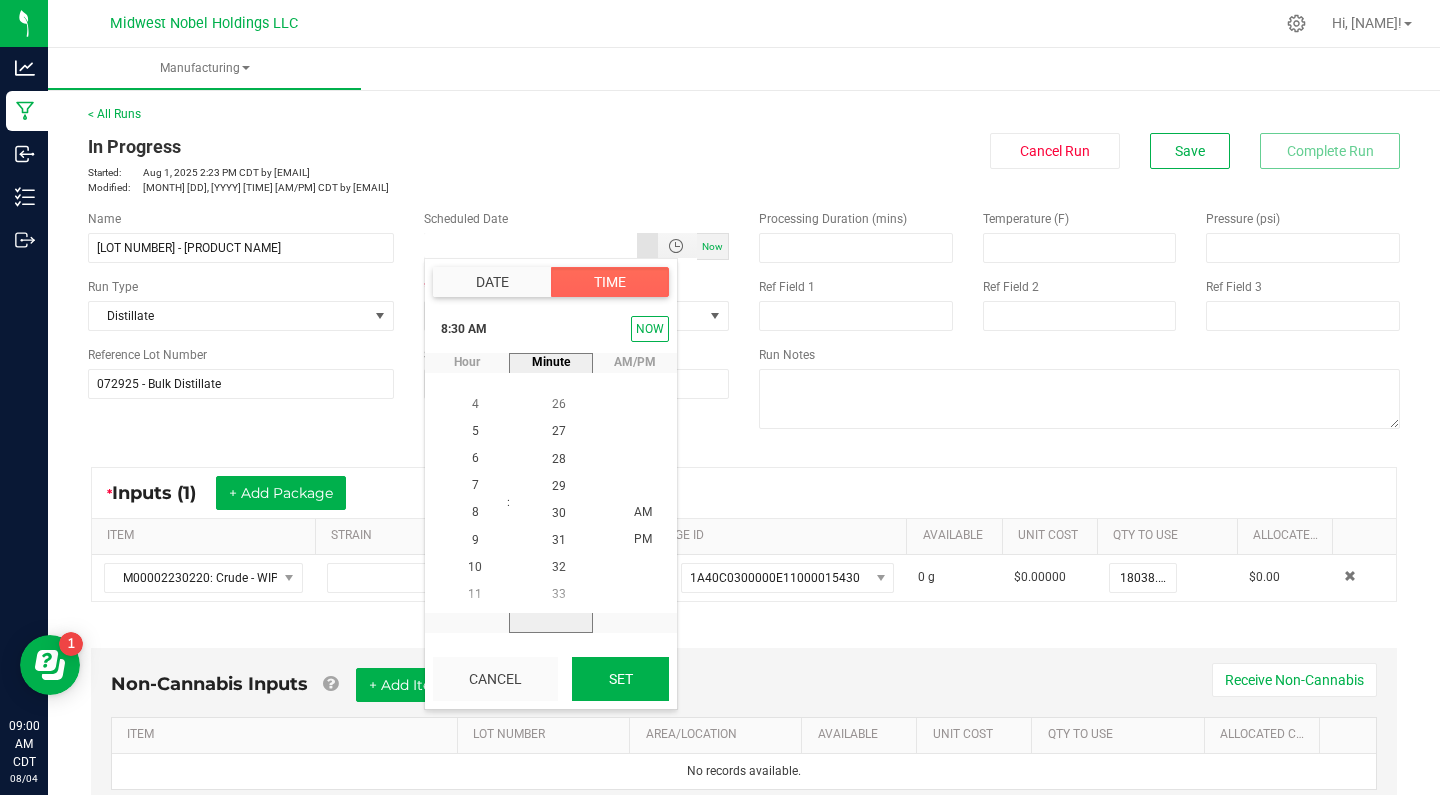 type on "[MM]/[DD]/[YYYY] [TIME]" 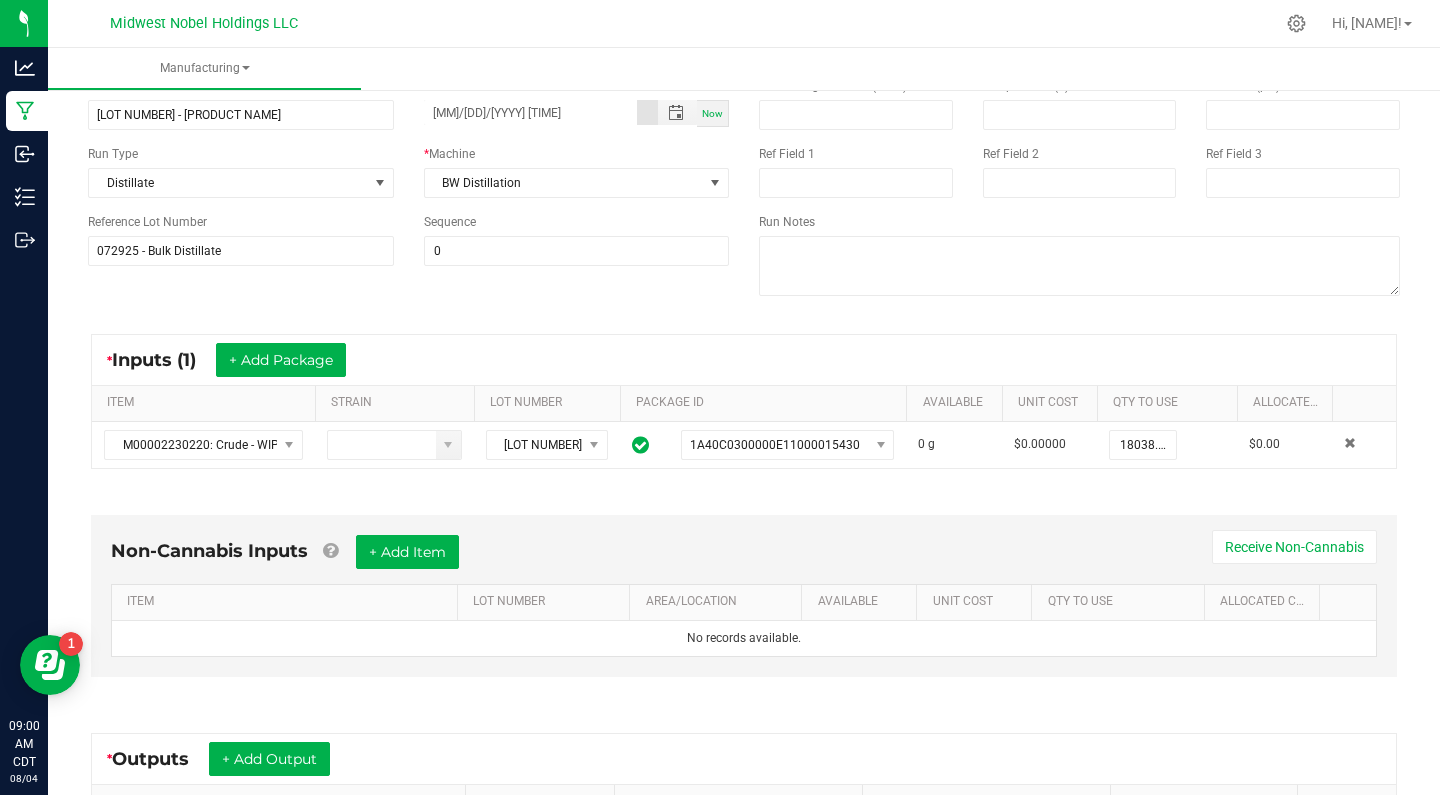 scroll, scrollTop: 134, scrollLeft: 0, axis: vertical 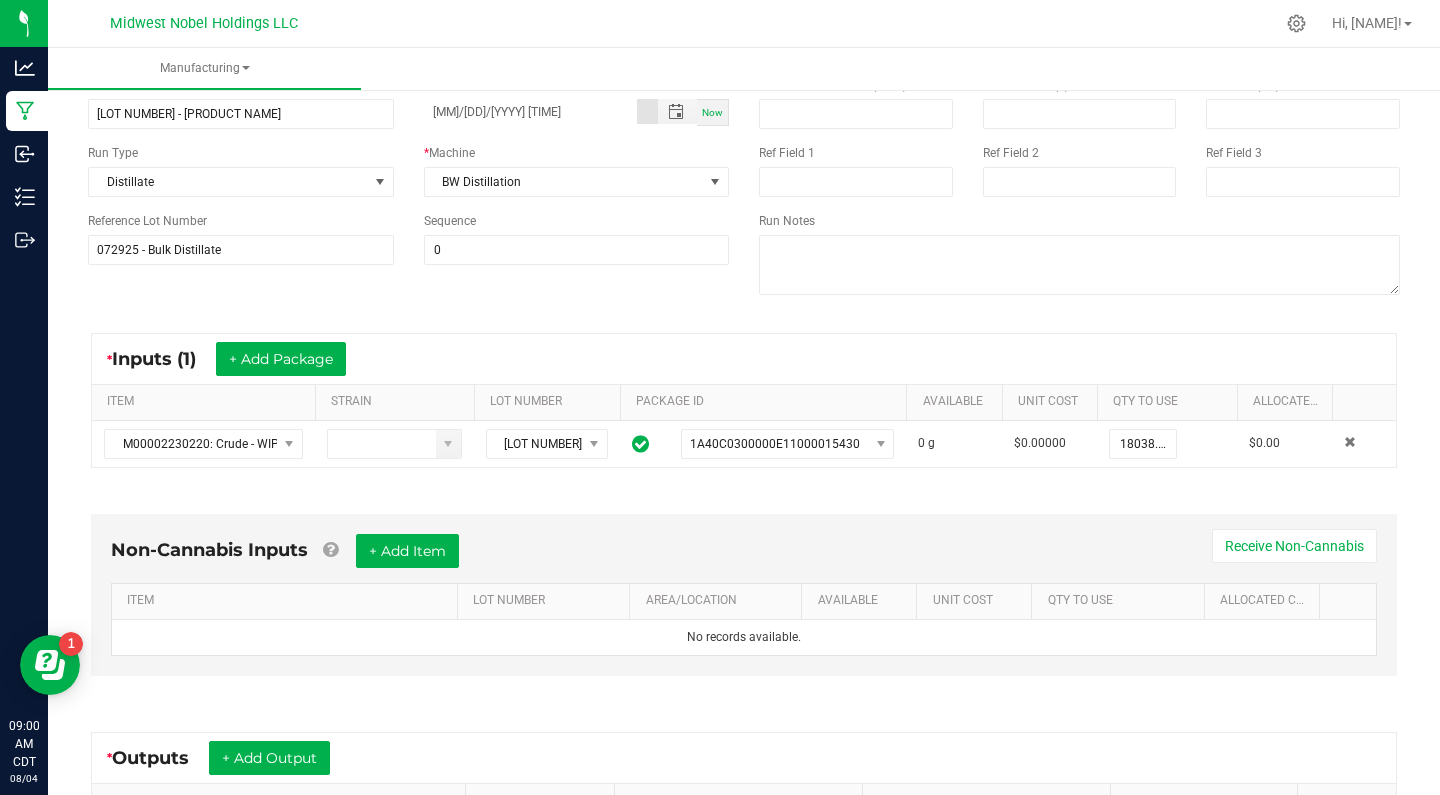 click on "Name  080125 - Distillation  Scheduled Date  08/02/2025 8:30 AM Now  Run Type  Distillate  *   Machine  BW Distillation  Reference Lot Number  072925 - Bulk Distillate  Sequence  0  Processing Duration (mins)   Temperature (F)   Pressure (psi)   Ref Field 1   Ref Field 2   Ref Field 3   Run Notes" at bounding box center [744, 188] 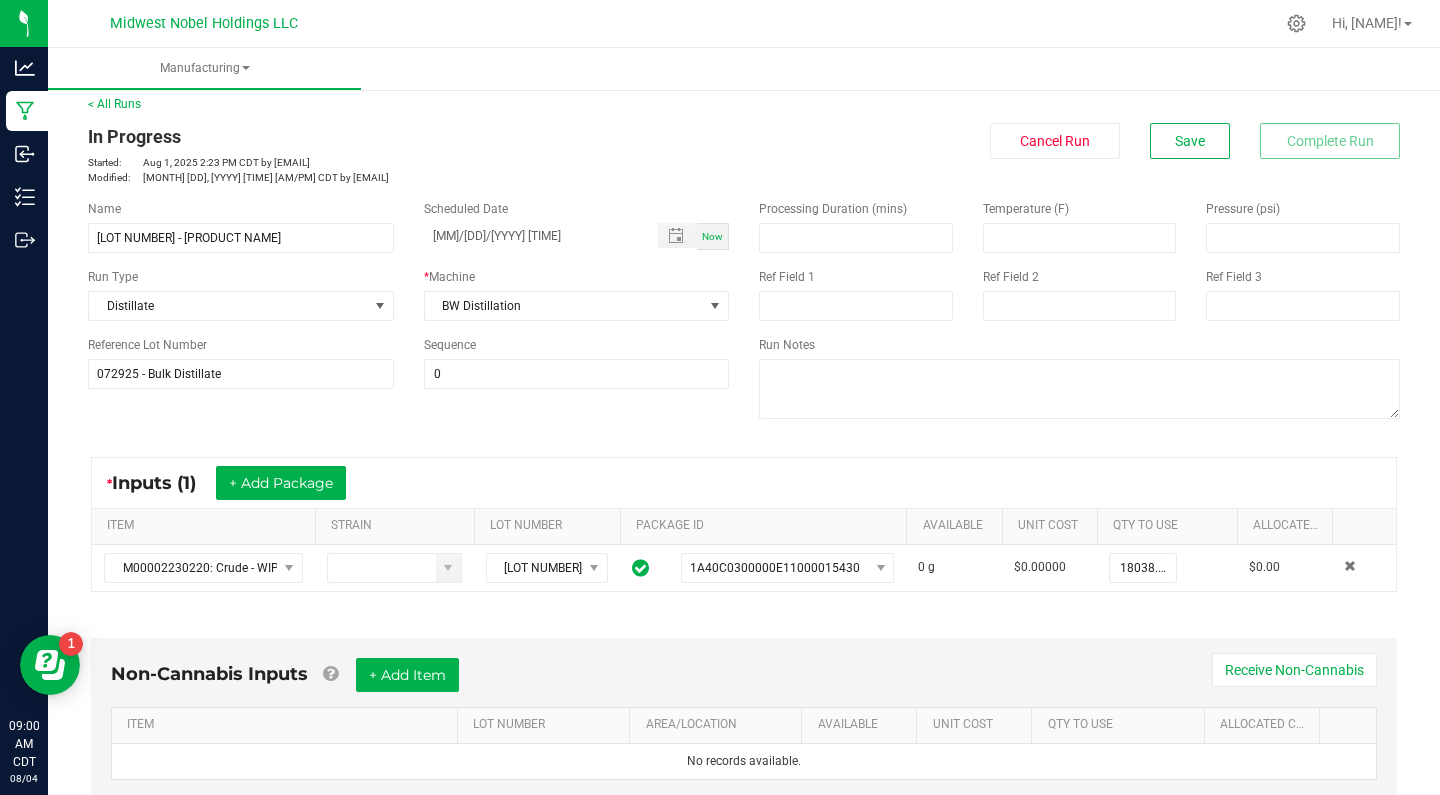 scroll, scrollTop: 6, scrollLeft: 0, axis: vertical 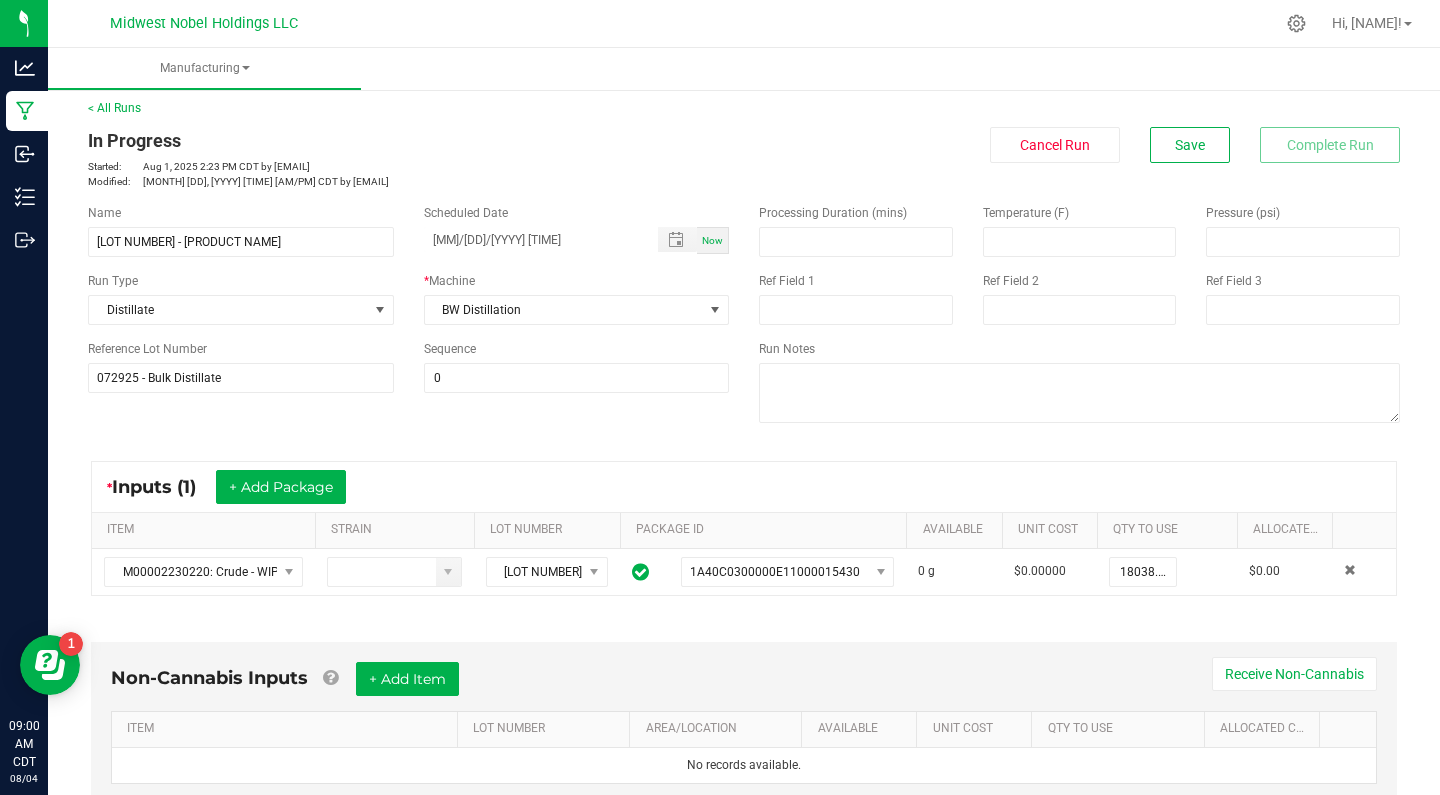 click on "< All Runs   In Progress  Started:  [MONTH] [DAY], [YEAR] [TIME] [TIMEZONE] by [EMAIL]   Modified:   [MONTH] [DAY], [YEAR] [TIME] [TIMEZONE] by [EMAIL]   Cancel Run   Save   Complete Run" at bounding box center [744, 144] 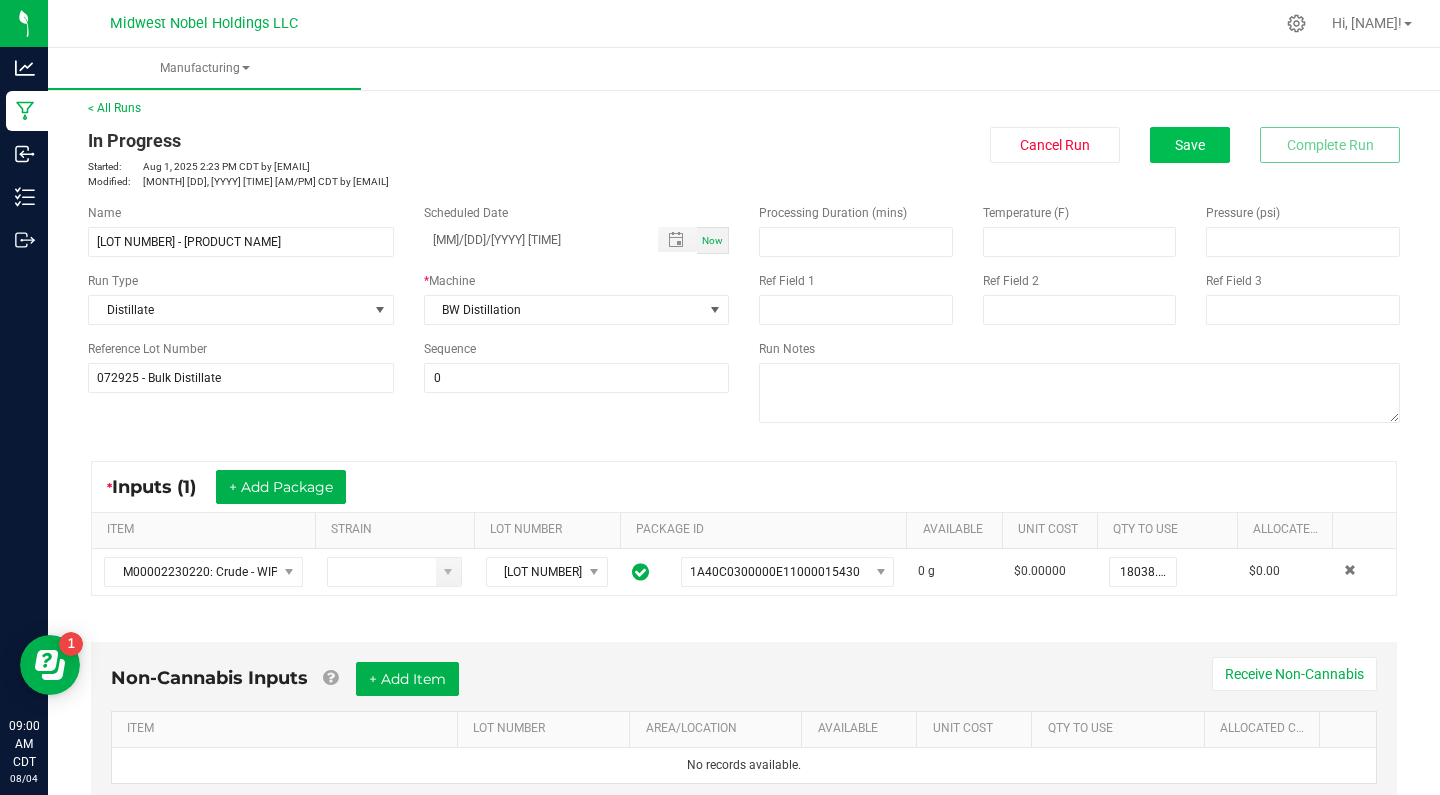 click on "Save" at bounding box center [1190, 145] 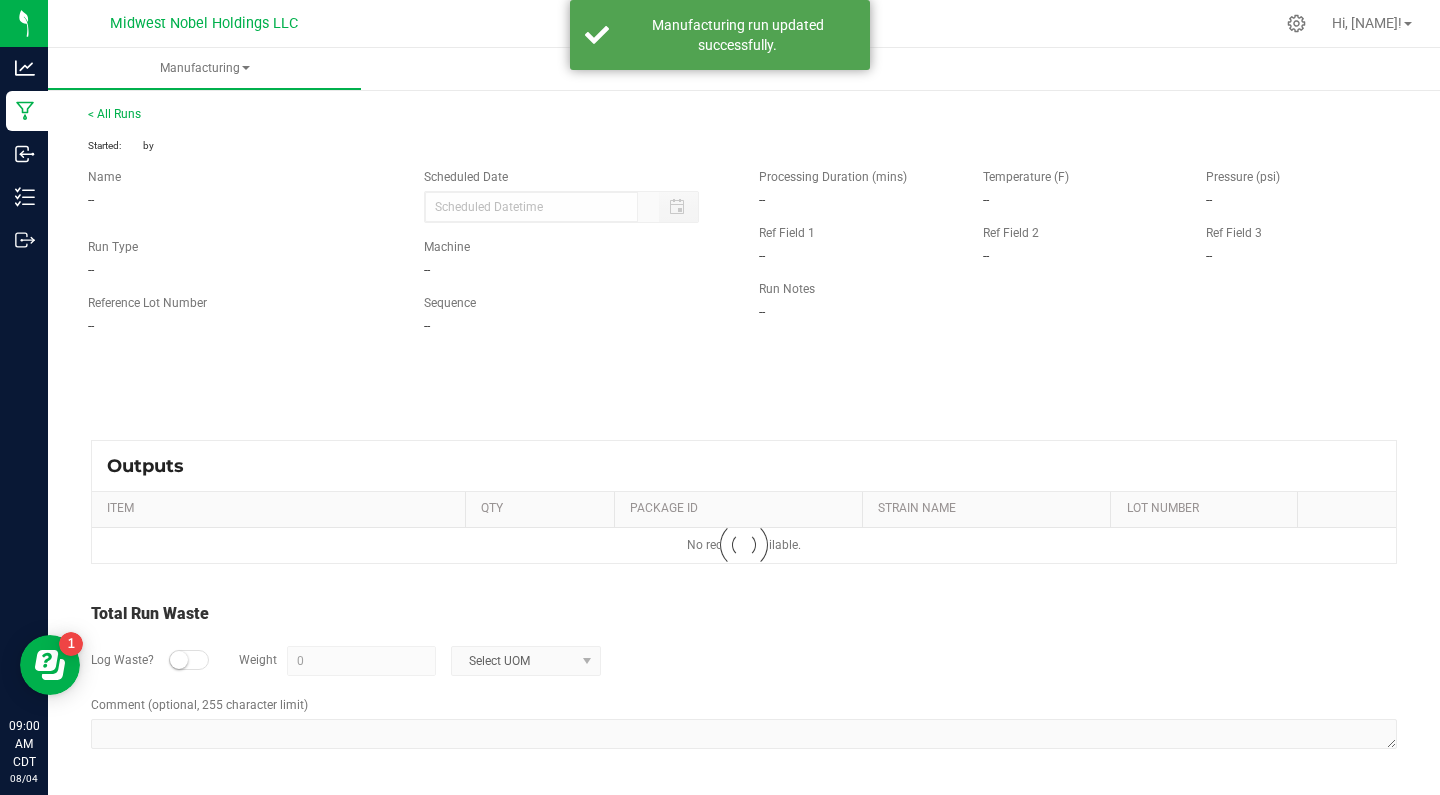 scroll, scrollTop: 0, scrollLeft: 0, axis: both 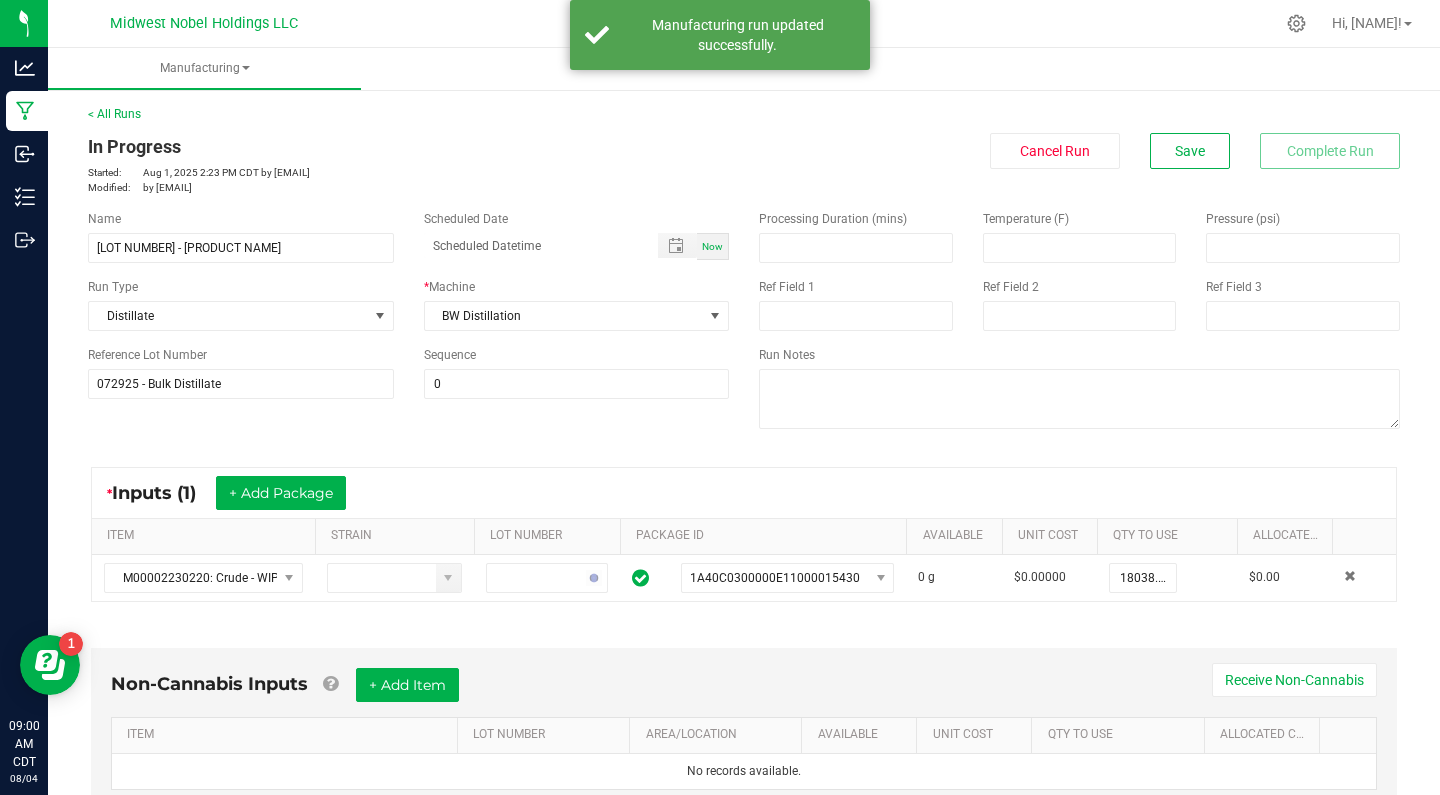 type on "[MM]/[DD]/[YYYY] [TIME]" 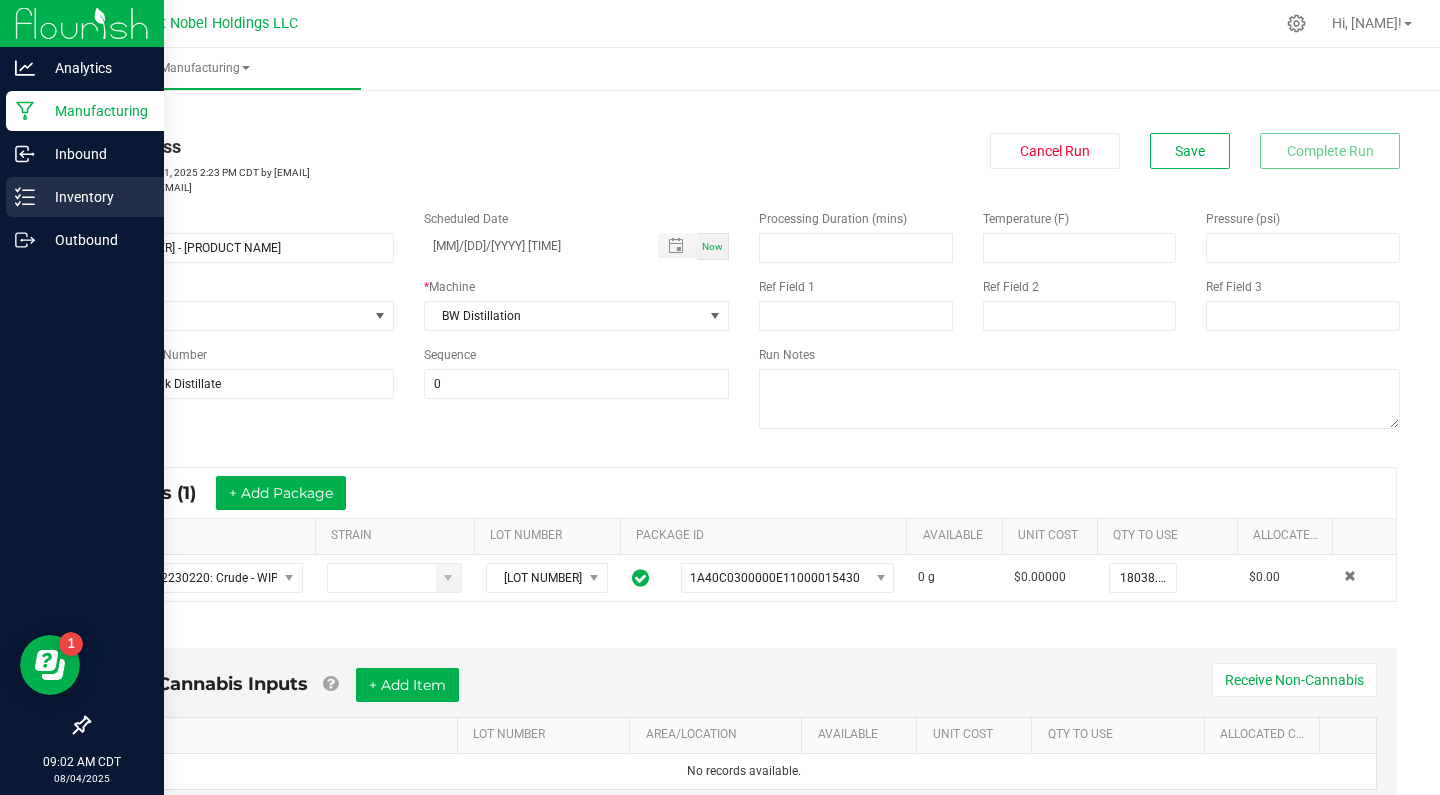 click on "Inventory" at bounding box center [95, 197] 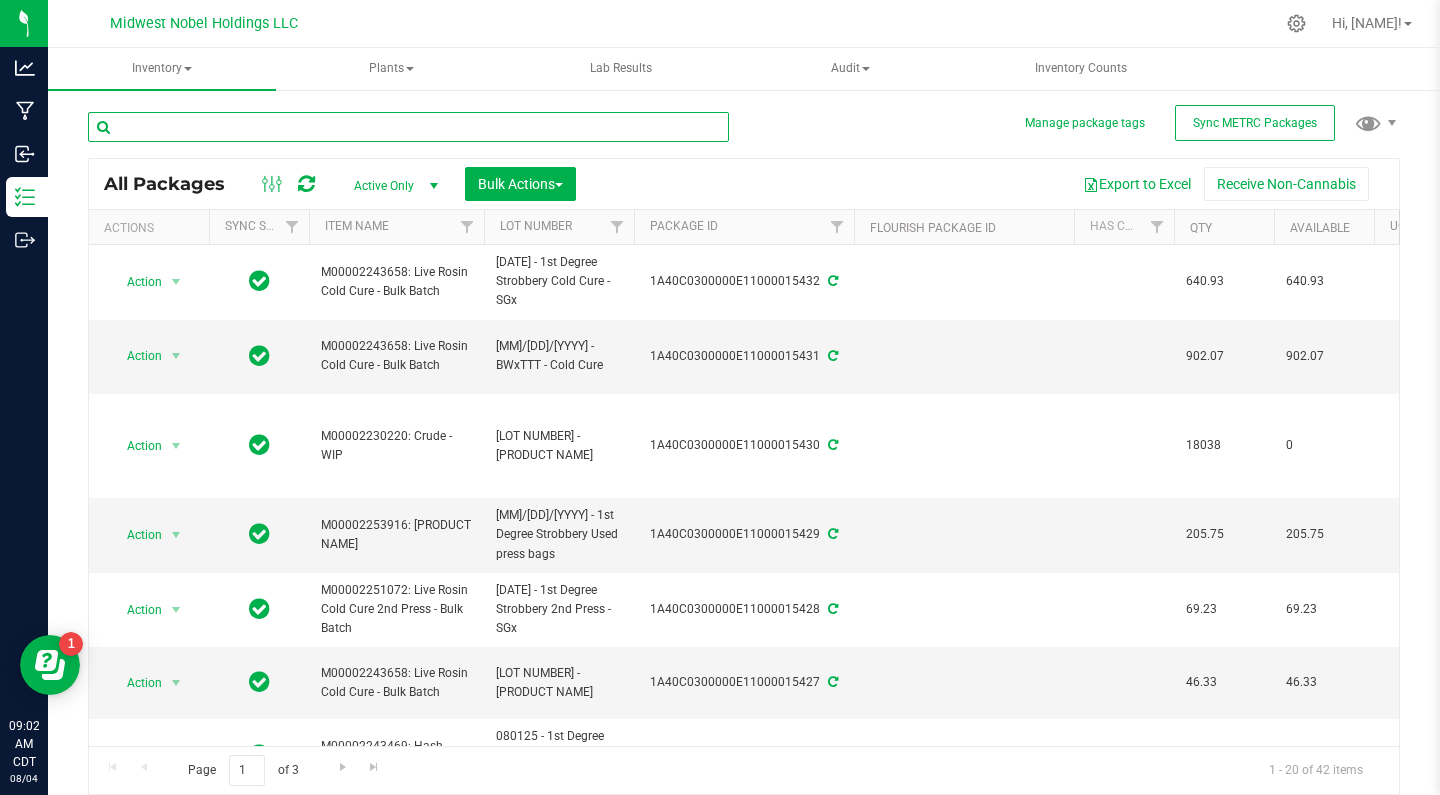click at bounding box center (408, 127) 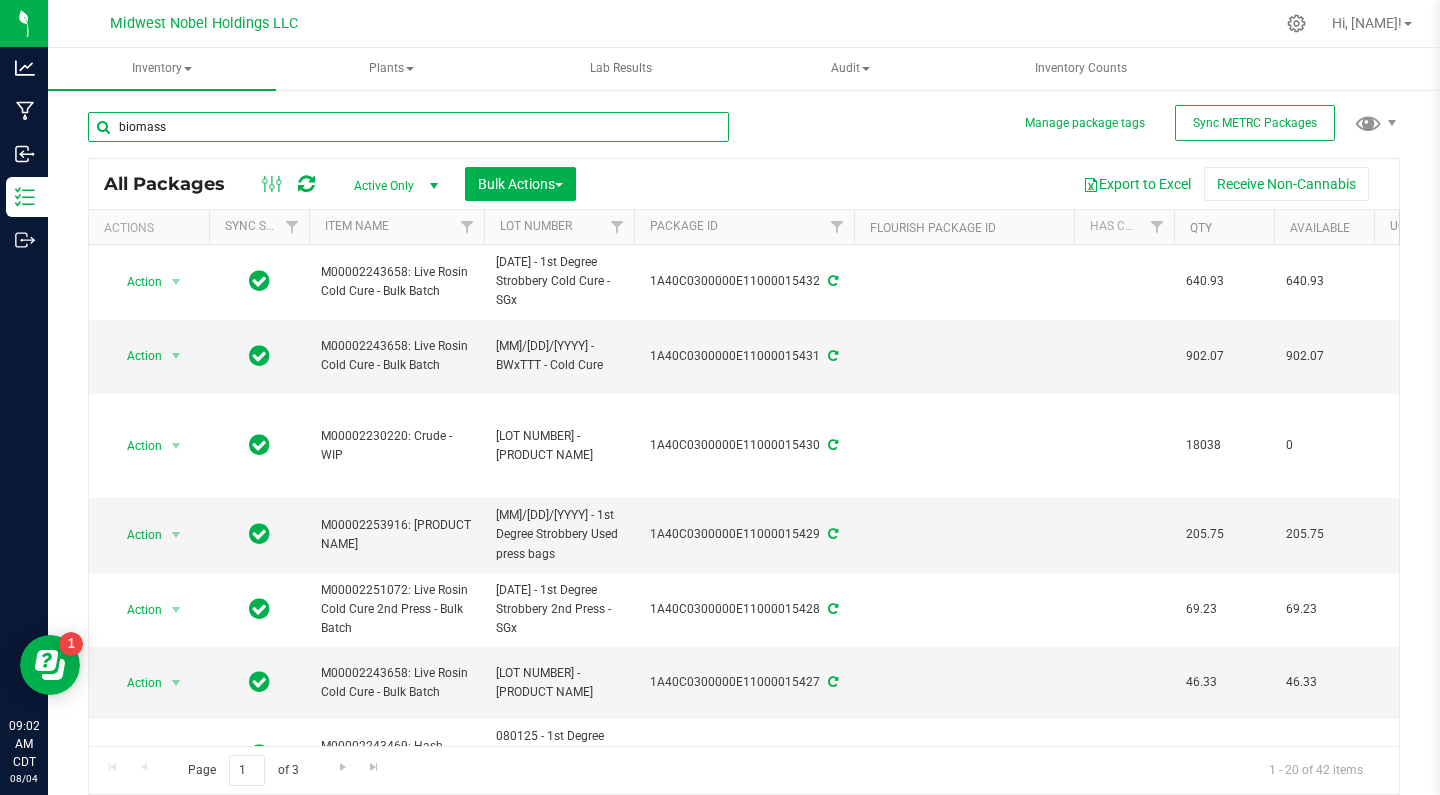 type on "biomass" 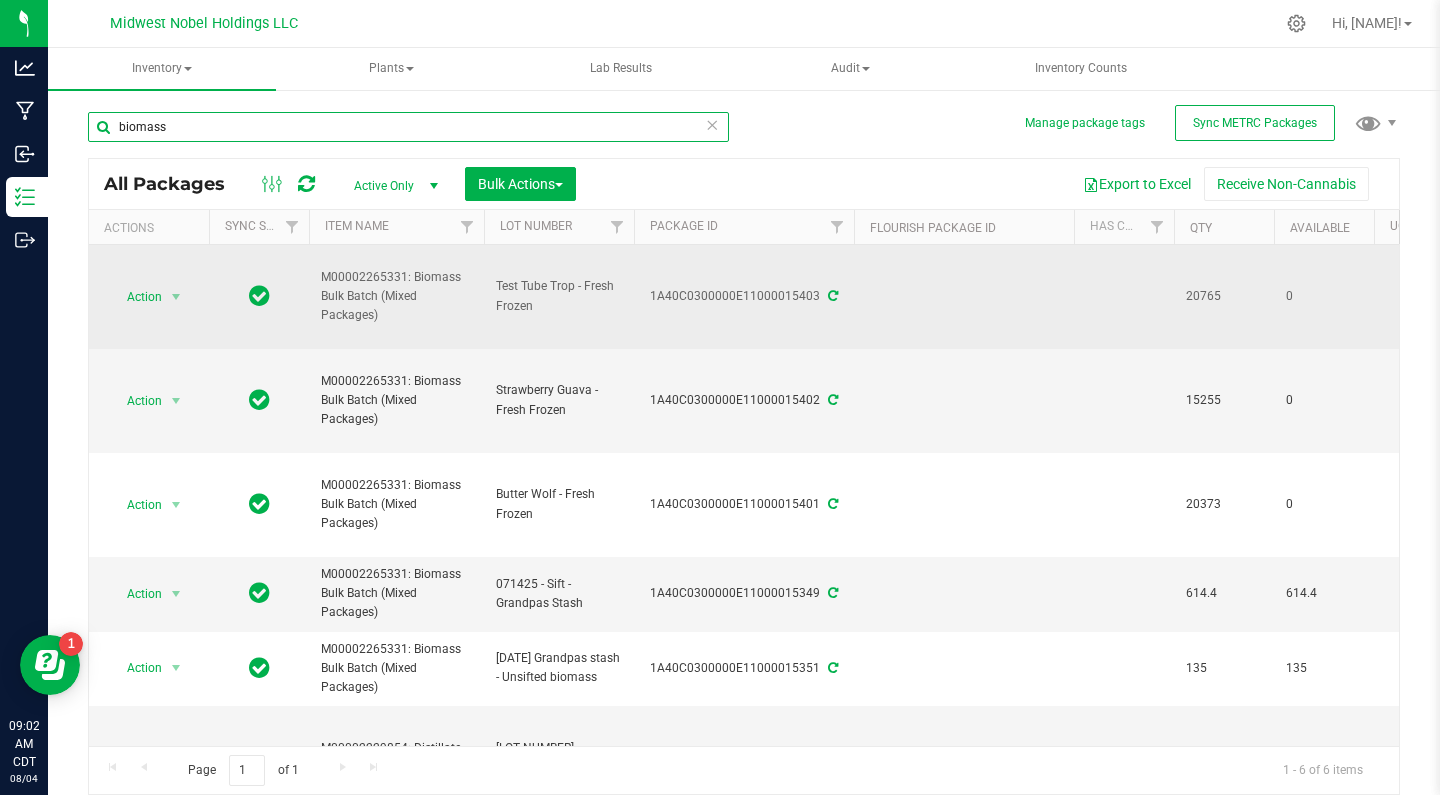 scroll, scrollTop: 0, scrollLeft: 0, axis: both 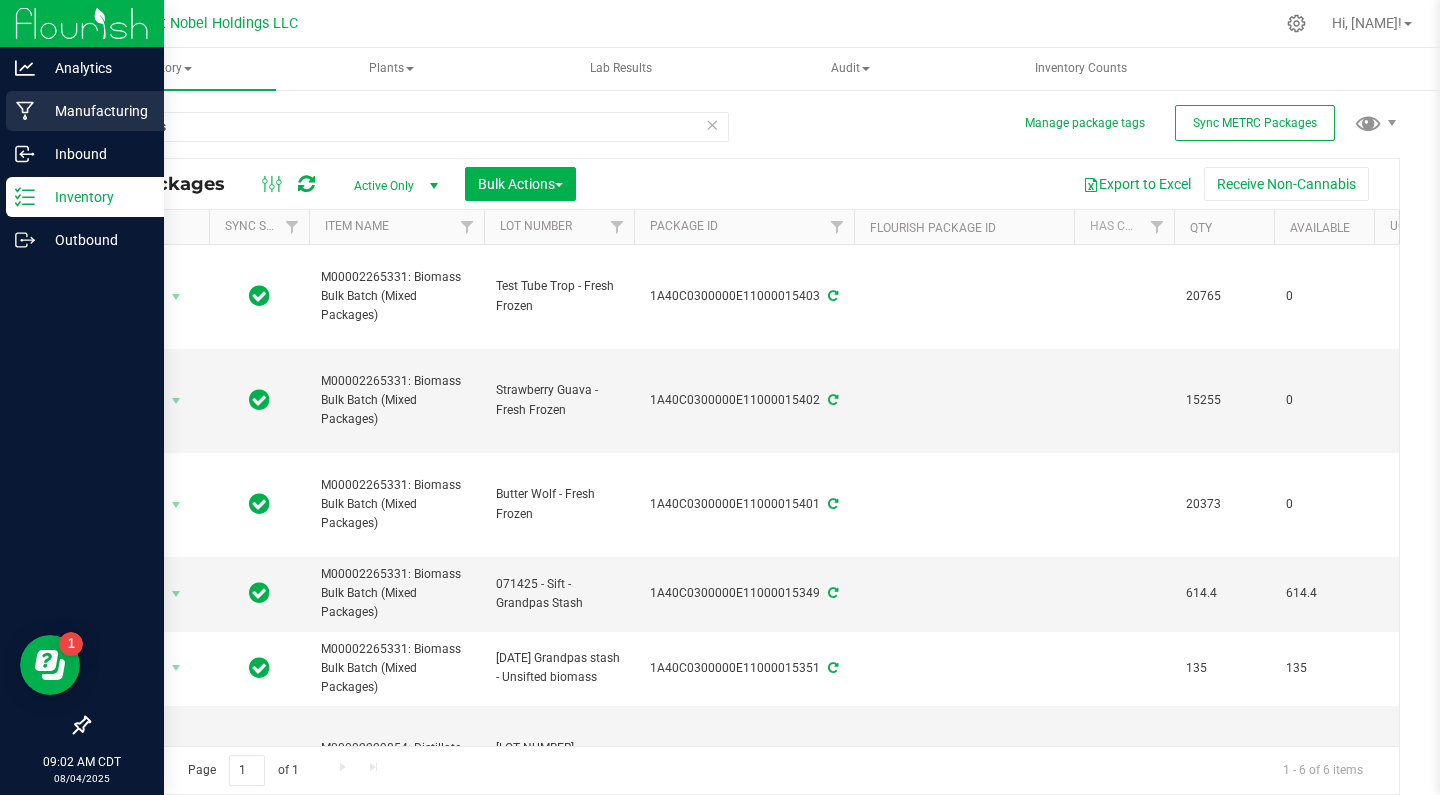 click on "Manufacturing" at bounding box center (85, 111) 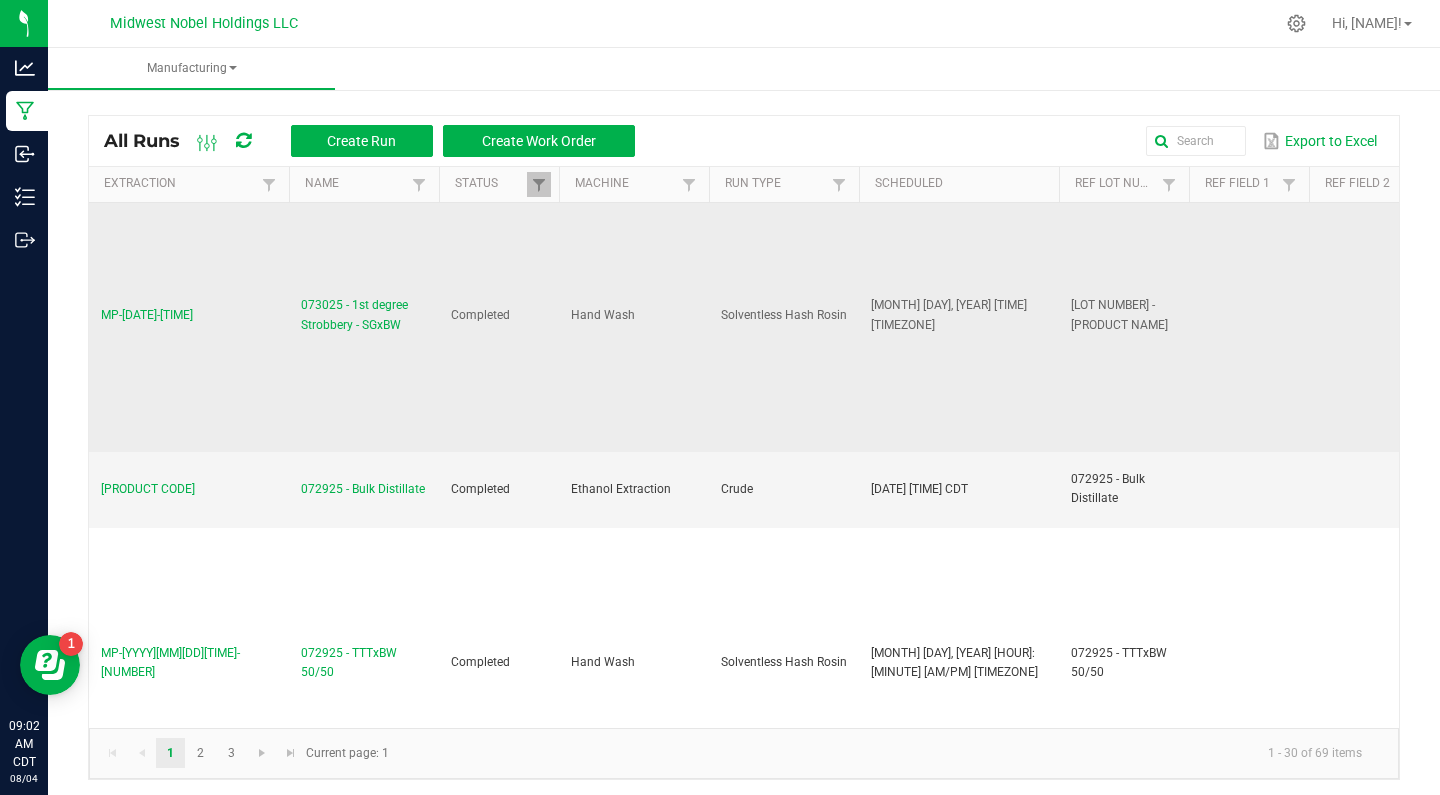 scroll, scrollTop: 758, scrollLeft: 0, axis: vertical 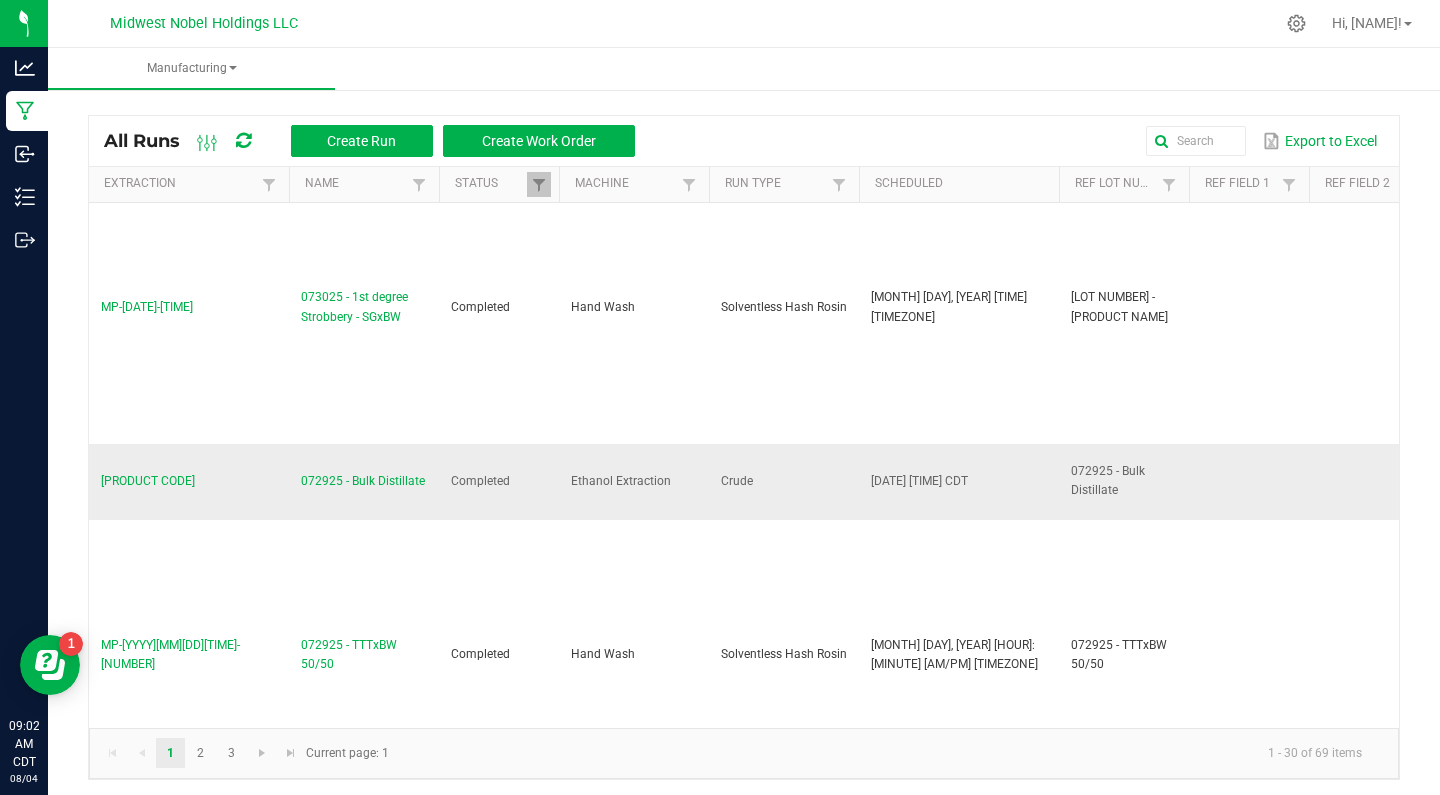click on "072925 - Bulk Distillate" at bounding box center [363, 481] 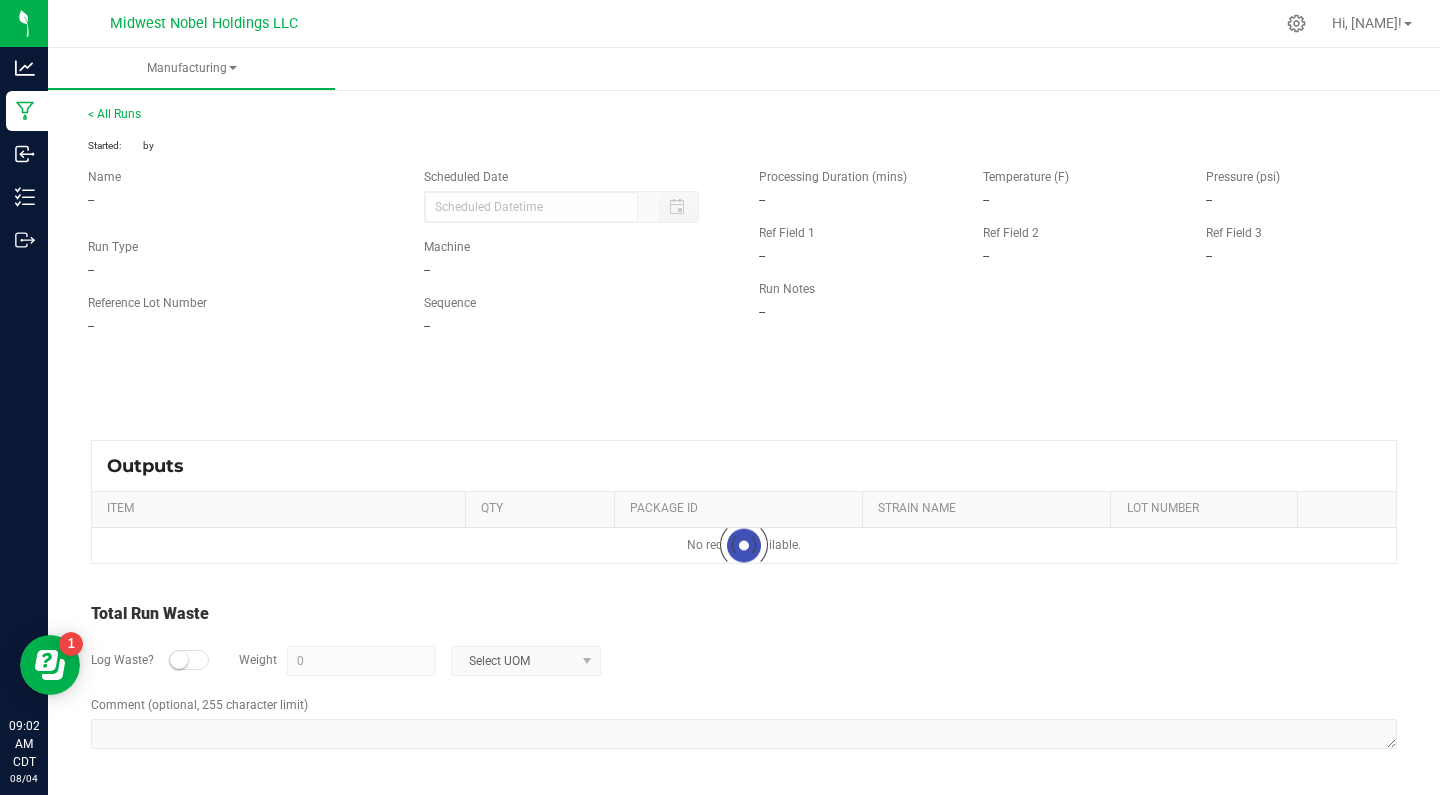 type on "[MONTH]/[DAY]/[YEAR] [HOUR]:[MINUTE] [AM/PM]" 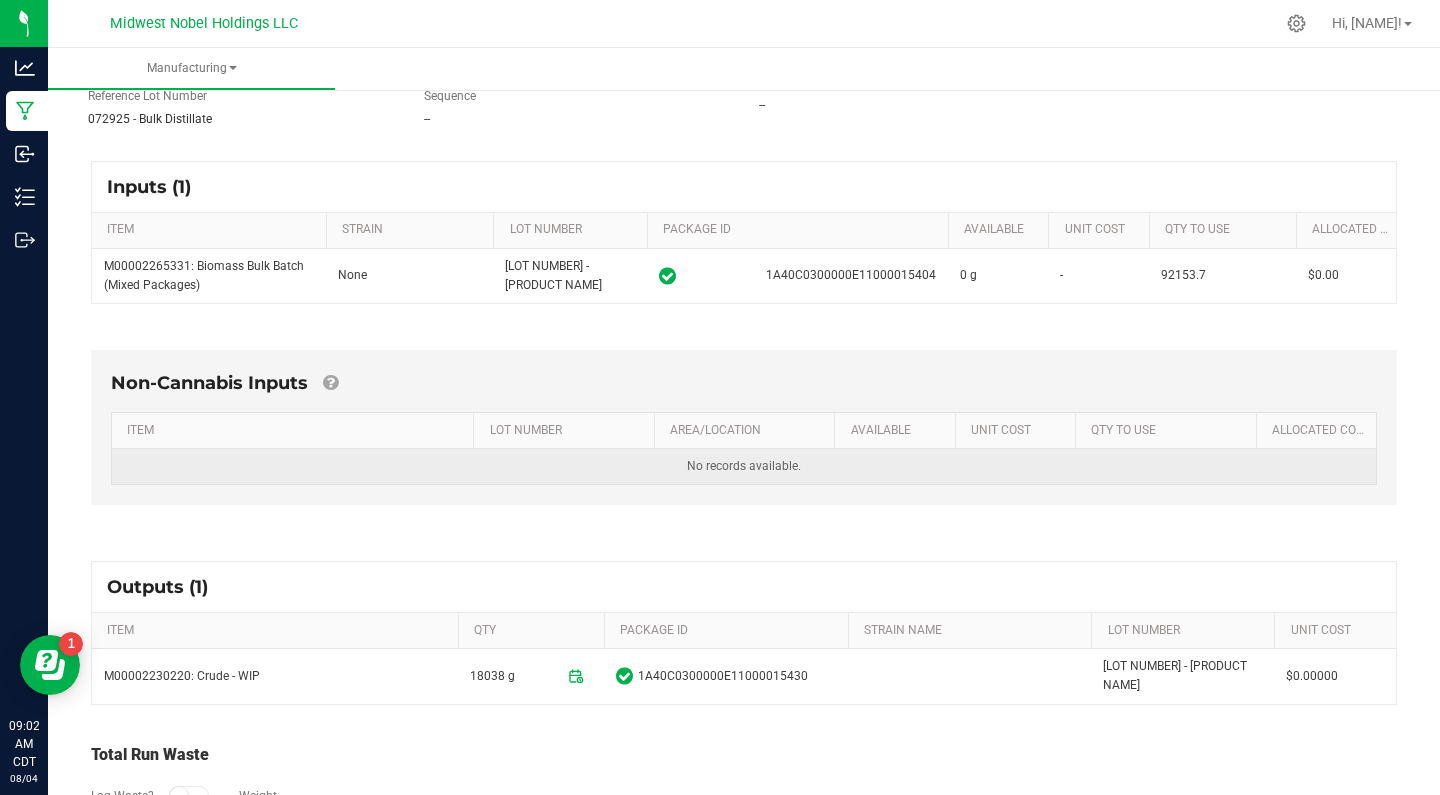 scroll, scrollTop: 254, scrollLeft: 0, axis: vertical 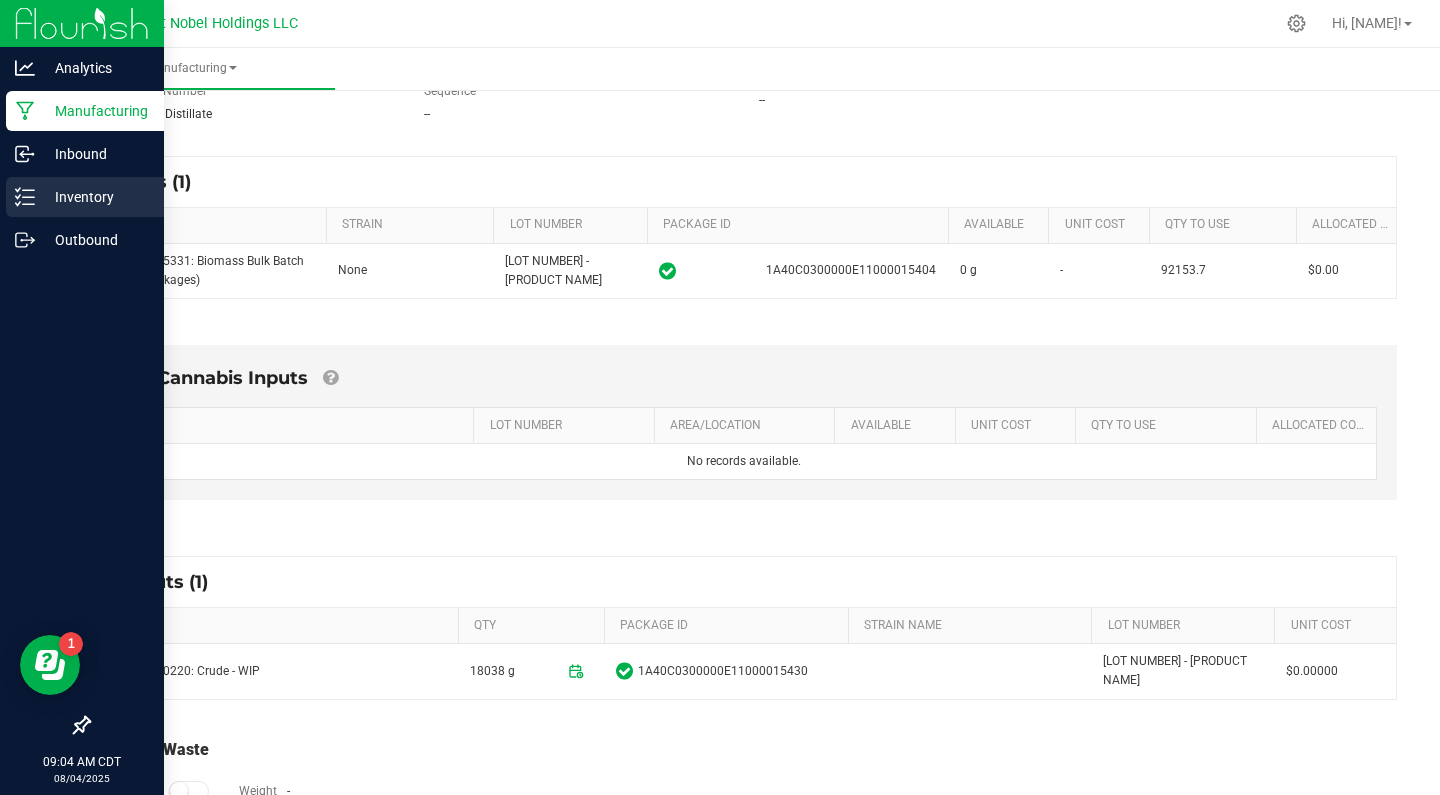click on "Inventory" at bounding box center [95, 197] 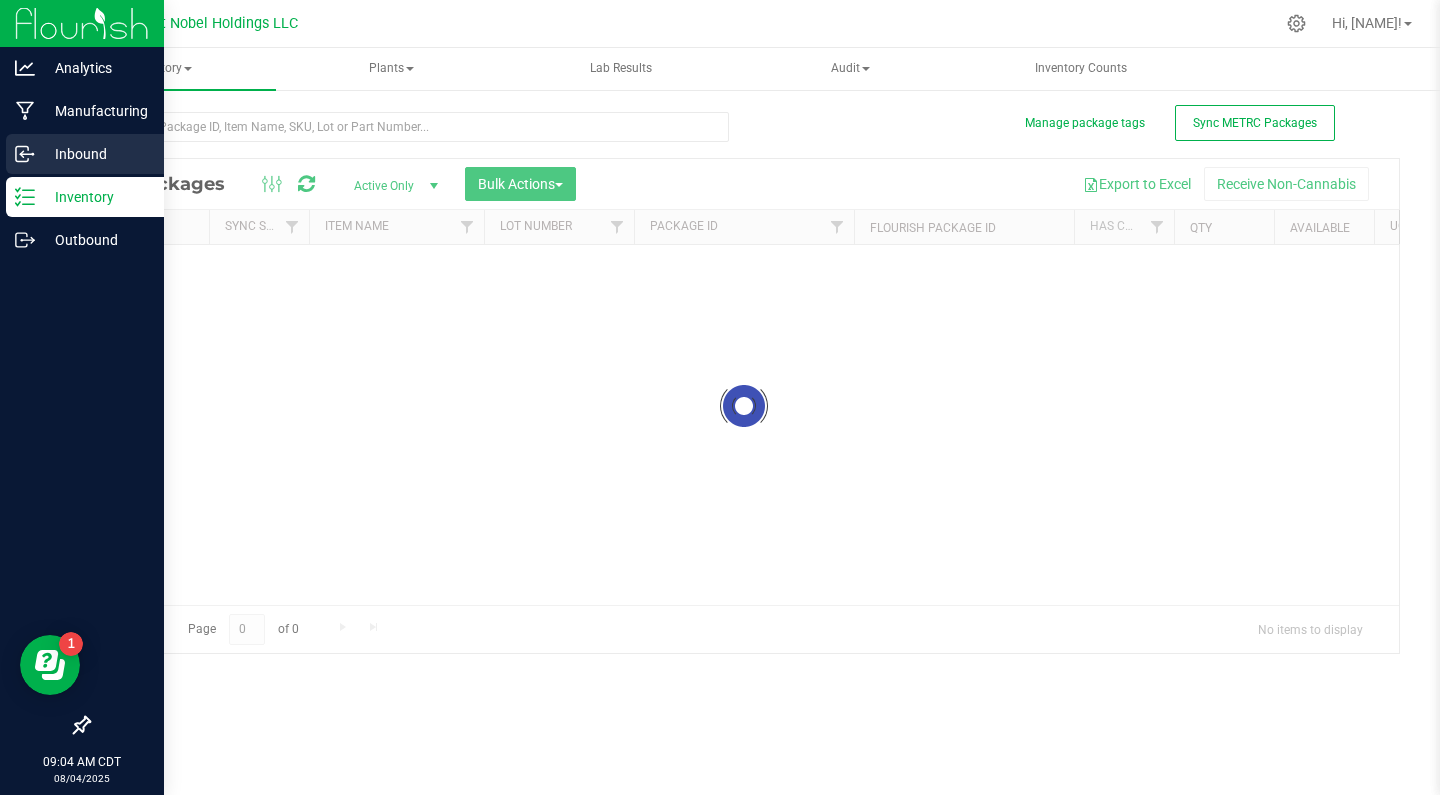 scroll, scrollTop: 0, scrollLeft: 0, axis: both 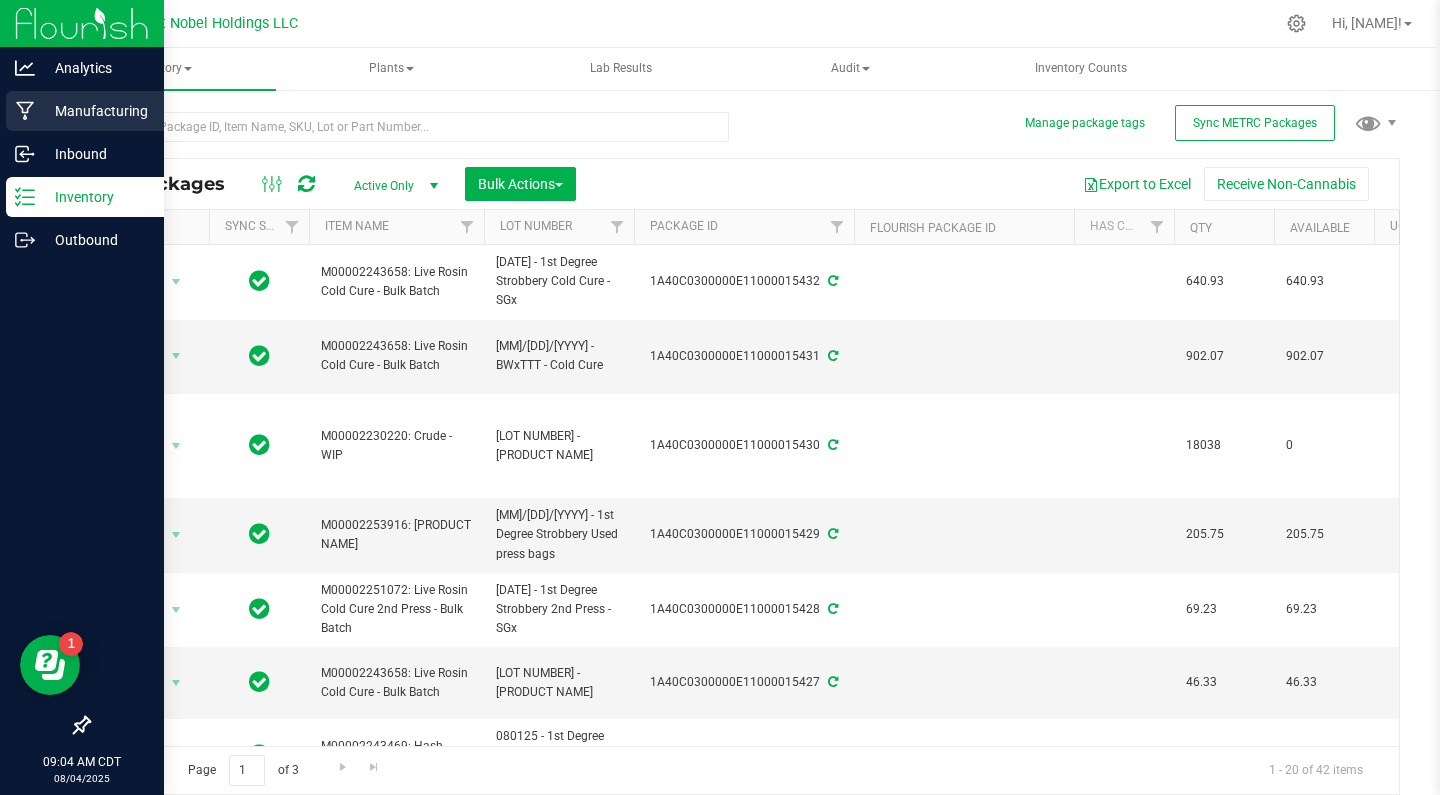 click on "Manufacturing" at bounding box center [95, 111] 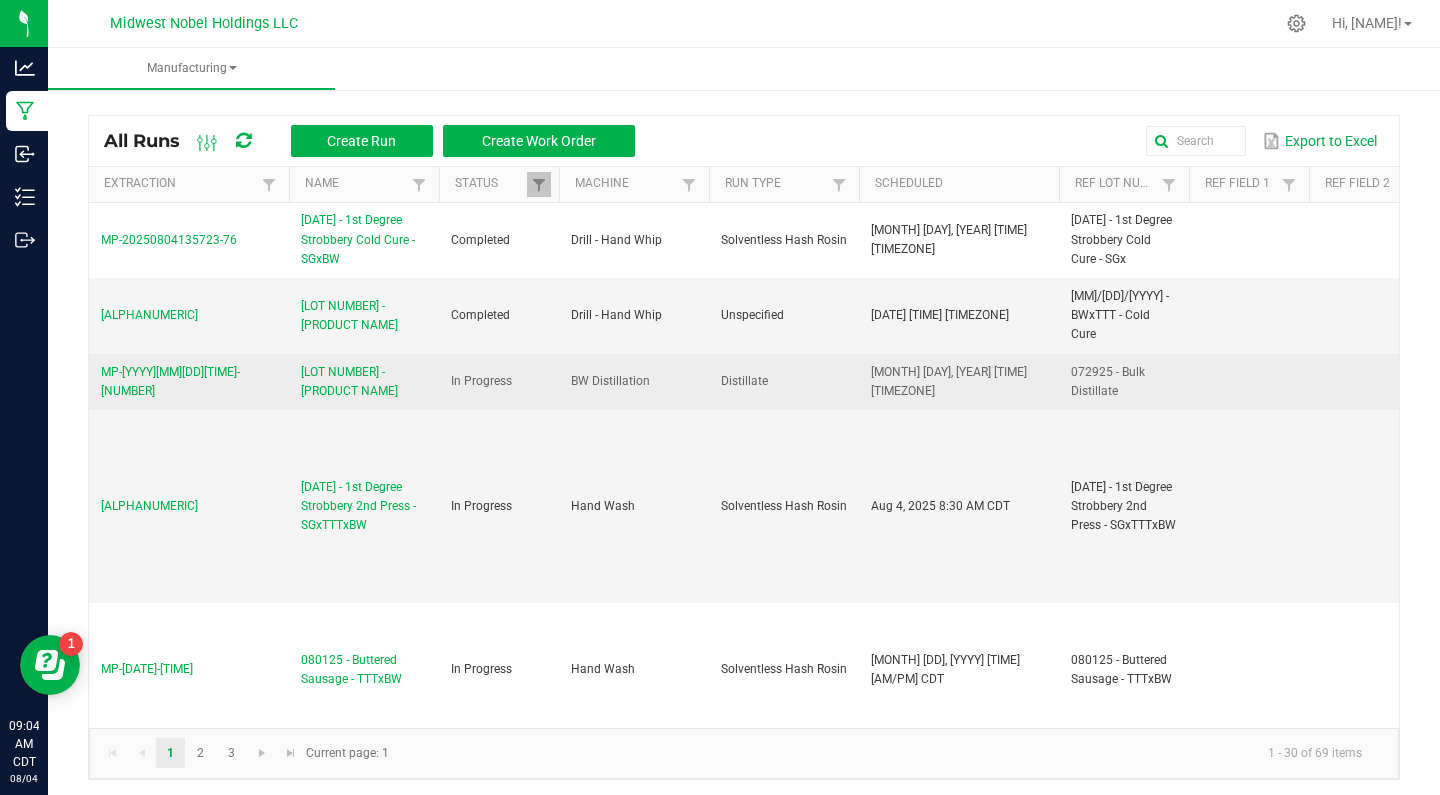 click on "[LOT NUMBER] - [PRODUCT NAME]" at bounding box center (364, 382) 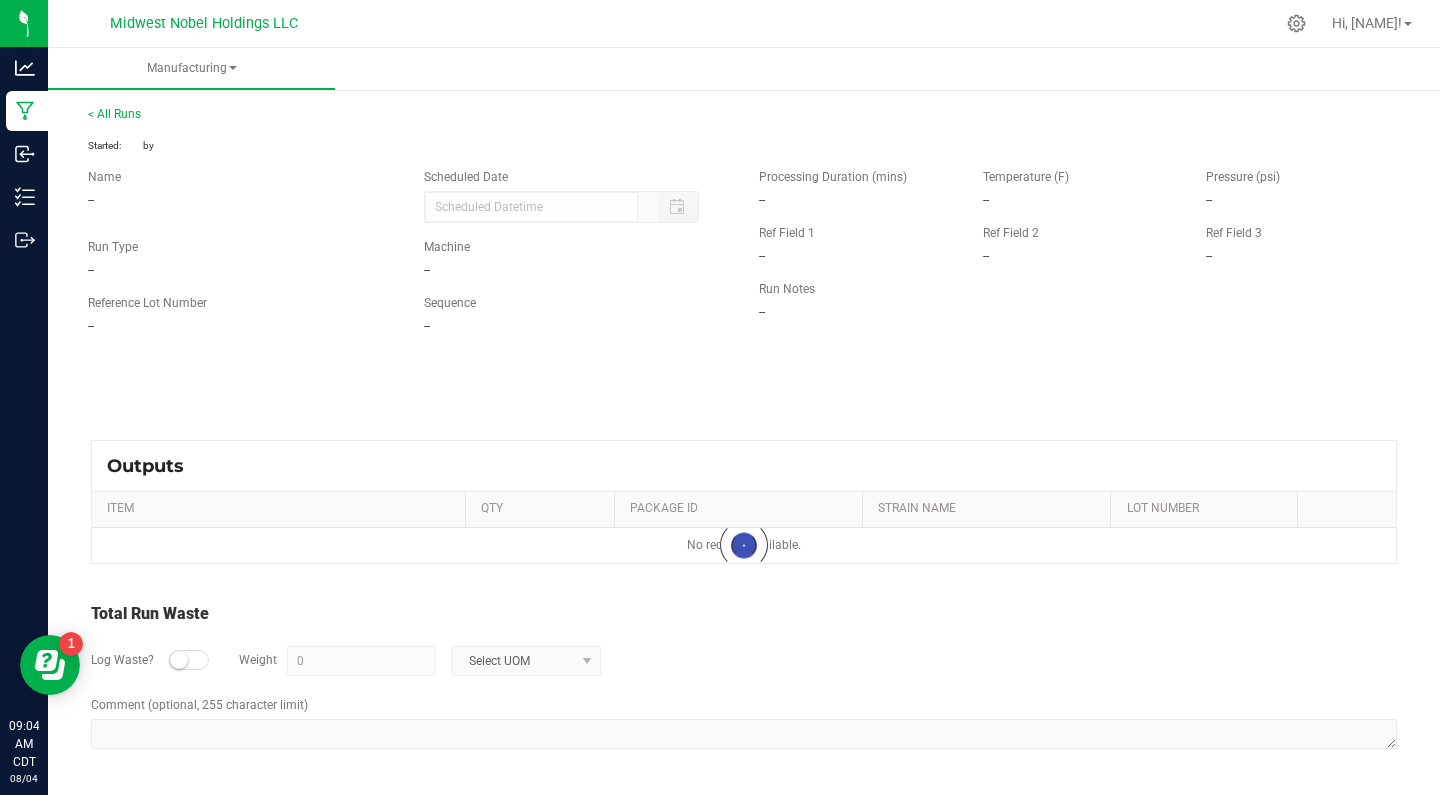 type on "[MM]/[DD]/[YYYY] [TIME]" 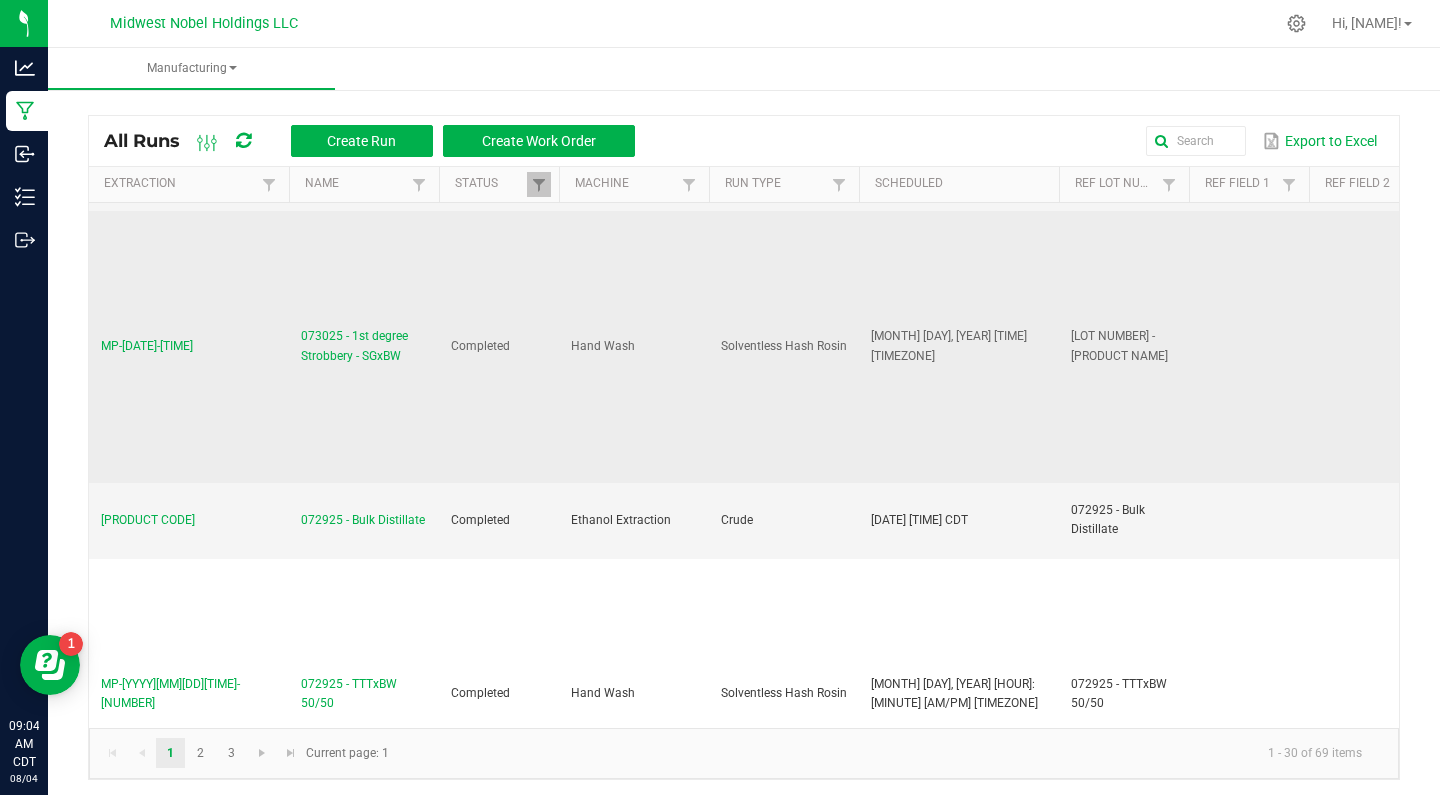 scroll, scrollTop: 727, scrollLeft: 0, axis: vertical 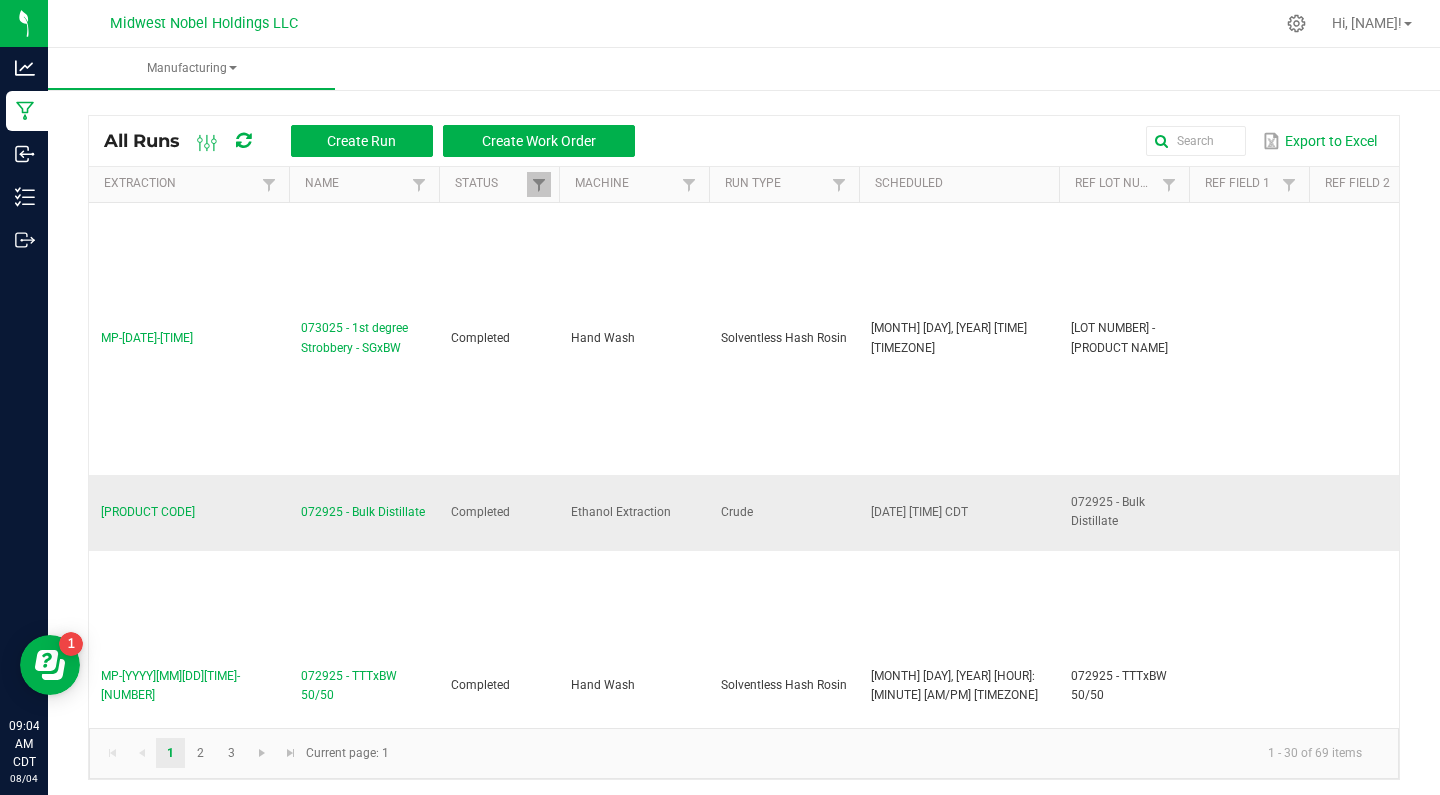 click on "072925 - Bulk Distillate" at bounding box center [363, 512] 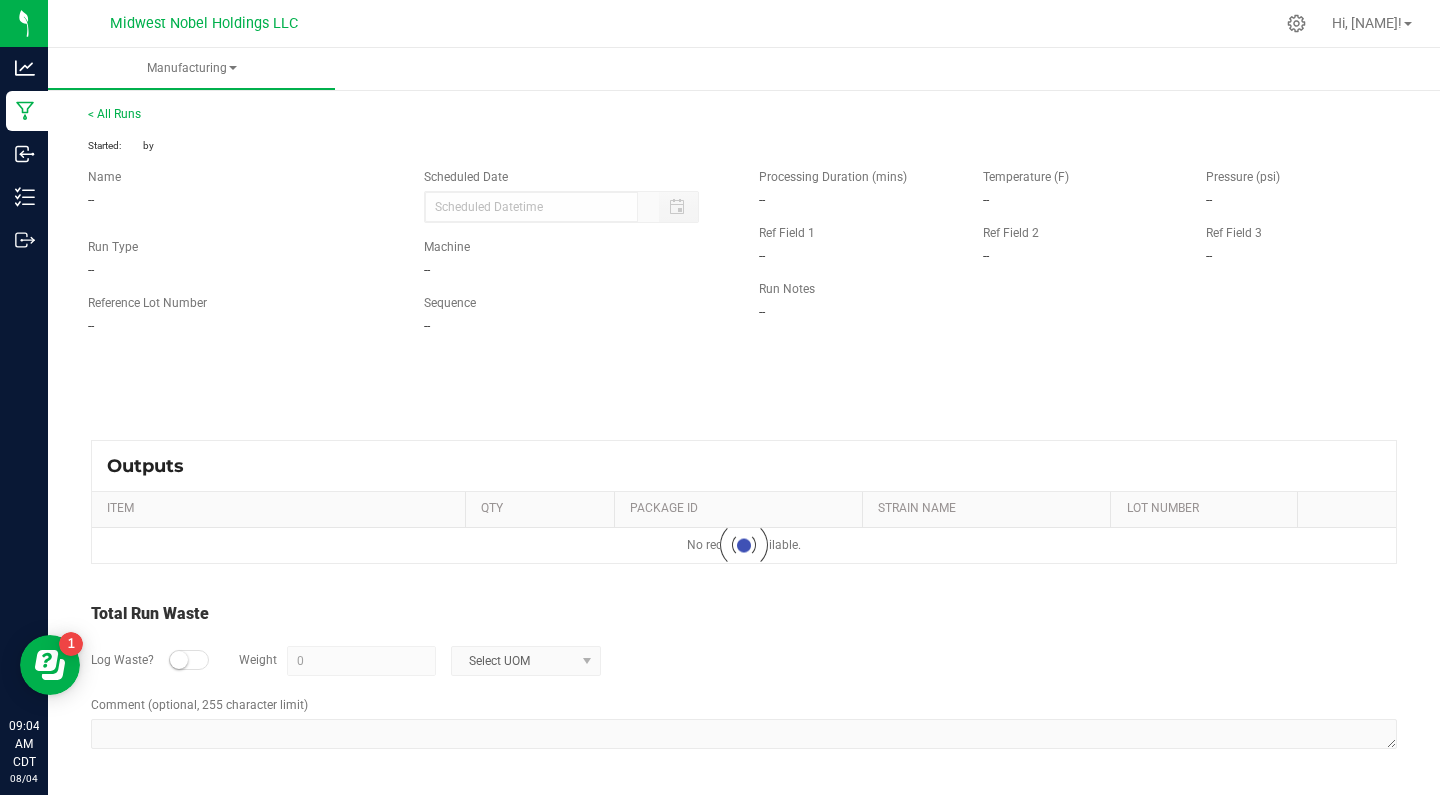 type on "[MONTH]/[DAY]/[YEAR] [HOUR]:[MINUTE] [AM/PM]" 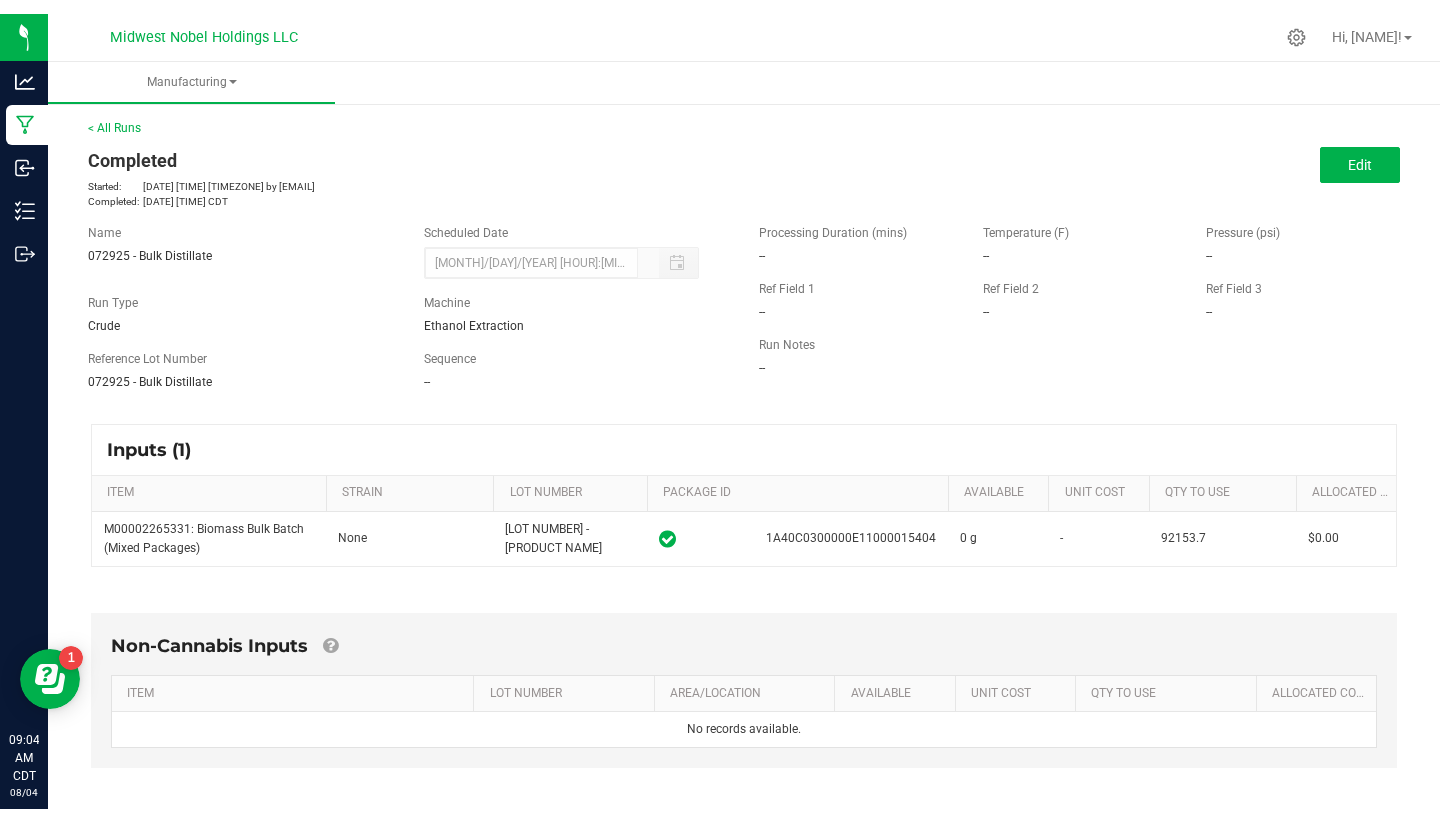 scroll, scrollTop: 0, scrollLeft: 0, axis: both 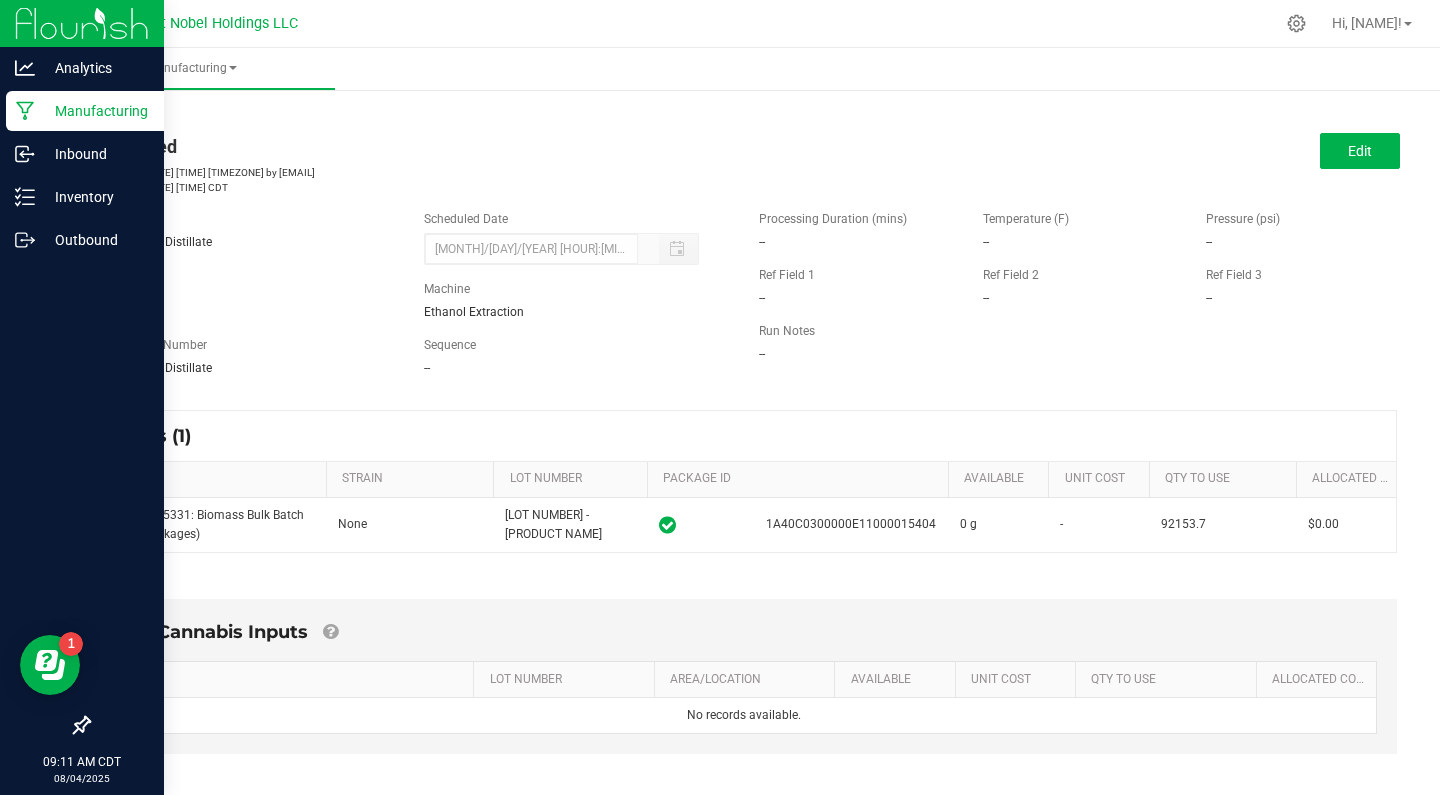click on "Manufacturing" at bounding box center (85, 111) 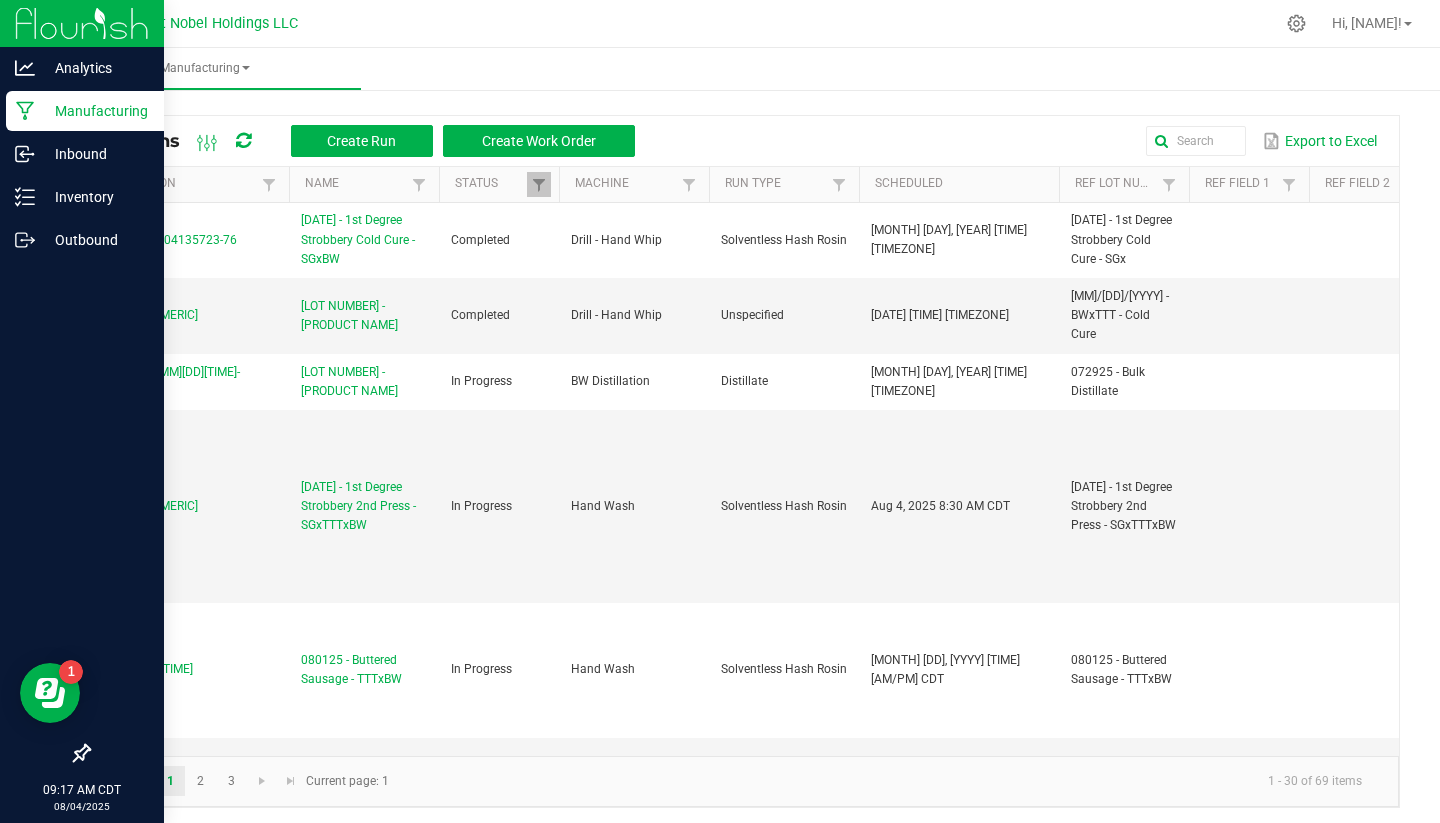 click on "Manufacturing" at bounding box center (95, 111) 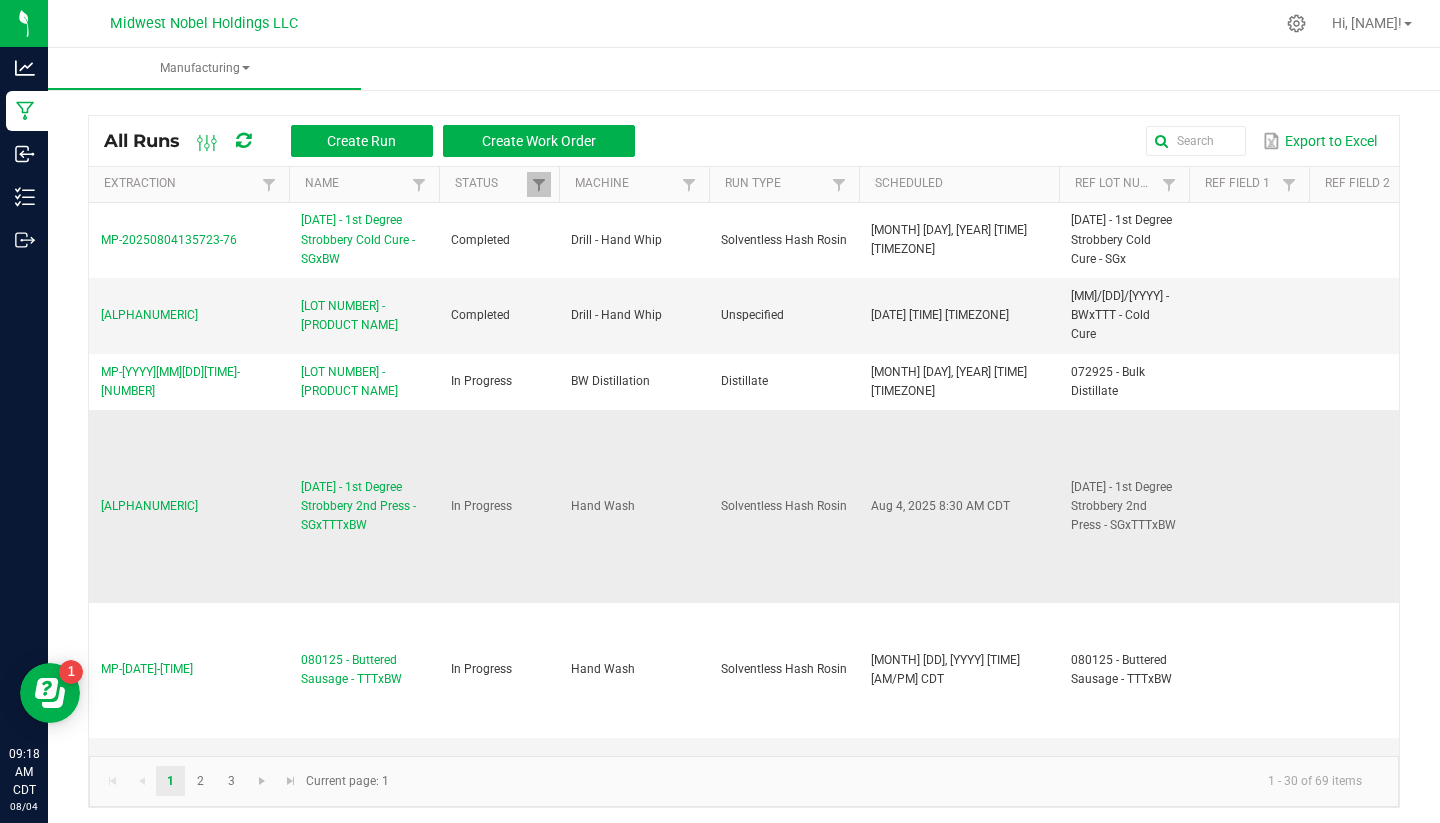 scroll, scrollTop: 0, scrollLeft: 0, axis: both 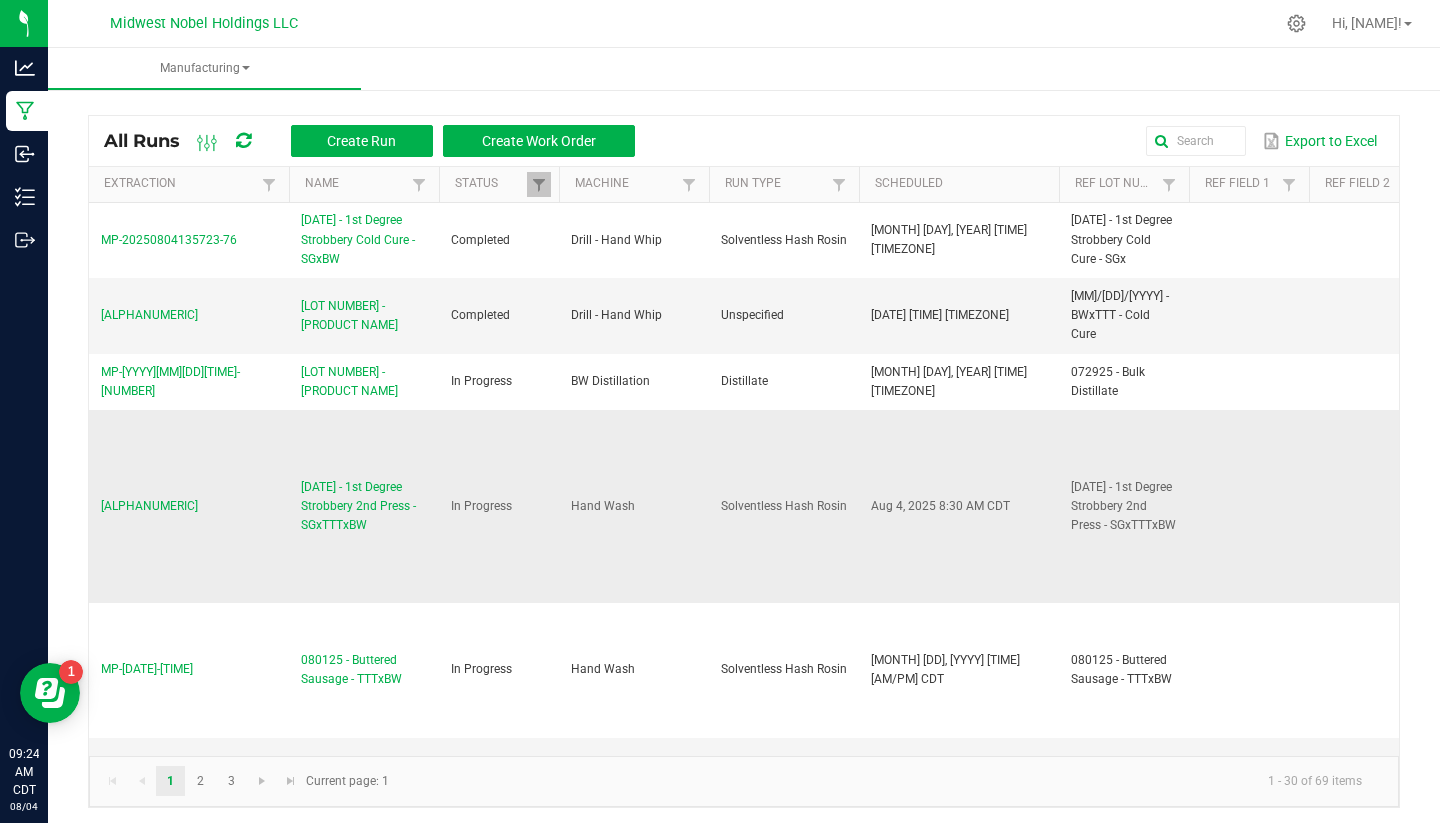 click on "[DATE] - 1st Degree Strobbery 2nd Press - SGxTTTxBW" at bounding box center (364, 507) 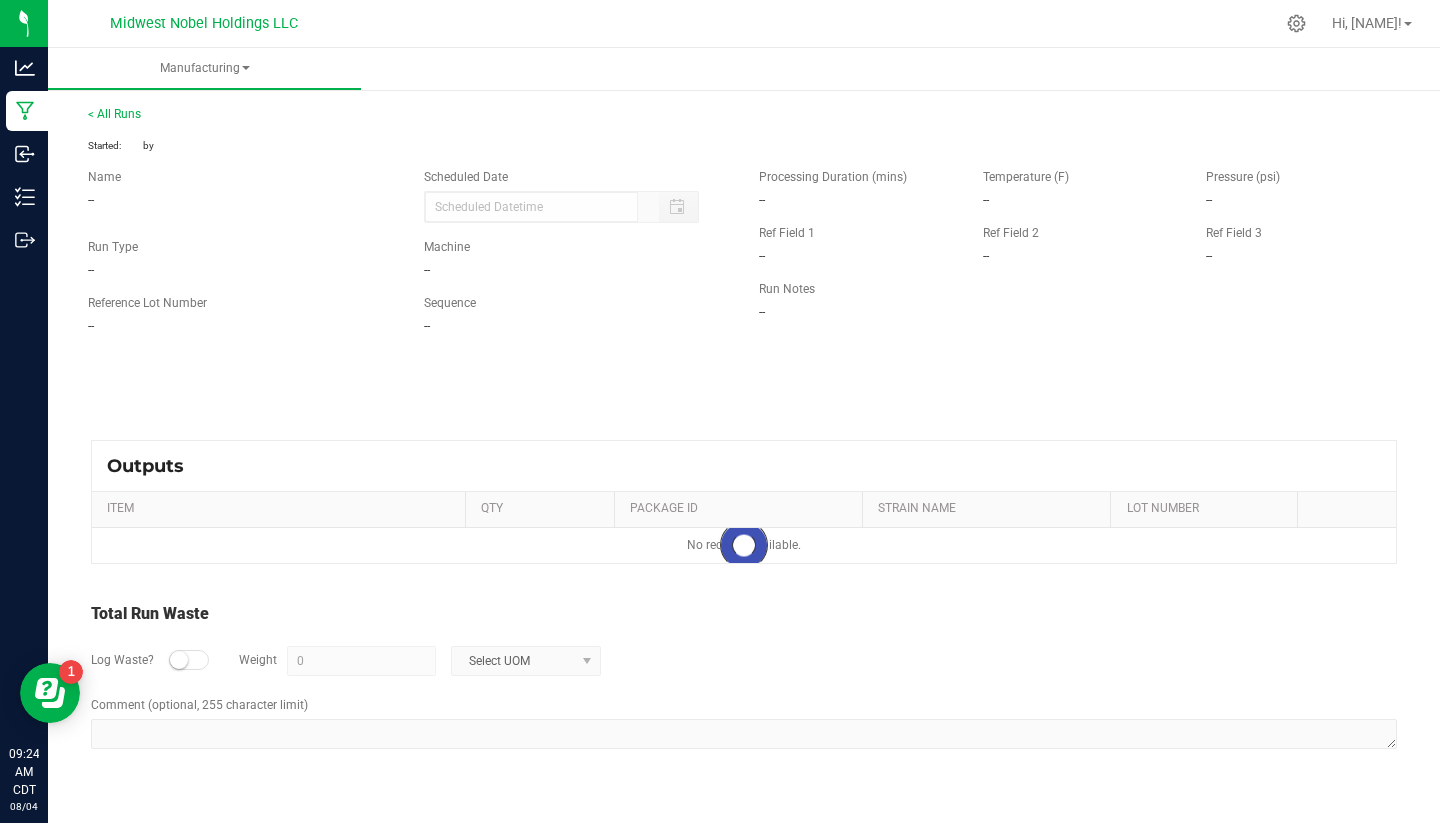 type on "08/04/2025 8:30 AM" 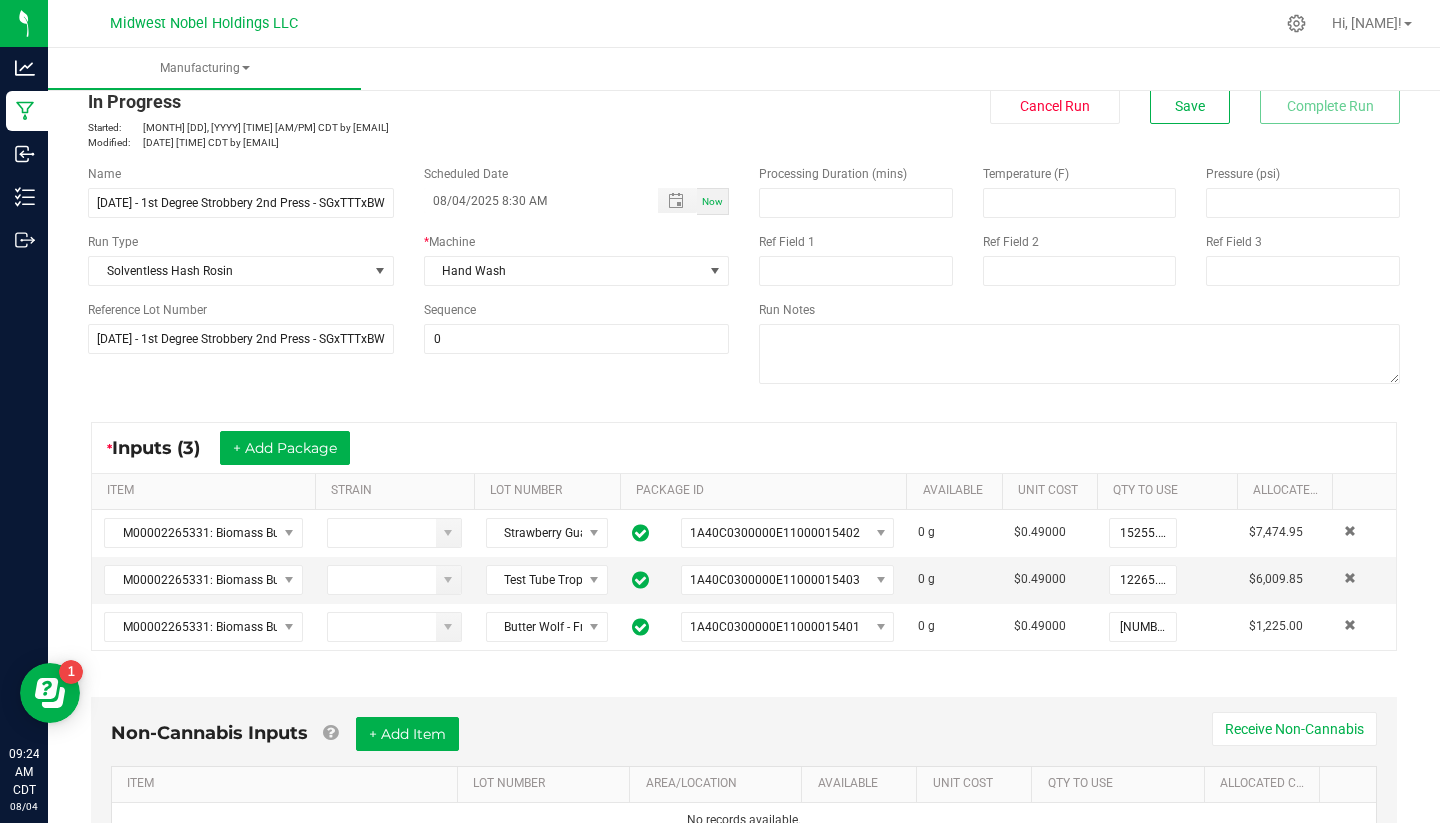 scroll, scrollTop: 40, scrollLeft: 0, axis: vertical 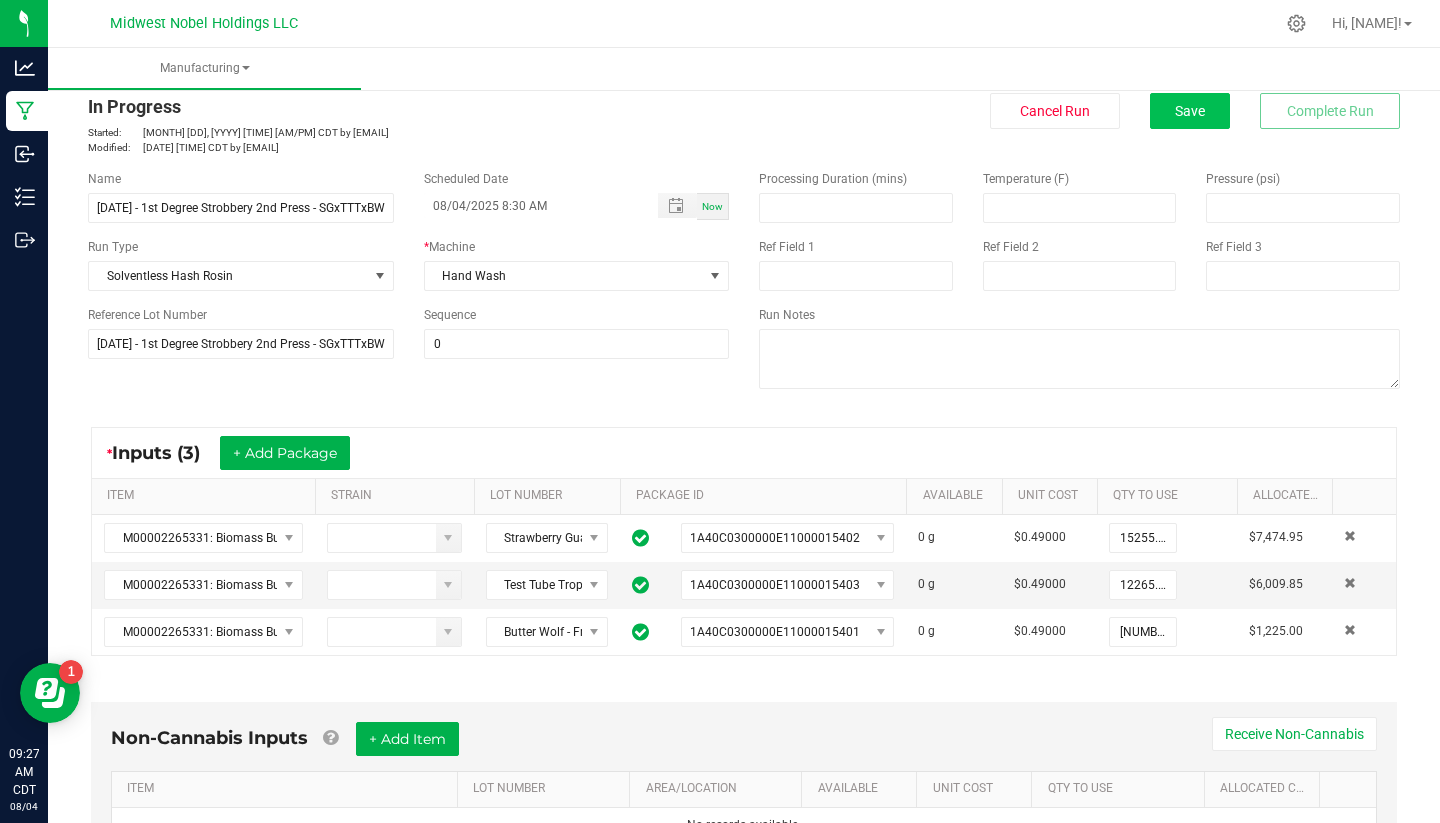 click on "Save" at bounding box center (1190, 111) 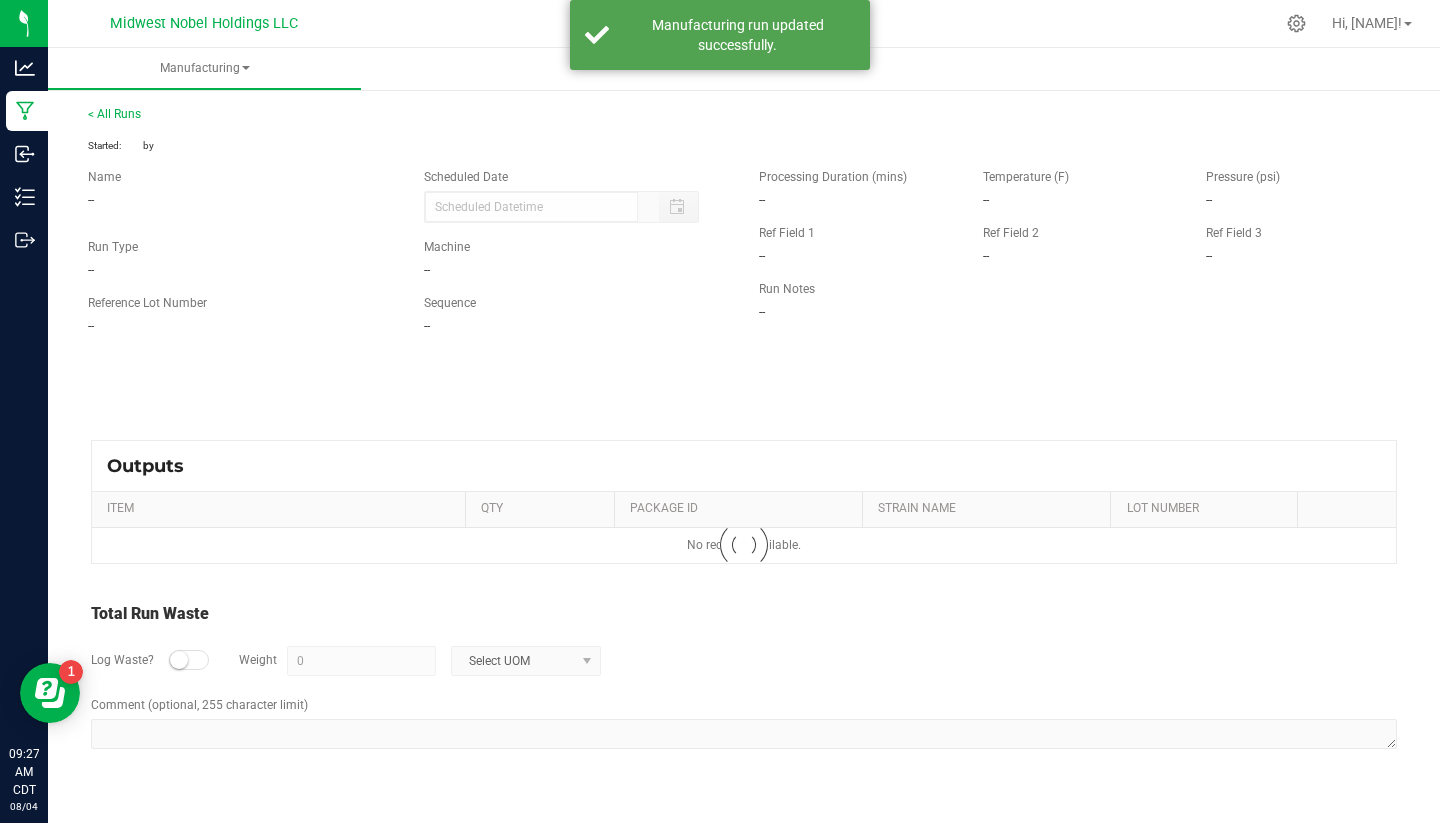 scroll, scrollTop: 0, scrollLeft: 0, axis: both 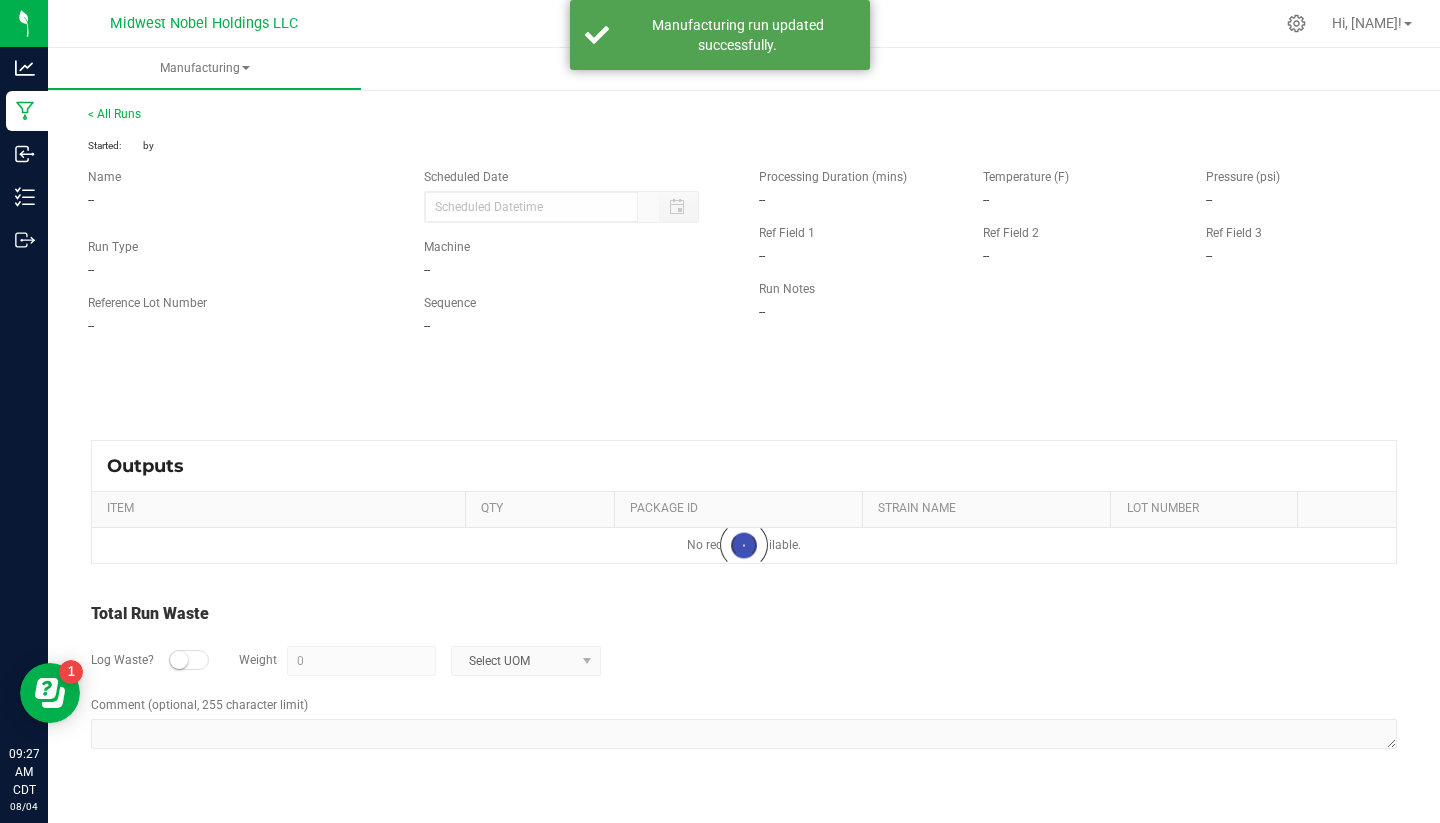 type on "08/04/2025 8:30 AM" 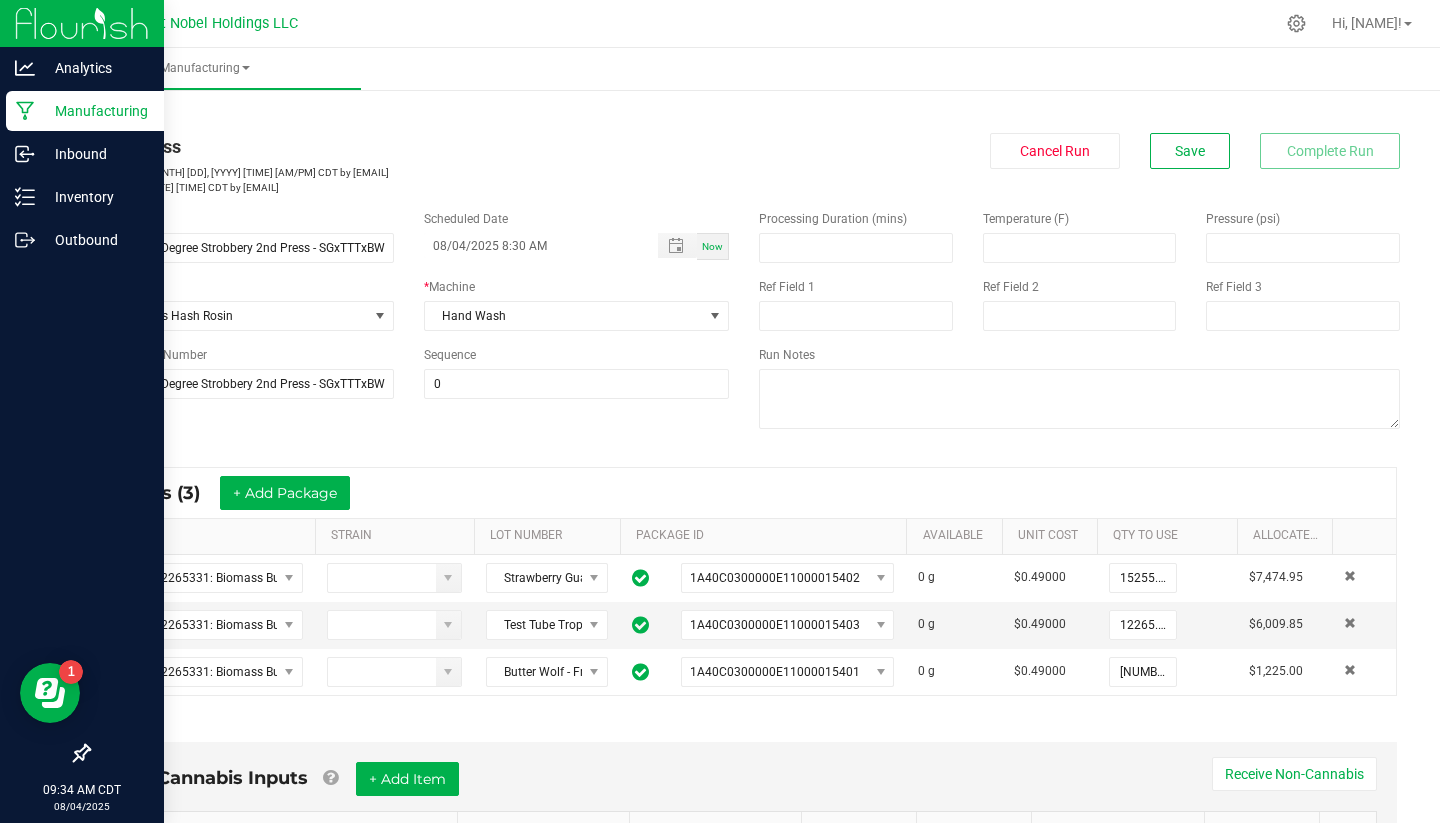 click on "Manufacturing" at bounding box center [95, 111] 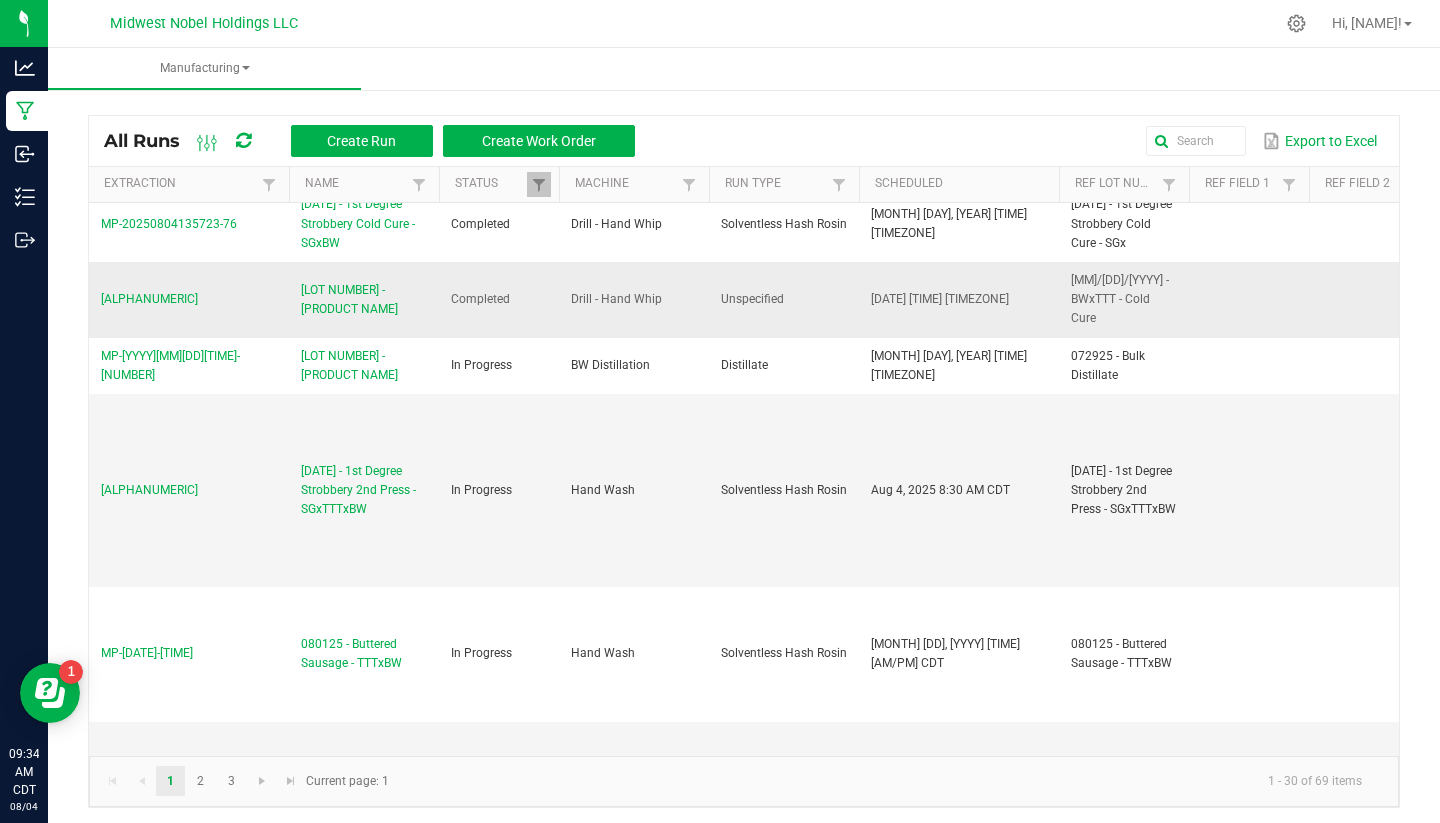 scroll, scrollTop: 33, scrollLeft: 0, axis: vertical 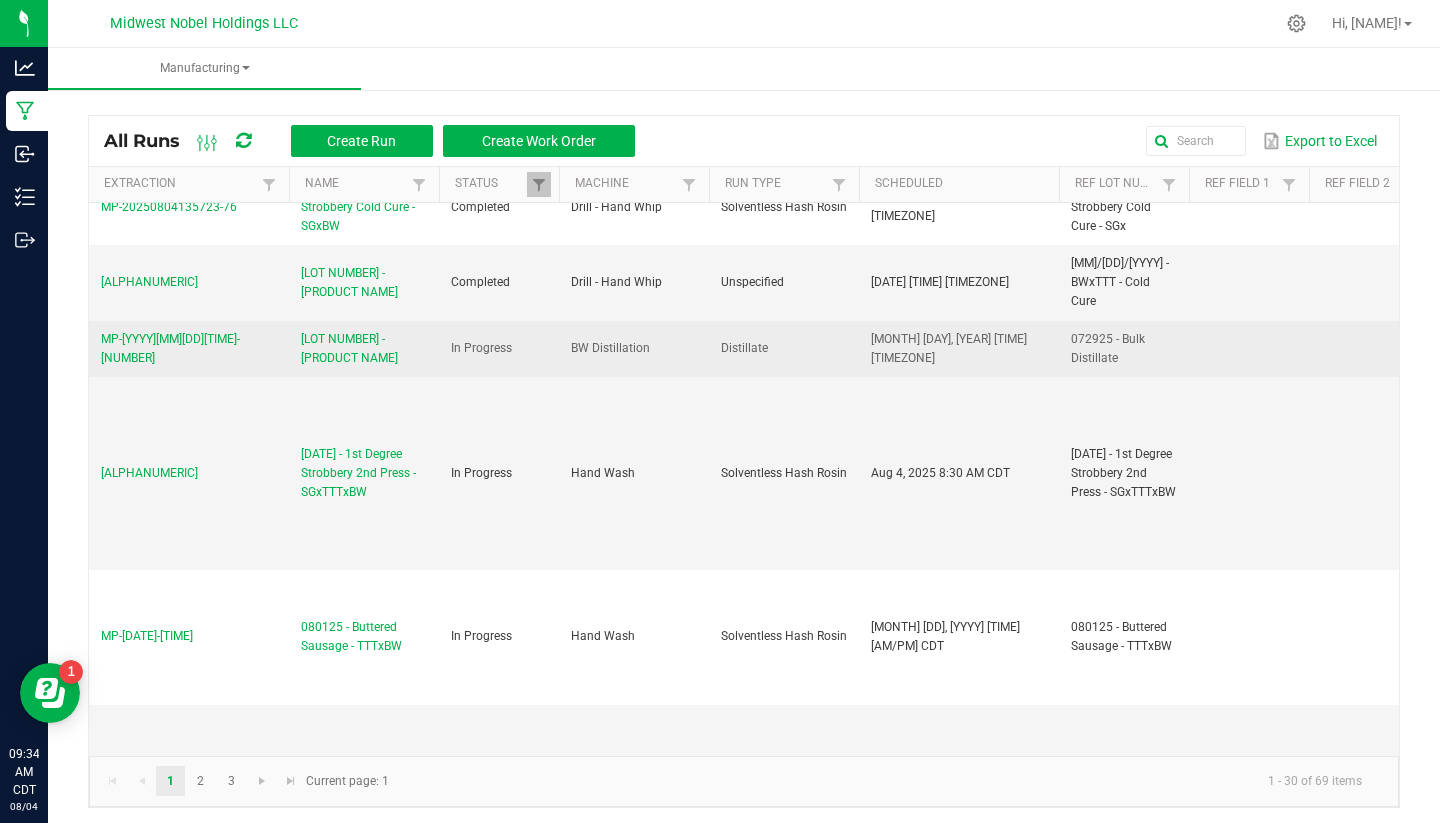 click on "[LOT NUMBER] - [PRODUCT NAME]" at bounding box center (364, 349) 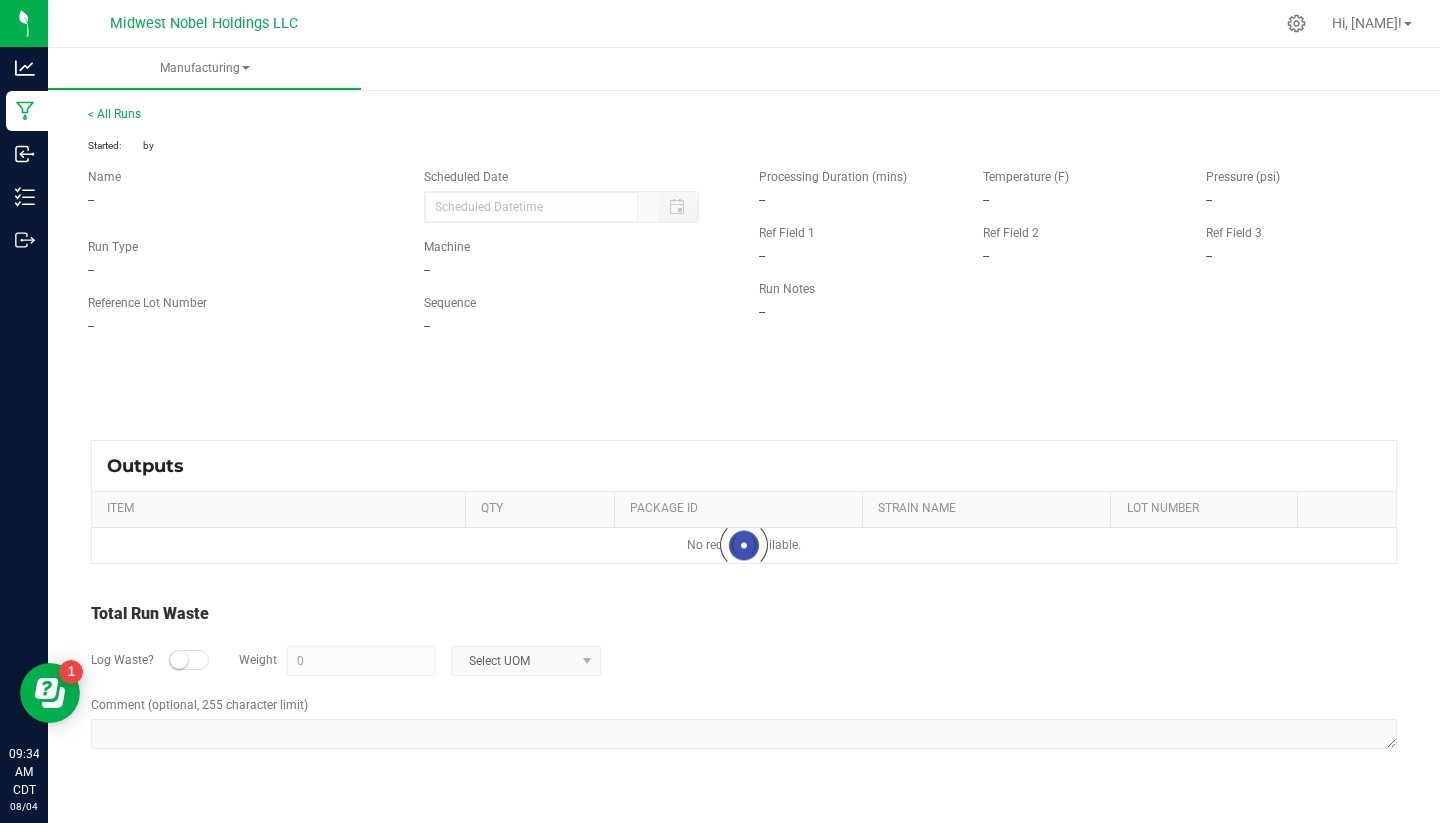 type on "[MM]/[DD]/[YYYY] [TIME]" 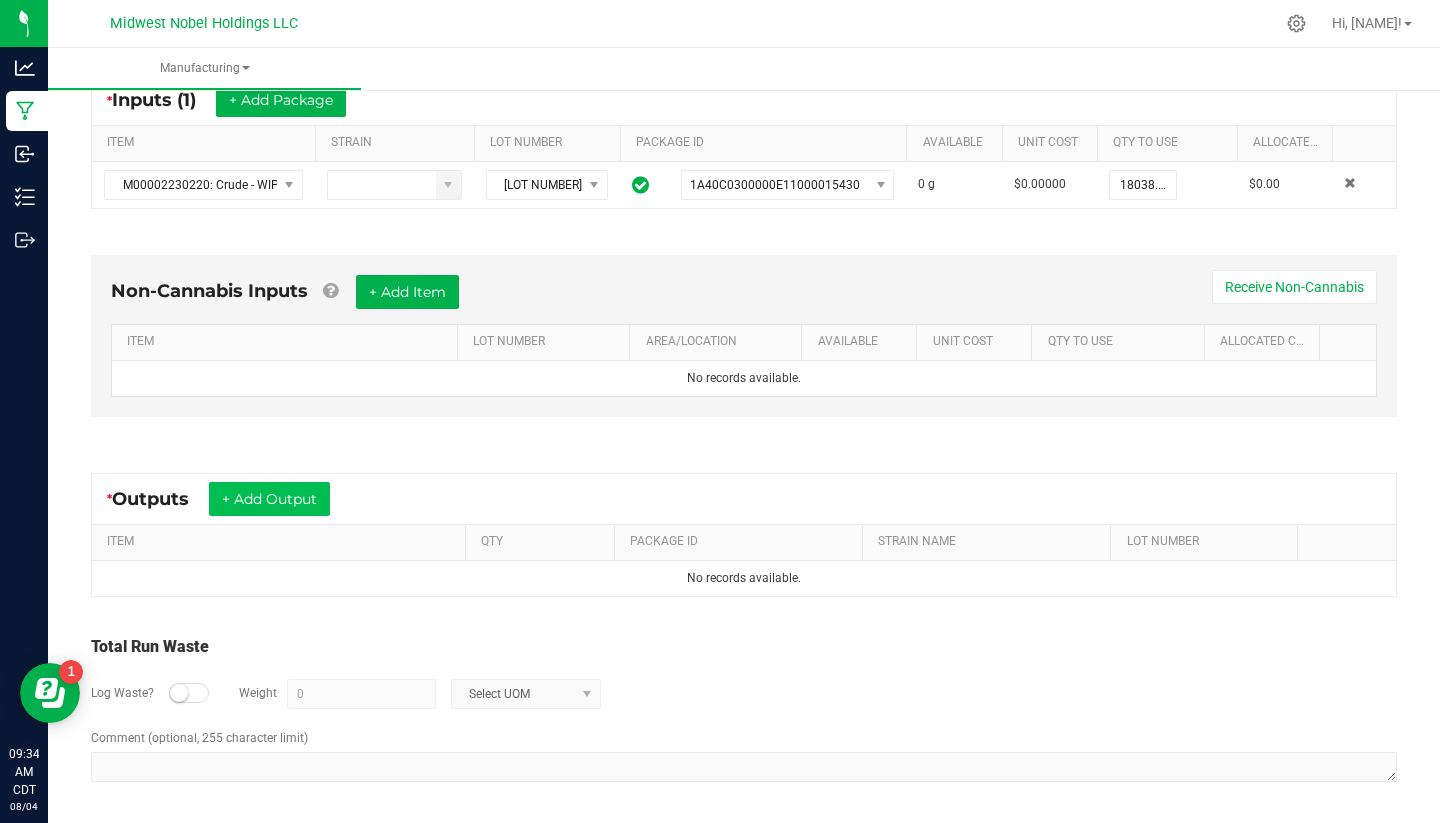 scroll, scrollTop: 392, scrollLeft: 0, axis: vertical 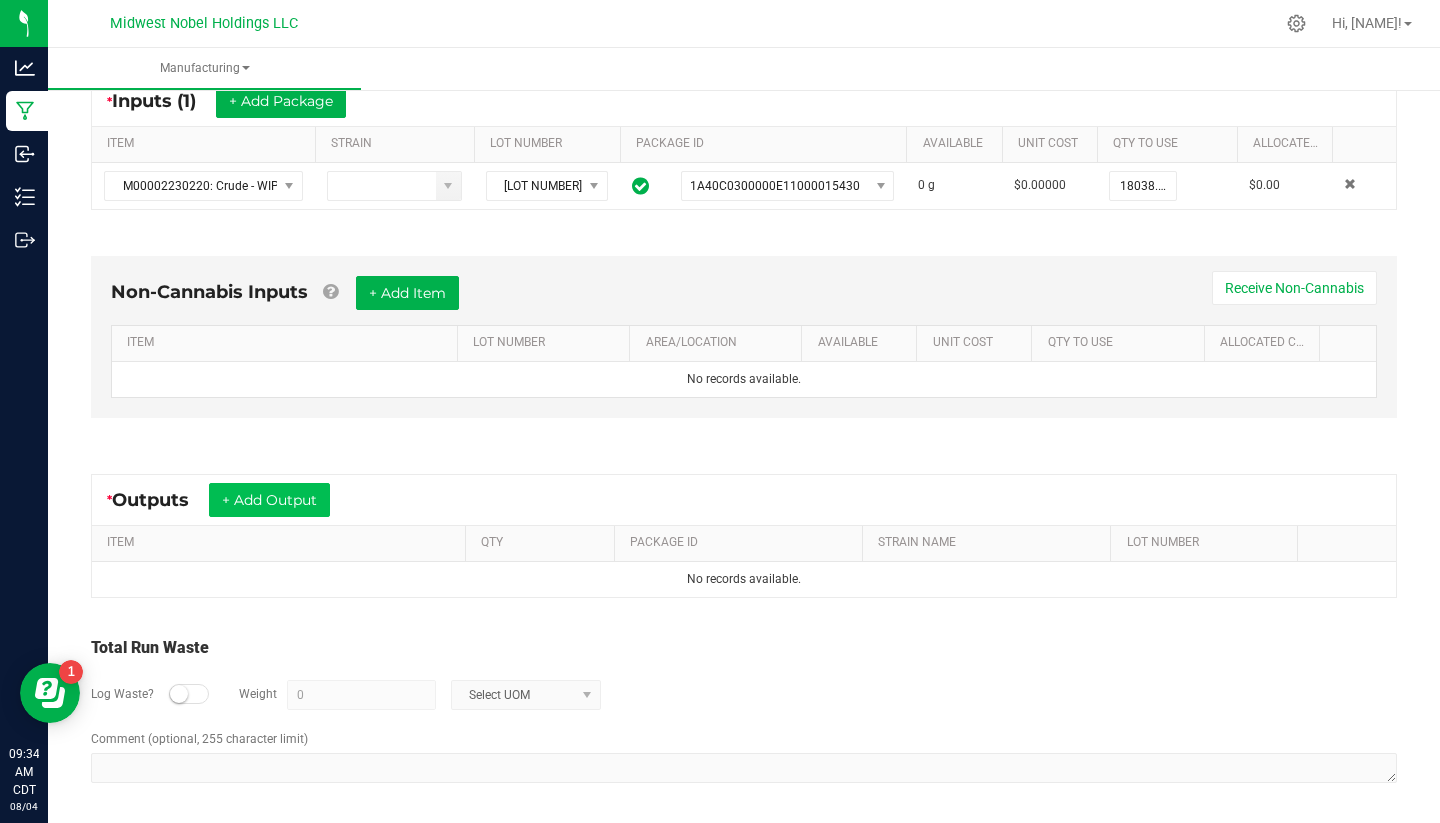 click on "+ Add Output" at bounding box center [269, 500] 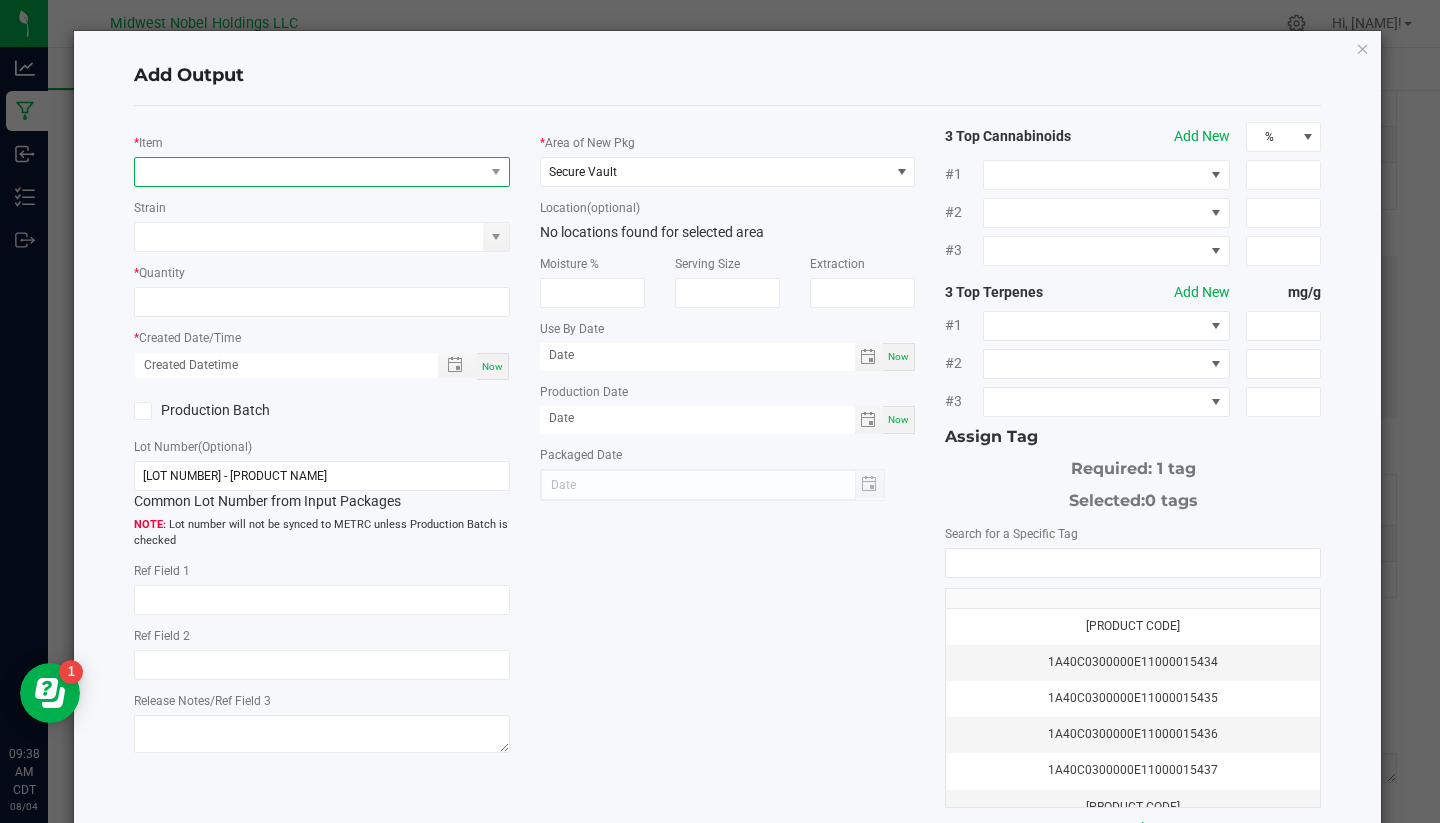 click at bounding box center [309, 172] 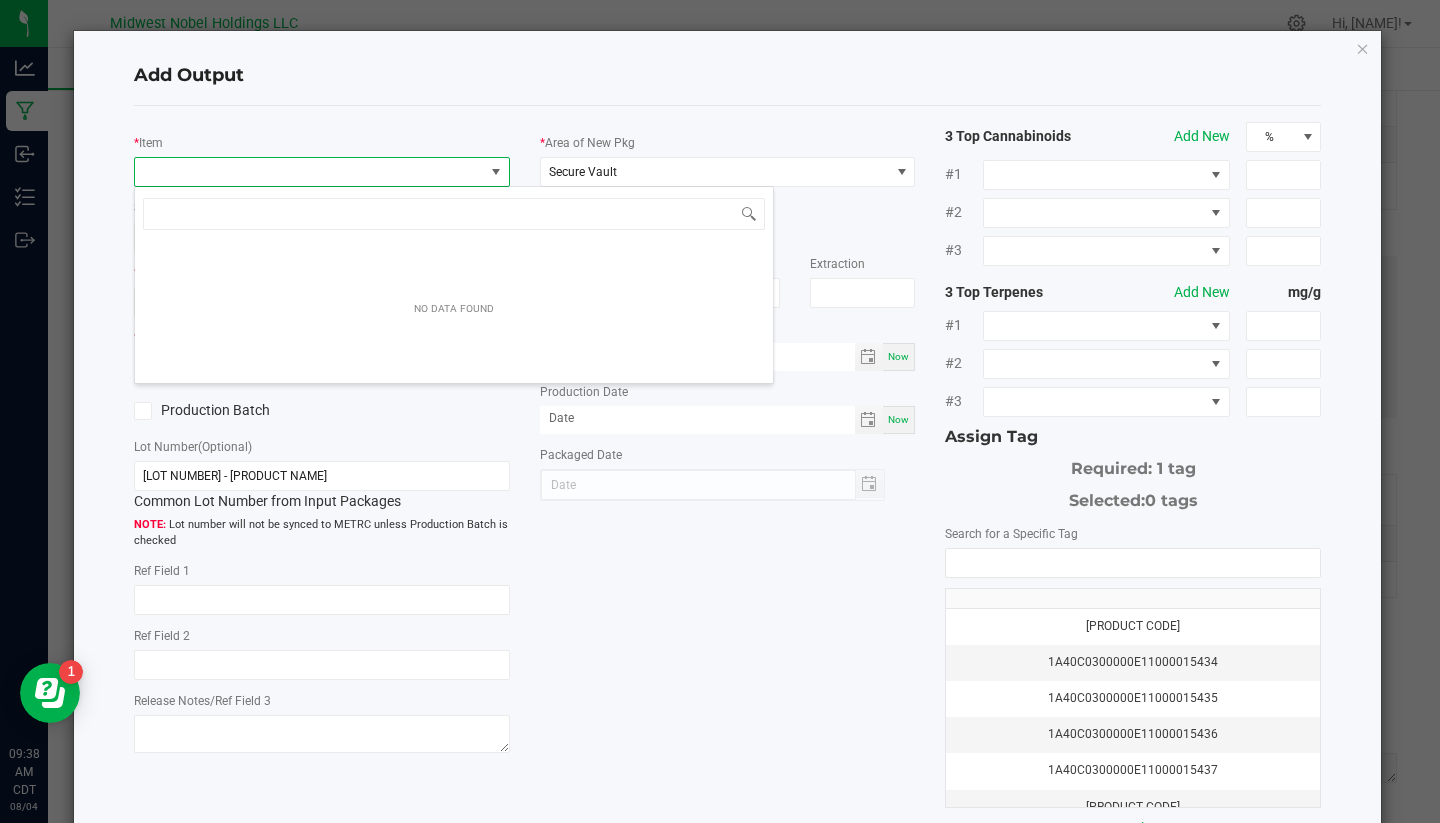 scroll, scrollTop: 99970, scrollLeft: 99624, axis: both 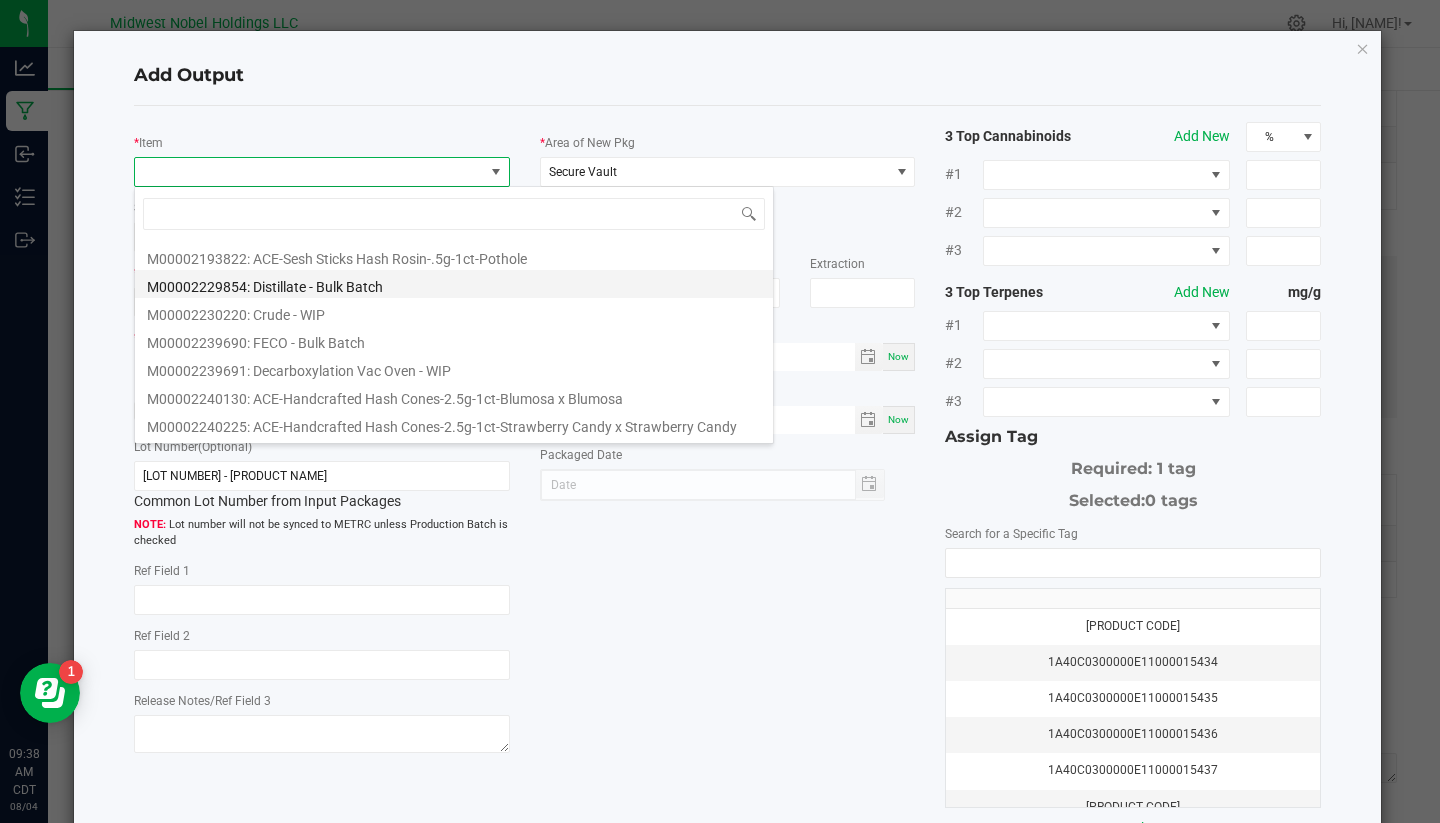 click on "M00002229854: Distillate - Bulk Batch" at bounding box center (454, 284) 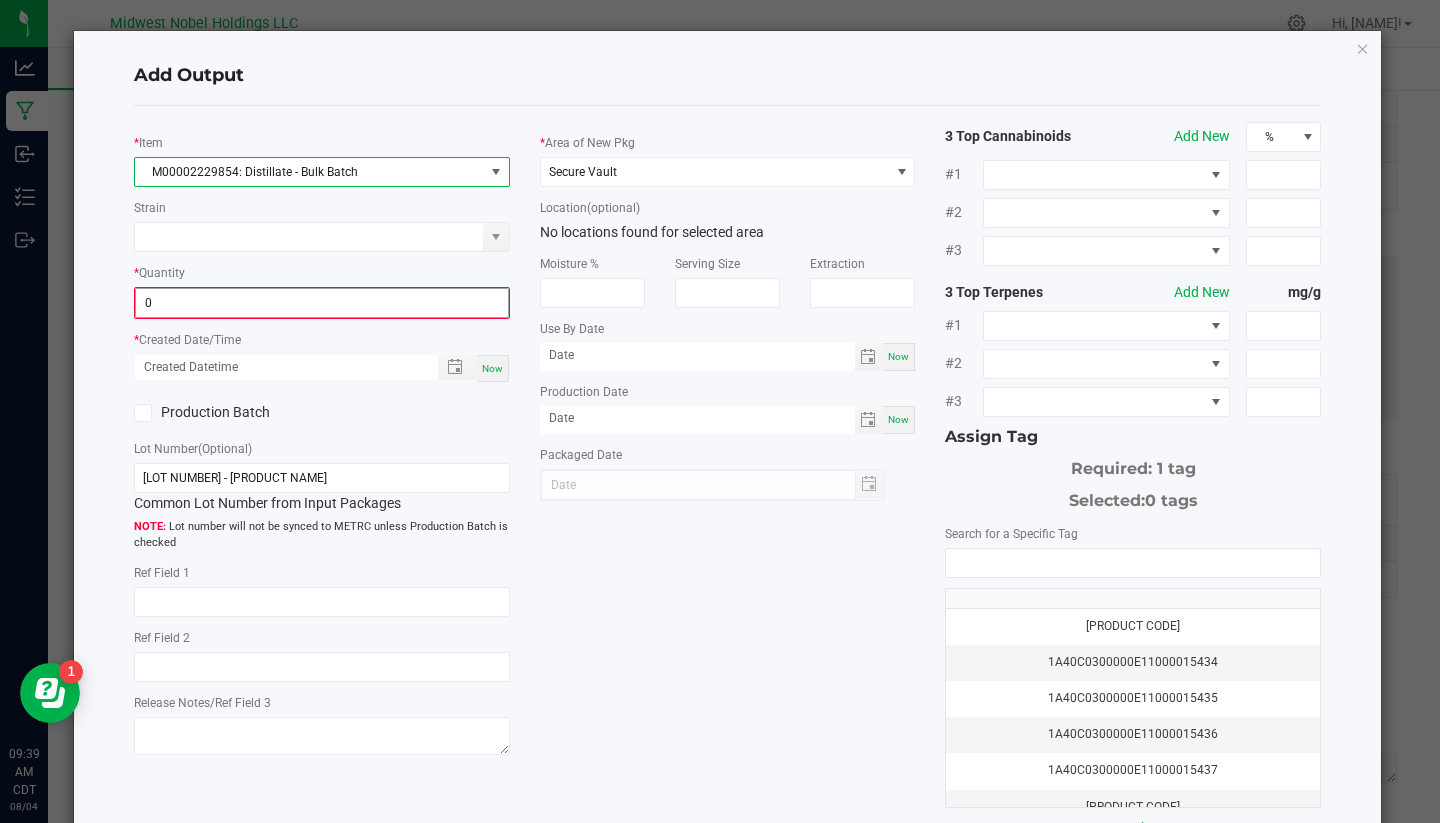 click on "0" at bounding box center (322, 303) 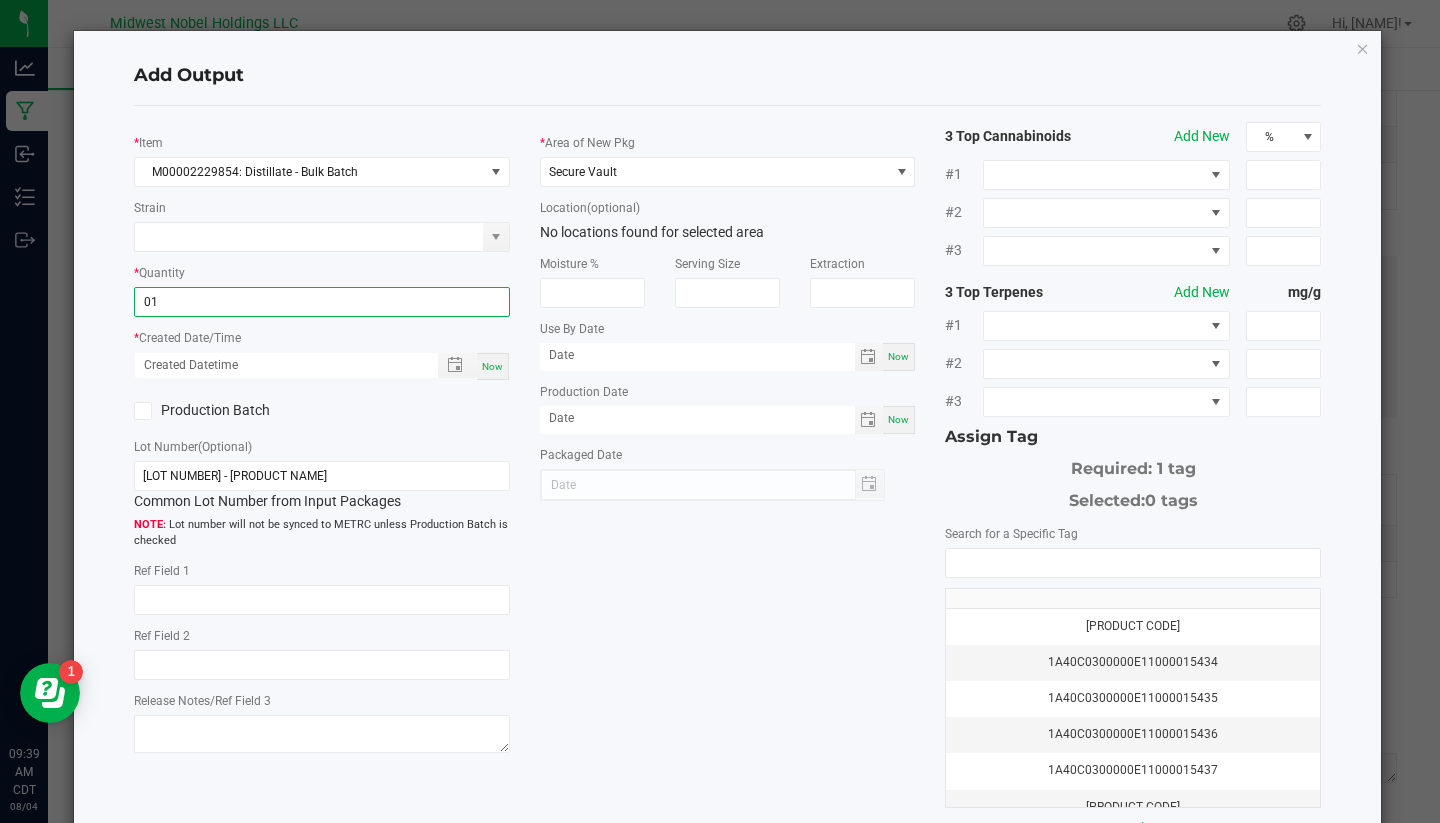 type on "0" 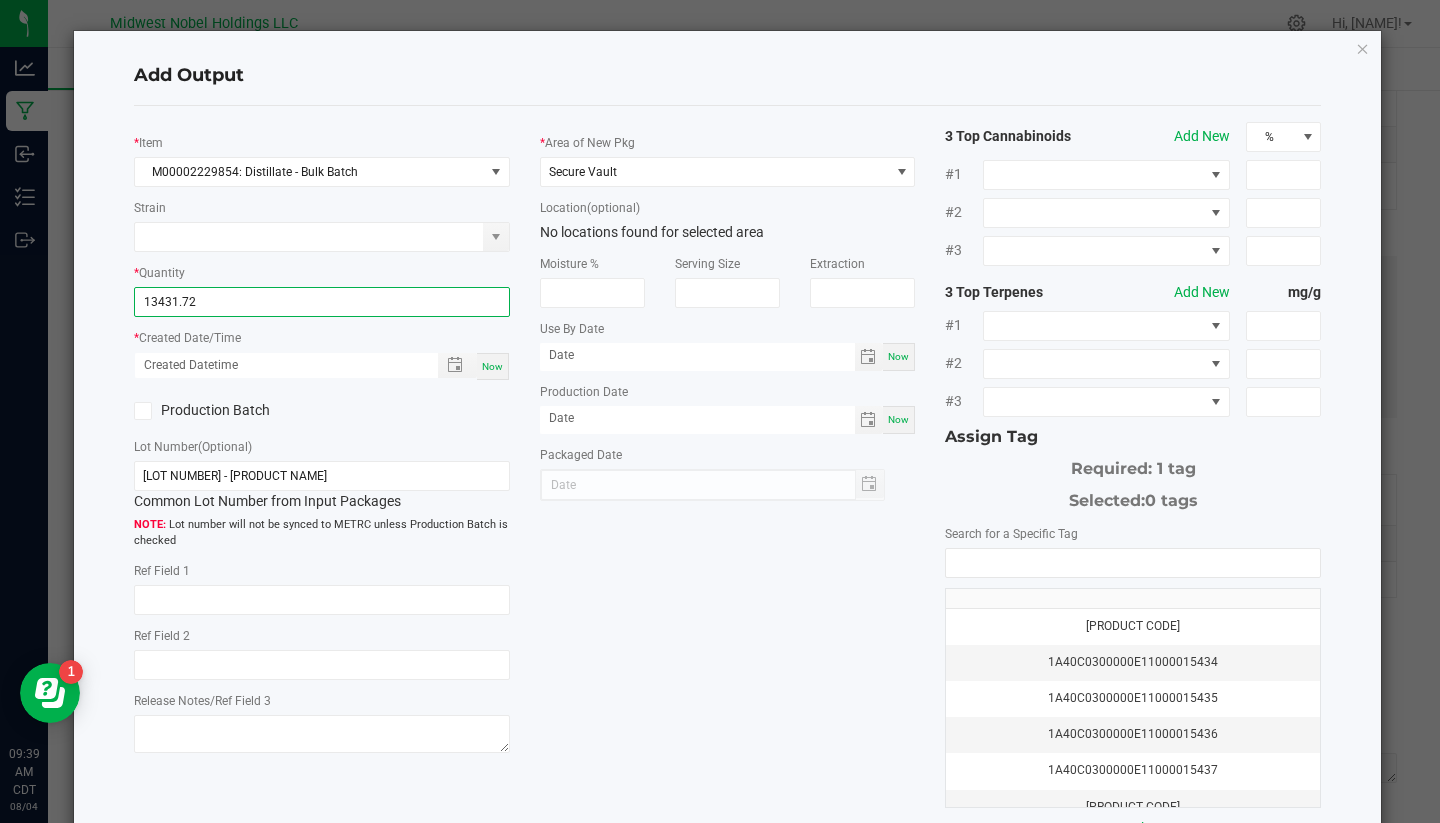 type on "13431.7200 g" 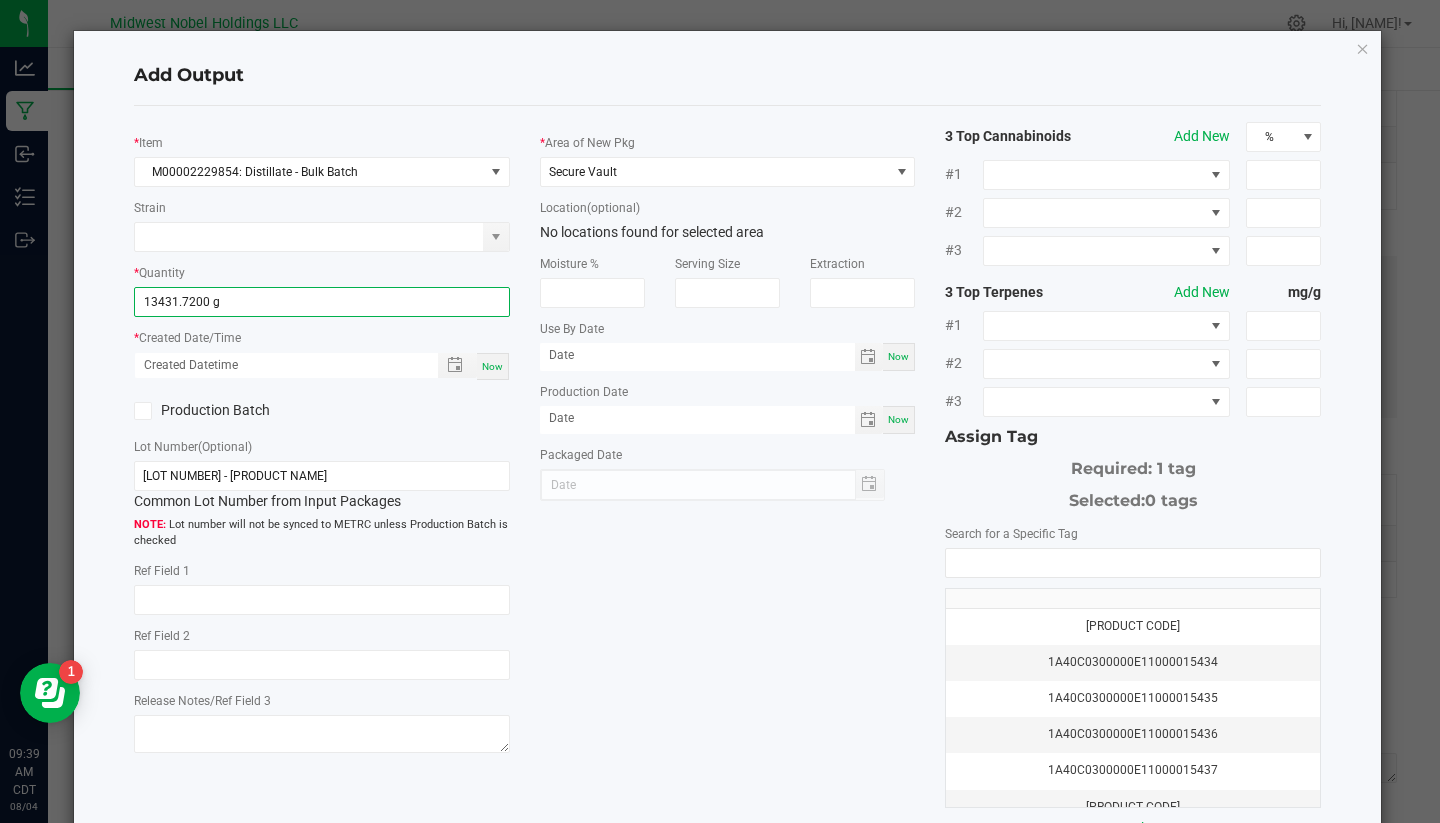 click on "*   Item  M00002229854: Distillate - Bulk Batch  Strain   *   Quantity  13431.7200 g  *   Created Date/Time  [DATE] [TIME] Now  Production Batch   Lot Number  (Optional) 080125 - Bulk Crude  Common Lot Number from Input Packages   Lot number will not be synced to METRC unless Production Batch is checked   Ref Field 1   Ref Field 2   Release Notes/Ref Field 3   *   Area of New Pkg  Secure Vault  Location  (optional) No locations found for selected area  Moisture %   Serving Size   Extraction   Use By Date  Now  Production Date  Now  Packaged Date  3 Top Cannabinoids  Add New  % #1 #2 #3 3 Top Terpenes  Add New  mg/g #1 #2 #3 Assign Tag  Required: 1 tag   Selected:   0 tags   Search for a Specific Tag   1A40C0300000E11000015433   1A40C0300000E11000015434   1A40C0300000E11000015435   1A40C0300000E11000015436   1A40C0300000E11000015437   1A40C0300000E11000015438   1A40C0300000E11000015439   1A40C0300000E11000015440   1A40C0300000E11000015441   1A40C0300000E11000015442   1A40C0300000E11000015443" 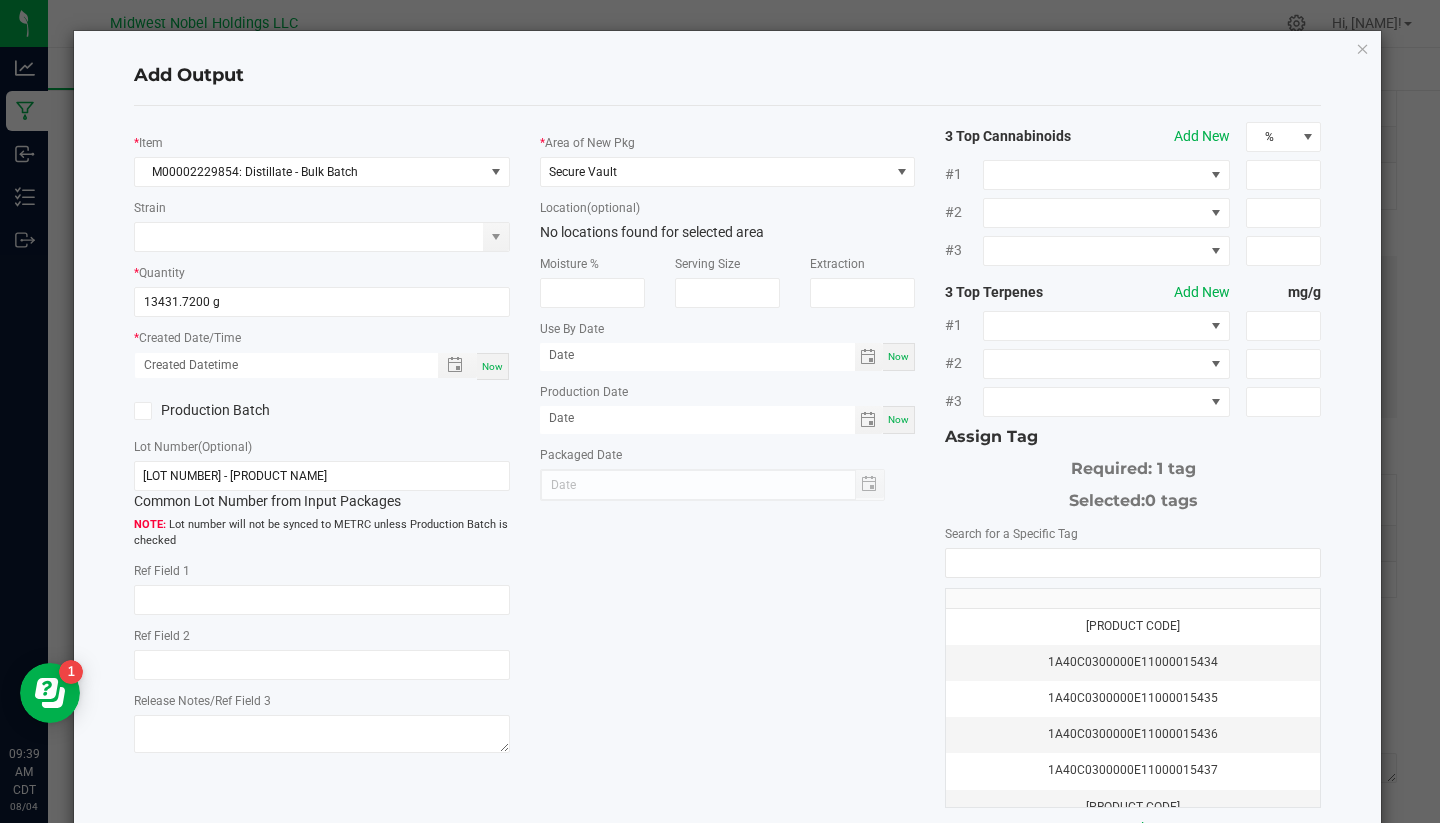 click on "Now" at bounding box center [492, 366] 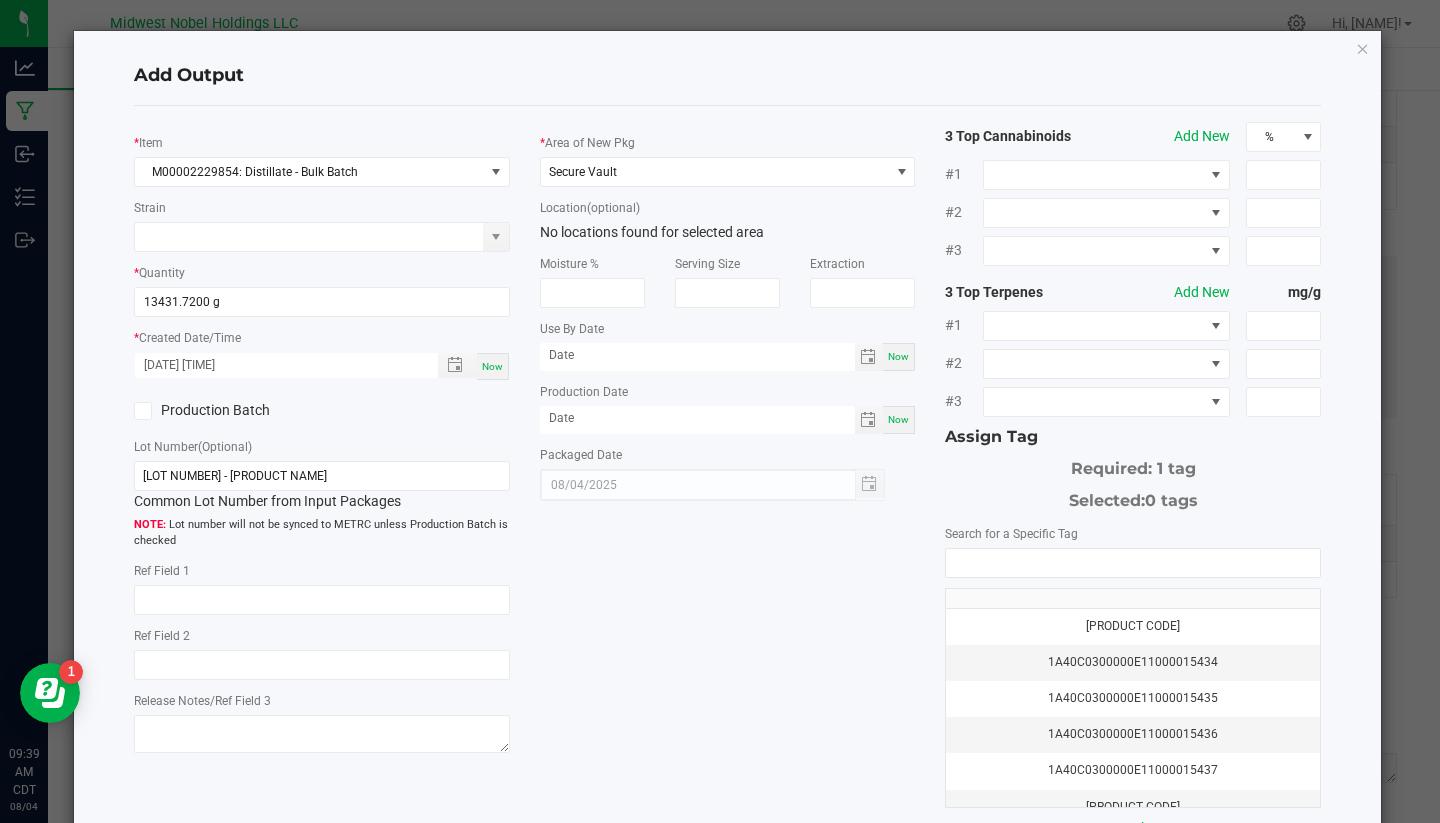 click on "Production Batch" 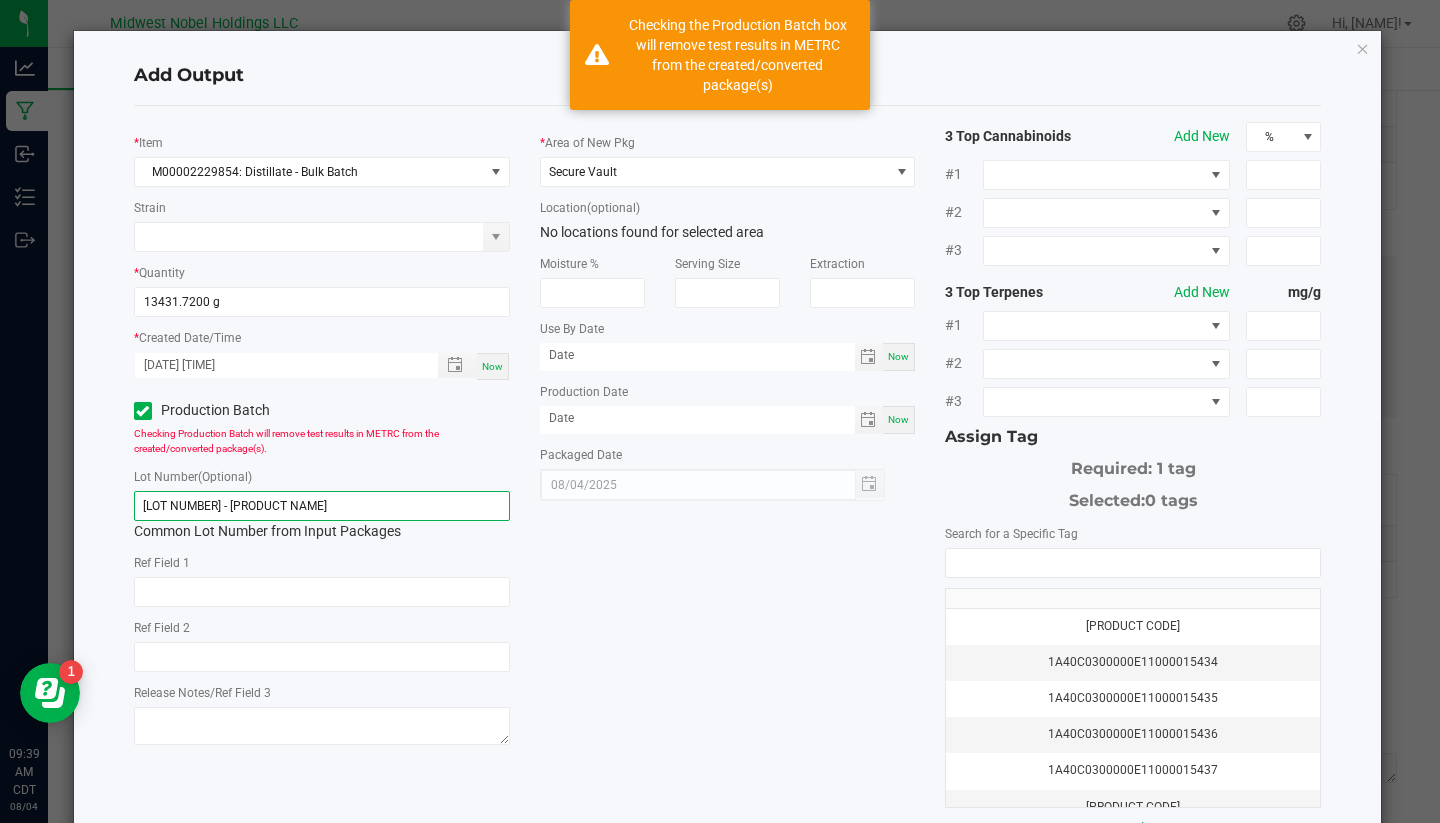 click on "[LOT NUMBER] - [PRODUCT NAME]" 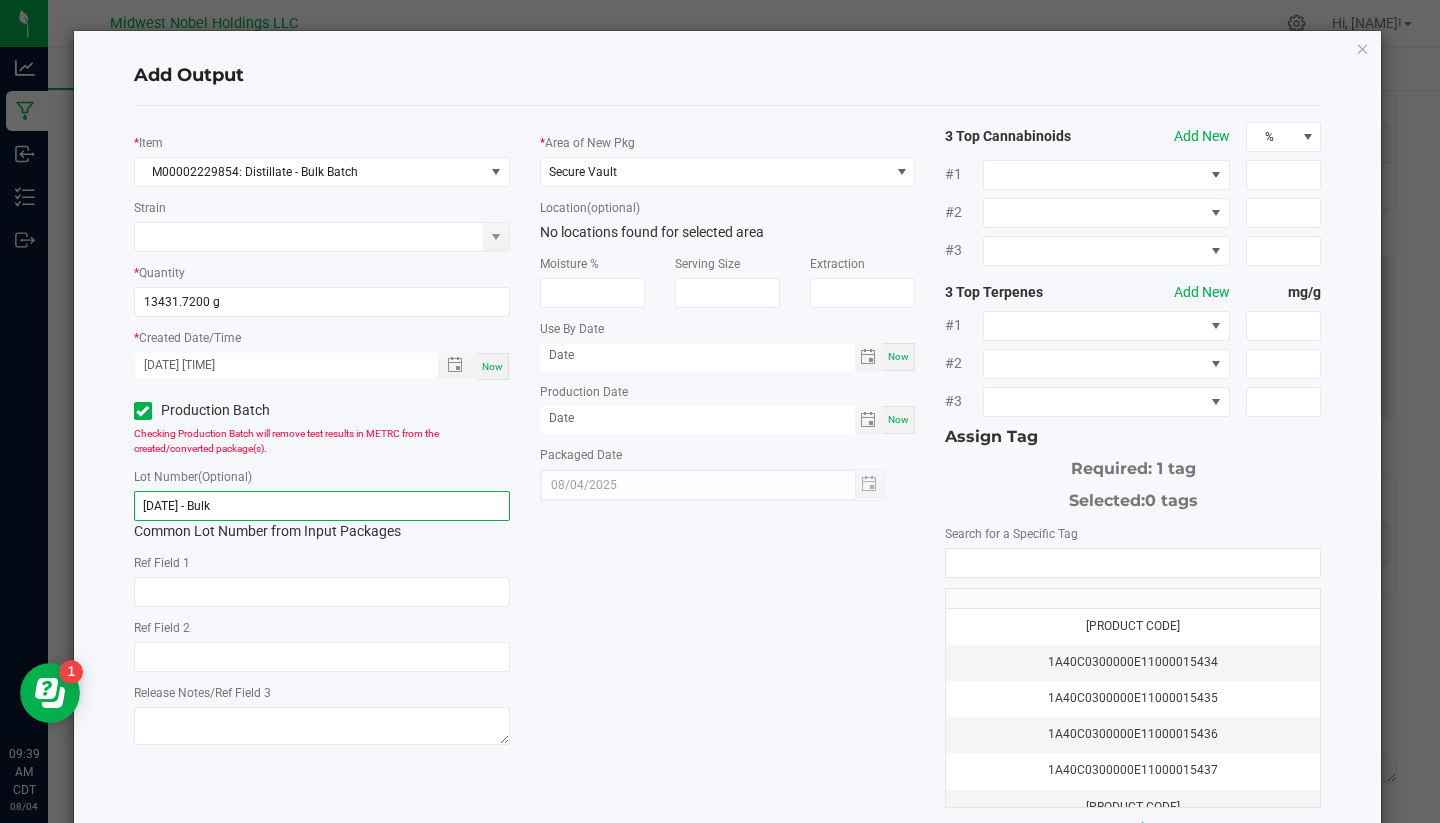 click on "[DATE] - Bulk" 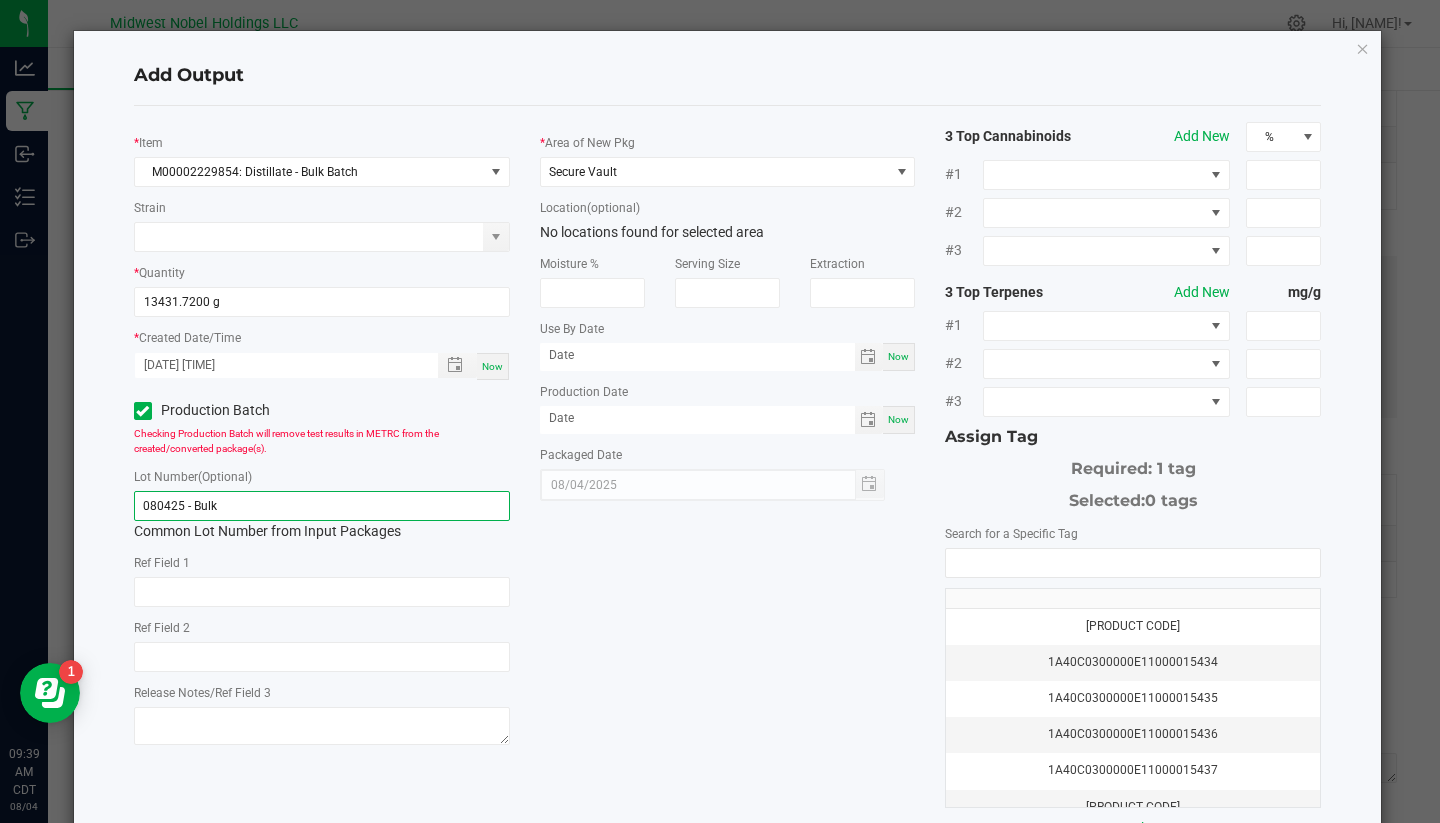click on "080425 - Bulk" 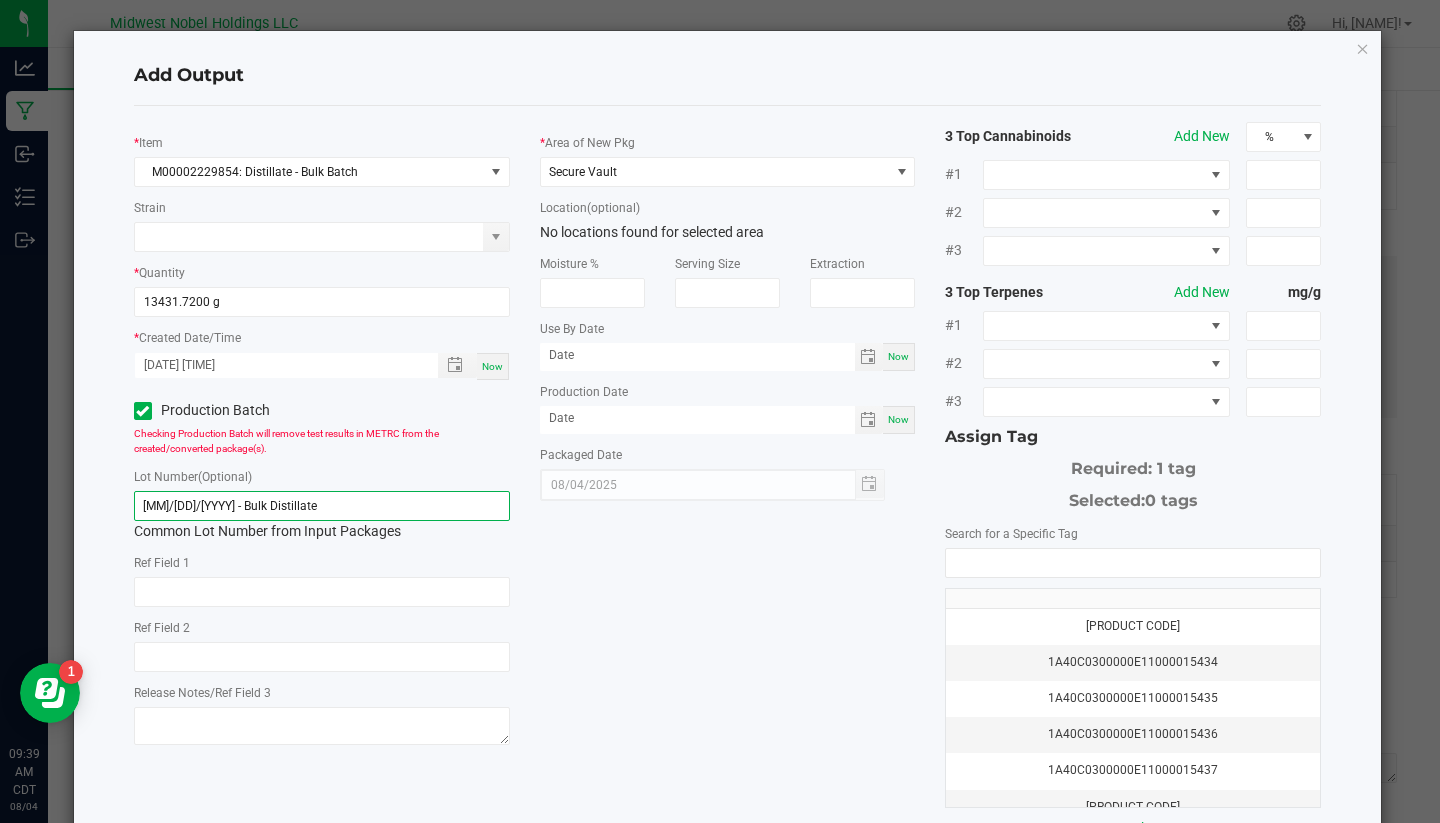 drag, startPoint x: 302, startPoint y: 506, endPoint x: 27, endPoint y: 495, distance: 275.2199 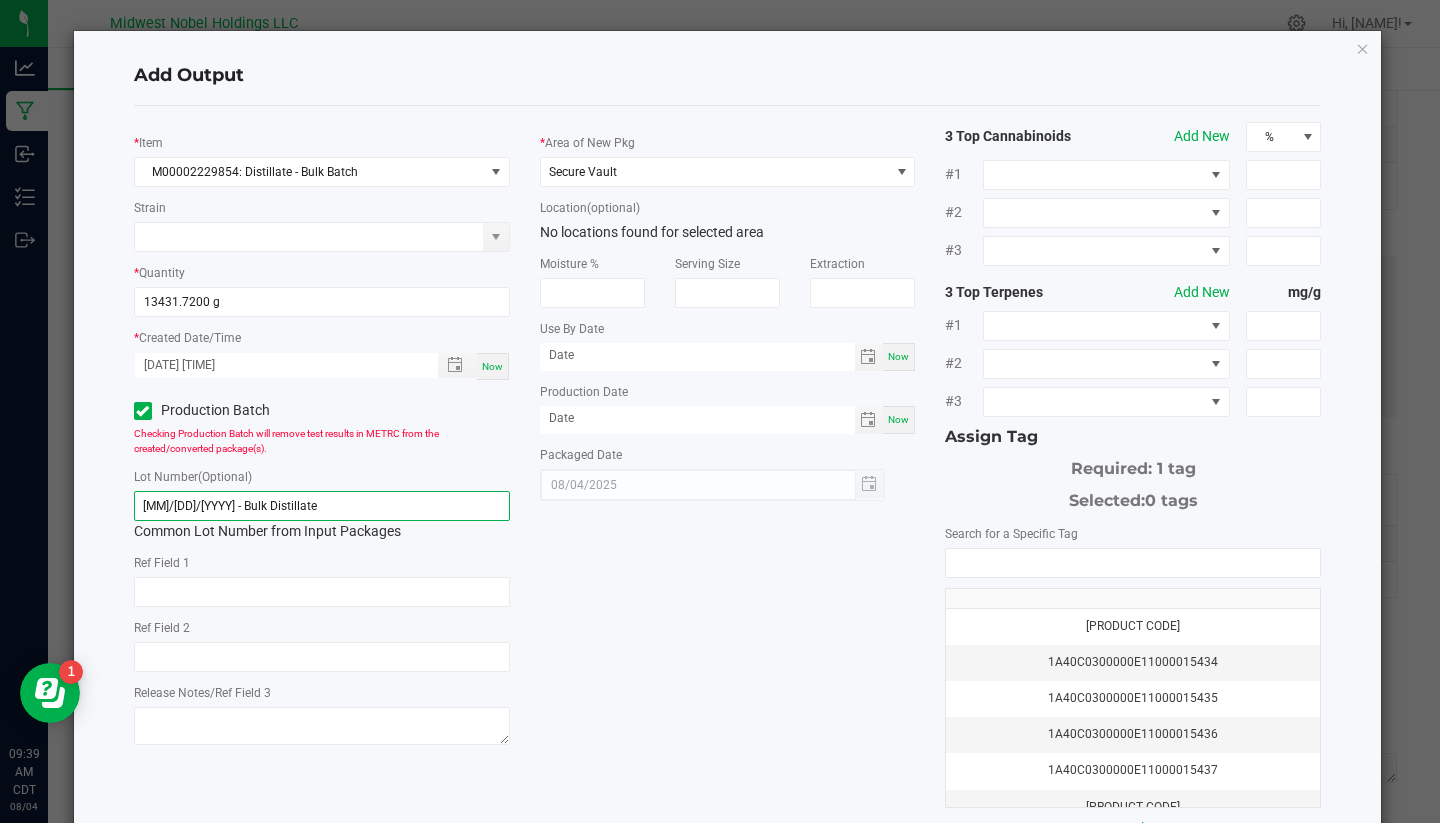 type on "[MM]/[DD]/[YYYY] - Bulk Distillate" 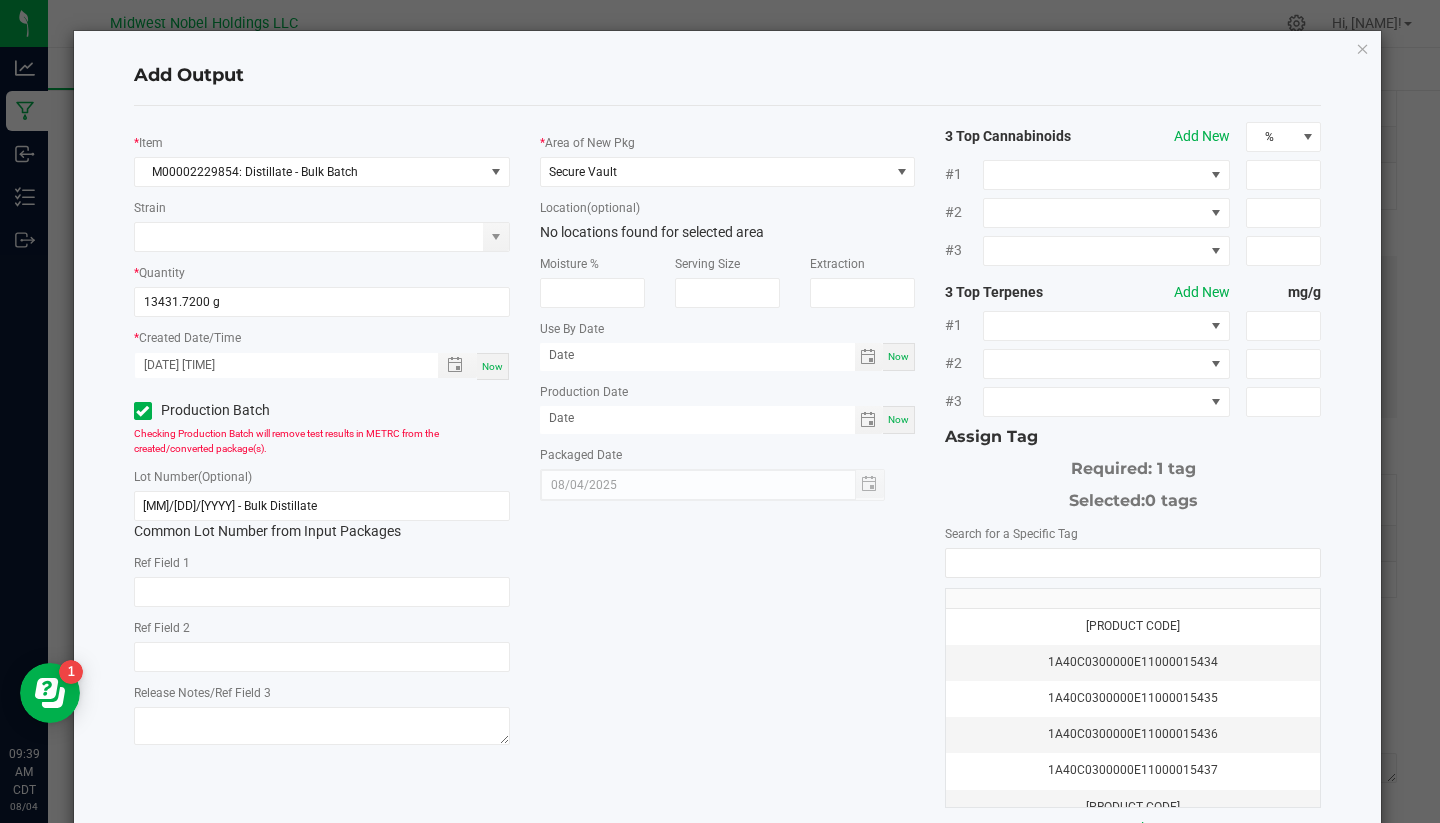 click on "*   Item  M00002229854: Distillate - Bulk Batch  Strain   *   Quantity  13431.7200 g  *   Created Date/Time  08/04/2025 9:39 AM Now  Production Batch   Checking Production Batch will remove test results in METRC from the created/converted package(s).   Lot Number  (Optional) 080425 - Bulk Distillate  Common Lot Number from Input Packages   Ref Field 1   Ref Field 2   Release Notes/Ref Field 3   *   Area of New Pkg  Secure Vault  Location  (optional) No locations found for selected area  Moisture %   Serving Size   Extraction   Use By Date  Now  Production Date  Now  Packaged Date  08/04/2025 3 Top Cannabinoids  Add New  % #1 #2 #3 3 Top Terpenes  Add New  mg/g #1 #2 #3 Assign Tag  Required: 1 tag   Selected:   0 tags   Search for a Specific Tag   1A40C0300000E11000015433   1A40C0300000E11000015434   1A40C0300000E11000015435   1A40C0300000E11000015436   1A40C0300000E11000015437   1A40C0300000E11000015438   1A40C0300000E11000015439   1A40C0300000E11000015440   1A40C0300000E11000015441   Manage package tags" 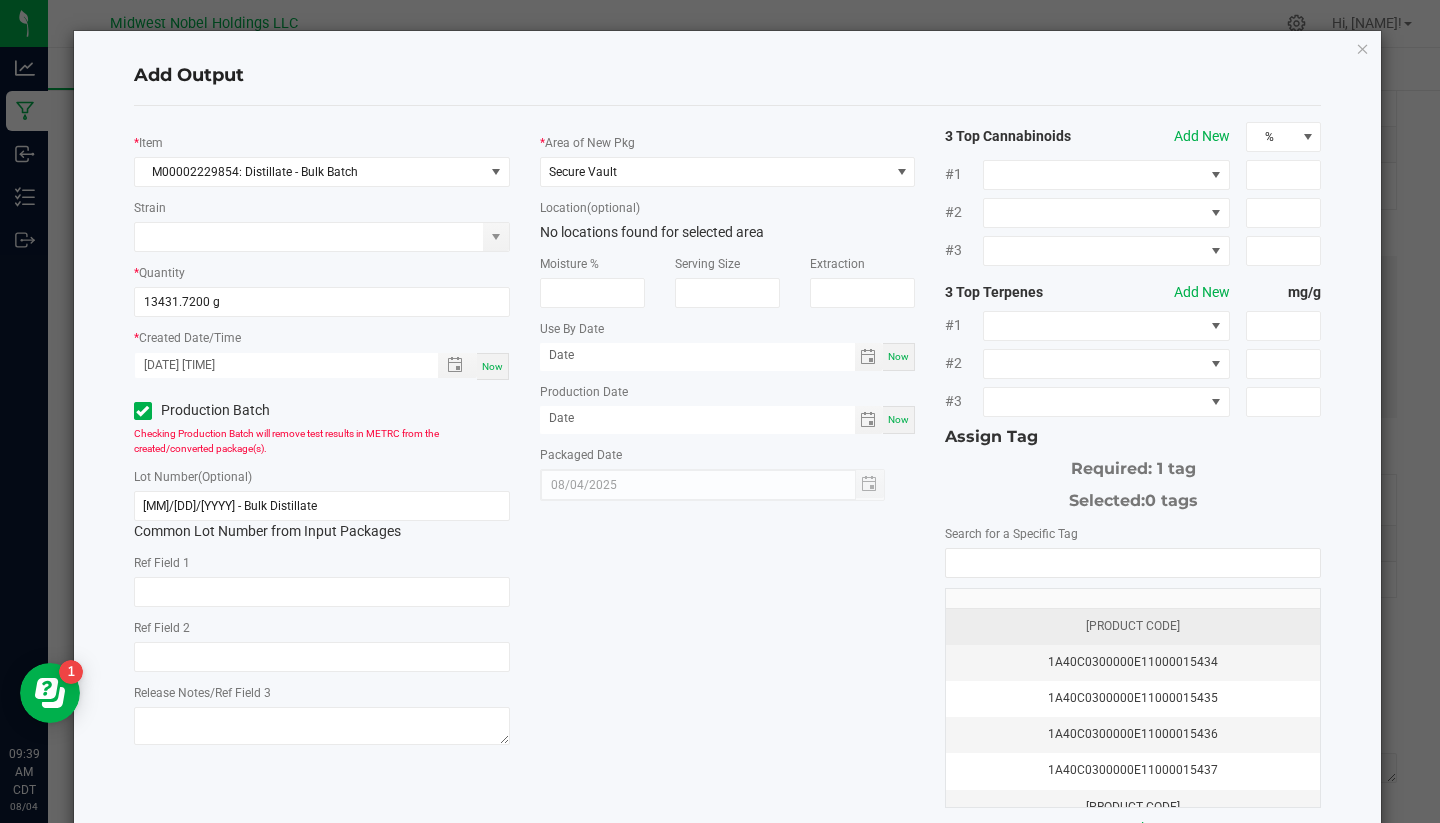 click on "[PRODUCT CODE]" 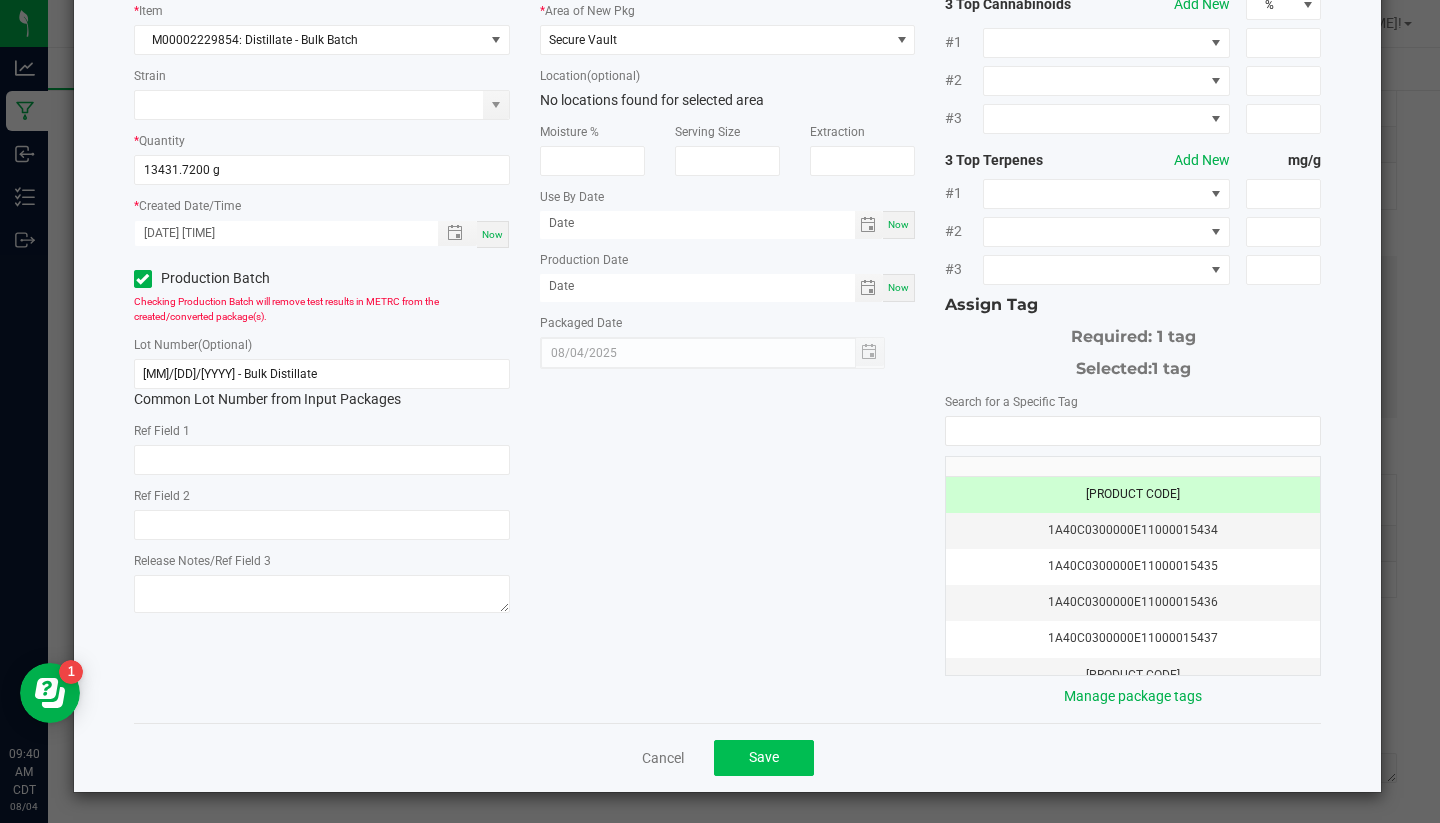 scroll, scrollTop: 131, scrollLeft: 0, axis: vertical 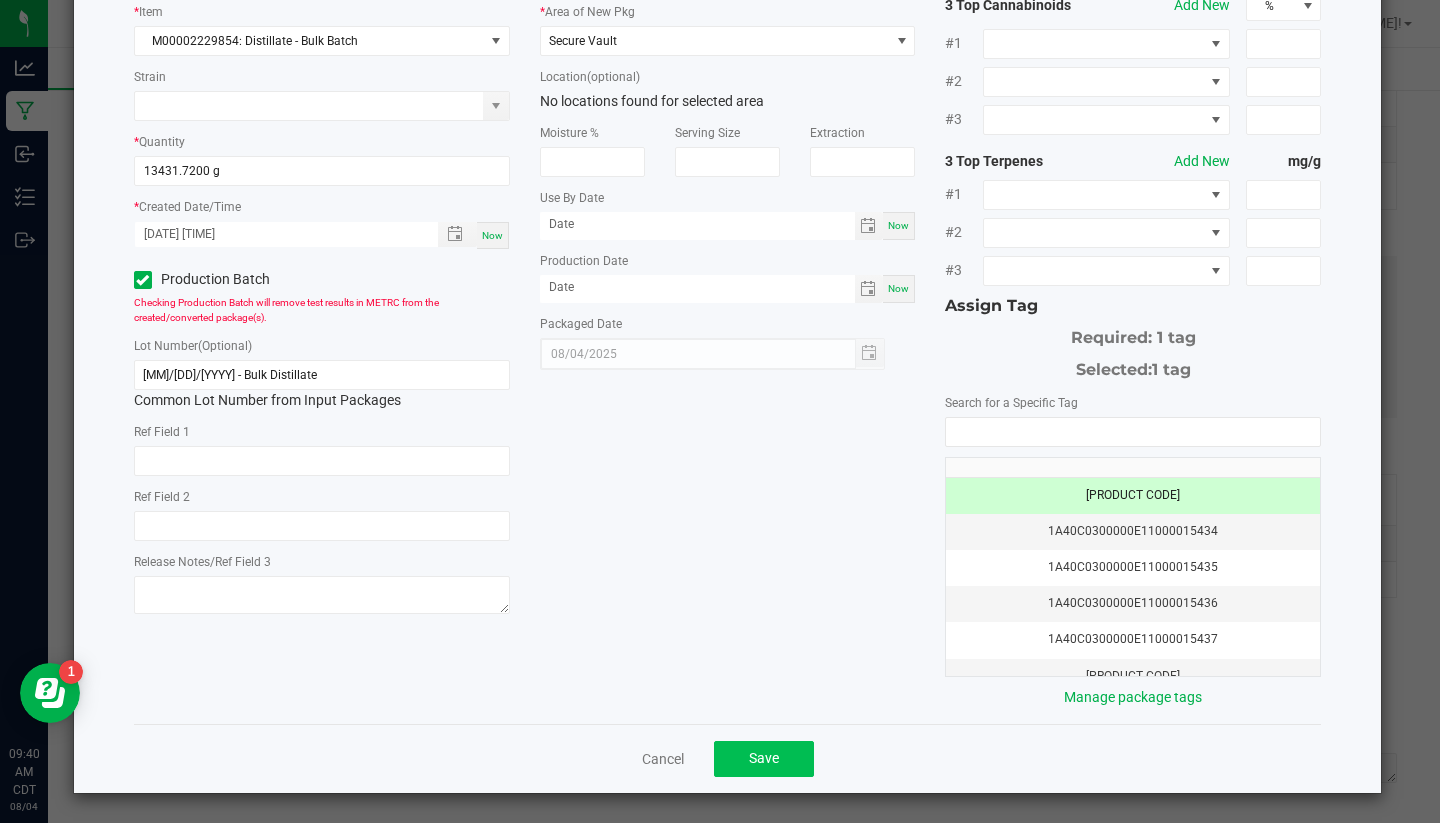 click on "Save" 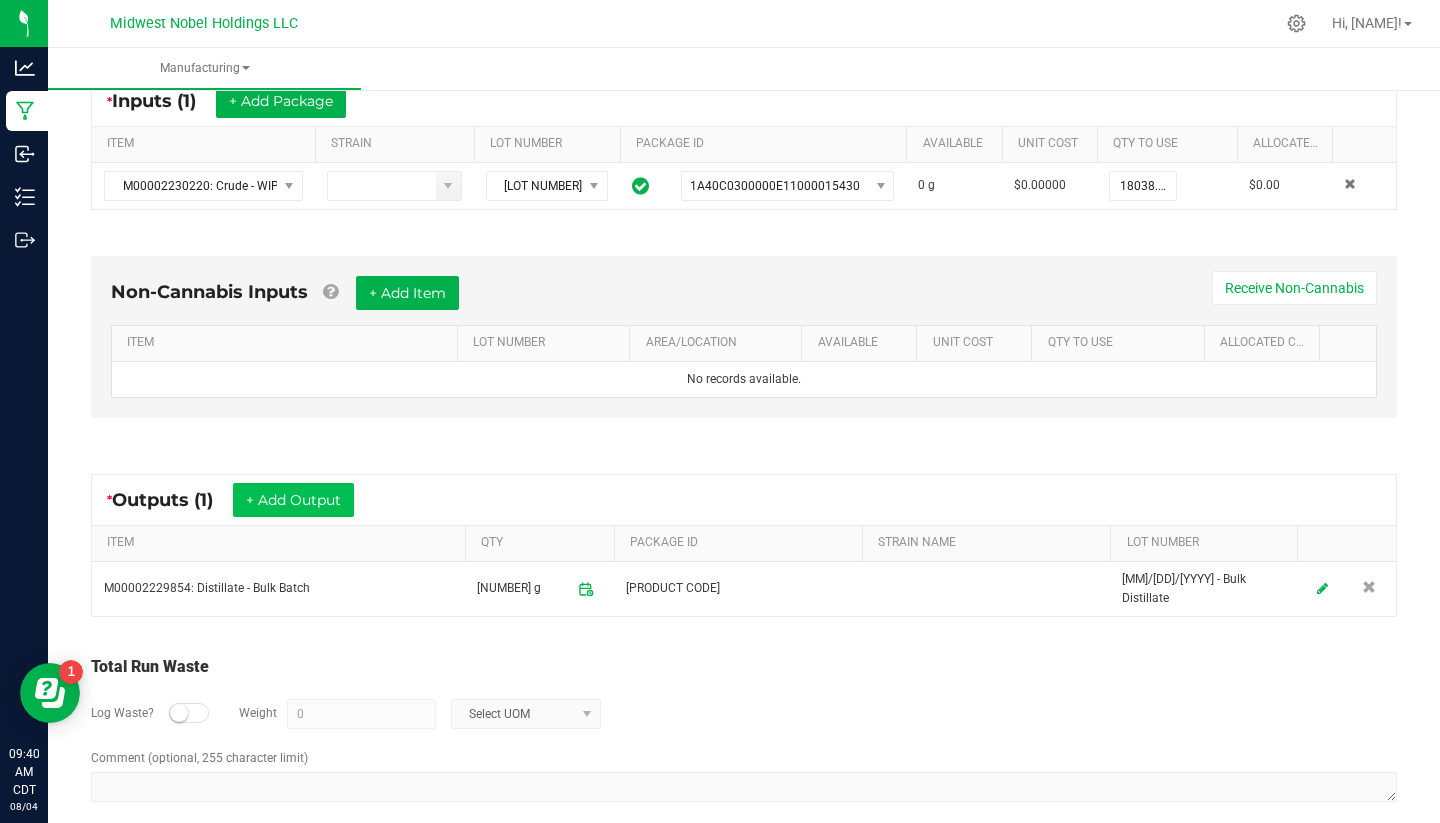 click on "+ Add Output" at bounding box center [293, 500] 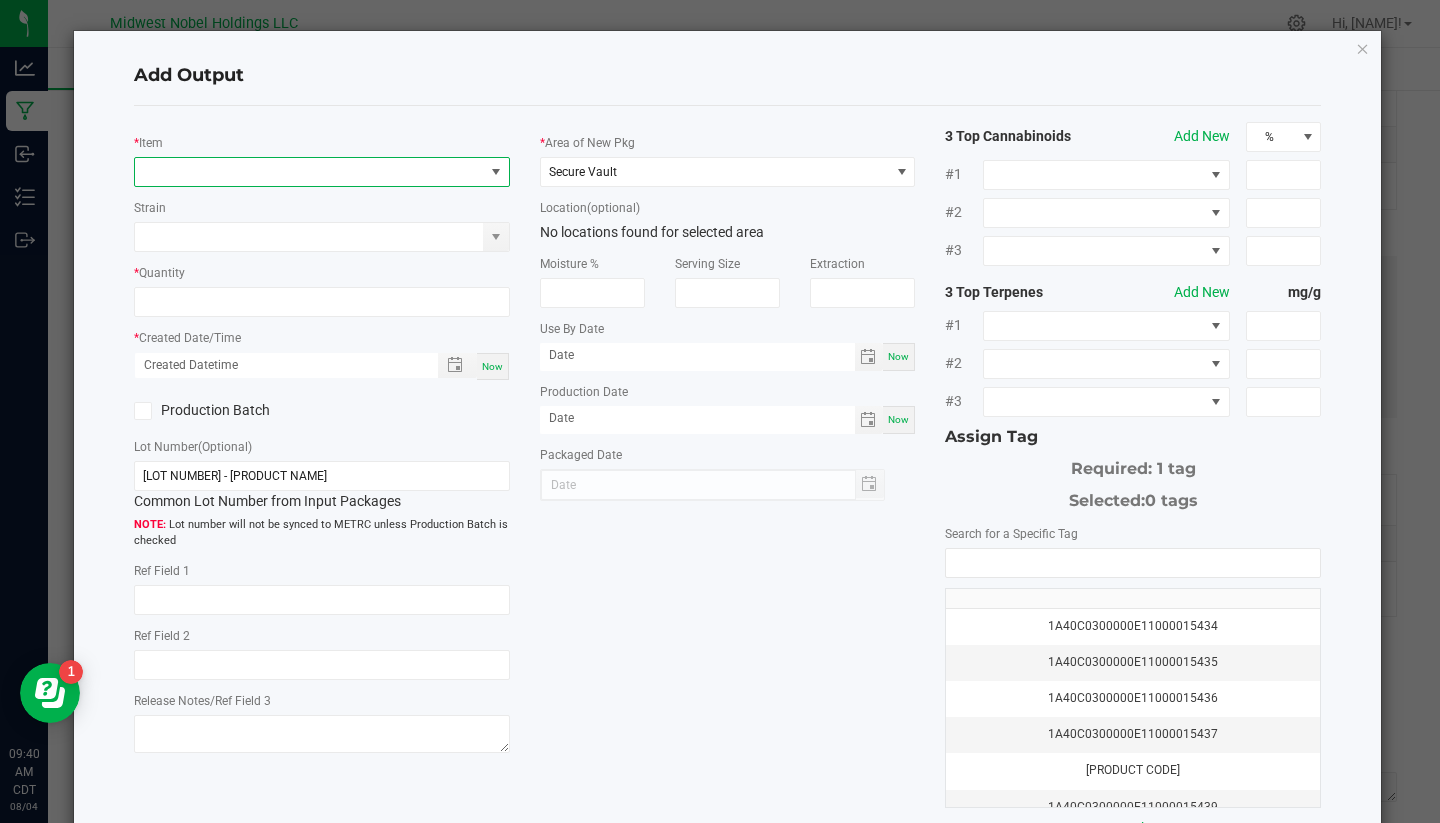 click at bounding box center (309, 172) 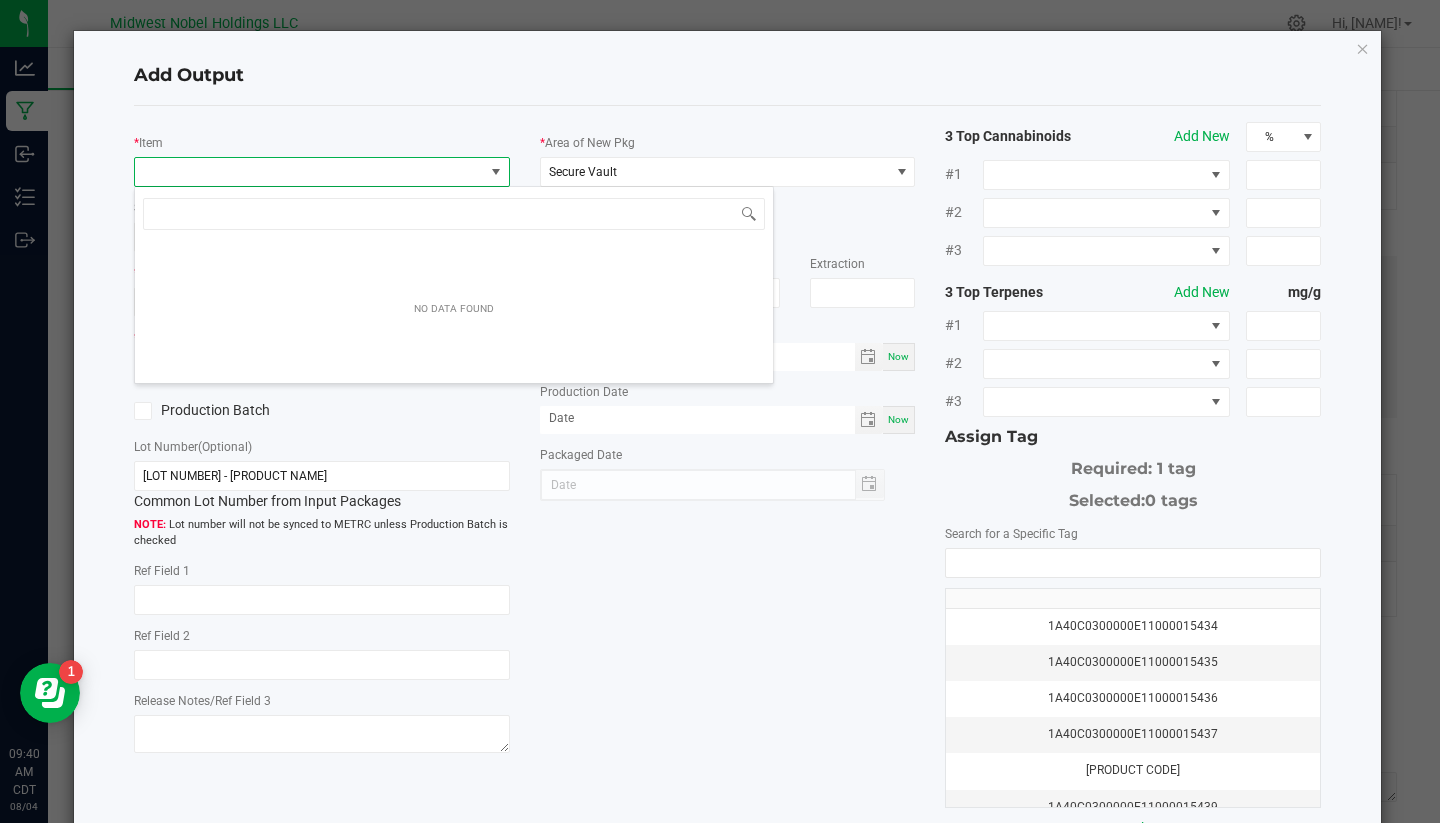 scroll, scrollTop: 99970, scrollLeft: 99624, axis: both 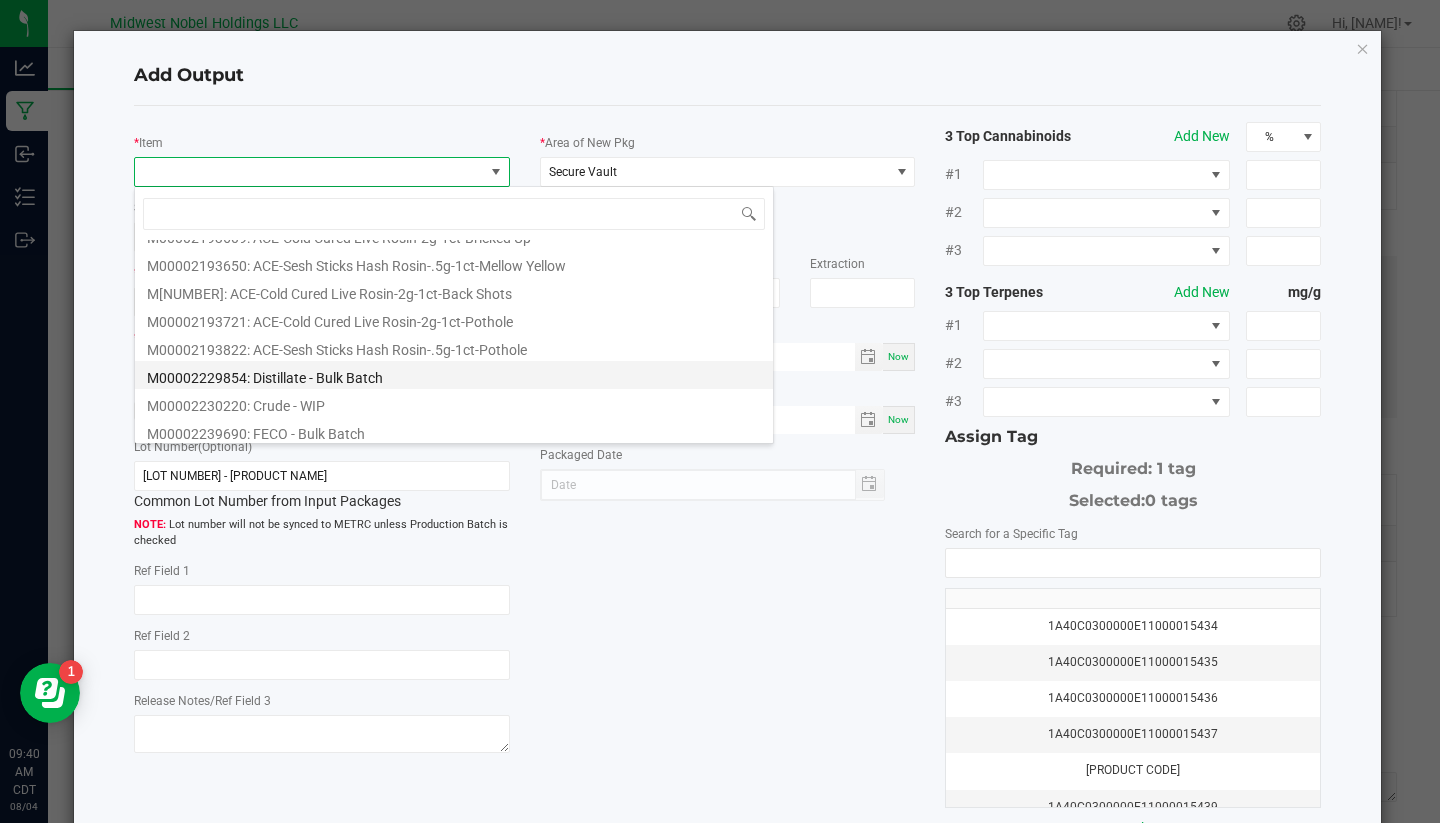 click on "M00002229854: Distillate - Bulk Batch" at bounding box center (454, 375) 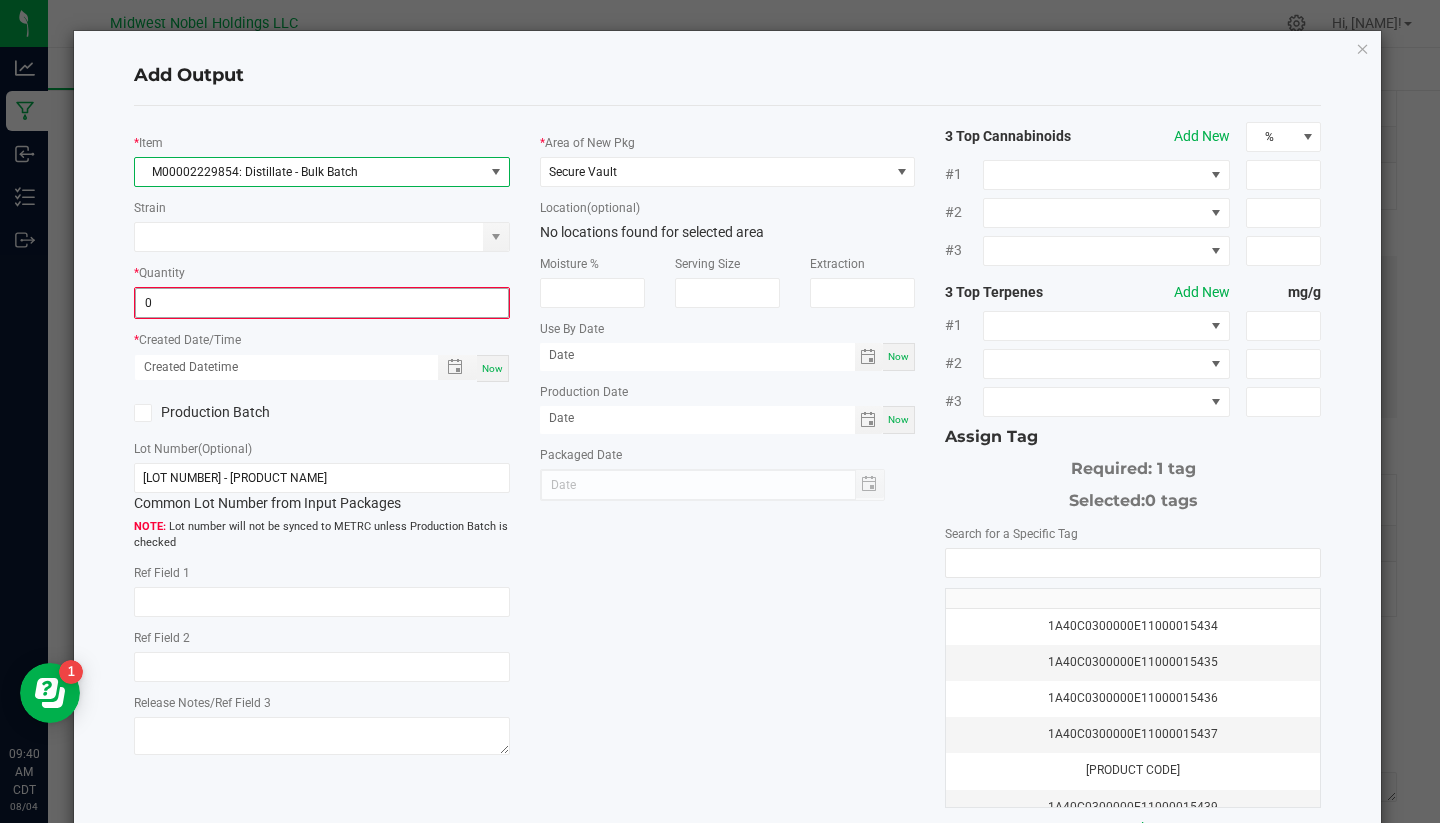 click on "0" at bounding box center [322, 303] 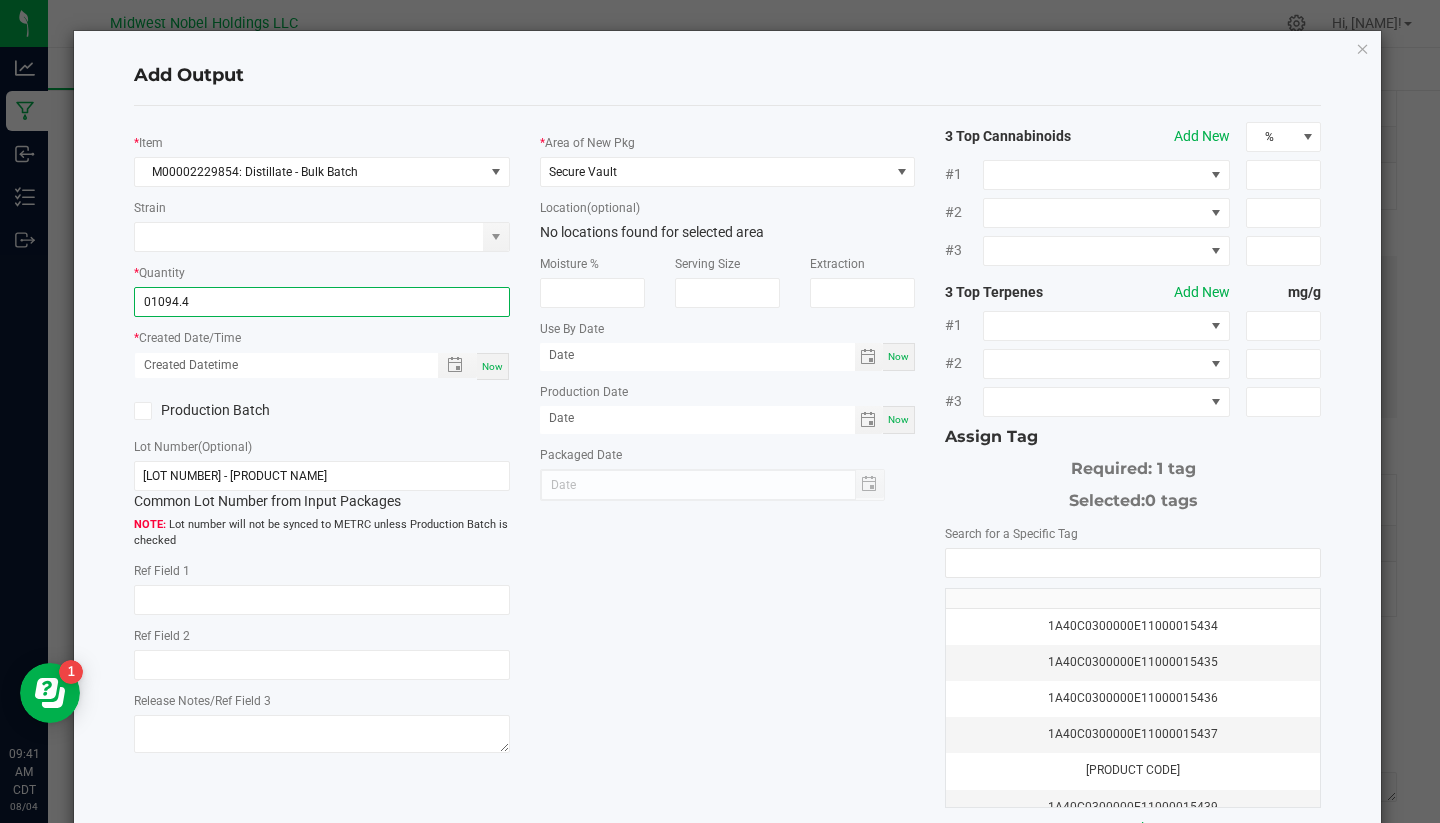 type on "[NUMBER] g" 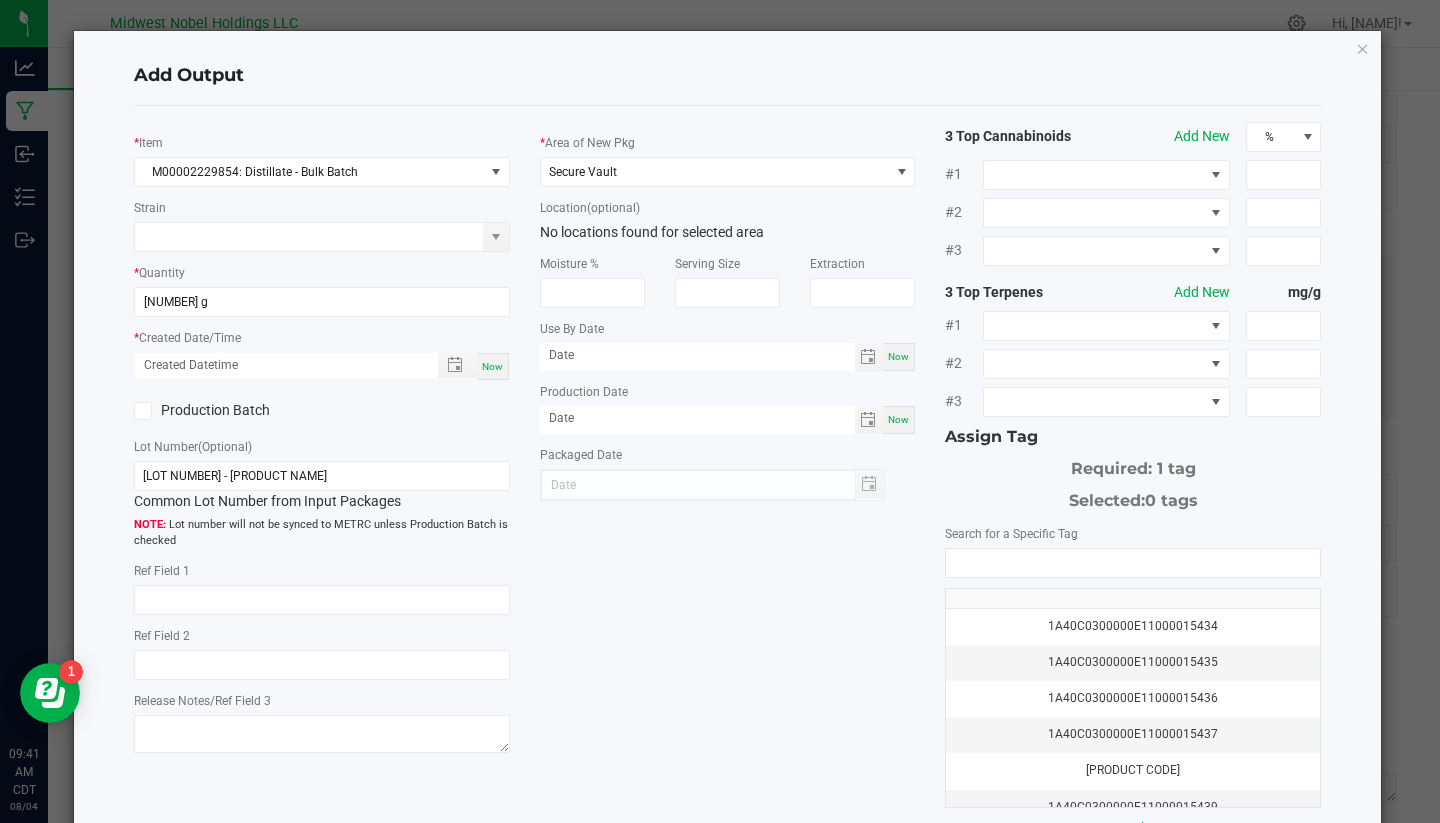 click on "*   Item  M00002229854: Distillate - Bulk Batch  Strain   *   Quantity  1094.4000 g  *   Created Date/Time  Now  Production Batch   Lot Number  (Optional) 080125 - Bulk Crude  Common Lot Number from Input Packages   Lot number will not be synced to METRC unless Production Batch is checked   Ref Field 1   Ref Field 2   Release Notes/Ref Field 3   *   Area of New Pkg  Secure Vault  Location  (optional) No locations found for selected area  Moisture %   Serving Size   Extraction   Use By Date  Now  Production Date  Now  Packaged Date  3 Top Cannabinoids  Add New  % #1 #2 #3 3 Top Terpenes  Add New  mg/g #1 #2 #3 Assign Tag  Required: 1 tag   Selected:   0 tags   Search for a Specific Tag   1A40C0300000E11000015434   1A40C0300000E11000015435   1A40C0300000E11000015436   1A40C0300000E11000015437   1A40C0300000E11000015438   1A40C0300000E11000015439   1A40C0300000E11000015440   1A40C0300000E11000015441   1A40C0300000E11000015442   1A40C0300000E11000015443   1A40C0300000E11000015444   1A40C0300000E11000015445" 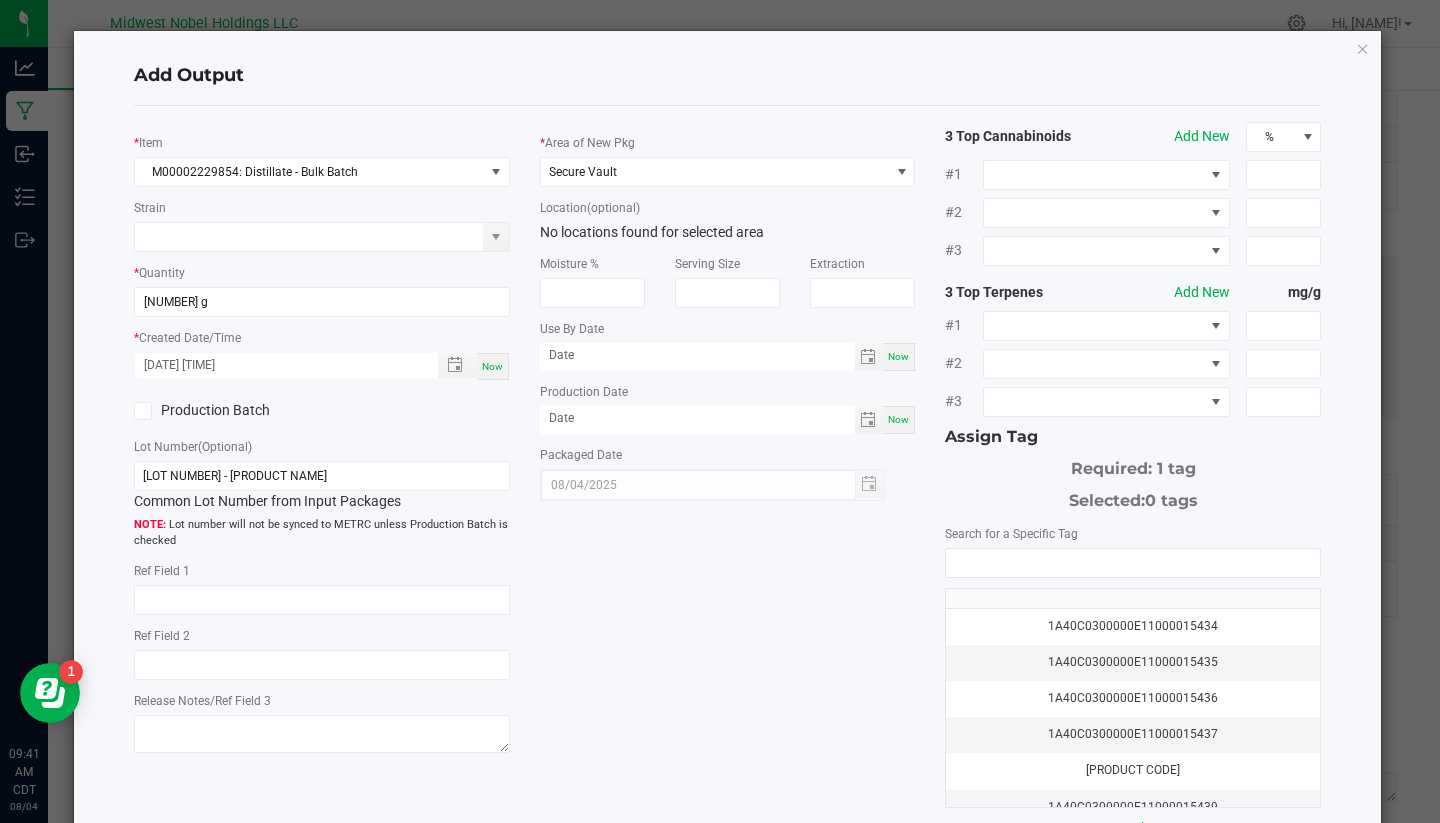click on "Production Batch" 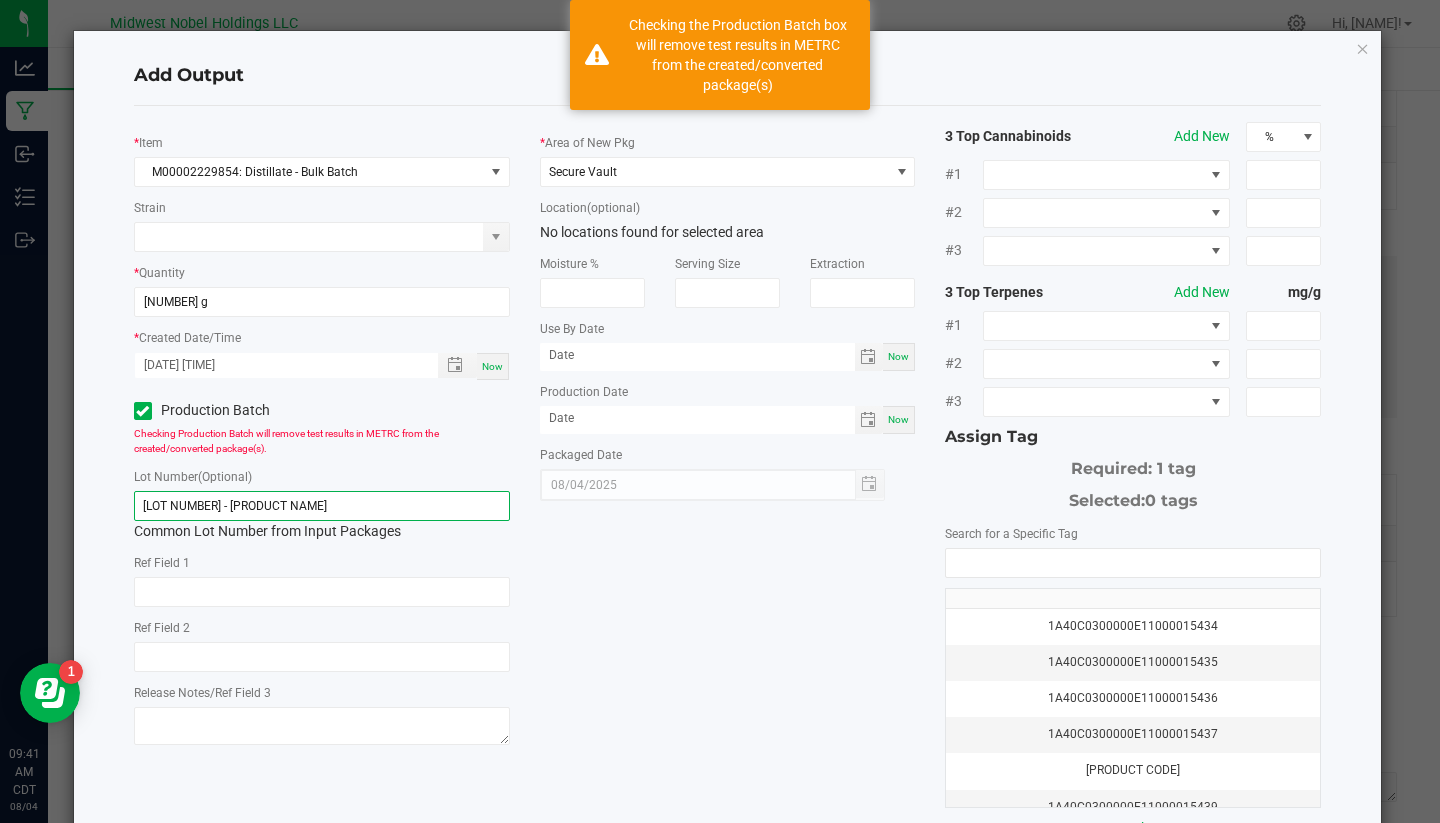 drag, startPoint x: 294, startPoint y: 494, endPoint x: 49, endPoint y: 490, distance: 245.03265 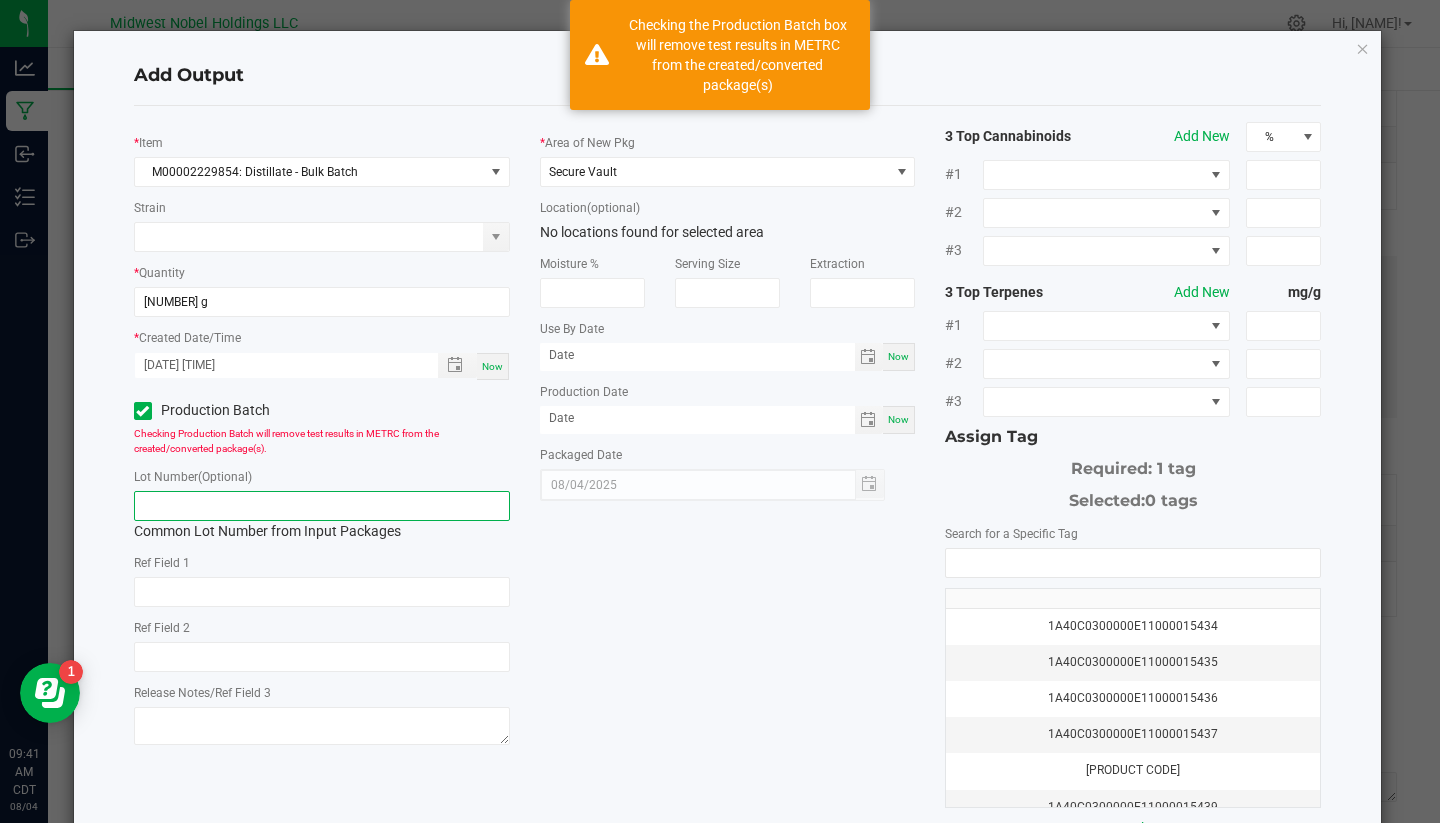 paste on "[MM]/[DD]/[YYYY] - Bulk Distillate" 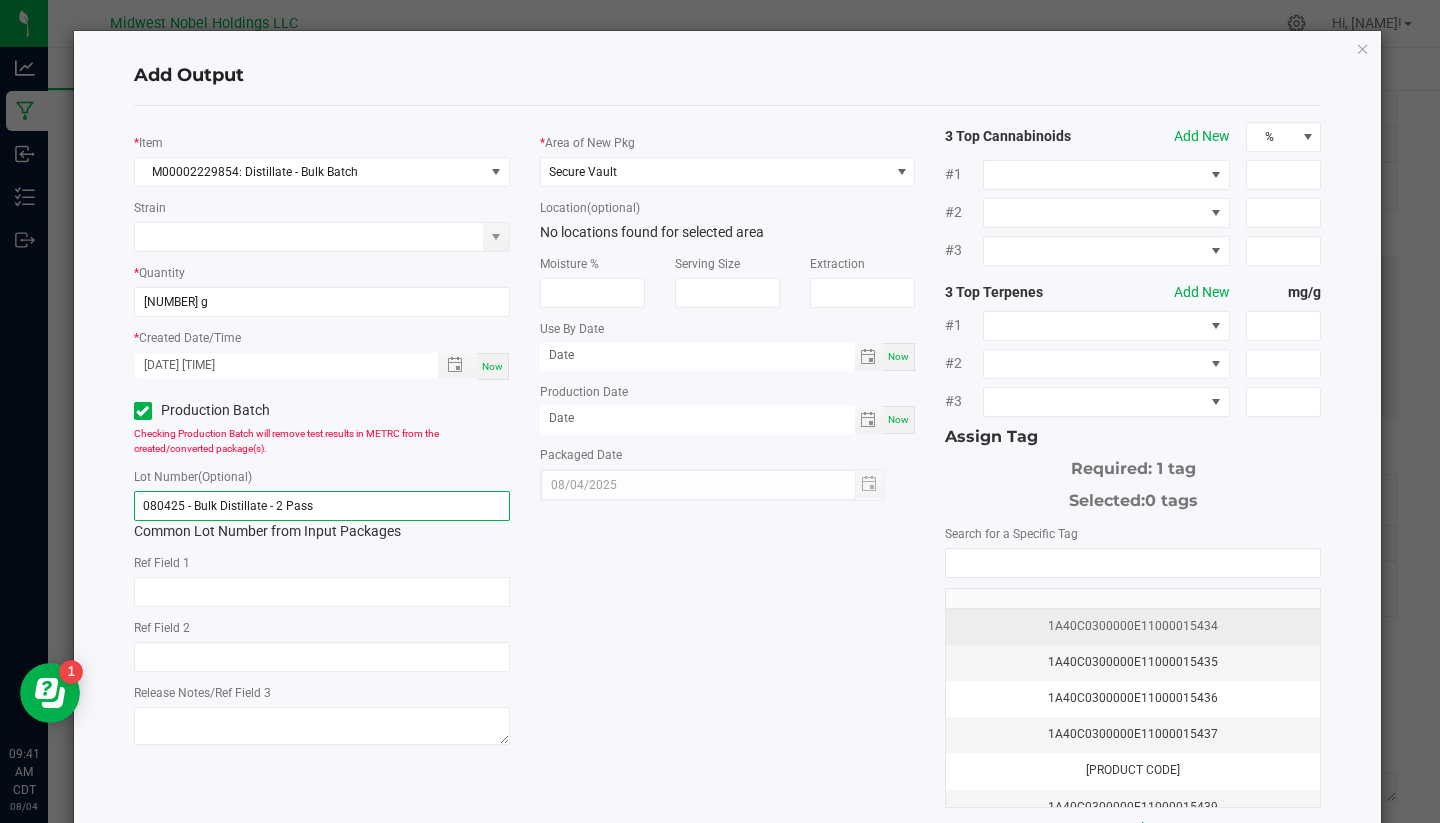 type on "080425 - Bulk Distillate - 2 Pass" 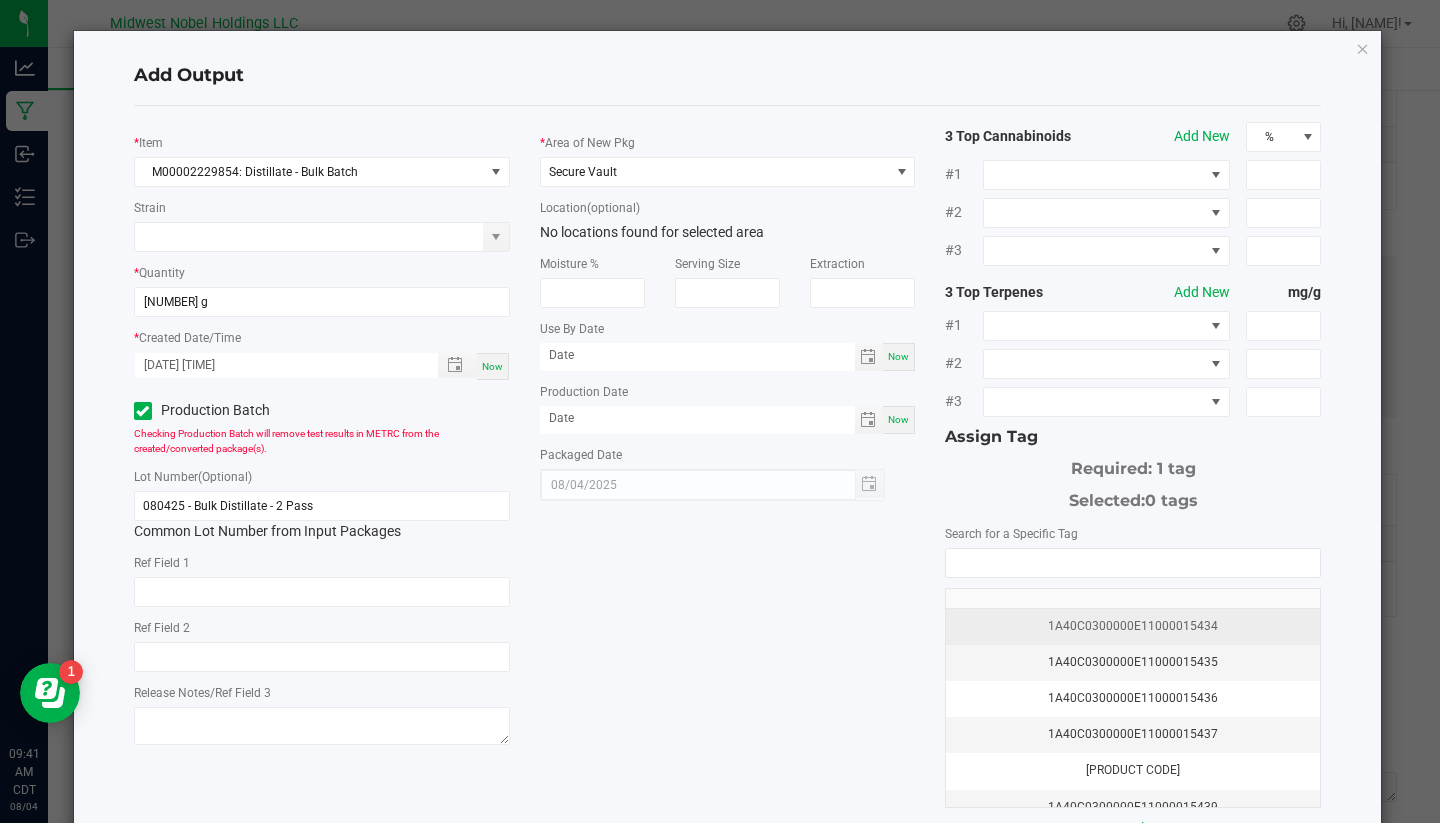 click on "1A40C0300000E11000015434" 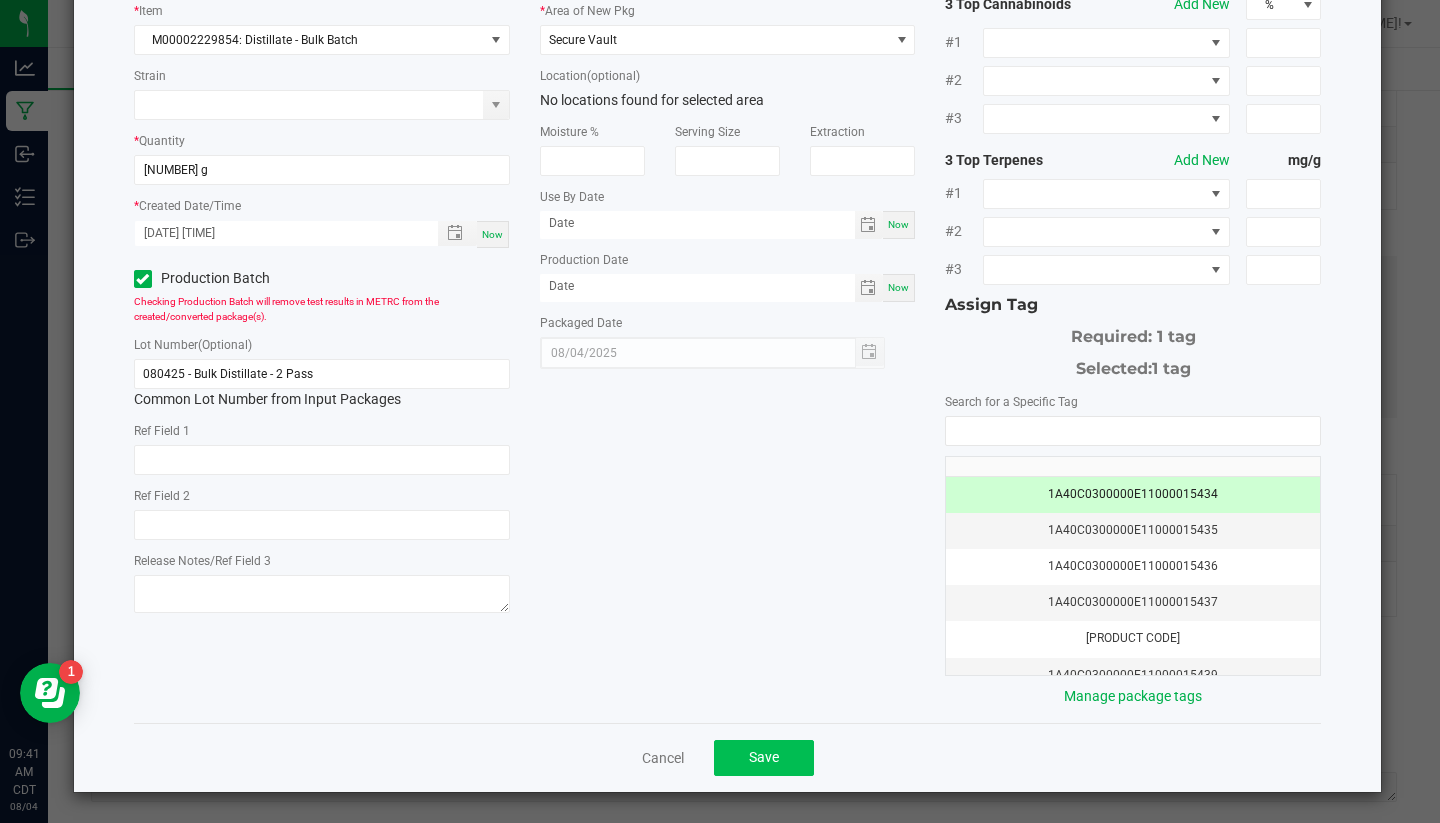 scroll, scrollTop: 131, scrollLeft: 0, axis: vertical 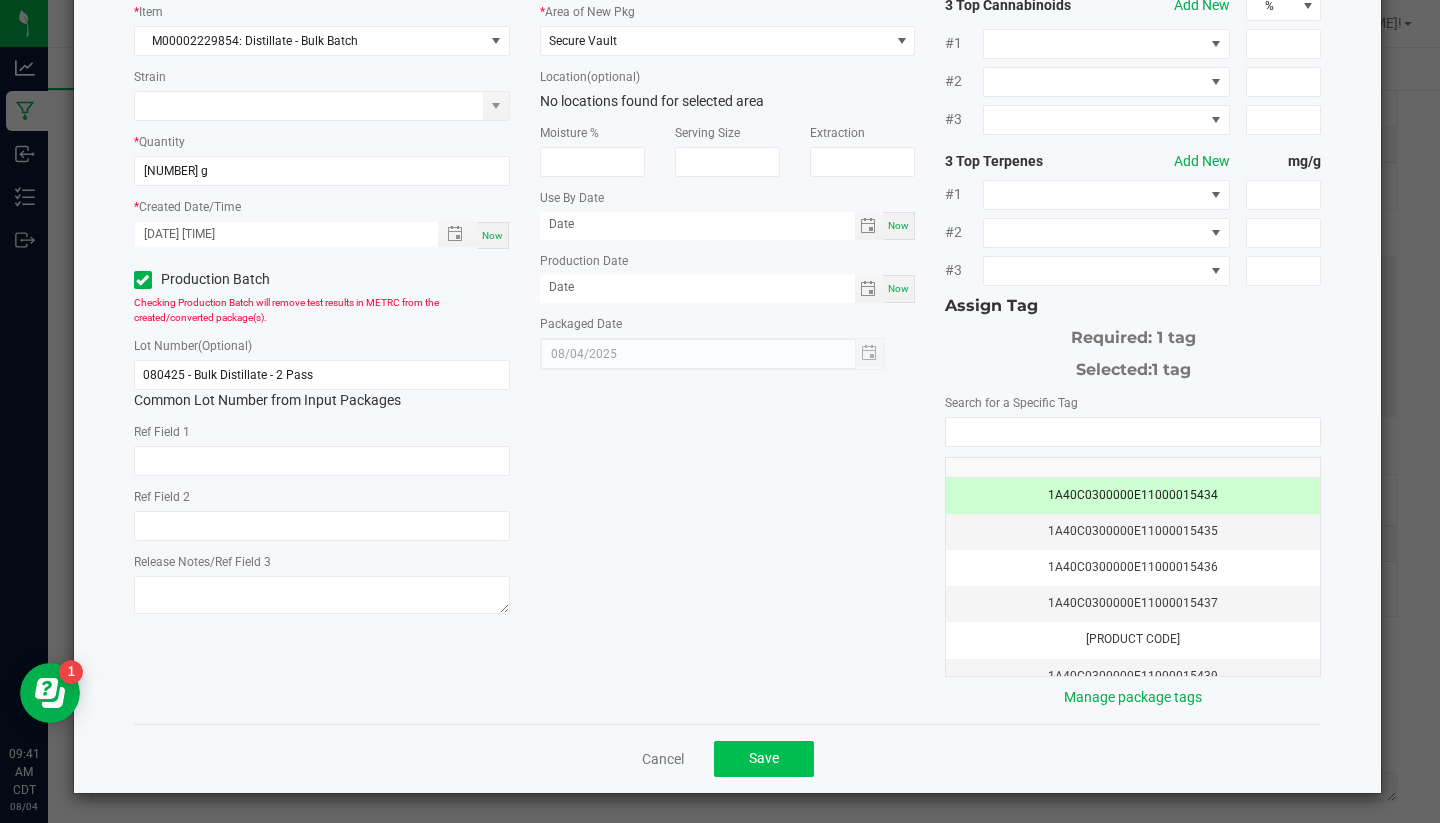 click on "Save" 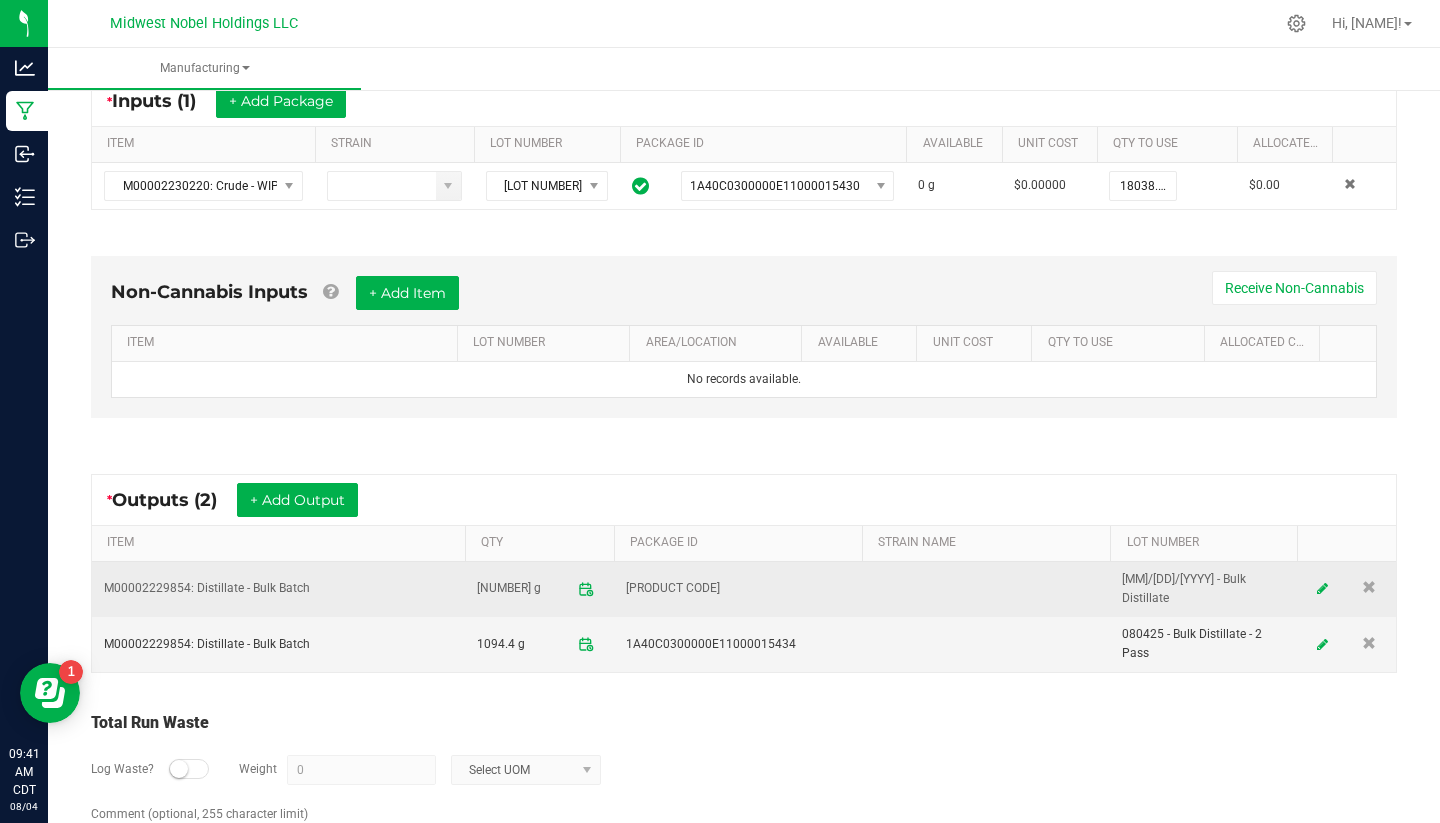 click on "[MM]/[DD]/[YYYY] - Bulk Distillate" at bounding box center (1203, 589) 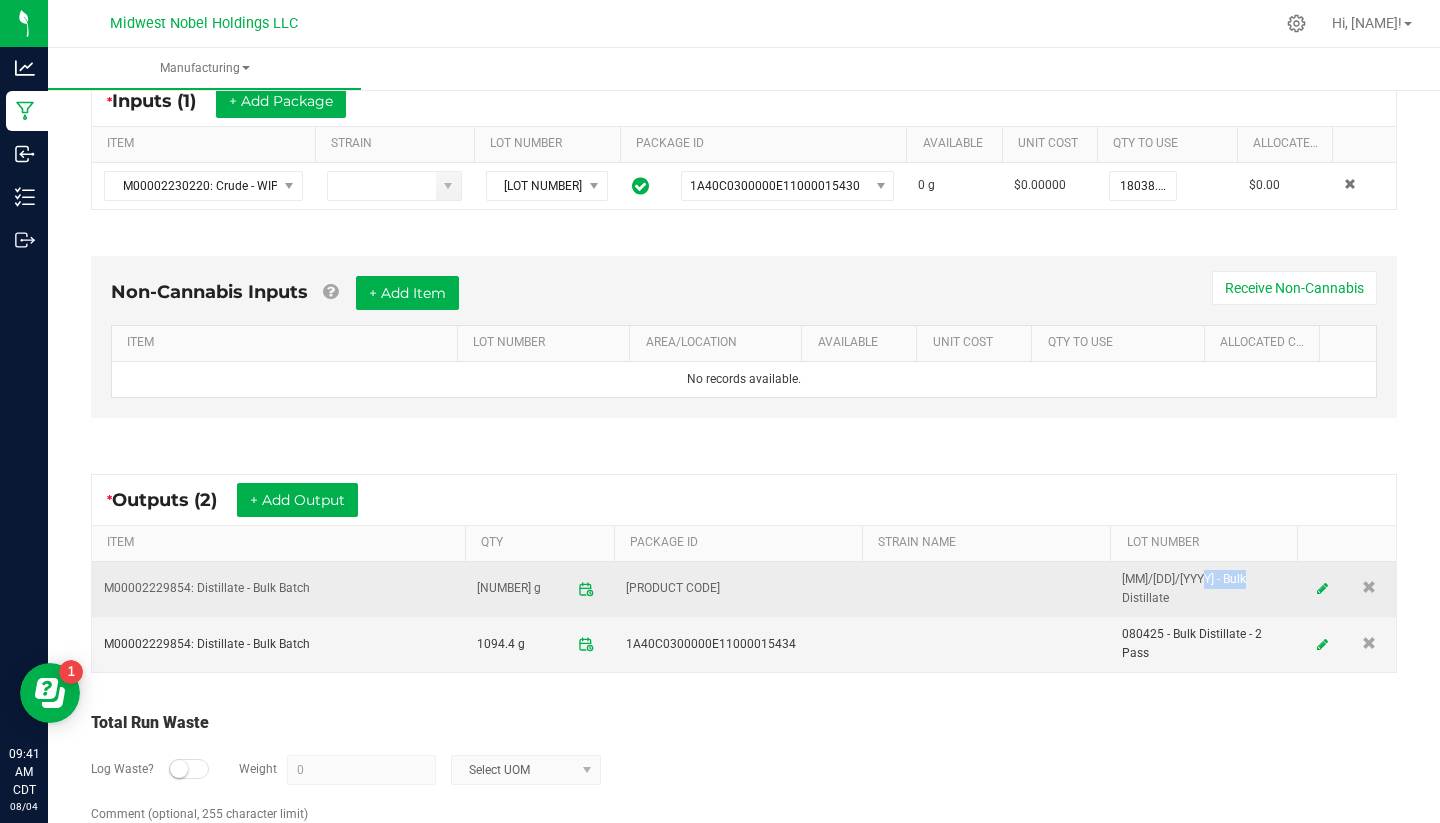 click on "[MM]/[DD]/[YYYY] - Bulk Distillate" at bounding box center [1203, 589] 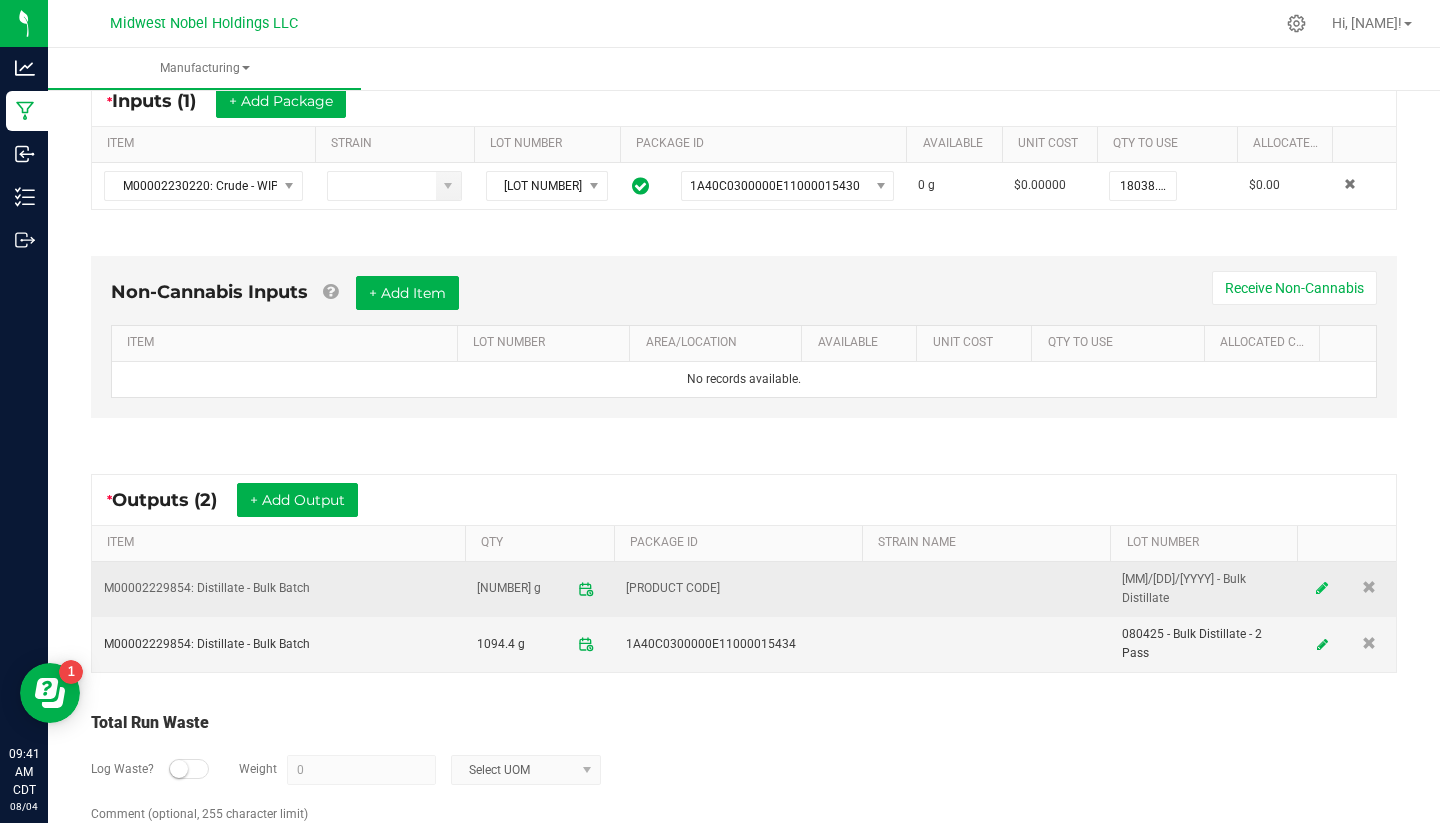 click at bounding box center [1322, 589] 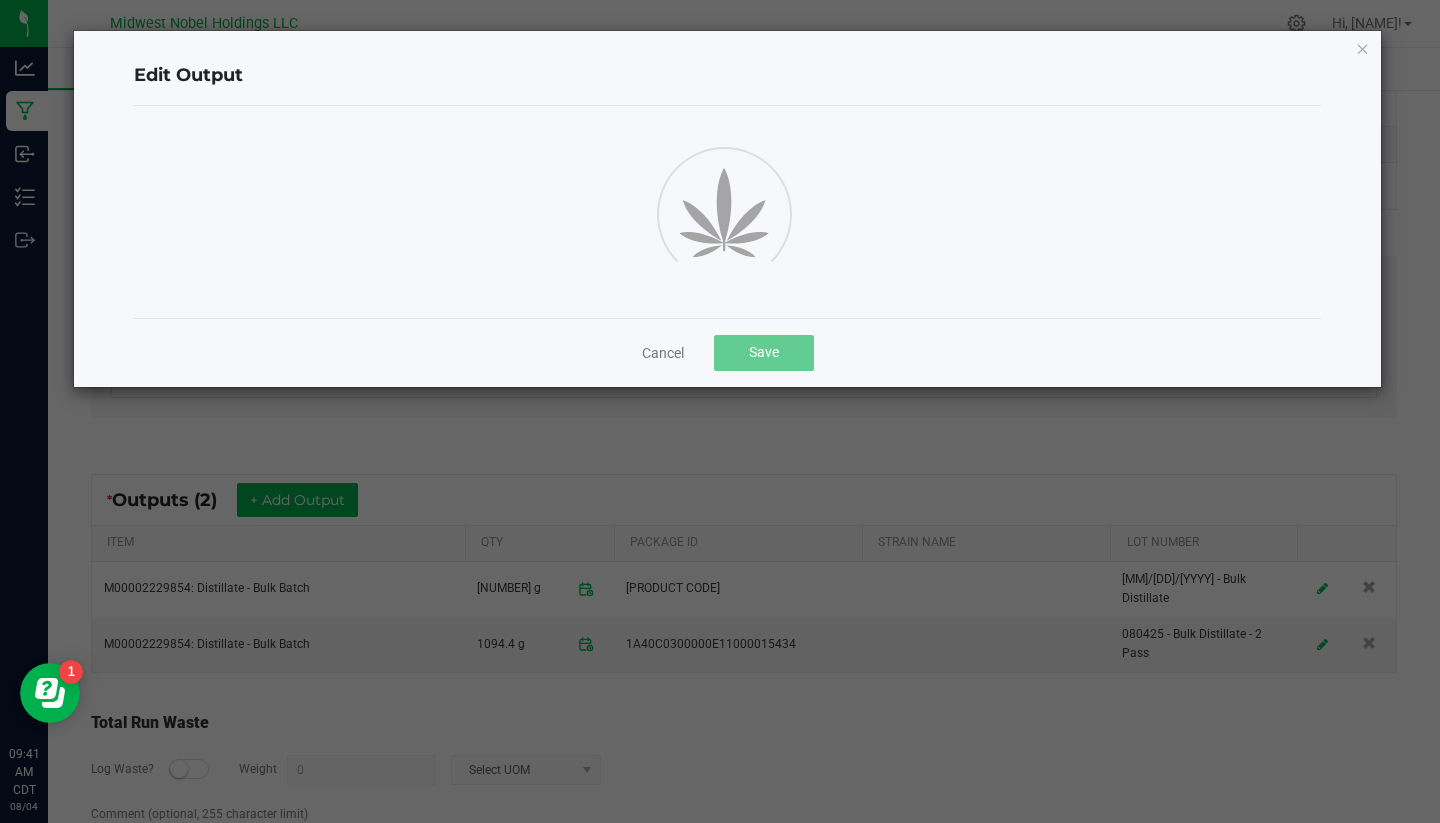 scroll, scrollTop: 138, scrollLeft: 0, axis: vertical 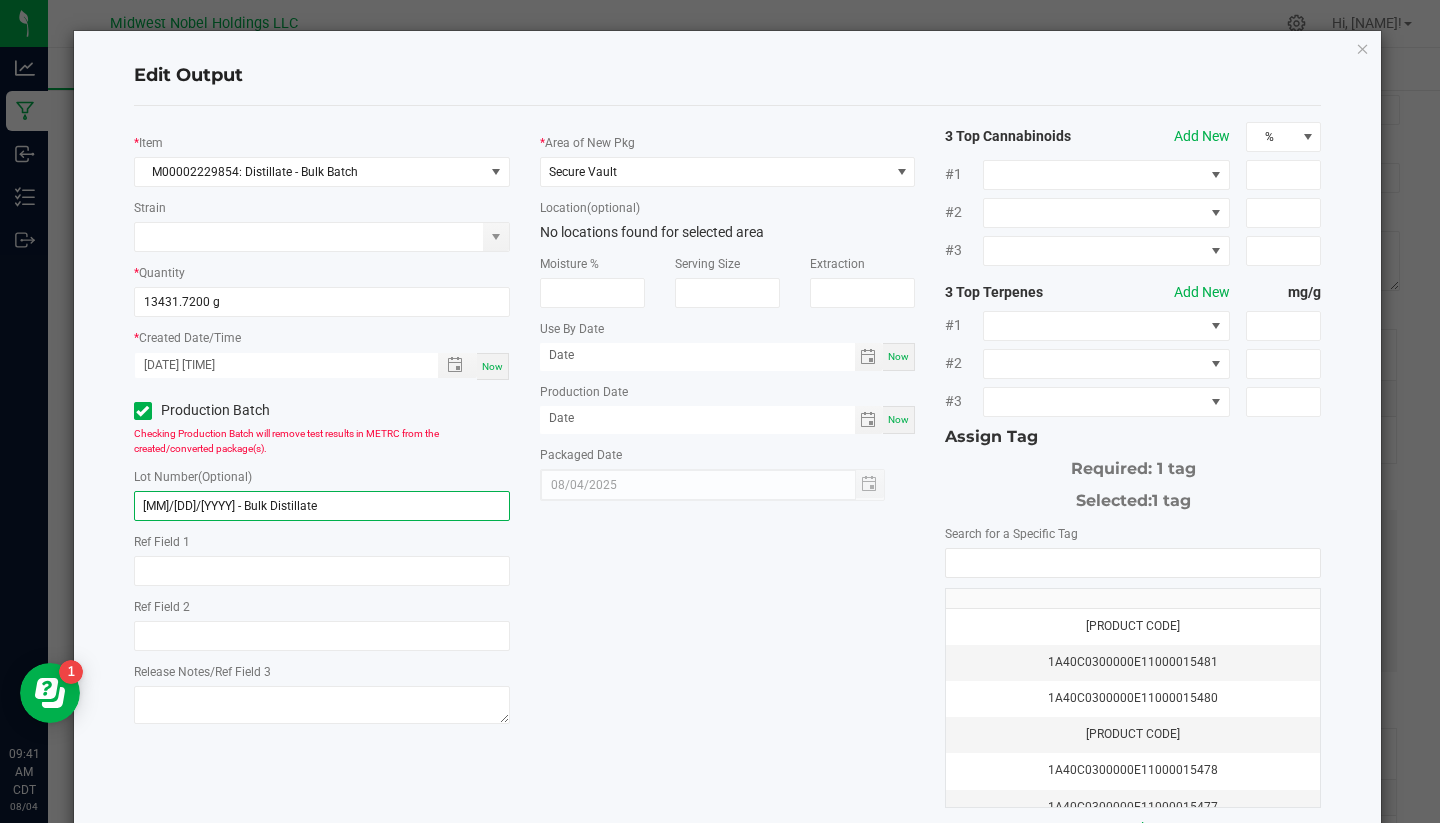 click on "[MM]/[DD]/[YYYY] - Bulk Distillate" 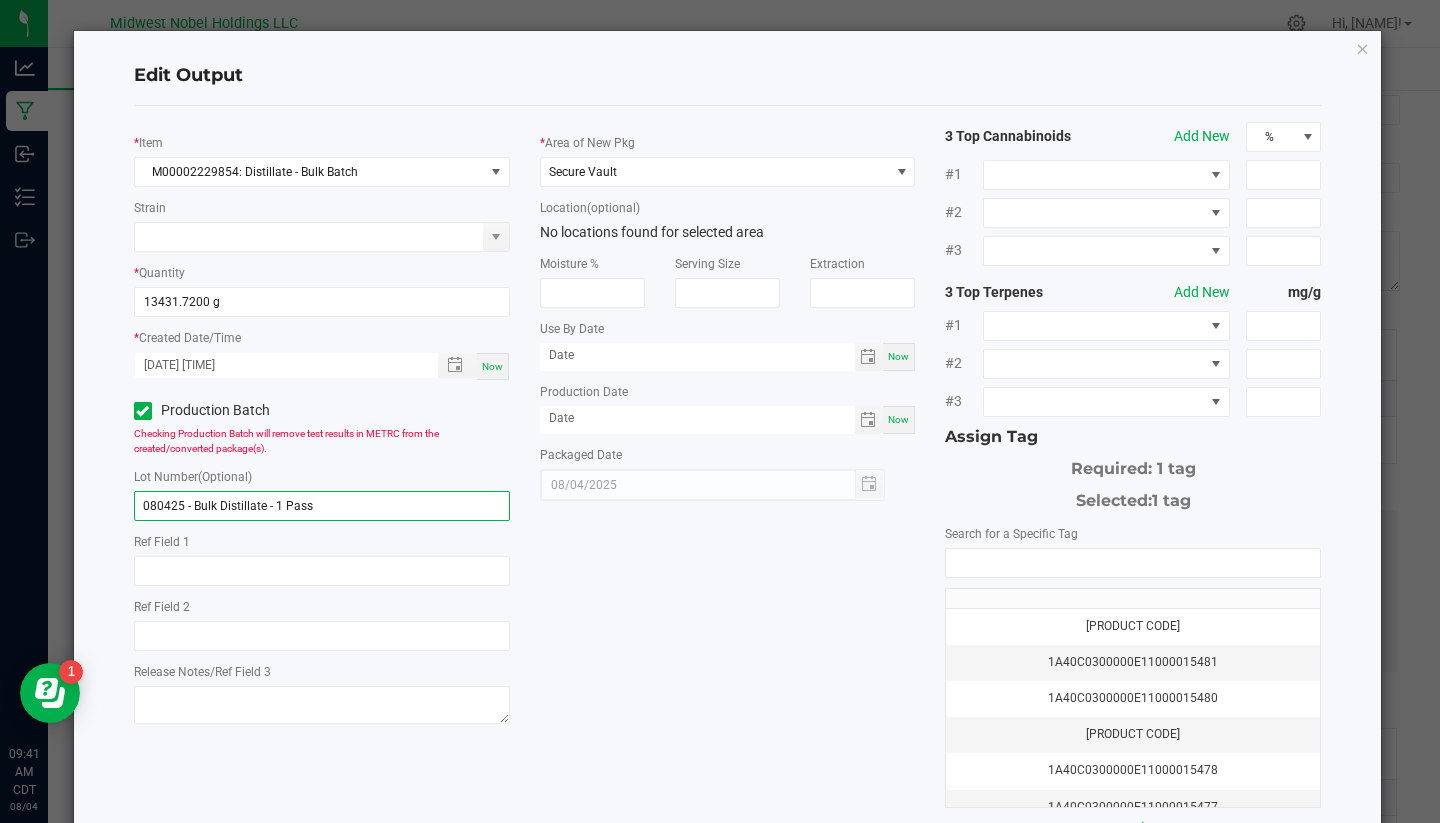 type on "080425 - Bulk Distillate - 1 Pass" 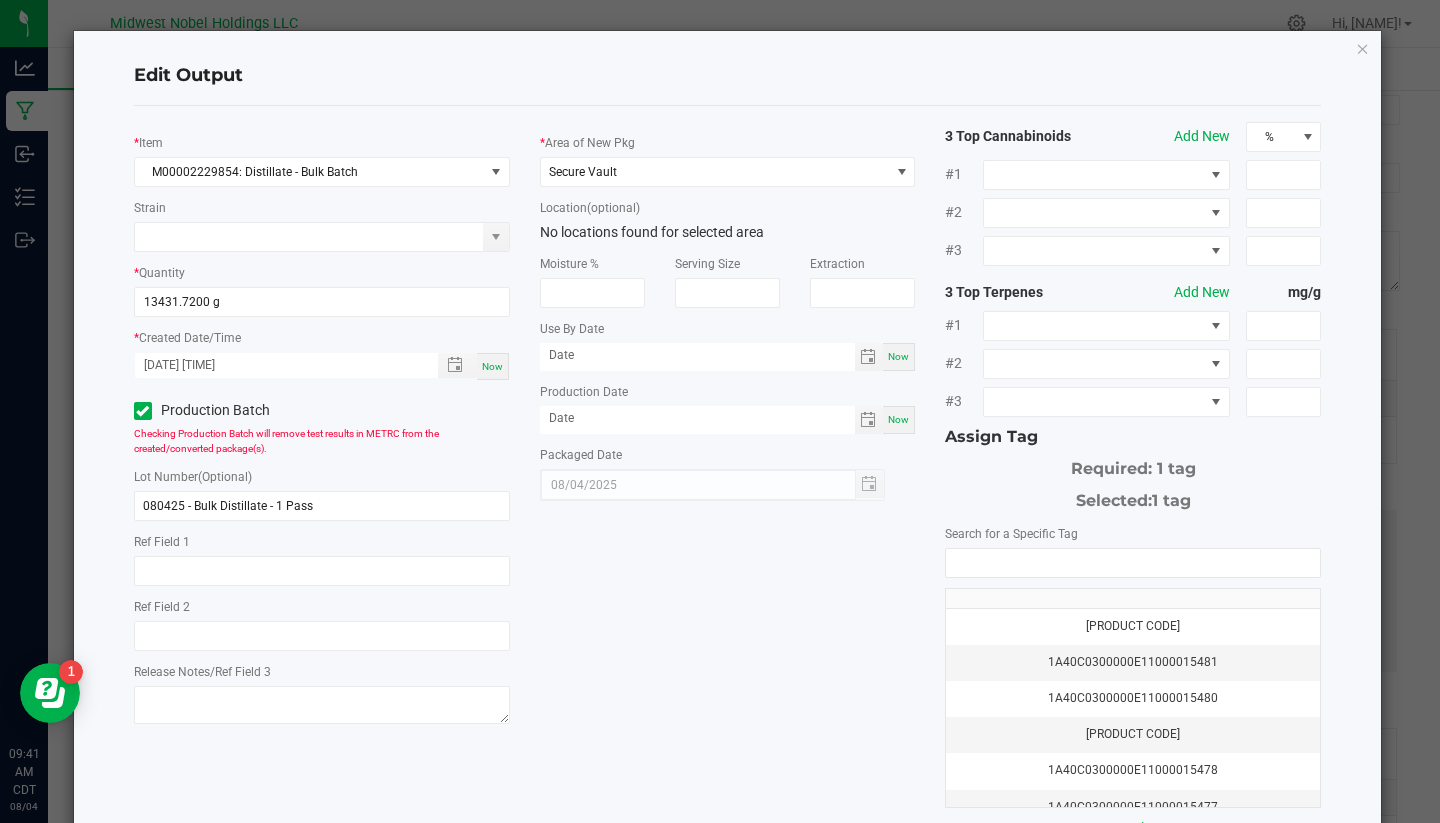 click on "*   Item  M[NUMBER]: Distillate - Bulk Batch  Strain   *   Quantity  [NUMBER] g  *   Created Date/Time  [MM]/[DD]/[YYYY] [TIME] AM Now  Production Batch   Checking Production Batch will remove test results in METRC from the created/converted package(s).   Lot Number  (Optional) [MM]/[DD]/[YYYY] - Bulk Distillate - 1 Pass     Ref Field 1   Ref Field 2   Release Notes/Ref Field 3   *   Area of New Pkg  Secure Vault  Location  (optional) No locations found for selected area  Moisture %   Serving Size   Extraction   Use By Date  Now  Production Date  Now  Packaged Date  [MM]/[DD]/[YYYY] 3 Top Cannabinoids  Add New  % #1 #2 #3 3 Top Terpenes  Add New  mg/g #1 #2 #3 Assign Tag  Required: 1 tag   Selected:   1 tag   Search for a Specific Tag   1A40C0300000E11000015482   1A40C0300000E11000015481   1A40C0300000E11000015480   1A40C0300000E11000015479   1A40C0300000E11000015478   1A40C0300000E11000015477   1A40C0300000E11000015476   1A40C0300000E11000015475   1A40C0300000E11000015474   1A40C0300000E11000015473   1A40C0300000E11000015472" 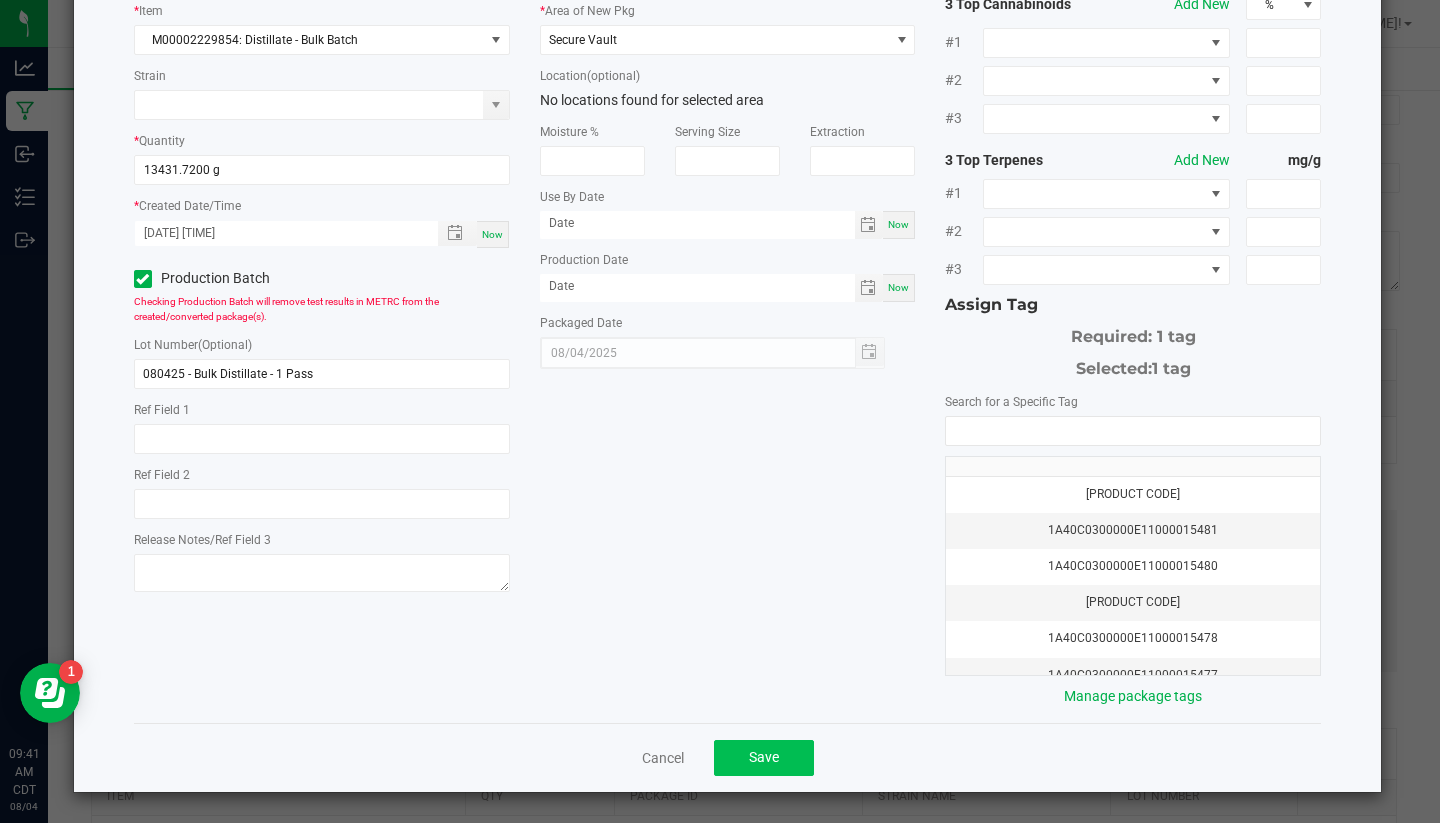 scroll, scrollTop: 131, scrollLeft: 0, axis: vertical 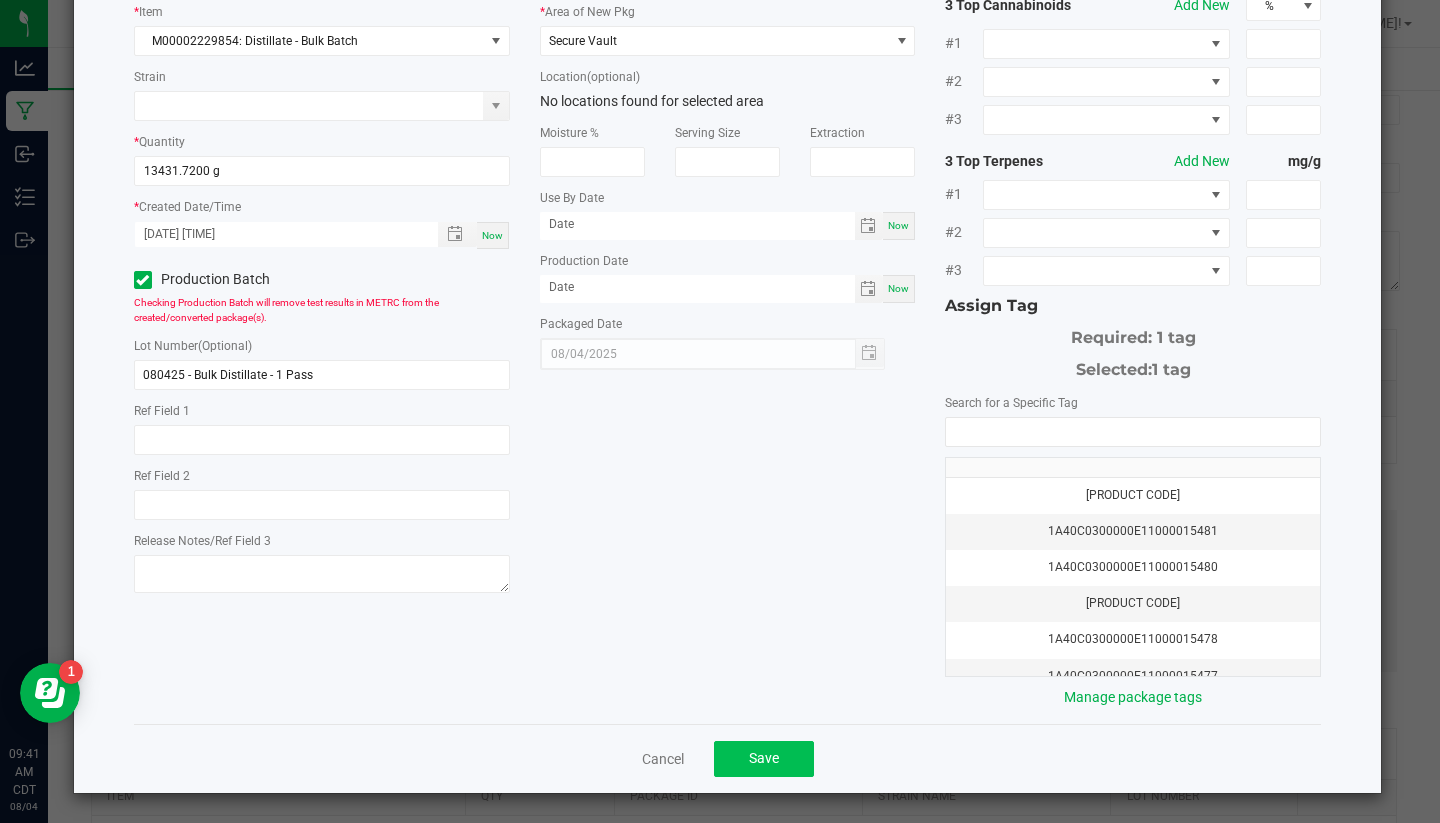 click on "Save" 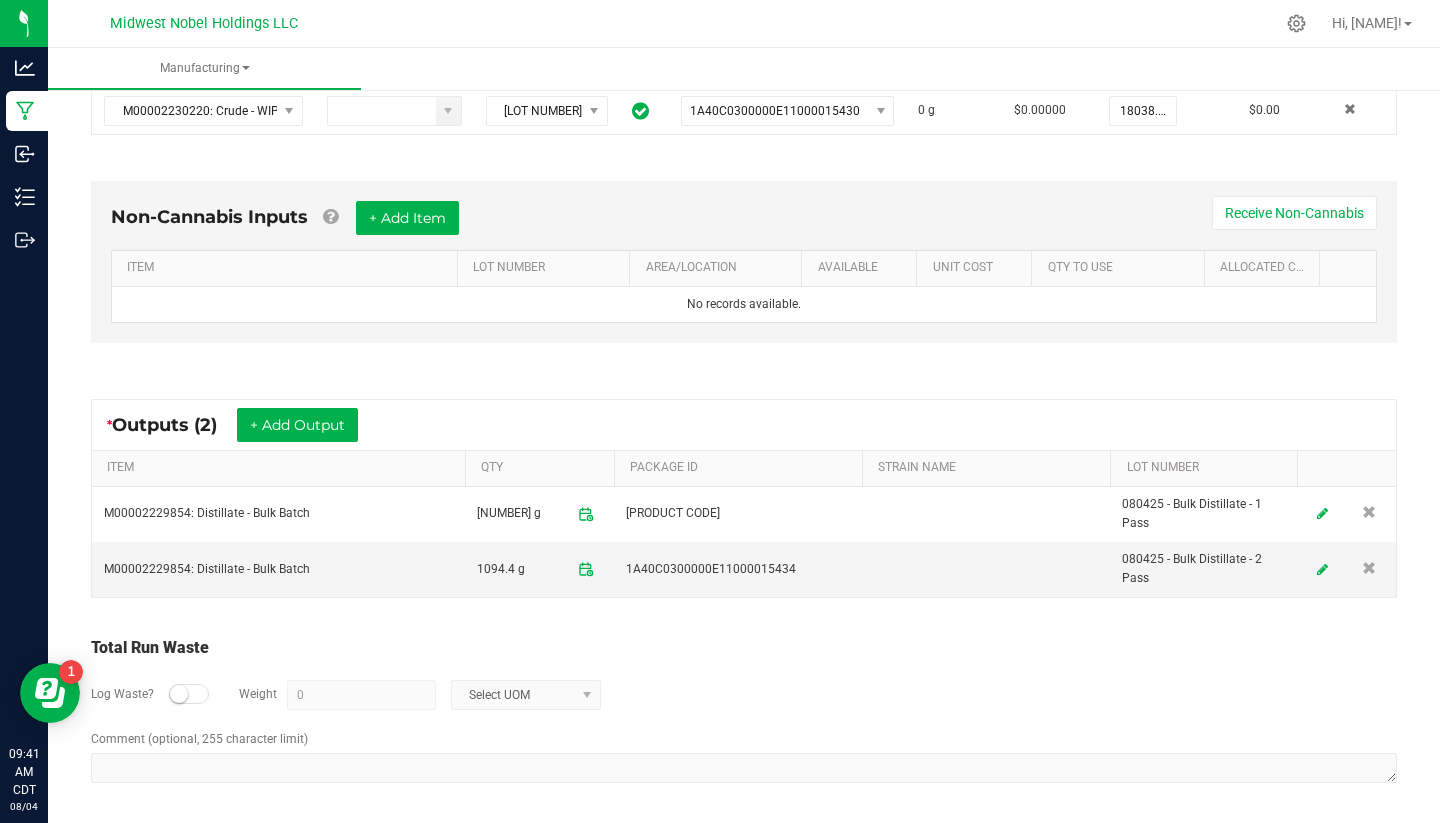 scroll, scrollTop: 466, scrollLeft: 0, axis: vertical 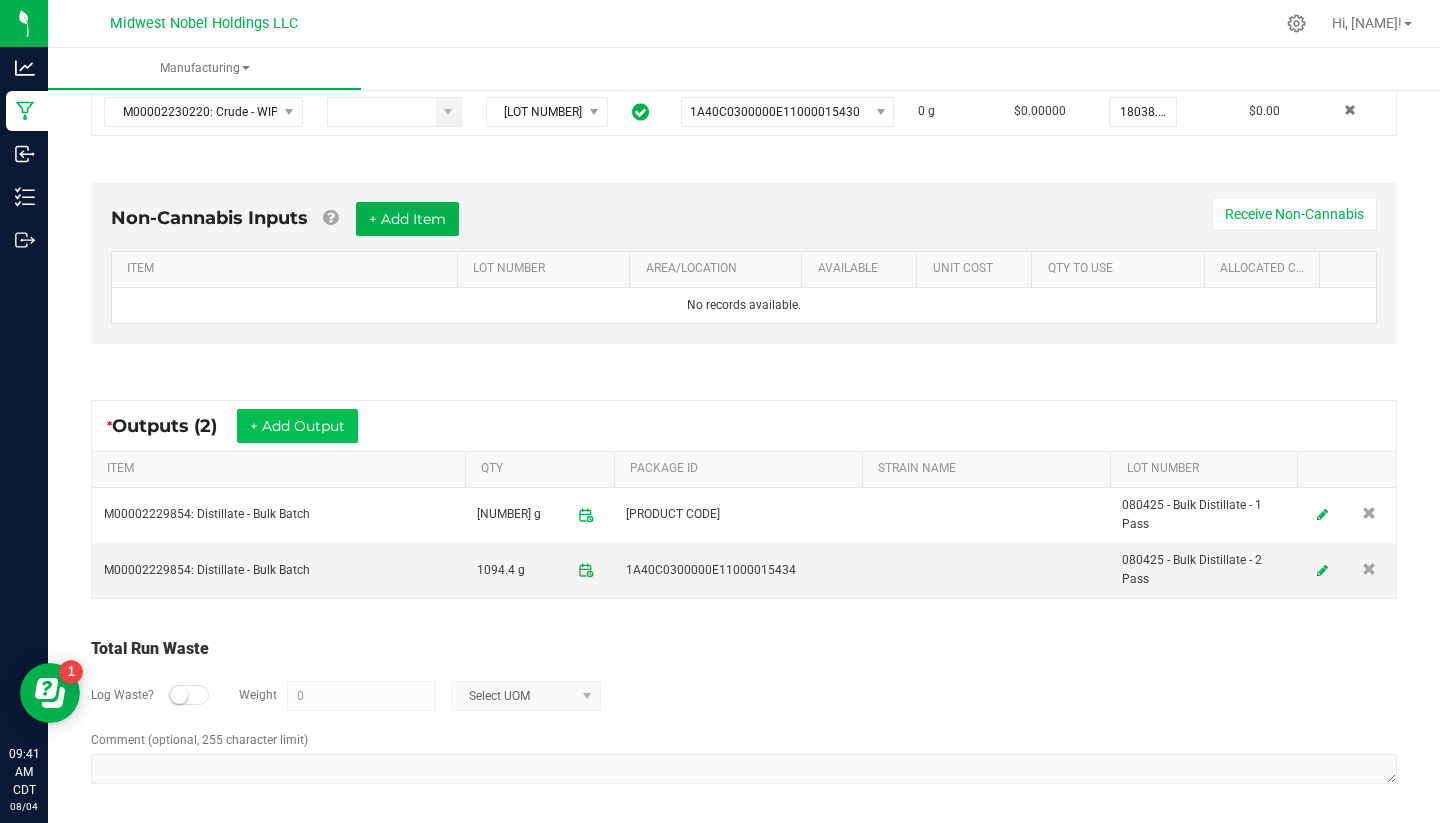 click on "+ Add Output" at bounding box center (297, 426) 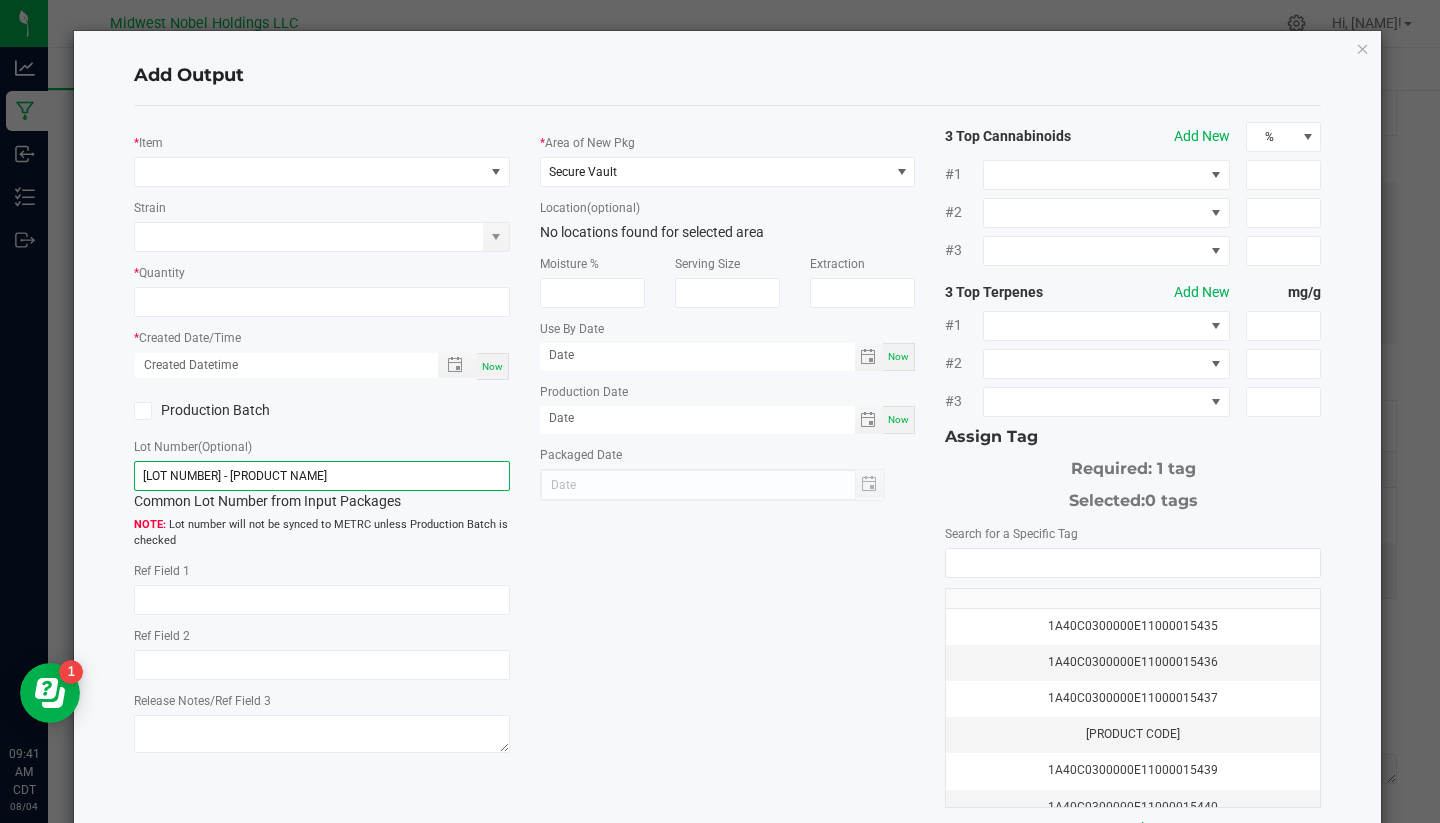 click on "[LOT NUMBER] - [PRODUCT NAME]" 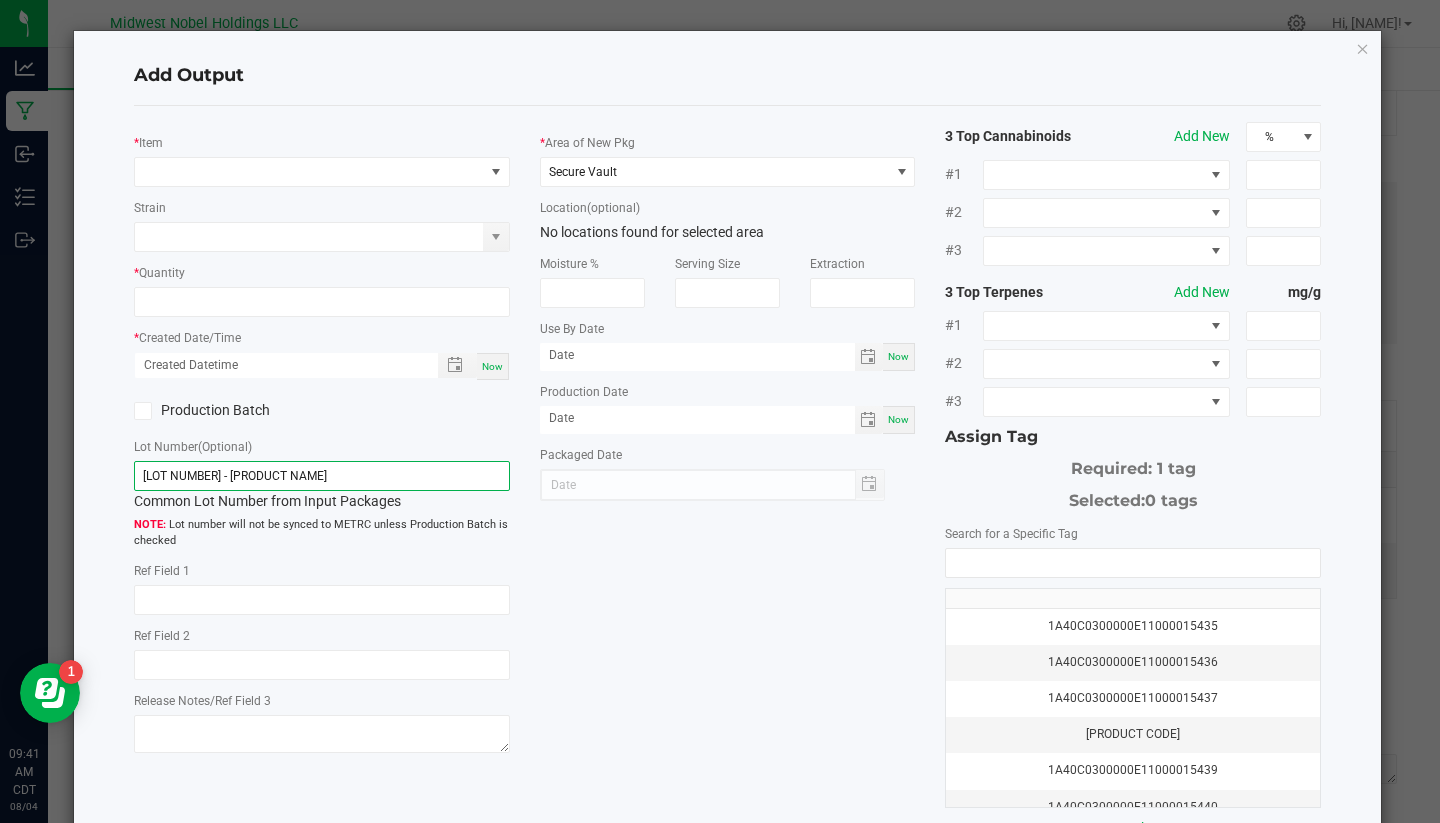 drag, startPoint x: 325, startPoint y: 467, endPoint x: 56, endPoint y: 462, distance: 269.04648 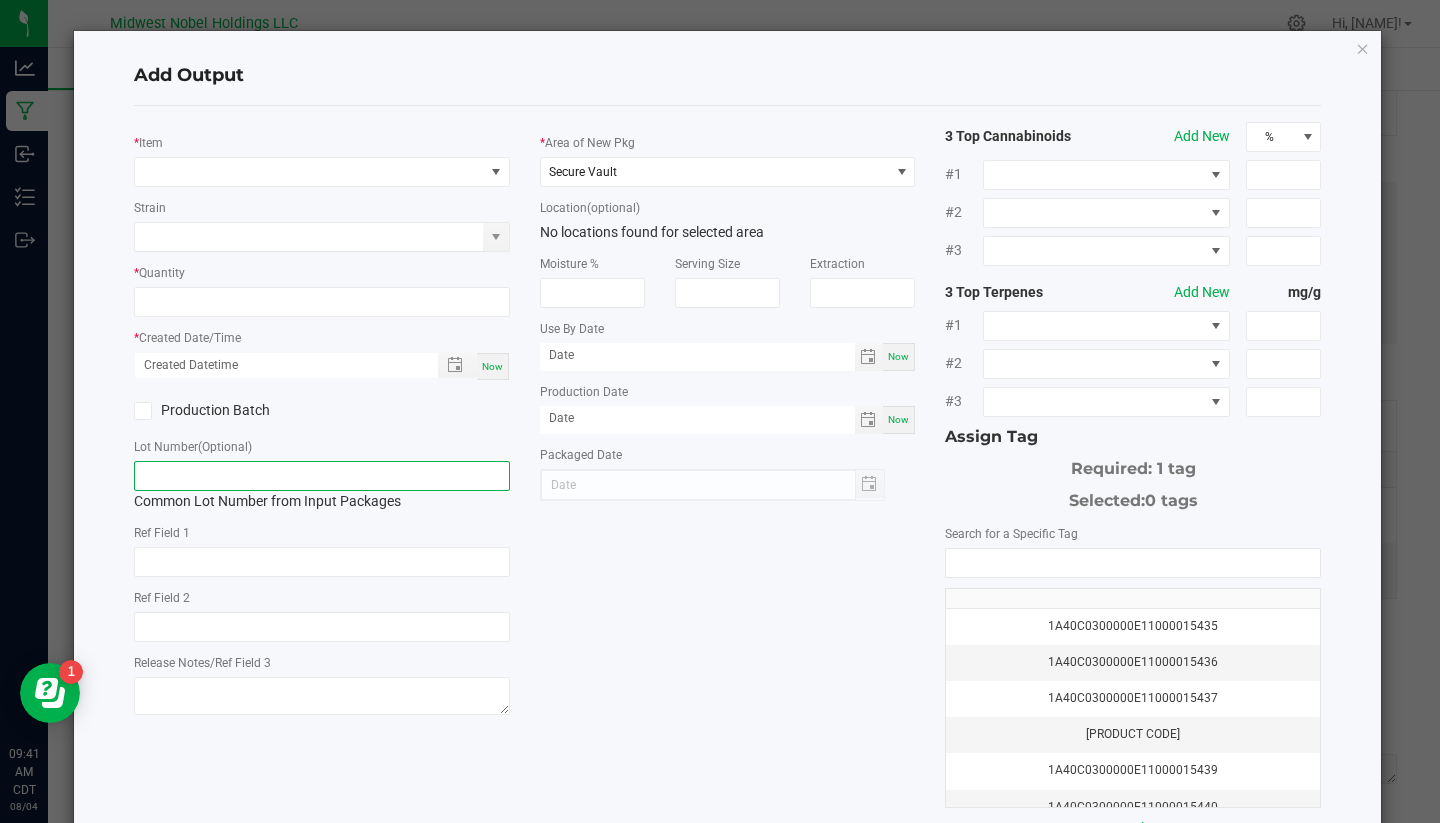 paste on "[MM]/[DD]/[YYYY] - Bulk Distillate" 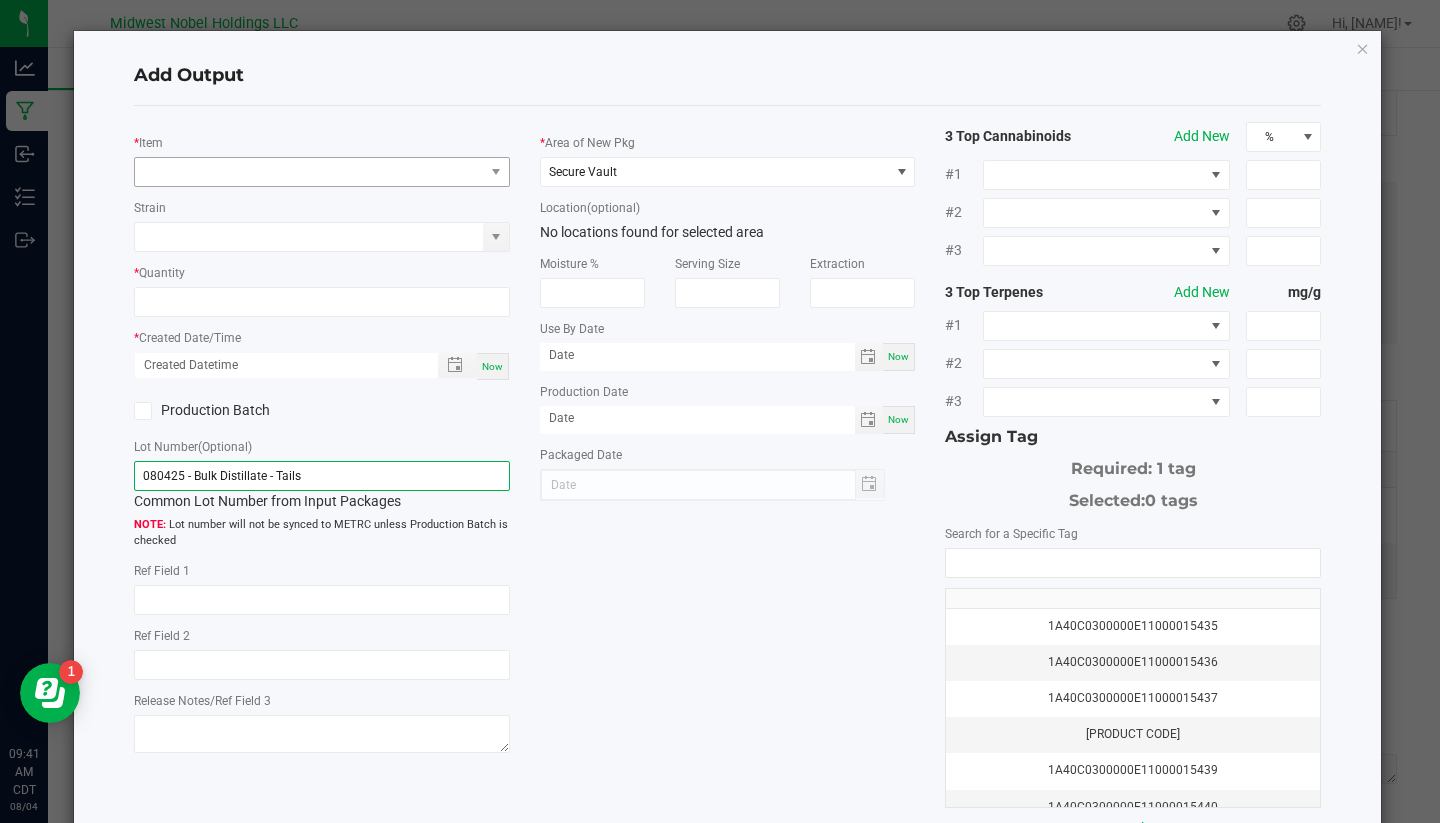 type on "080425 - Bulk Distillate - Tails" 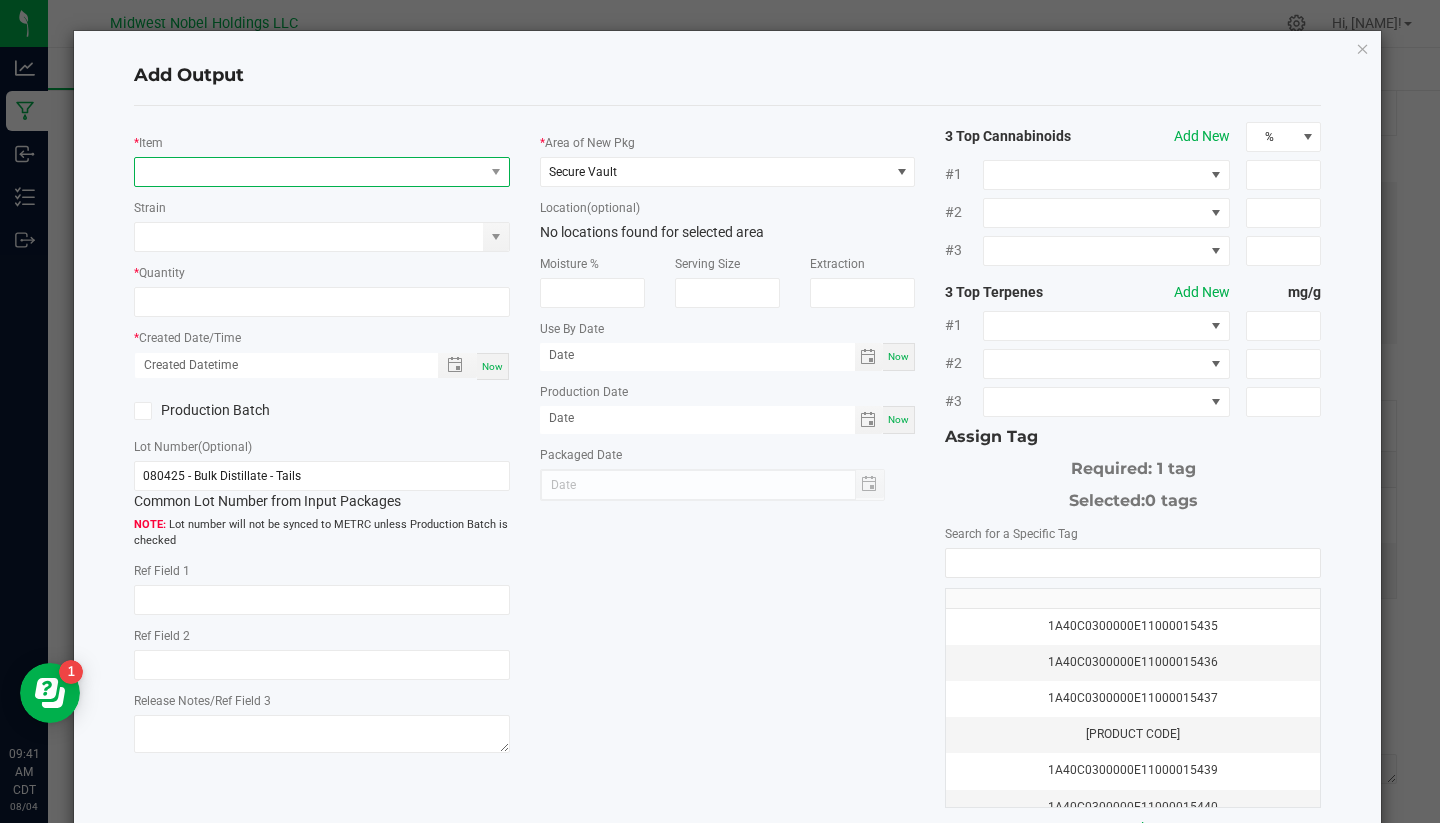 click at bounding box center (309, 172) 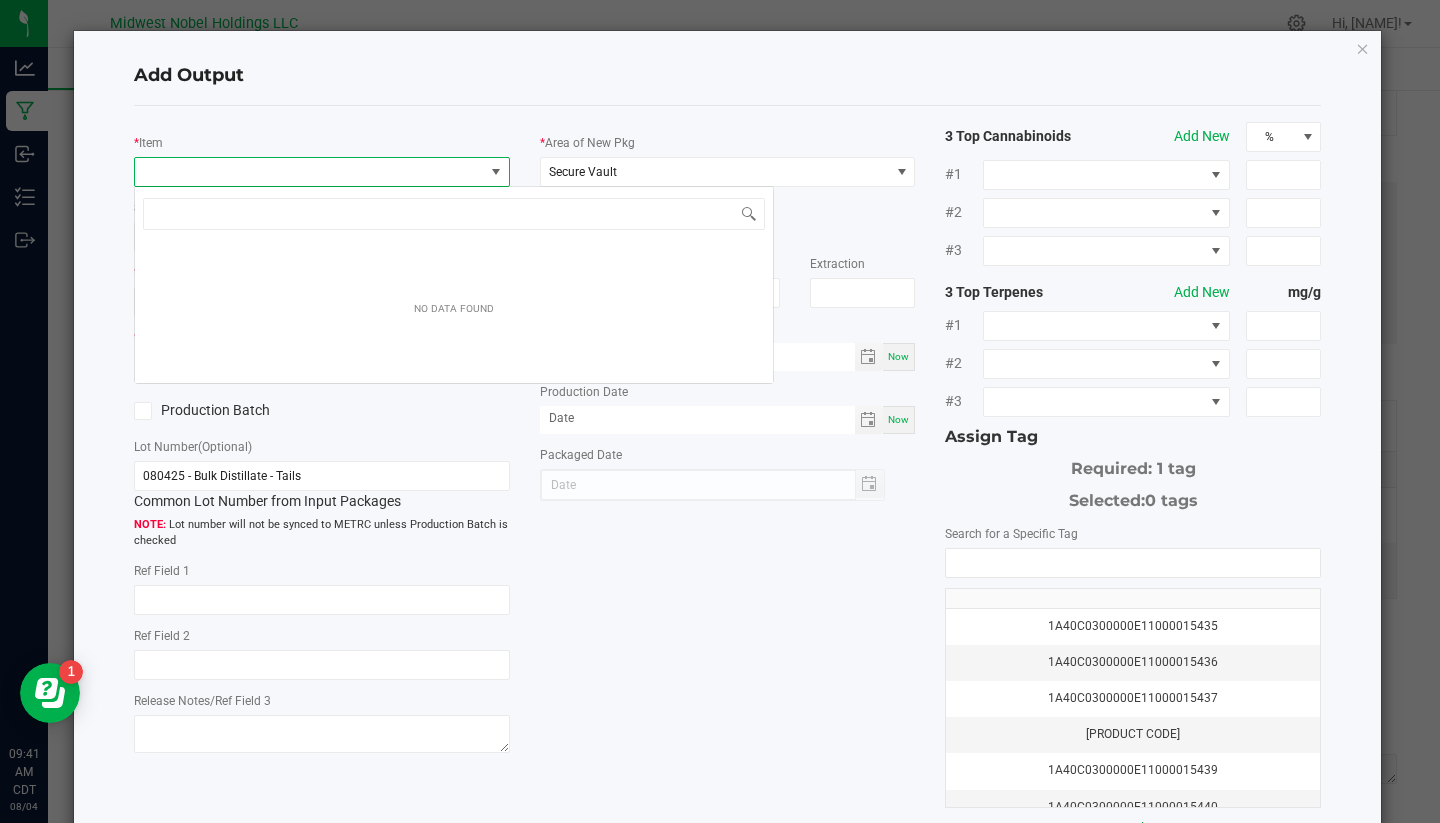 scroll, scrollTop: 99970, scrollLeft: 99624, axis: both 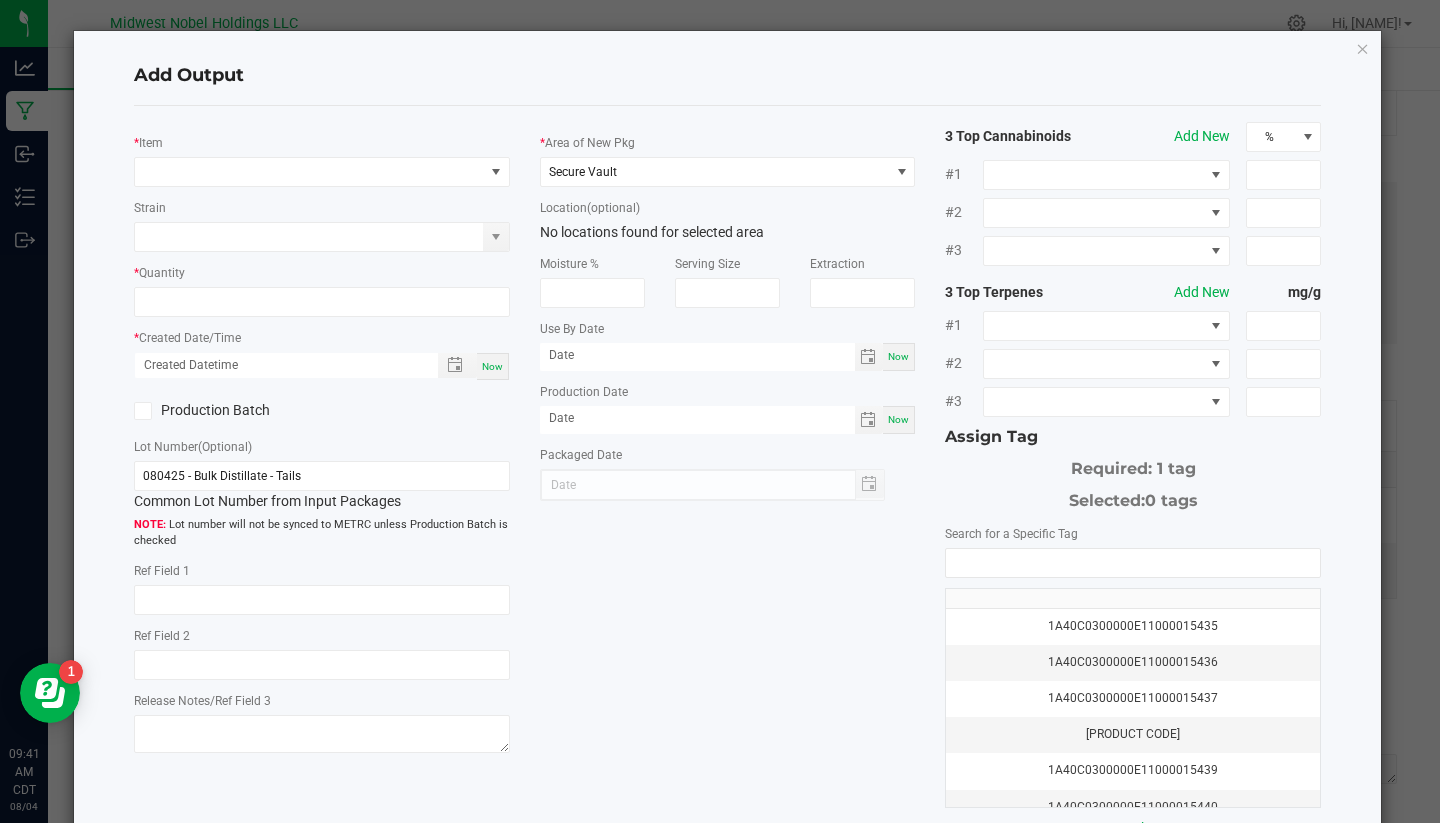 click on "*   Item" 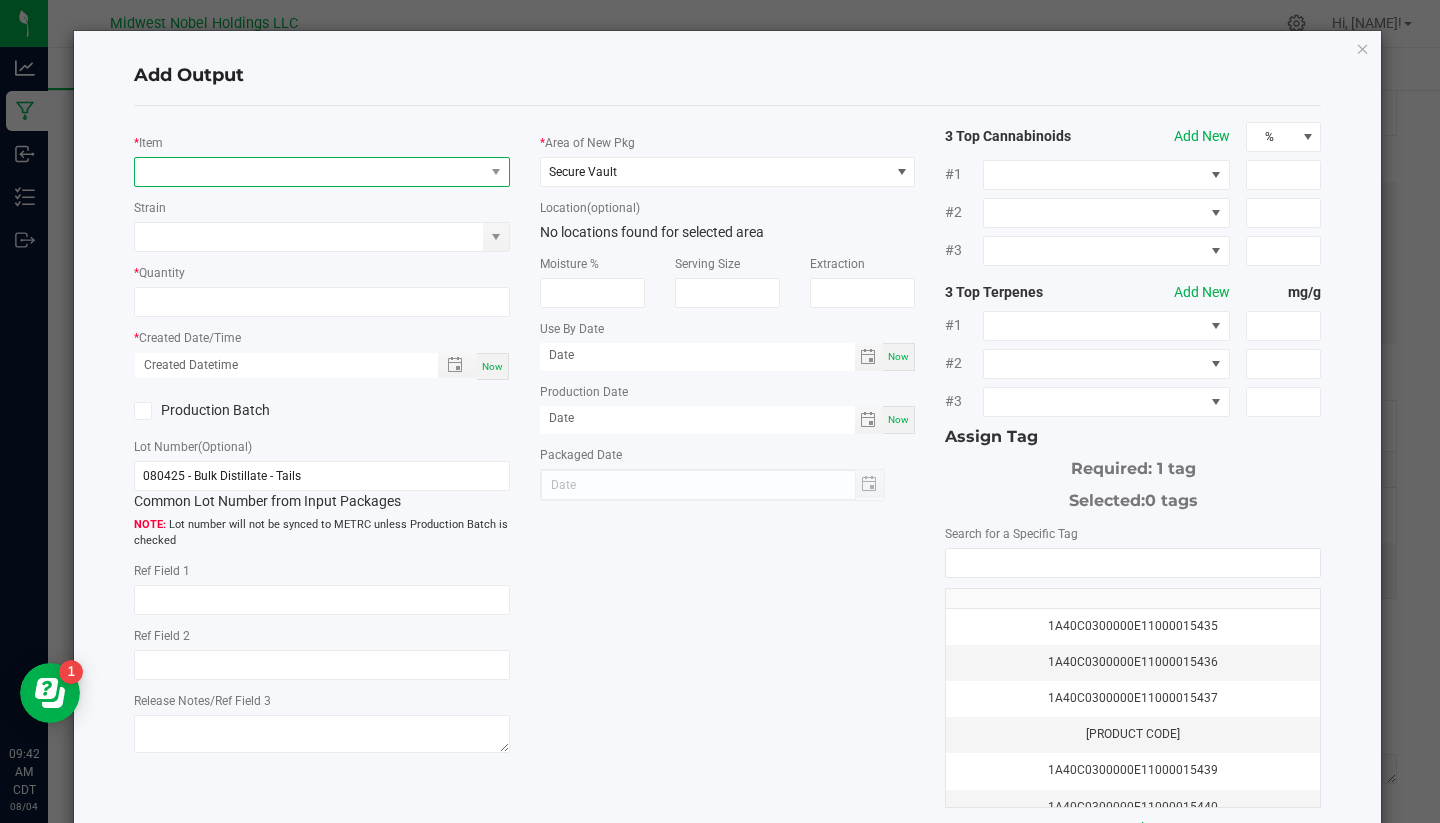 click at bounding box center [309, 172] 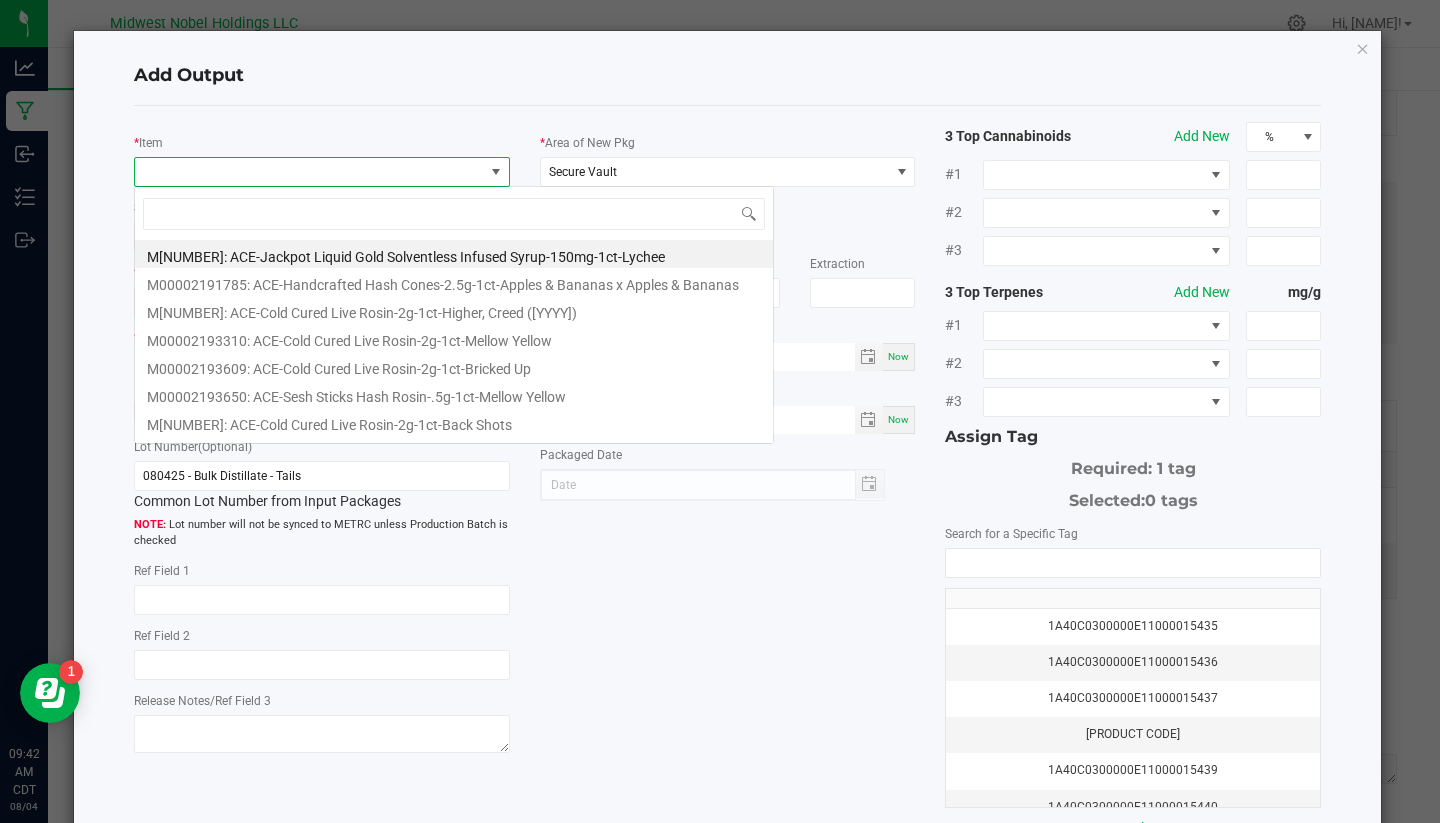 scroll, scrollTop: 99970, scrollLeft: 99624, axis: both 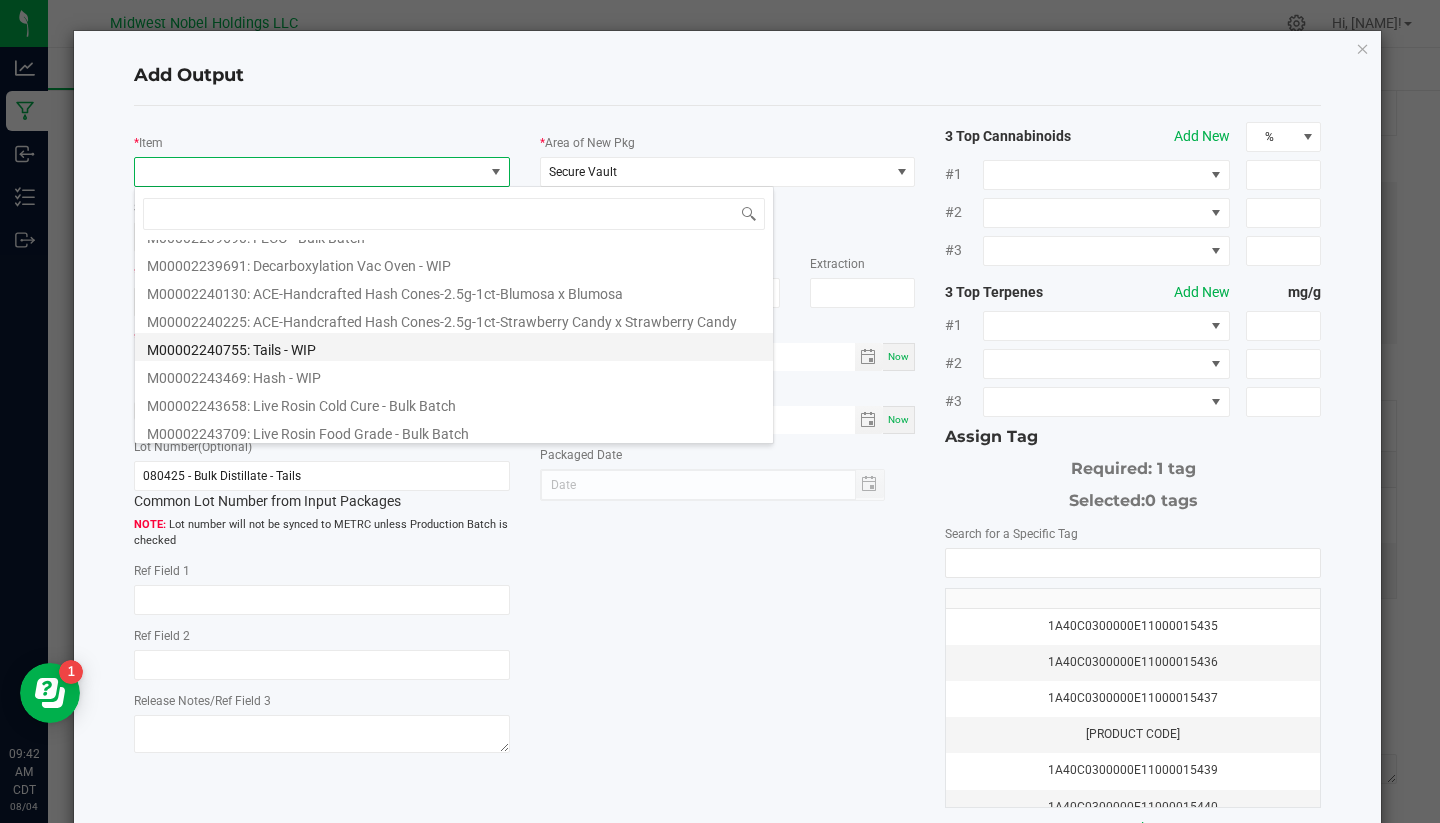 click on "M00002240755: Tails - WIP" at bounding box center (454, 347) 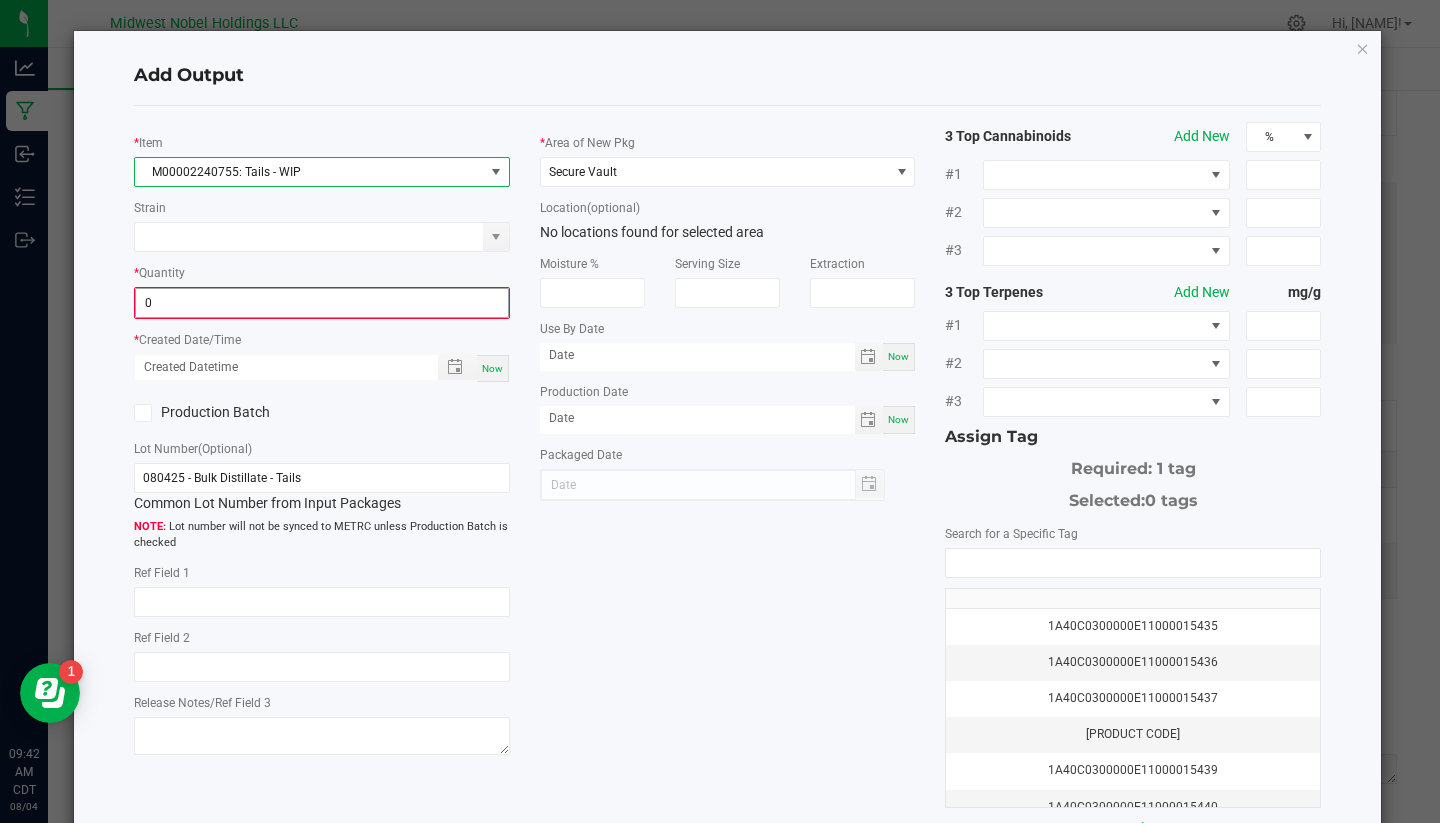click on "0" at bounding box center (322, 303) 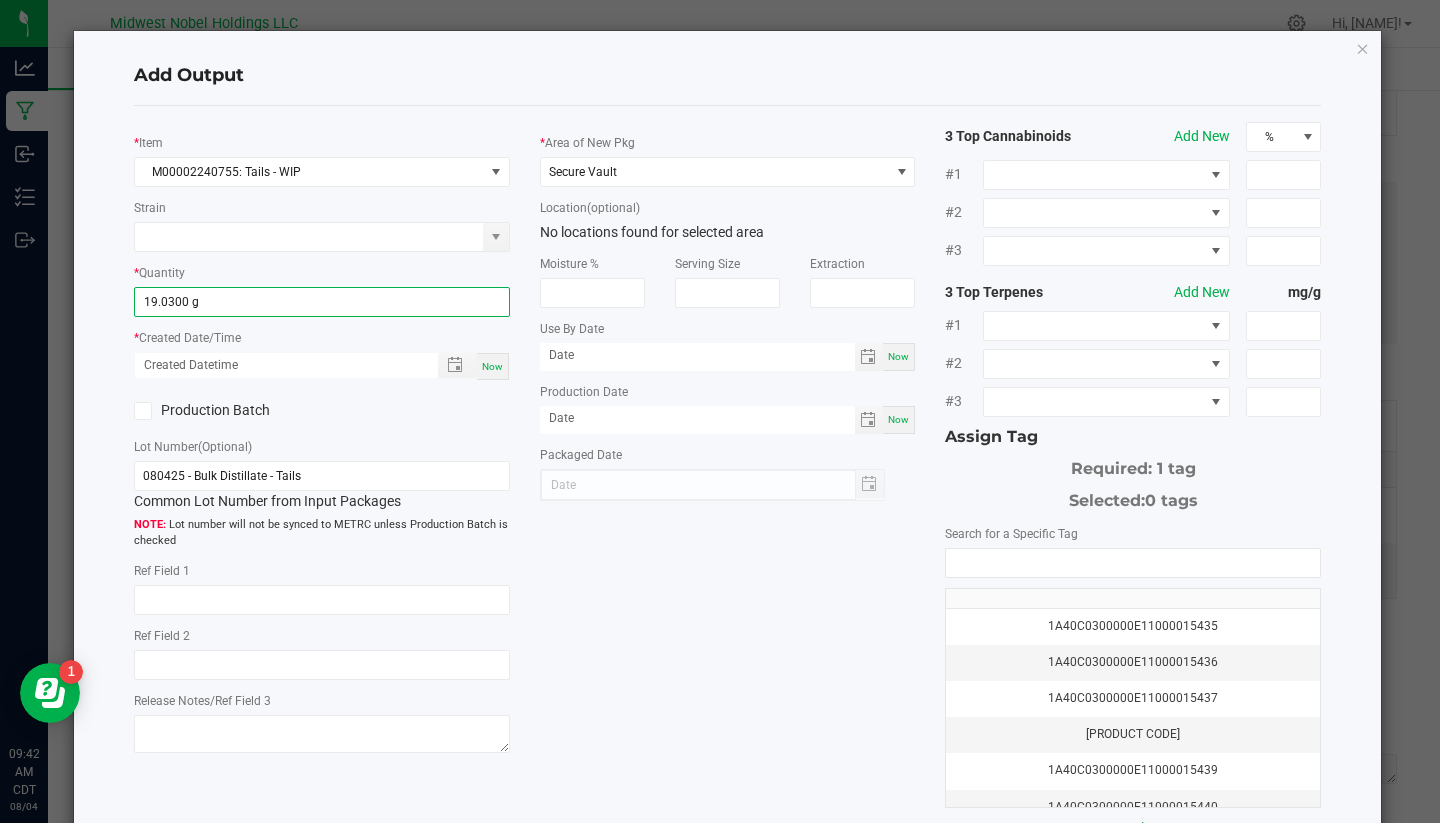 click on "*   Item  M00002240755: Tails - WIP  Strain   *   Quantity  19.0300 g  *   Created Date/Time  Now  Production Batch   Lot Number  (Optional) [DATE] - Bulk Distillate - Tails  Common Lot Number from Input Packages   Lot number will not be synced to METRC unless Production Batch is checked   Ref Field 1   Ref Field 2   Release Notes/Ref Field 3   *   Area of New Pkg  Secure Vault  Location  (optional) No locations found for selected area  Moisture %   Serving Size   Extraction   Use By Date  Now  Production Date  Now  Packaged Date  3 Top Cannabinoids  Add New  % #1 #2 #3 3 Top Terpenes  Add New  mg/g #1 #2 #3 Assign Tag  Required: 1 tag   Selected:   0 tags   Search for a Specific Tag   1A40C0300000E11000015435   1A40C0300000E11000015436   1A40C0300000E11000015437   1A40C0300000E11000015438   1A40C0300000E11000015439   1A40C0300000E11000015440   1A40C0300000E11000015441   1A40C0300000E11000015442   1A40C0300000E11000015443   1A40C0300000E11000015444   1A40C0300000E11000015445   1A40C0300000E11000015446" 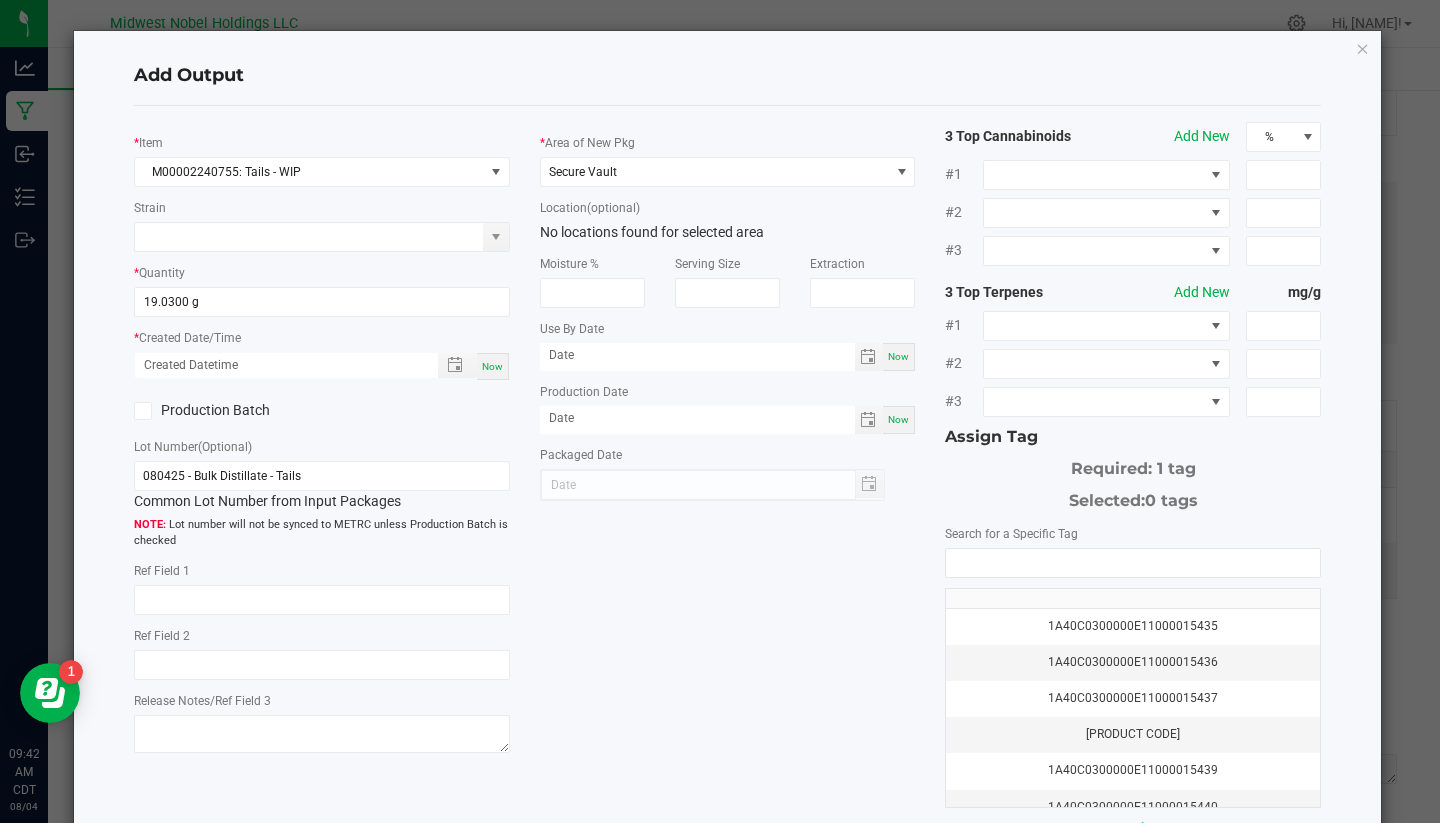 click on "Production Batch" 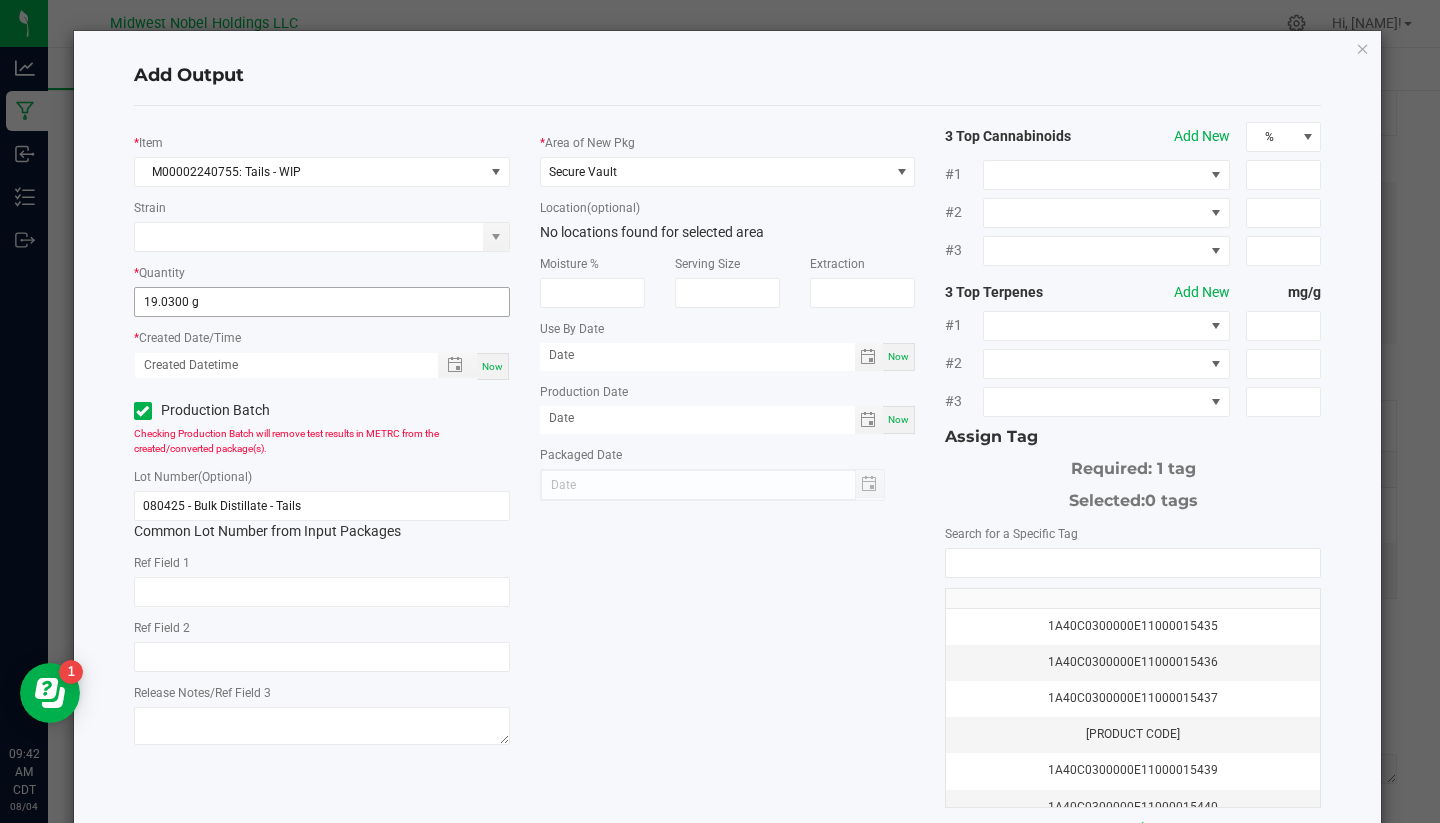 type on "19.03" 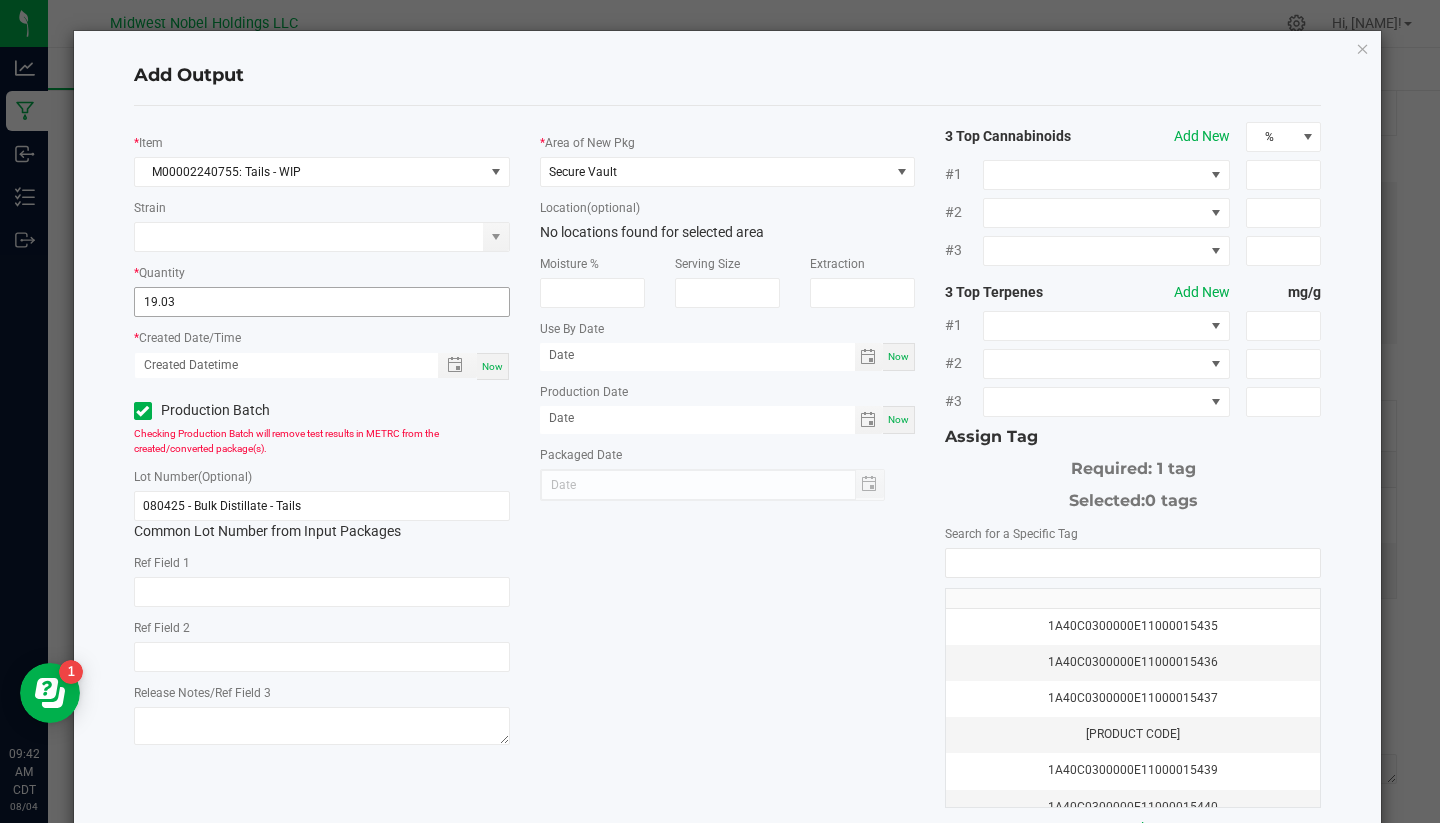 click on "19.03" at bounding box center (322, 302) 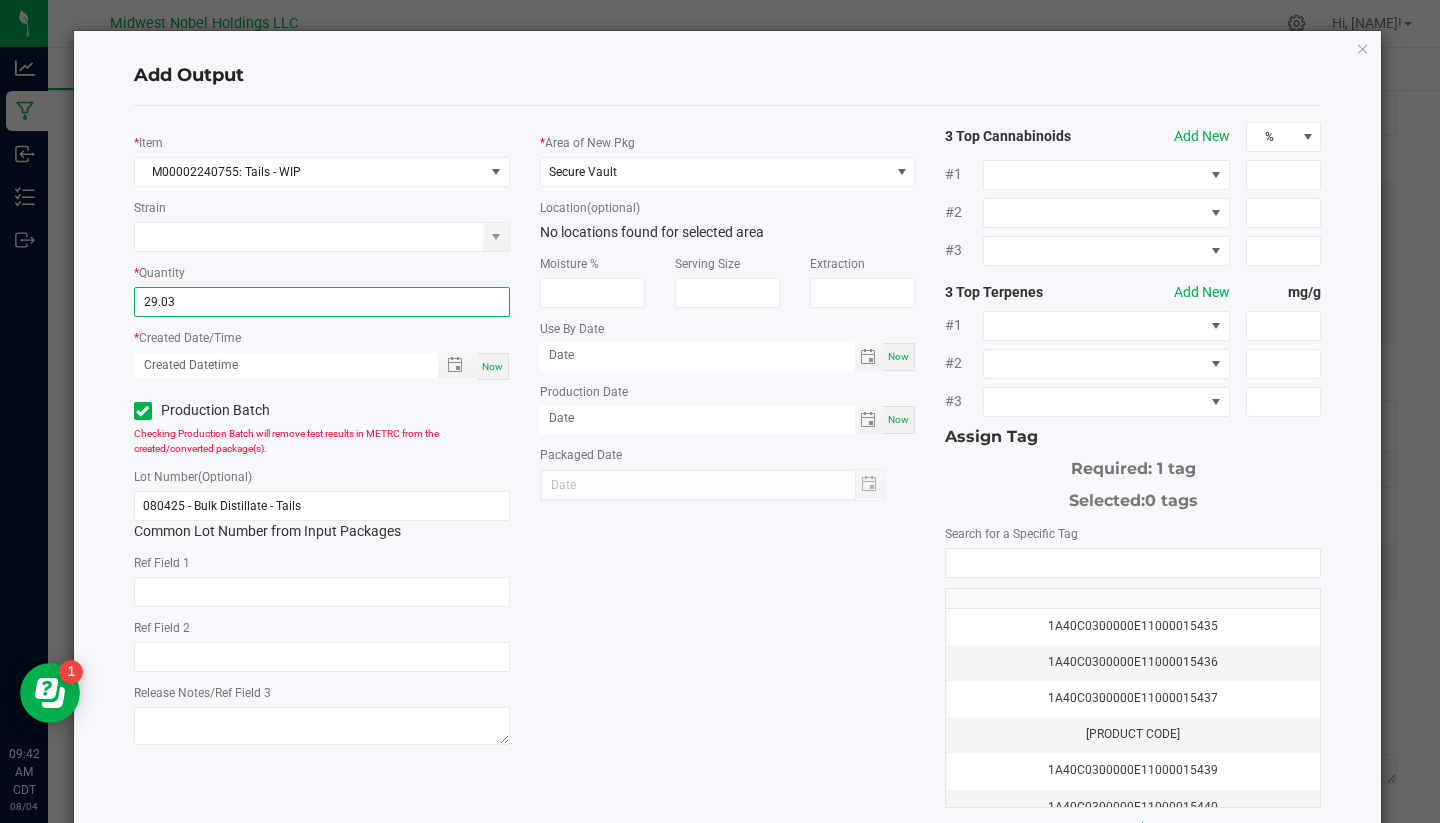 type on "29.0300 g" 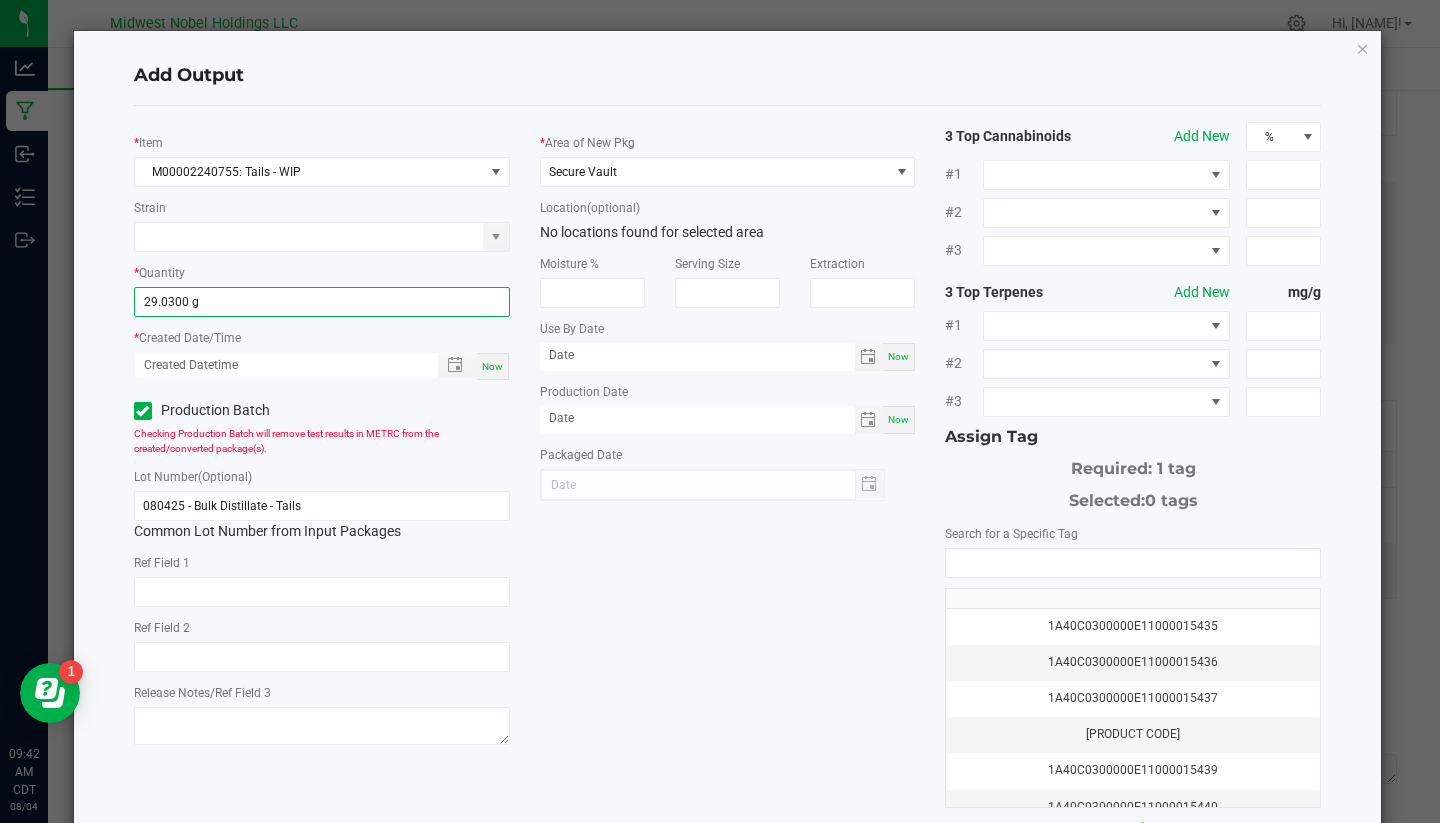click on "*   Item  M00002240755: Tails - WIP  Strain   *   Quantity  29.0300 g  *   Created Date/Time  Now  Production Batch   Checking Production Batch will remove test results in METRC from the created/converted package(s).   Lot Number  (Optional) 080425 - Bulk Distillate - Tails  Common Lot Number from Input Packages   Ref Field 1   Ref Field 2   Release Notes/Ref Field 3   *   Area of New Pkg  Secure Vault  Location  (optional) No locations found for selected area  Moisture %   Serving Size   Extraction   Use By Date  Now  Production Date  Now  Packaged Date  3 Top Cannabinoids  Add New  % #1 #2 #3 3 Top Terpenes  Add New  mg/g #1 #2 #3 Assign Tag  Required: 1 tag   Selected:   0 tags   Search for a Specific Tag   1A40C0300000E11000015435   1A40C0300000E11000015436   1A40C0300000E11000015437   1A40C0300000E11000015438   1A40C0300000E11000015439   1A40C0300000E11000015440   1A40C0300000E11000015441   1A40C0300000E11000015442   1A40C0300000E11000015443   1A40C0300000E11000015444   1A40C0300000E11000015445" 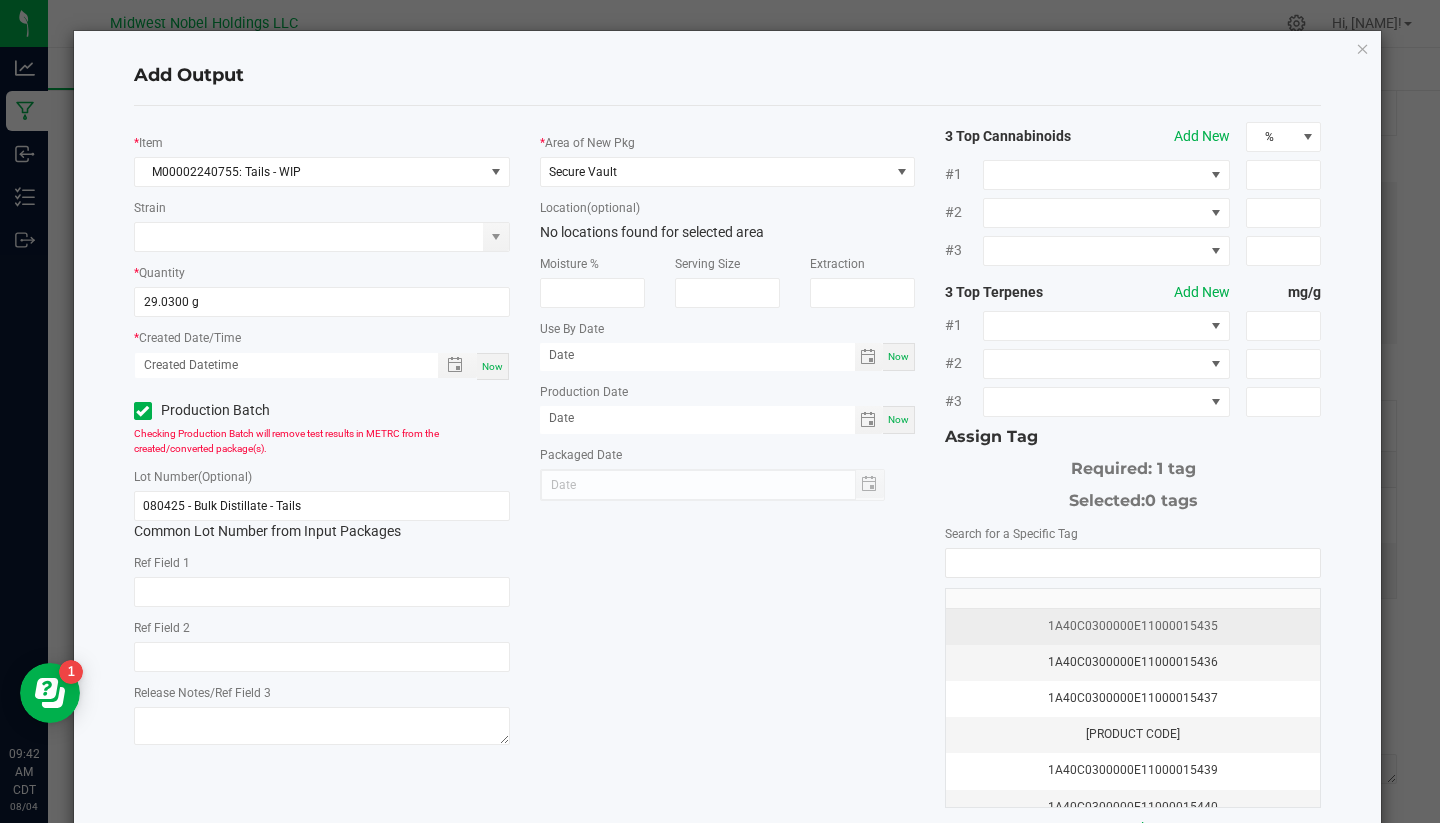 click on "1A40C0300000E11000015435" 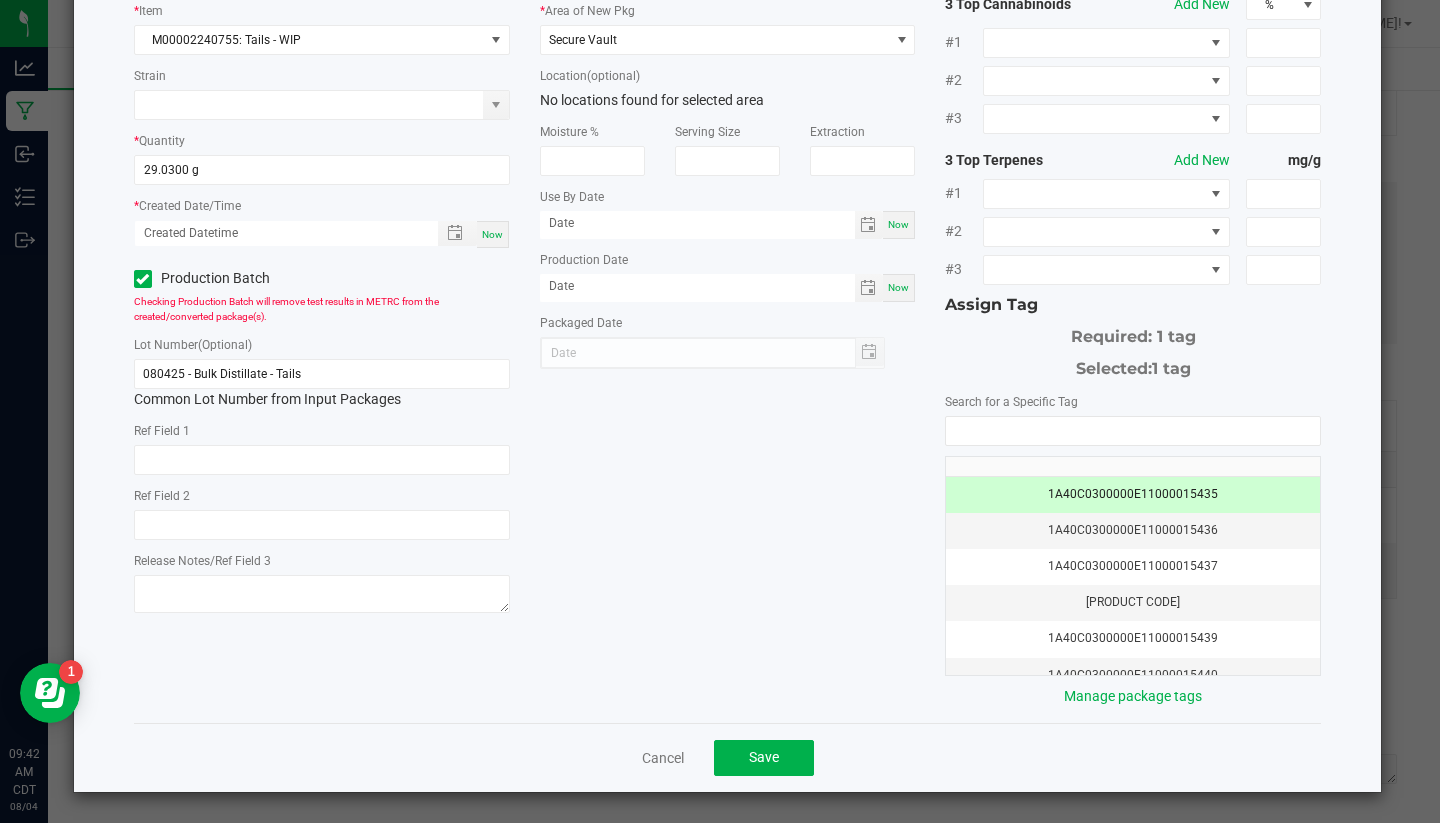 scroll, scrollTop: 131, scrollLeft: 0, axis: vertical 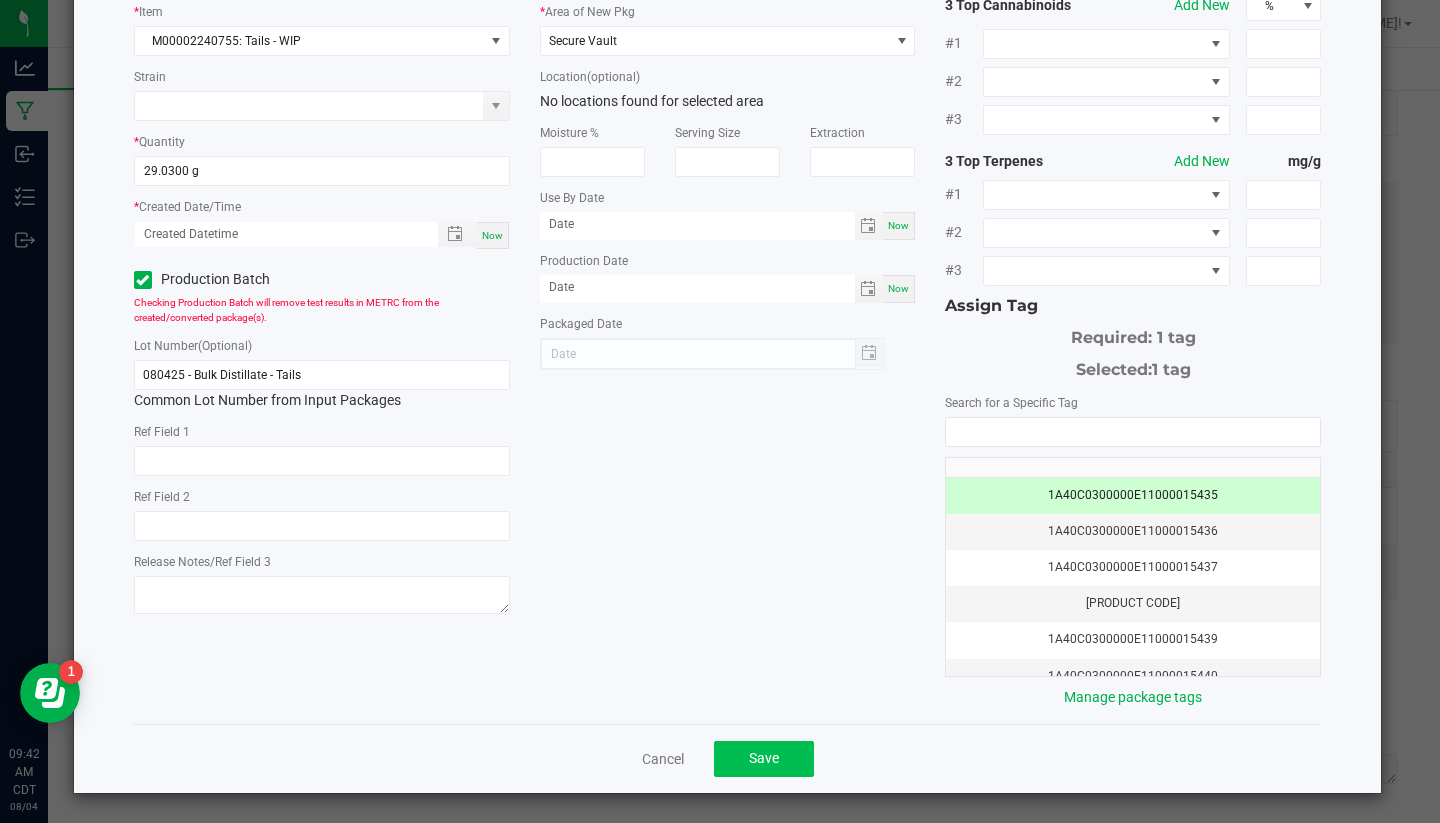 click on "Save" 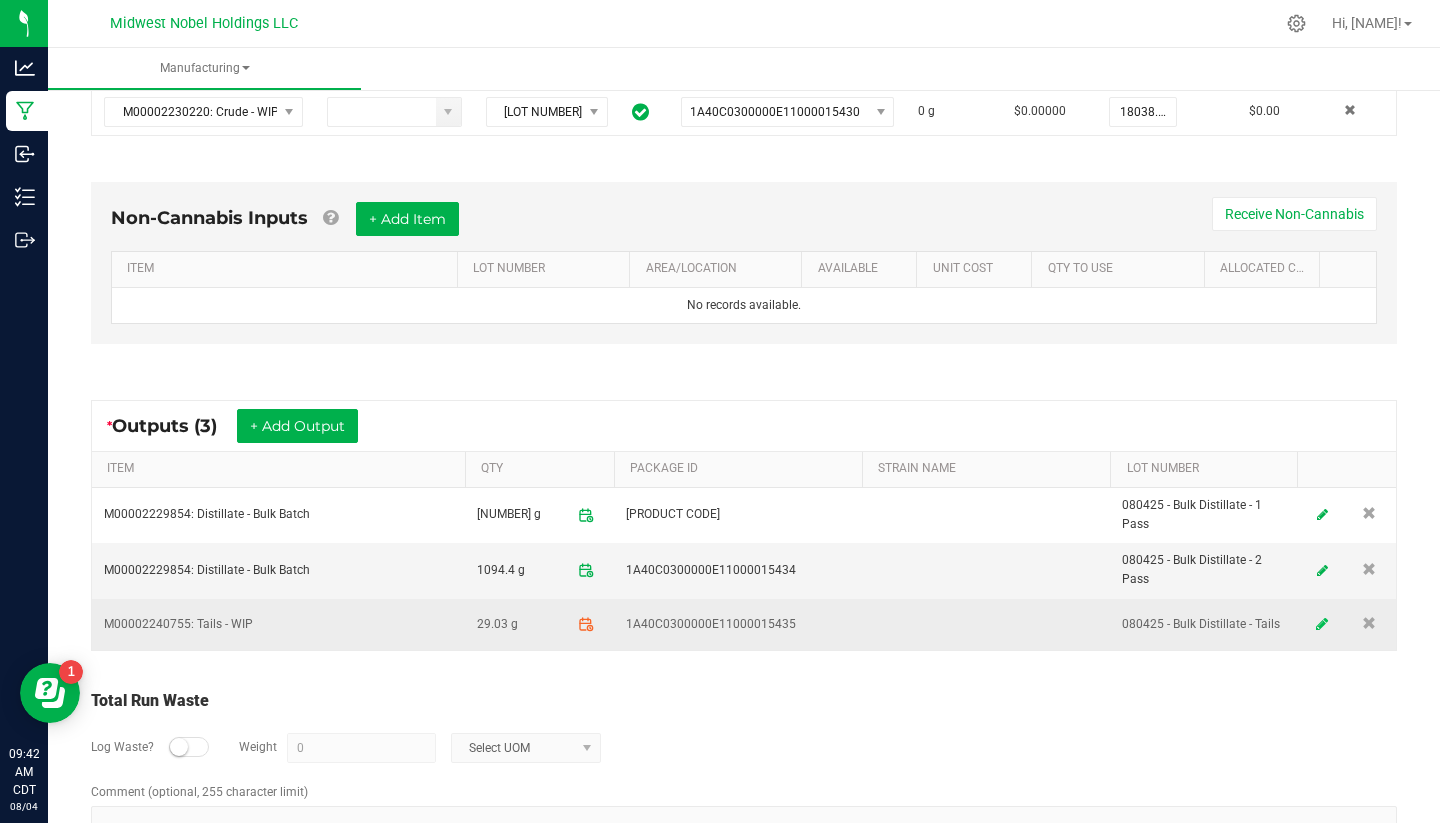 click at bounding box center [1322, 624] 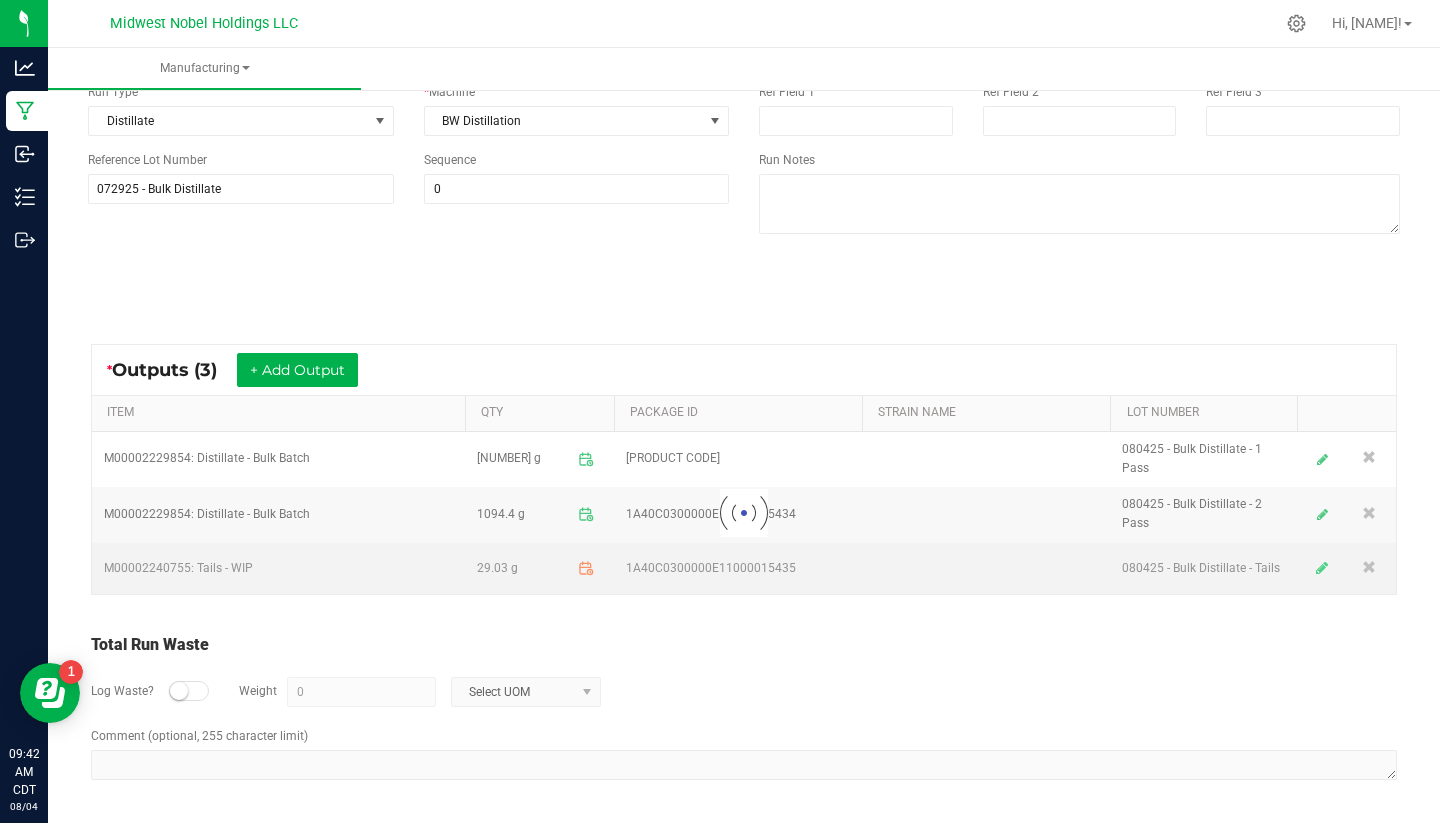 scroll, scrollTop: 193, scrollLeft: 0, axis: vertical 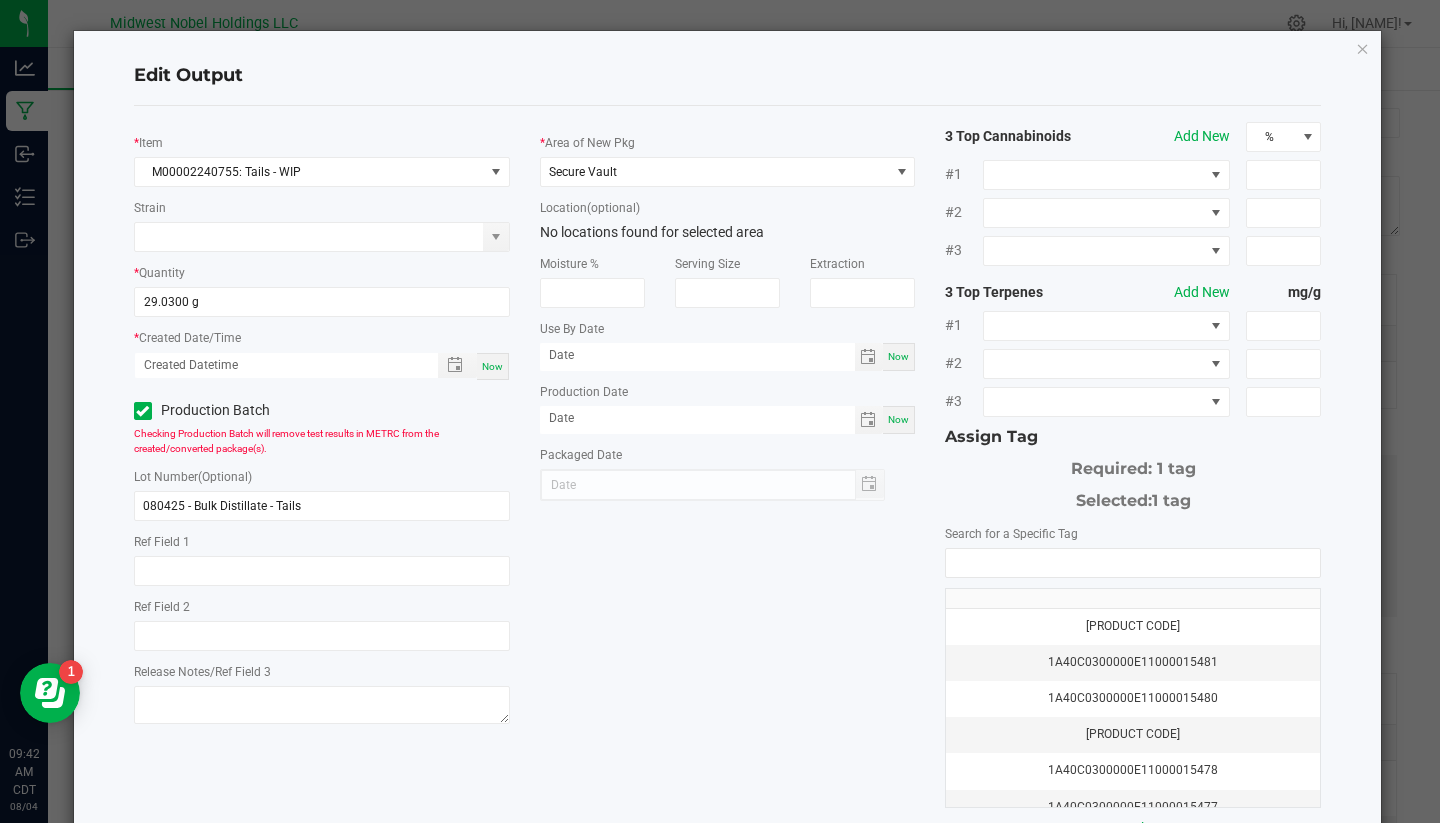 click on "Now" at bounding box center [493, 366] 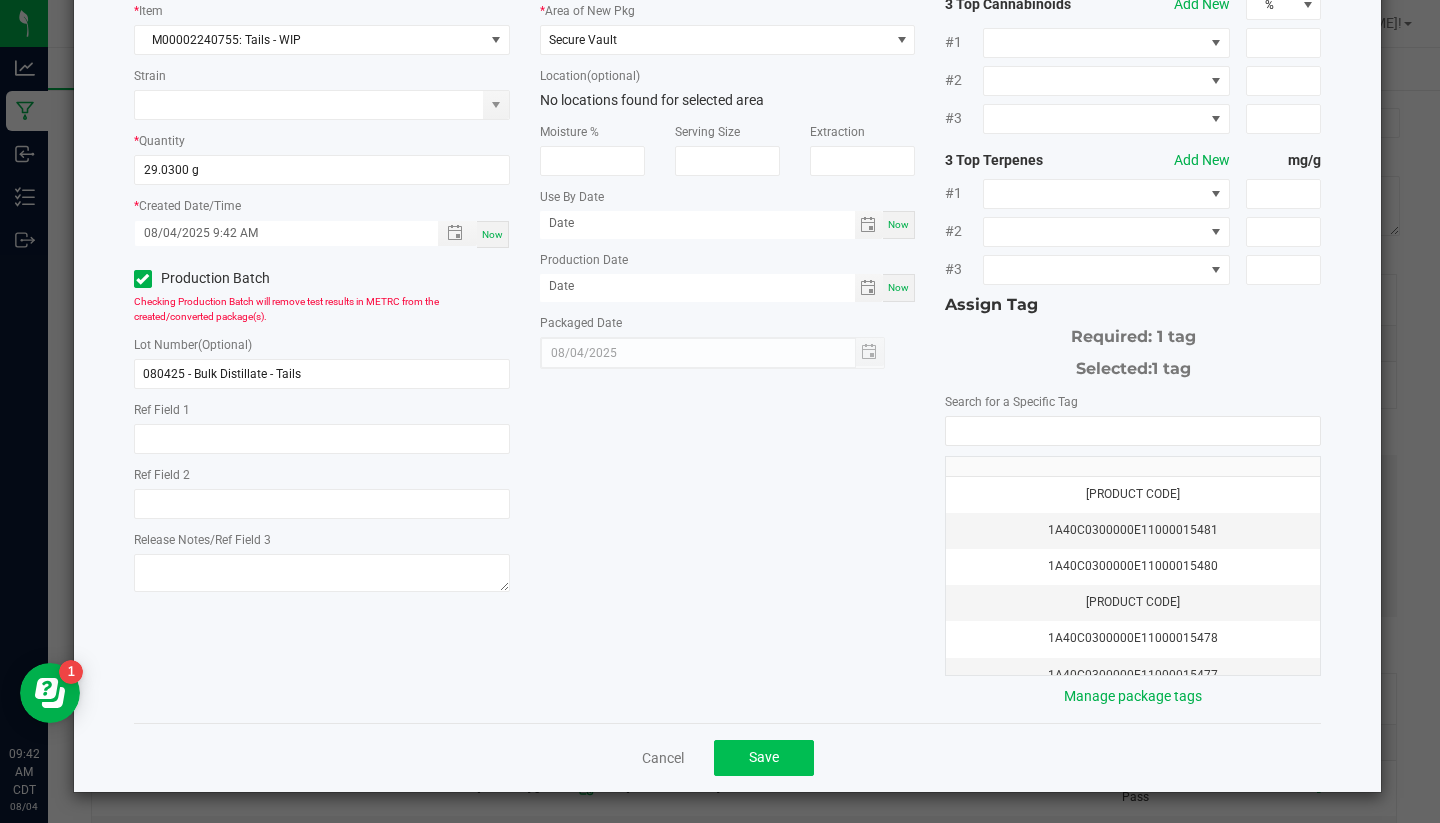 scroll, scrollTop: 131, scrollLeft: 0, axis: vertical 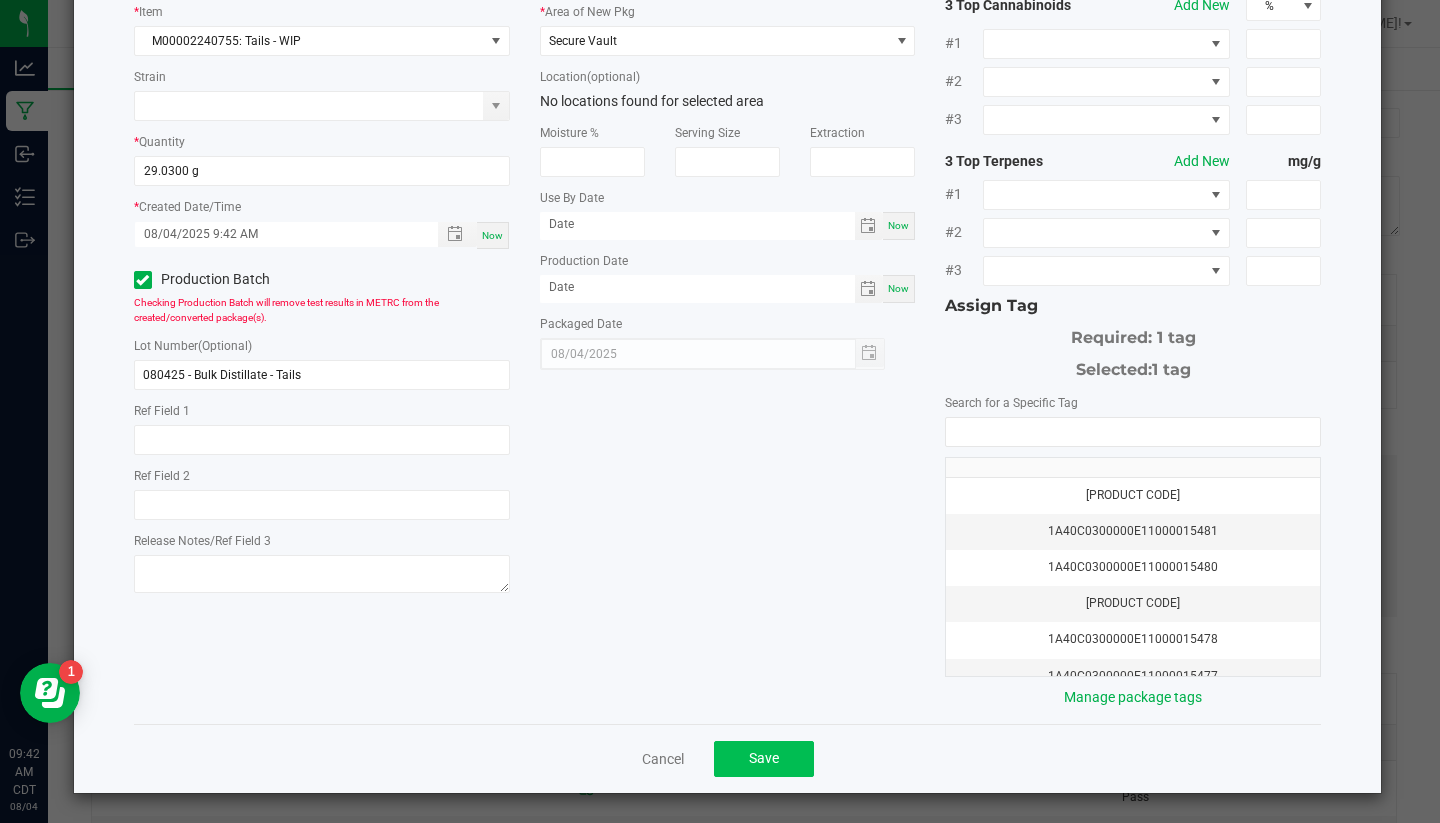 click on "Save" 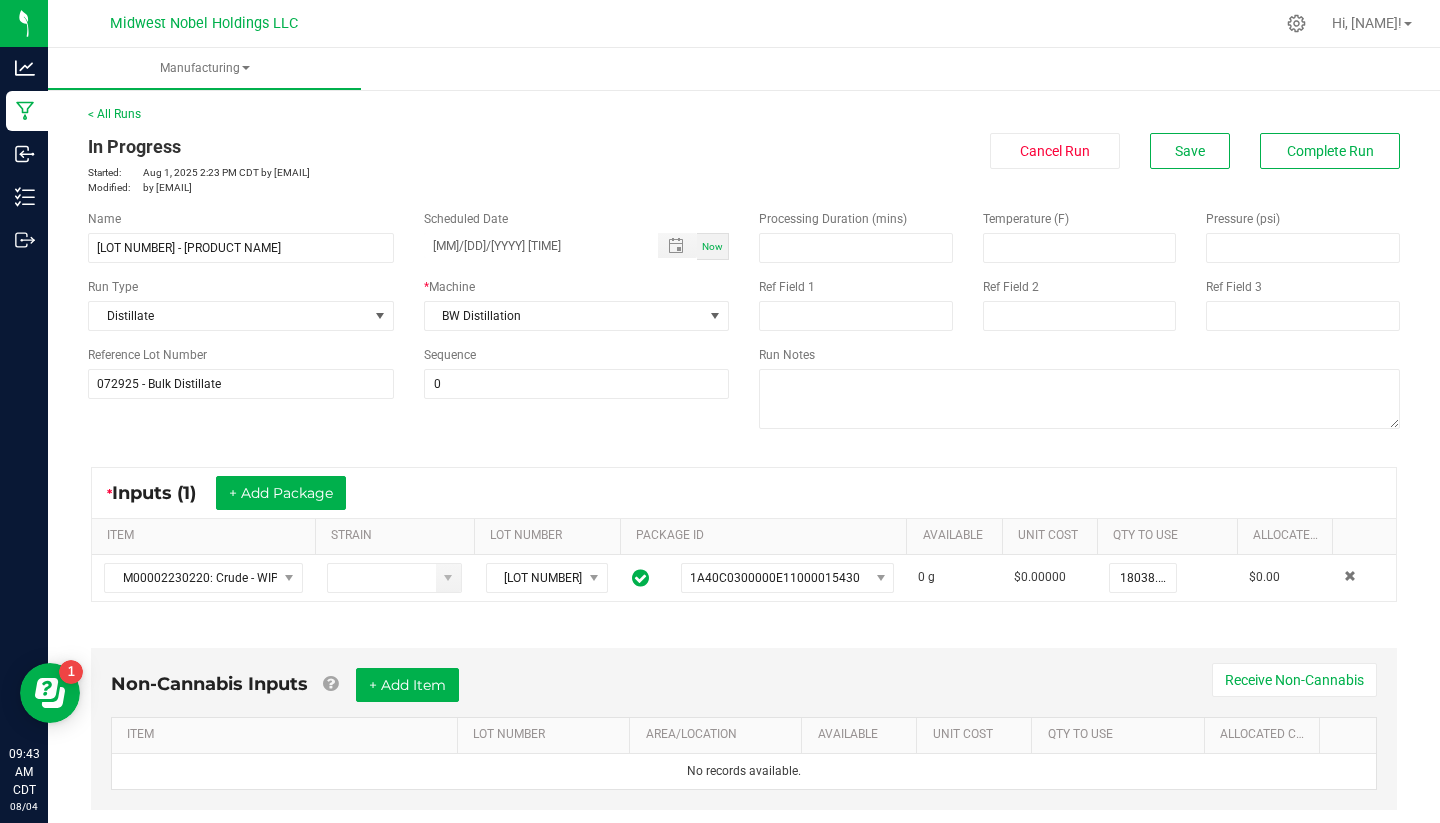 scroll, scrollTop: 0, scrollLeft: 0, axis: both 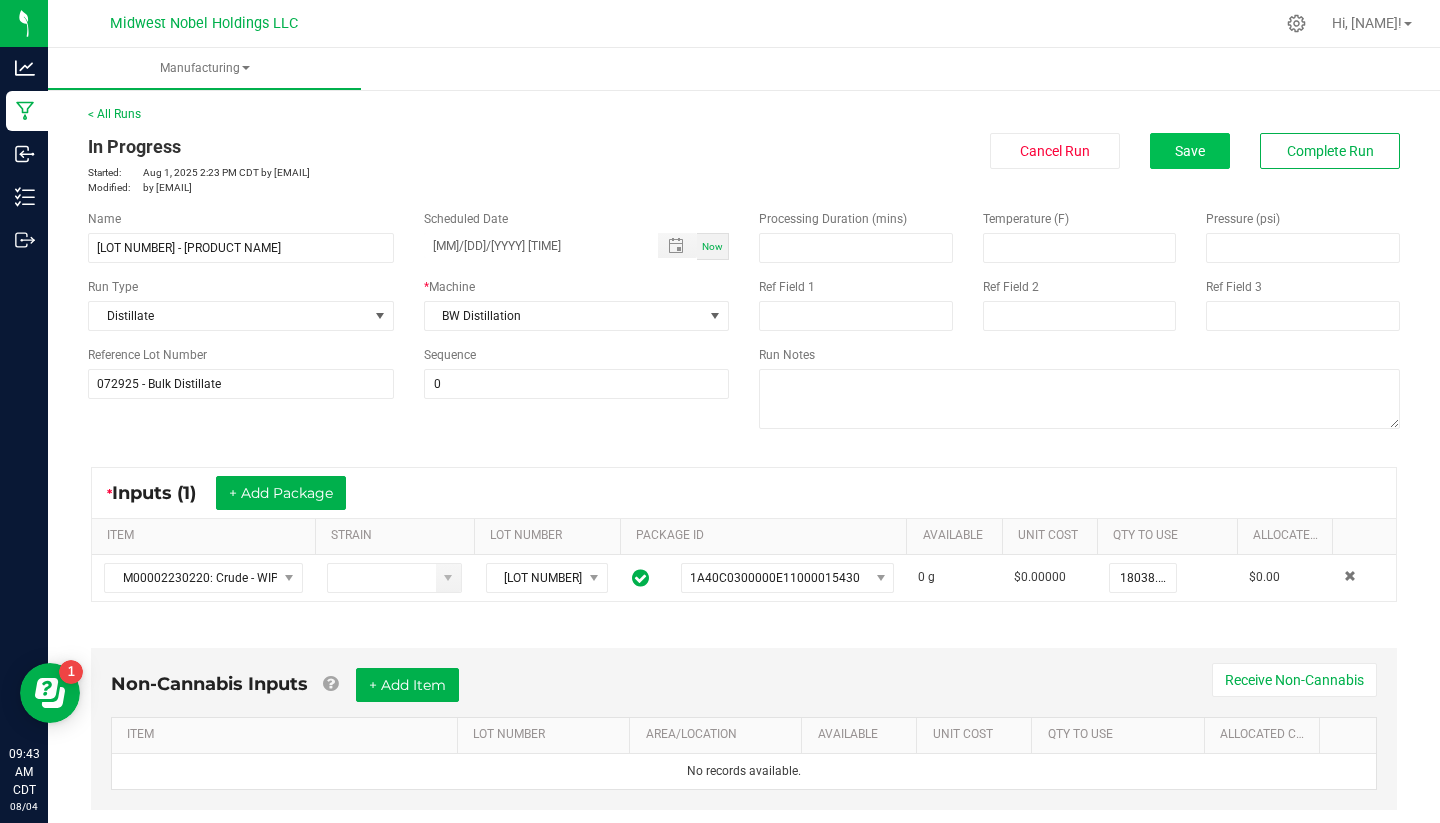 click on "Save" at bounding box center (1190, 151) 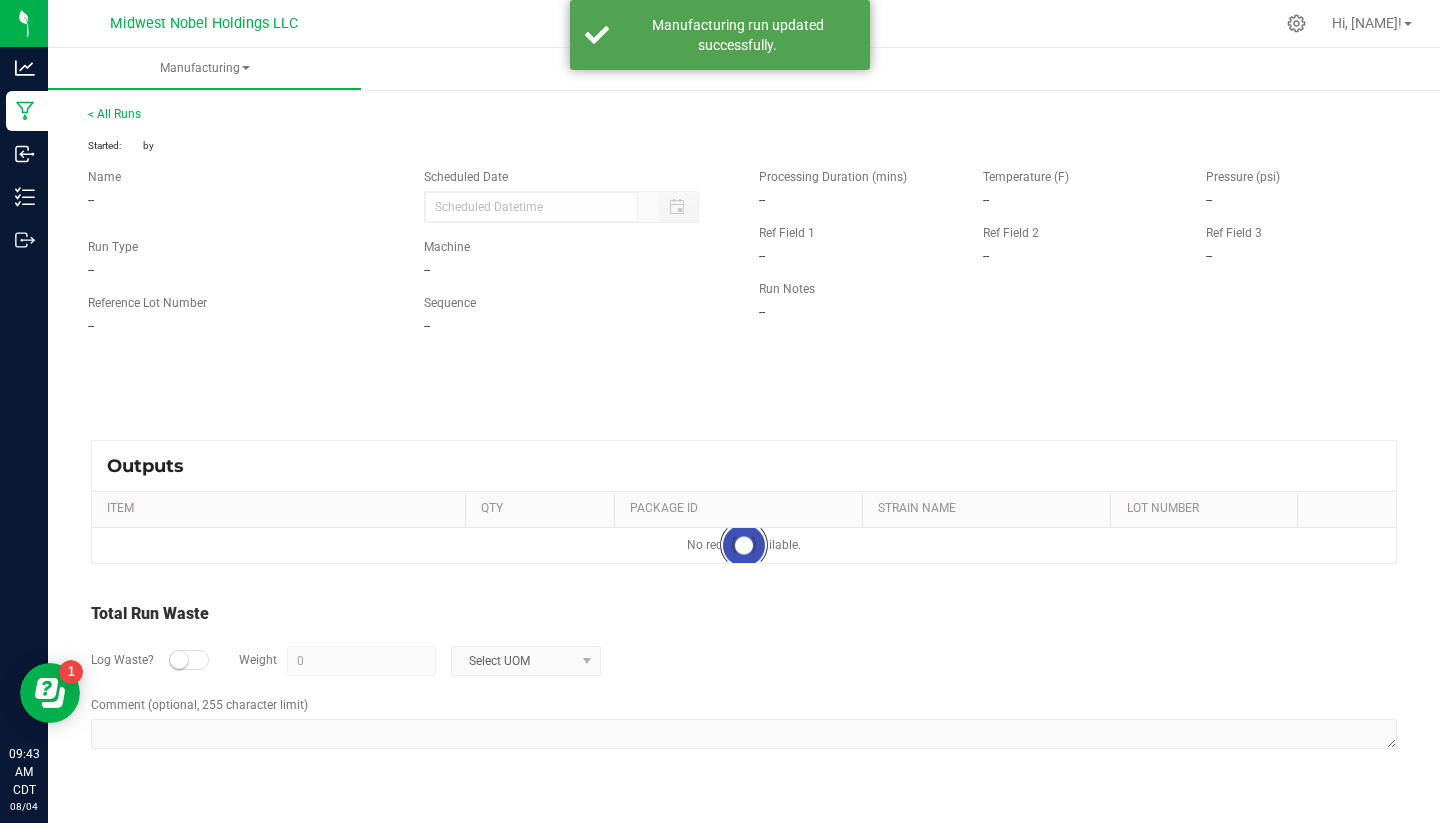 type on "[MM]/[DD]/[YYYY] [TIME]" 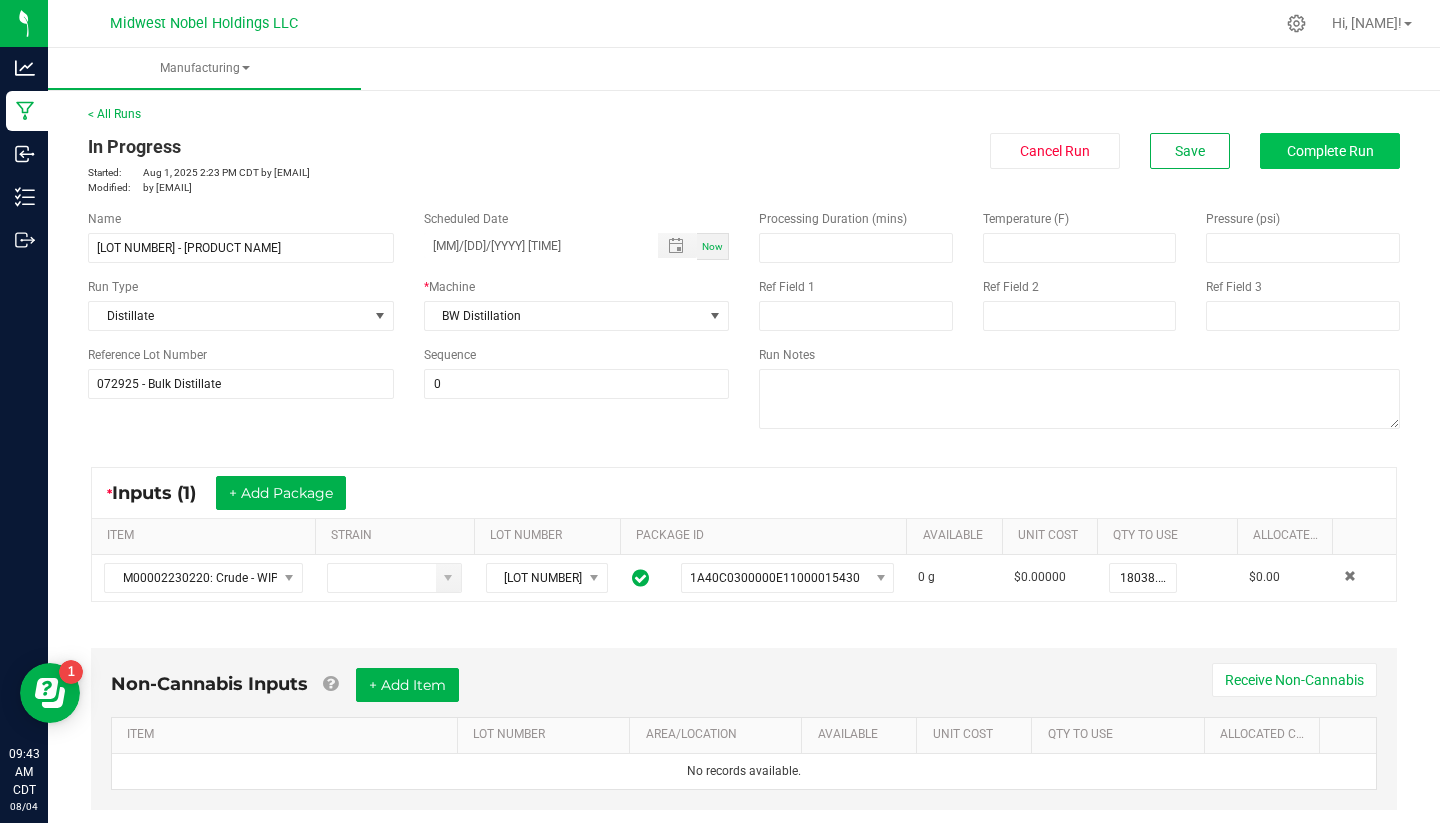 scroll, scrollTop: 0, scrollLeft: 0, axis: both 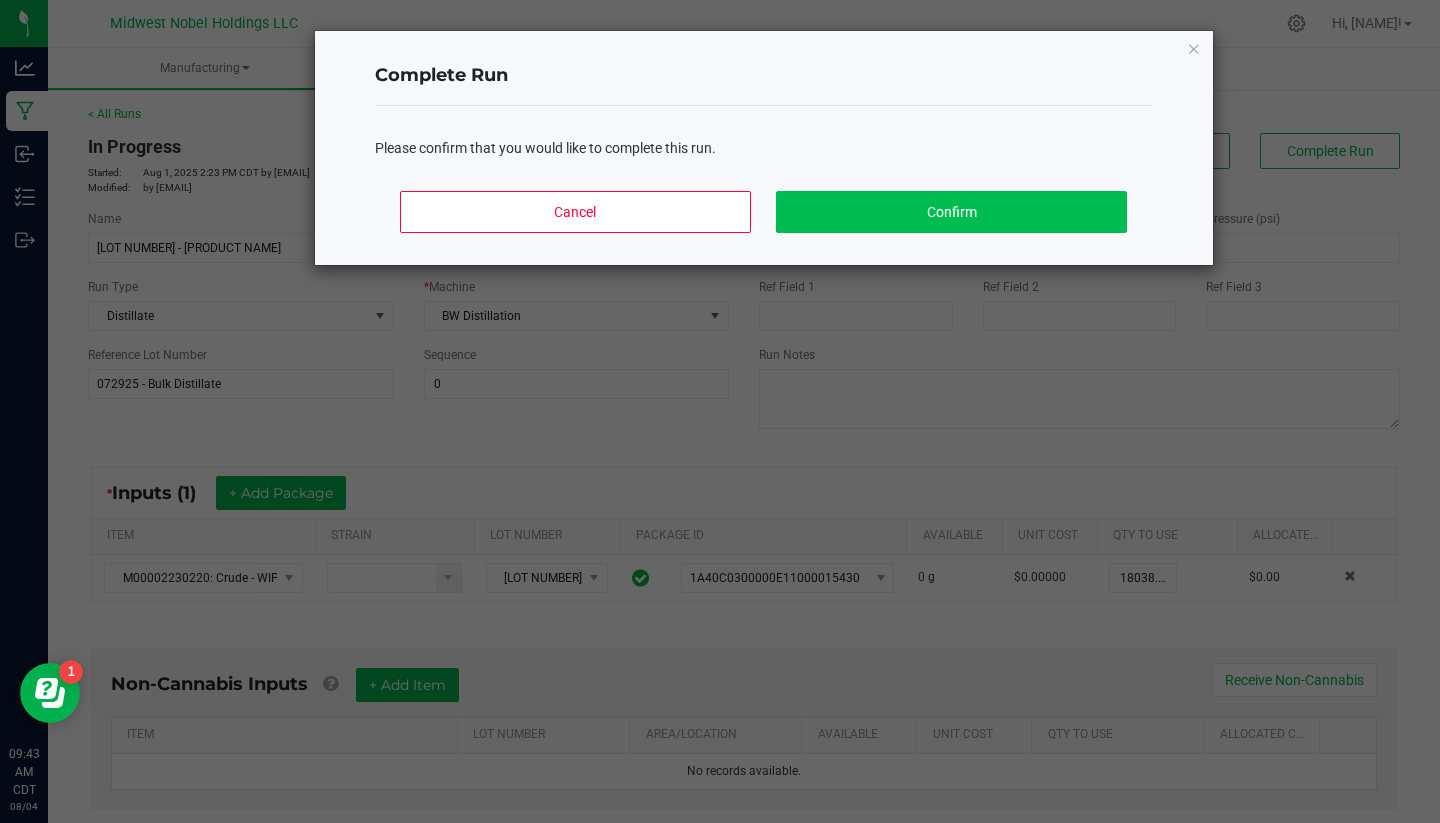 click on "Confirm" 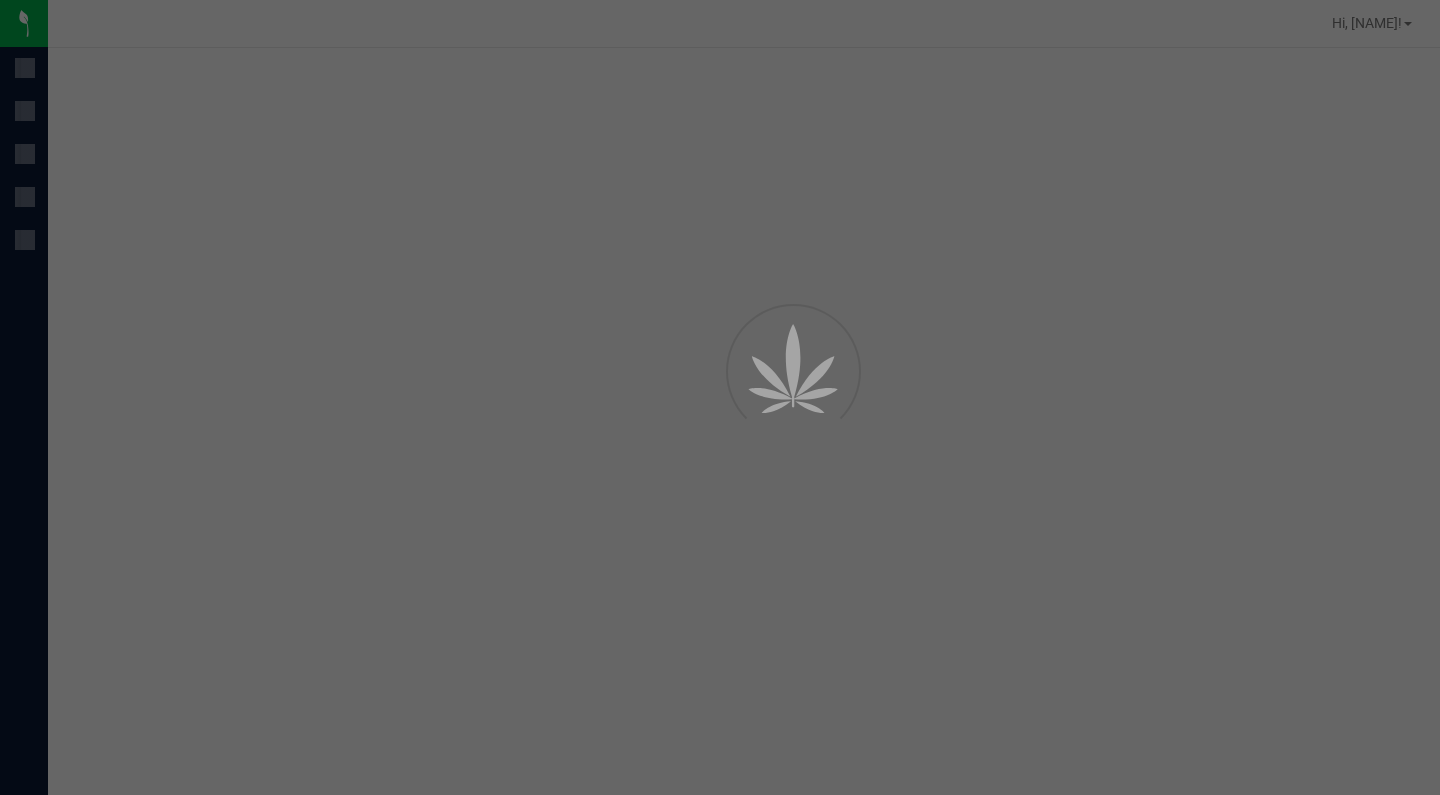 scroll, scrollTop: 0, scrollLeft: 0, axis: both 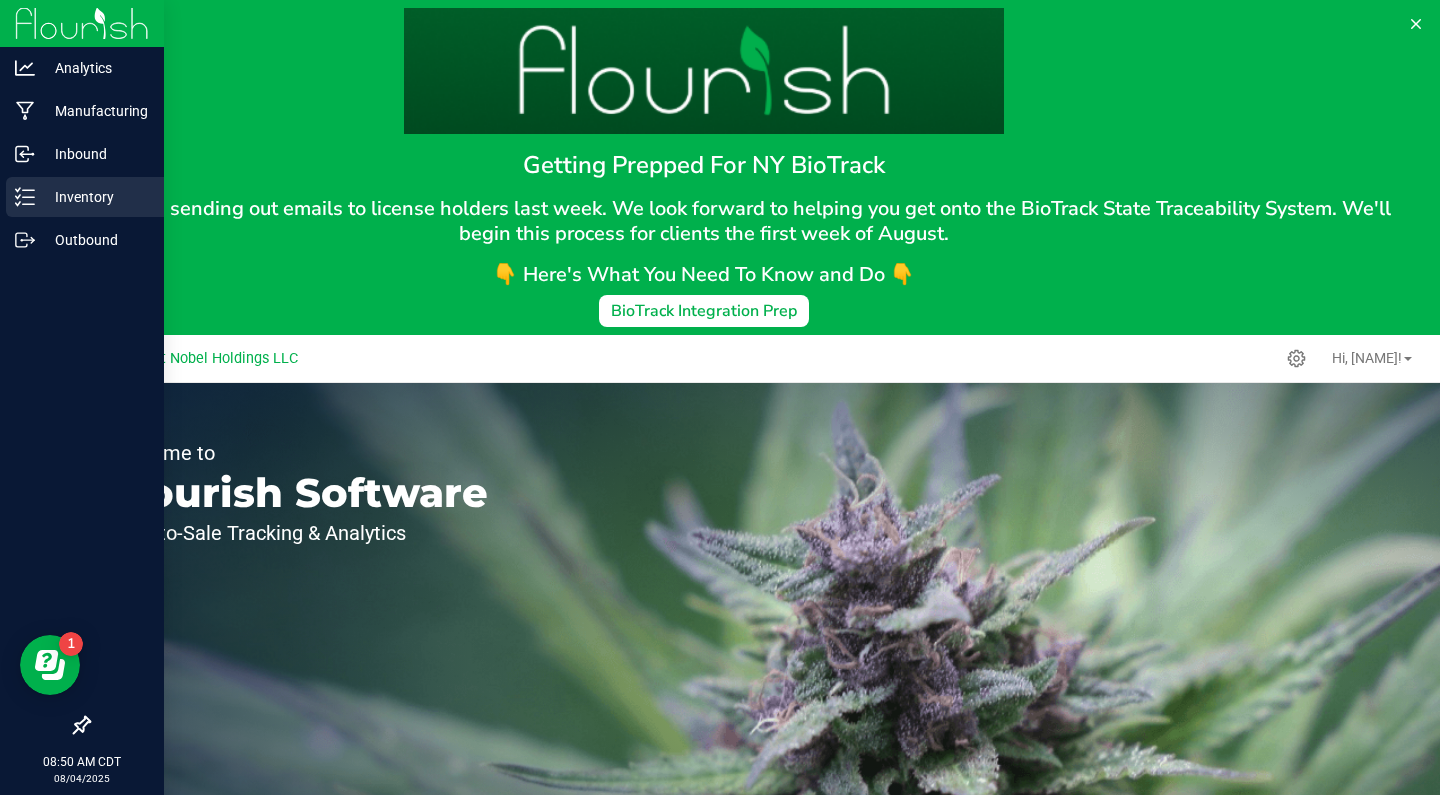 click on "Inventory" at bounding box center [95, 197] 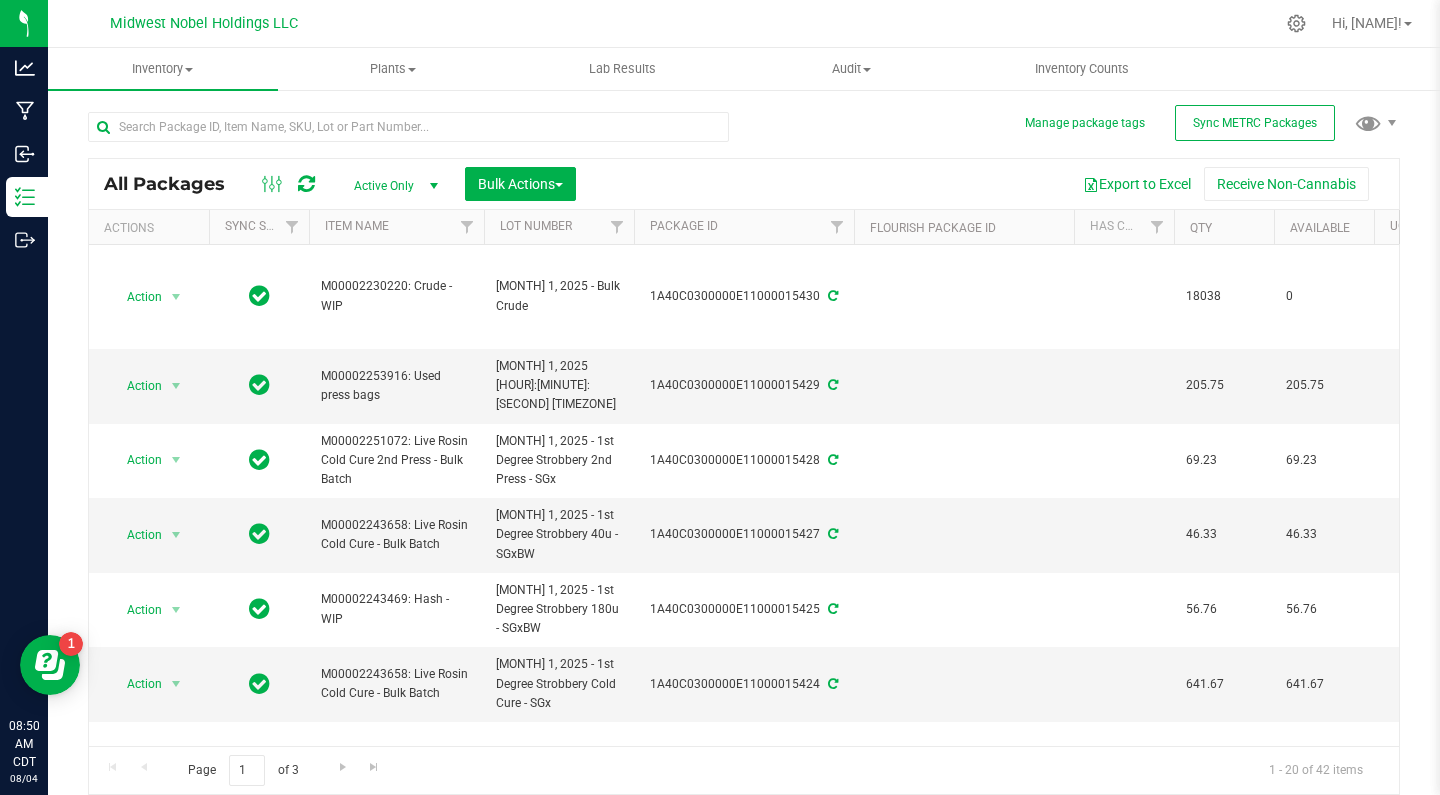 click at bounding box center [408, 135] 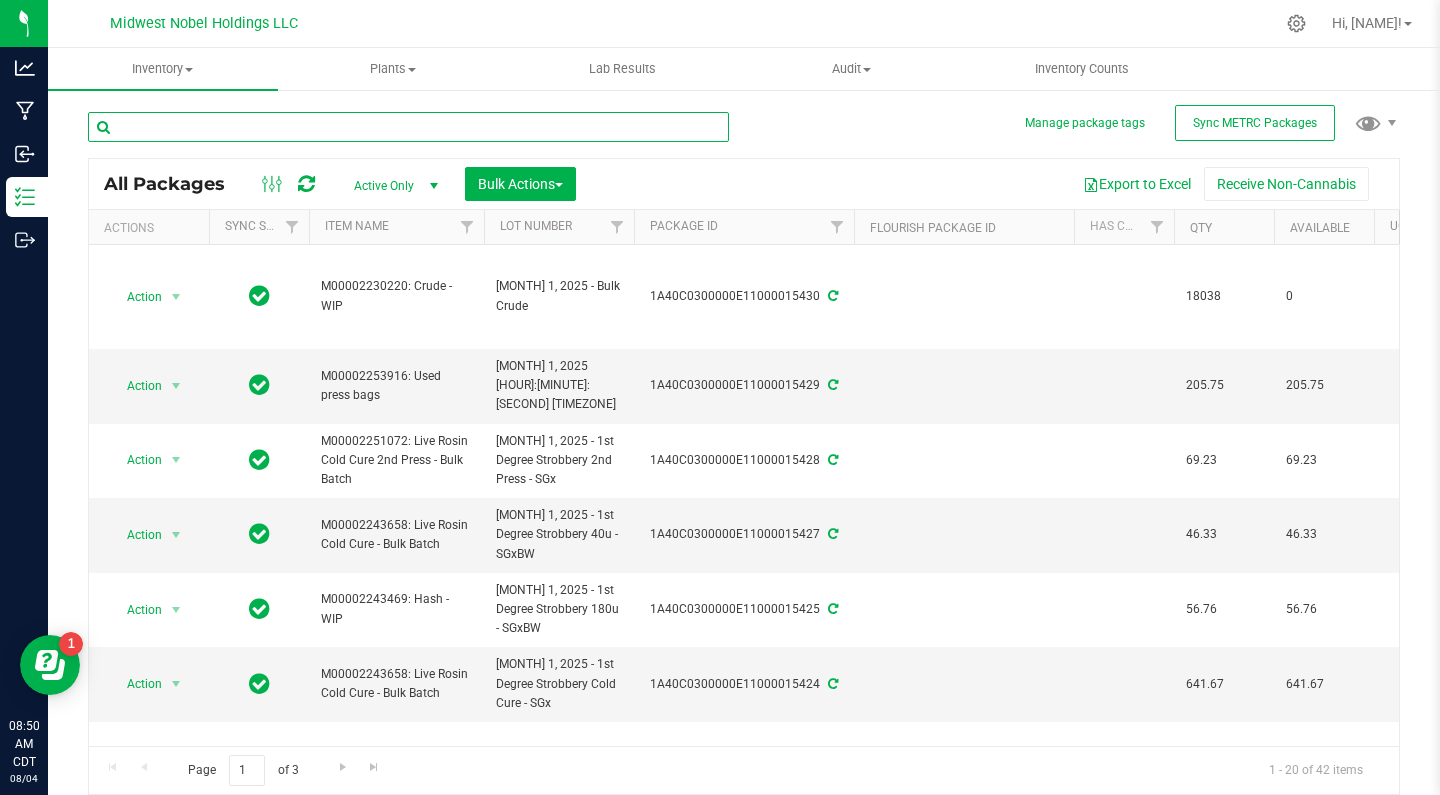 click at bounding box center (408, 127) 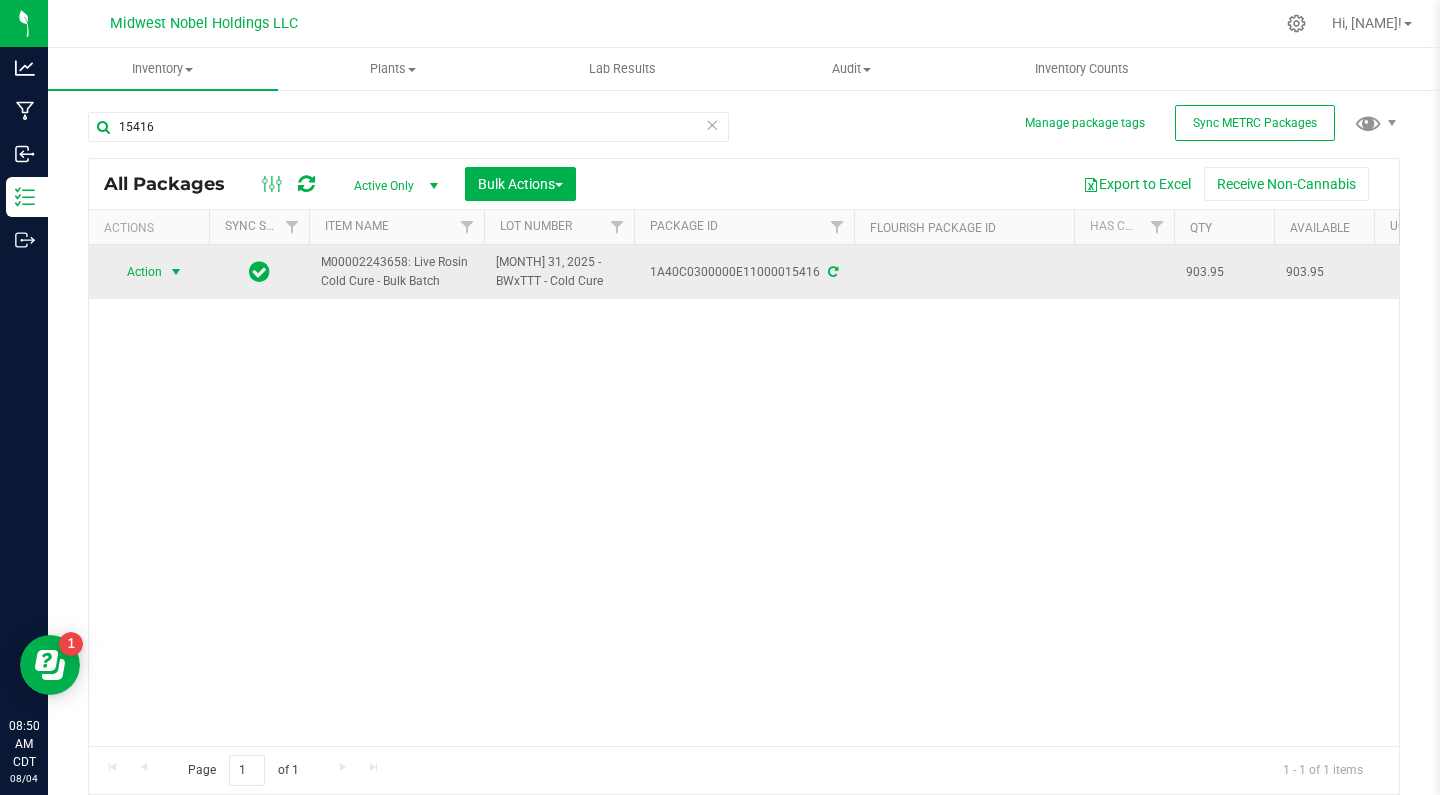 click on "Action" at bounding box center [136, 272] 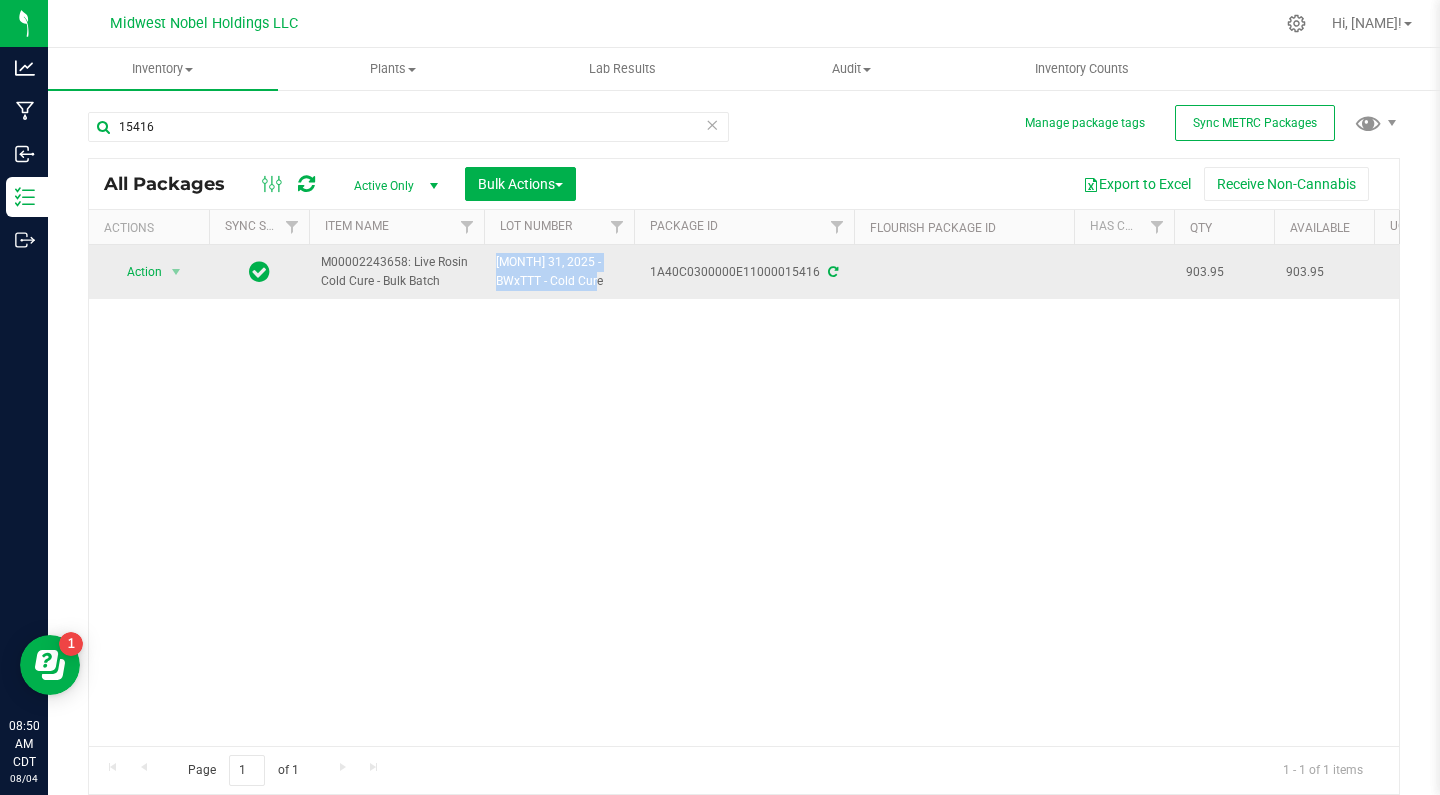 drag, startPoint x: 555, startPoint y: 283, endPoint x: 486, endPoint y: 259, distance: 73.05477 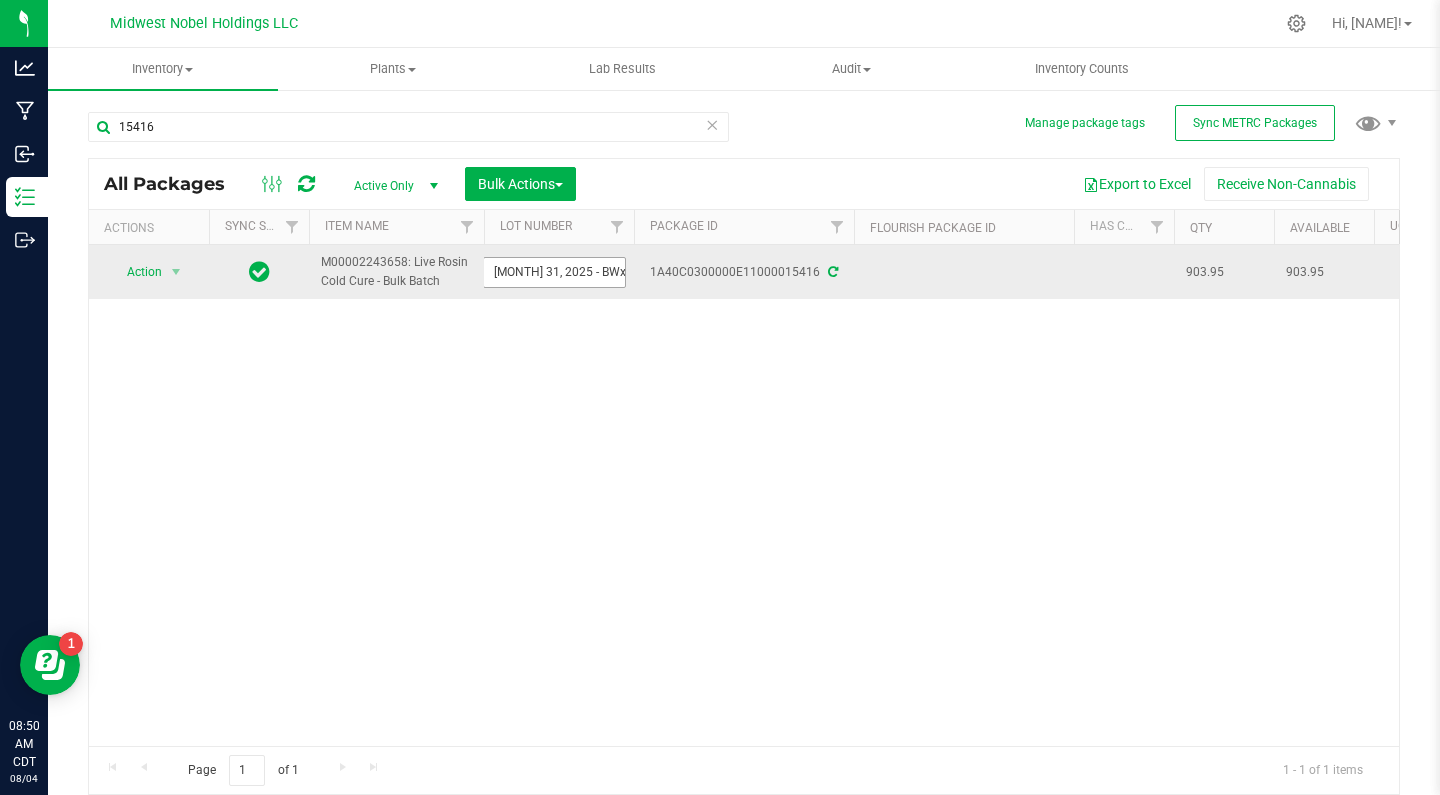 scroll, scrollTop: 0, scrollLeft: 26, axis: horizontal 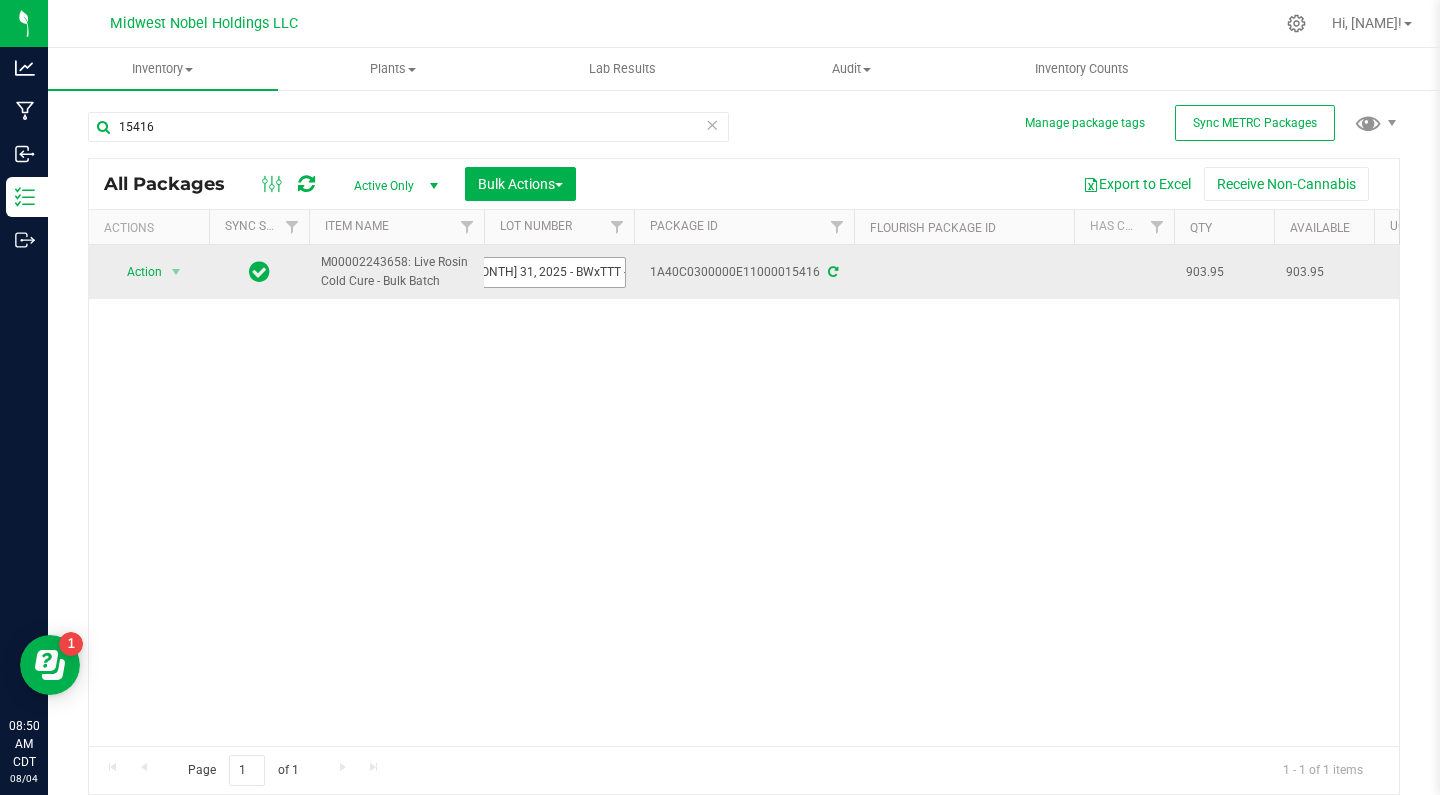 click on "[MONTH][DAY] - [TEXT] [TEXT]" at bounding box center (554, 272) 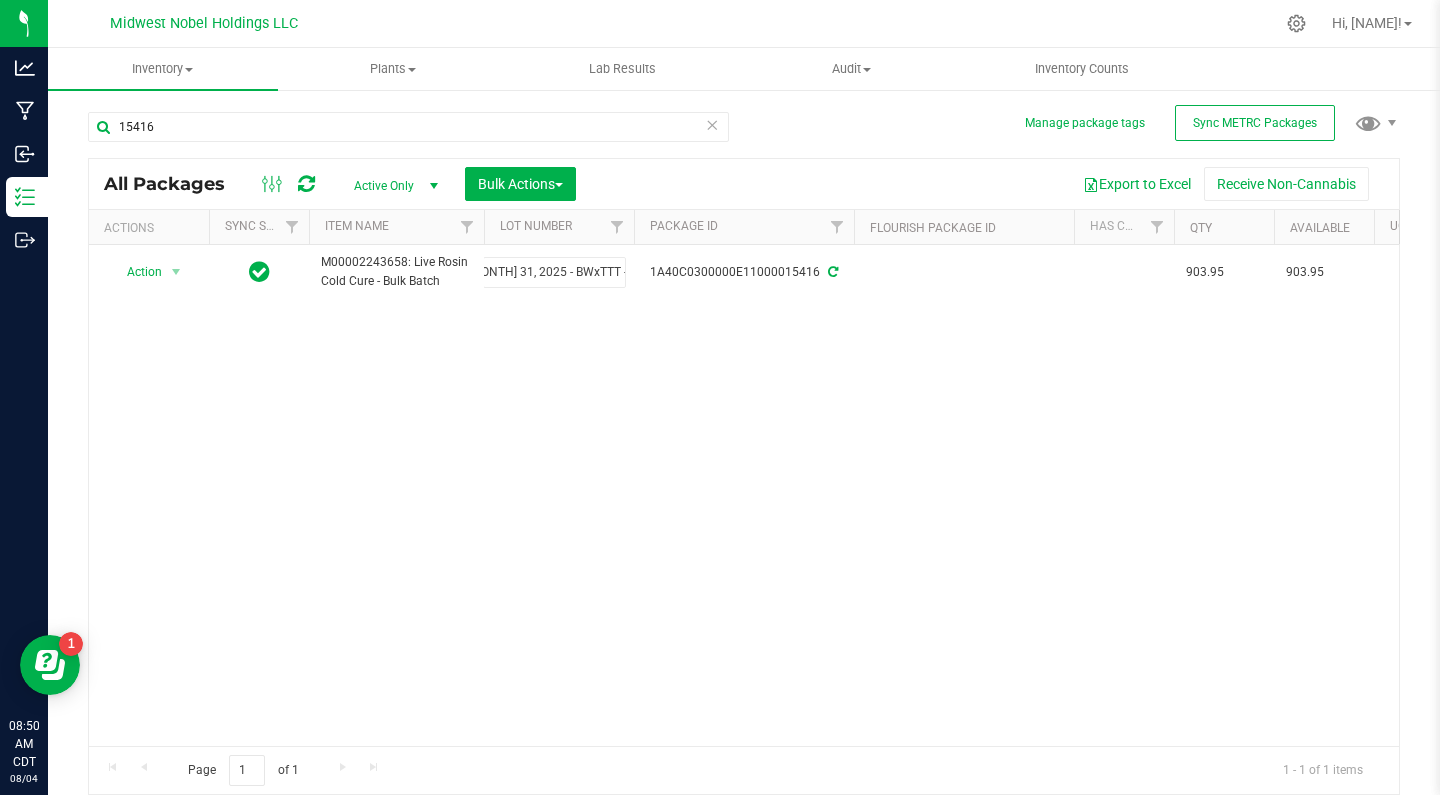 click on "Midwest Nobel Holdings LLC" at bounding box center (208, 23) 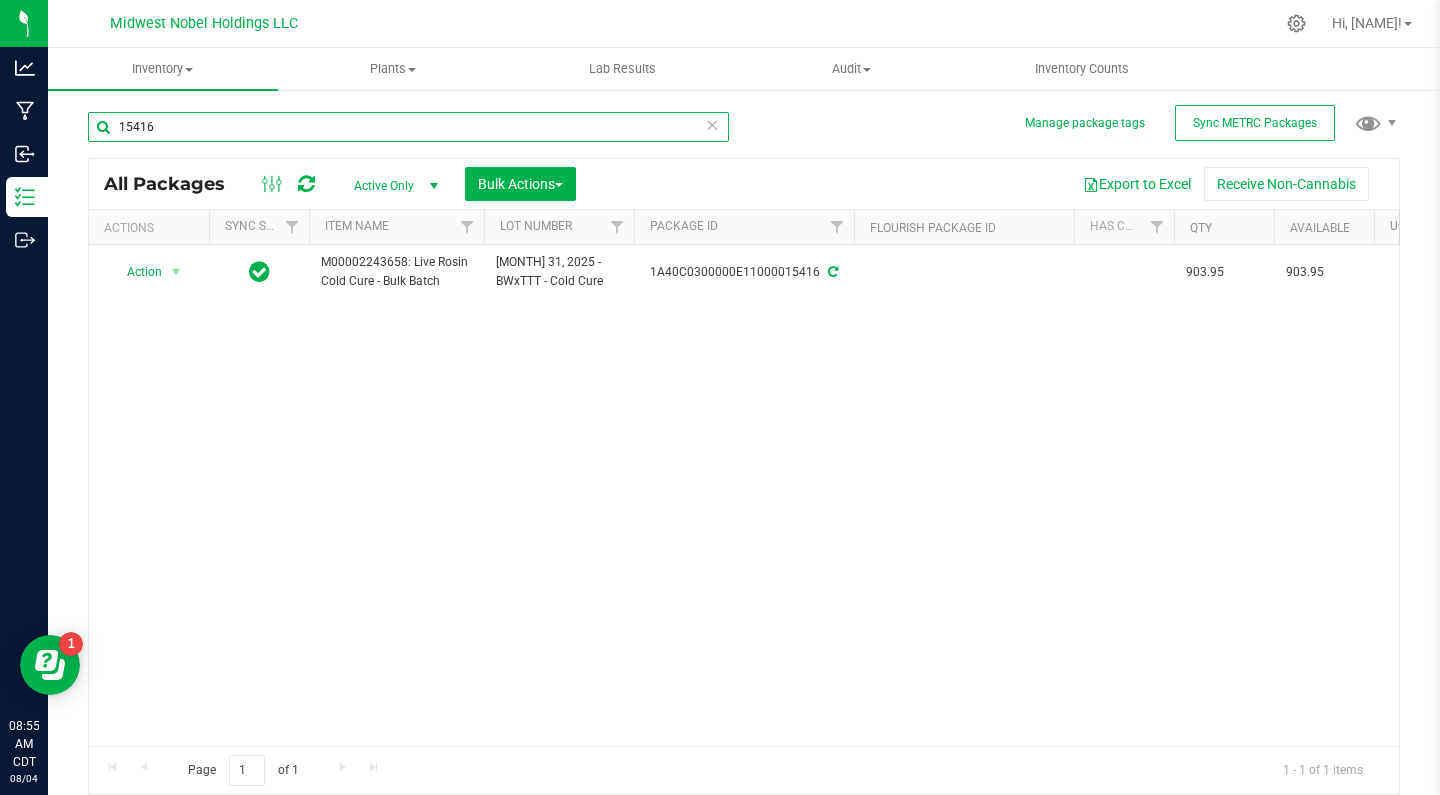 click on "15416" at bounding box center (408, 127) 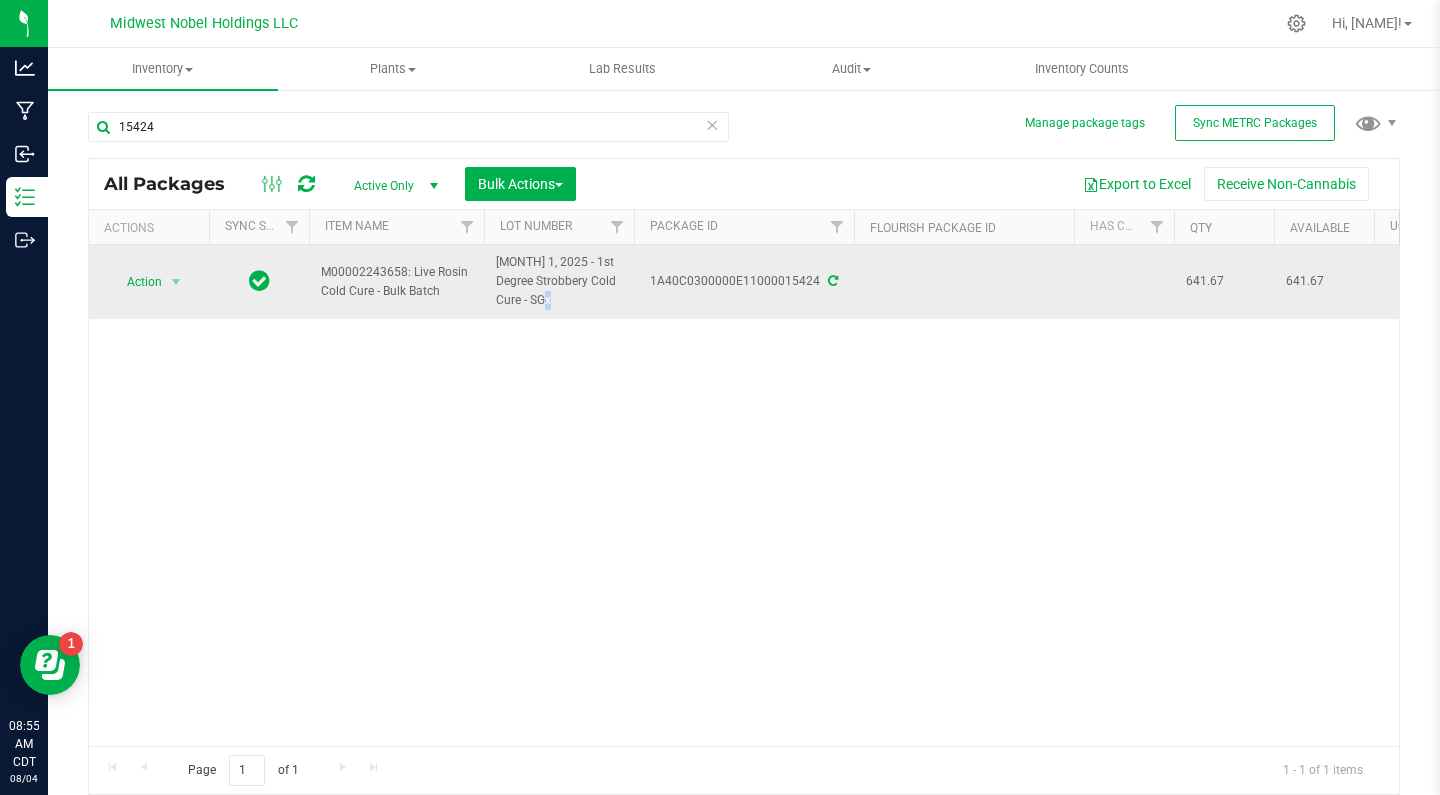 drag, startPoint x: 519, startPoint y: 302, endPoint x: 508, endPoint y: 301, distance: 11.045361 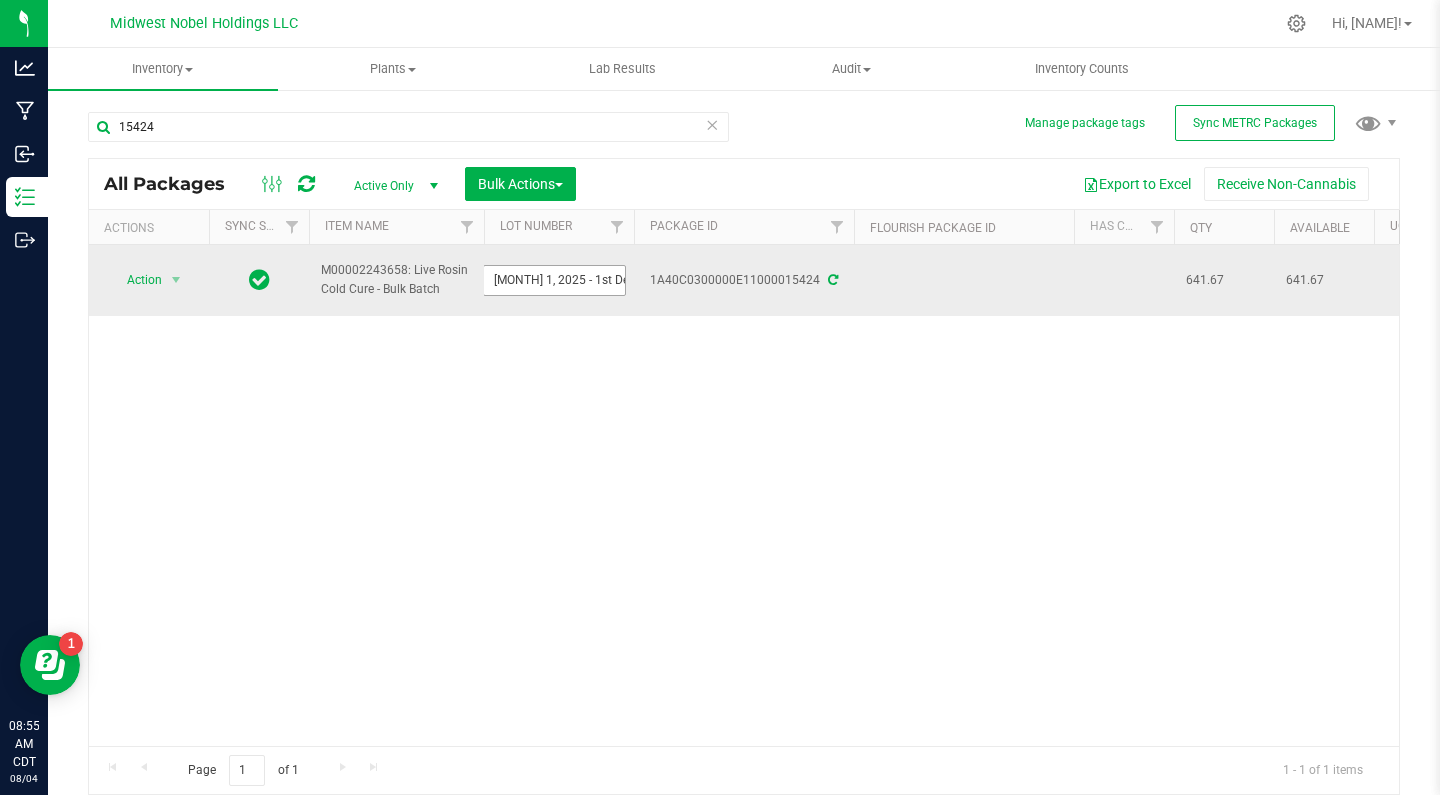 scroll, scrollTop: 0, scrollLeft: 117, axis: horizontal 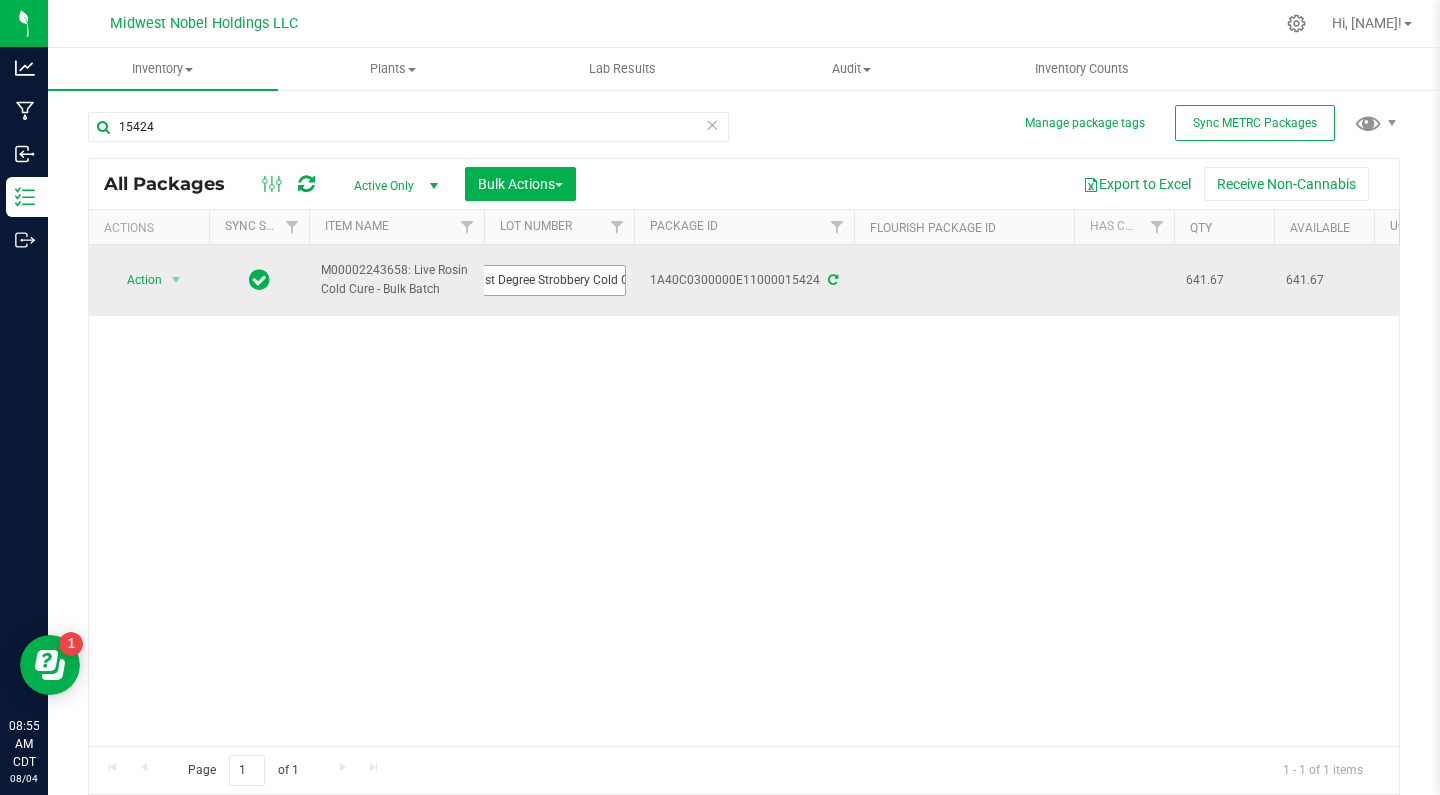 click on "[MONTH] [DAY], [YEAR] [PRODUCT] [ID]" at bounding box center [554, 280] 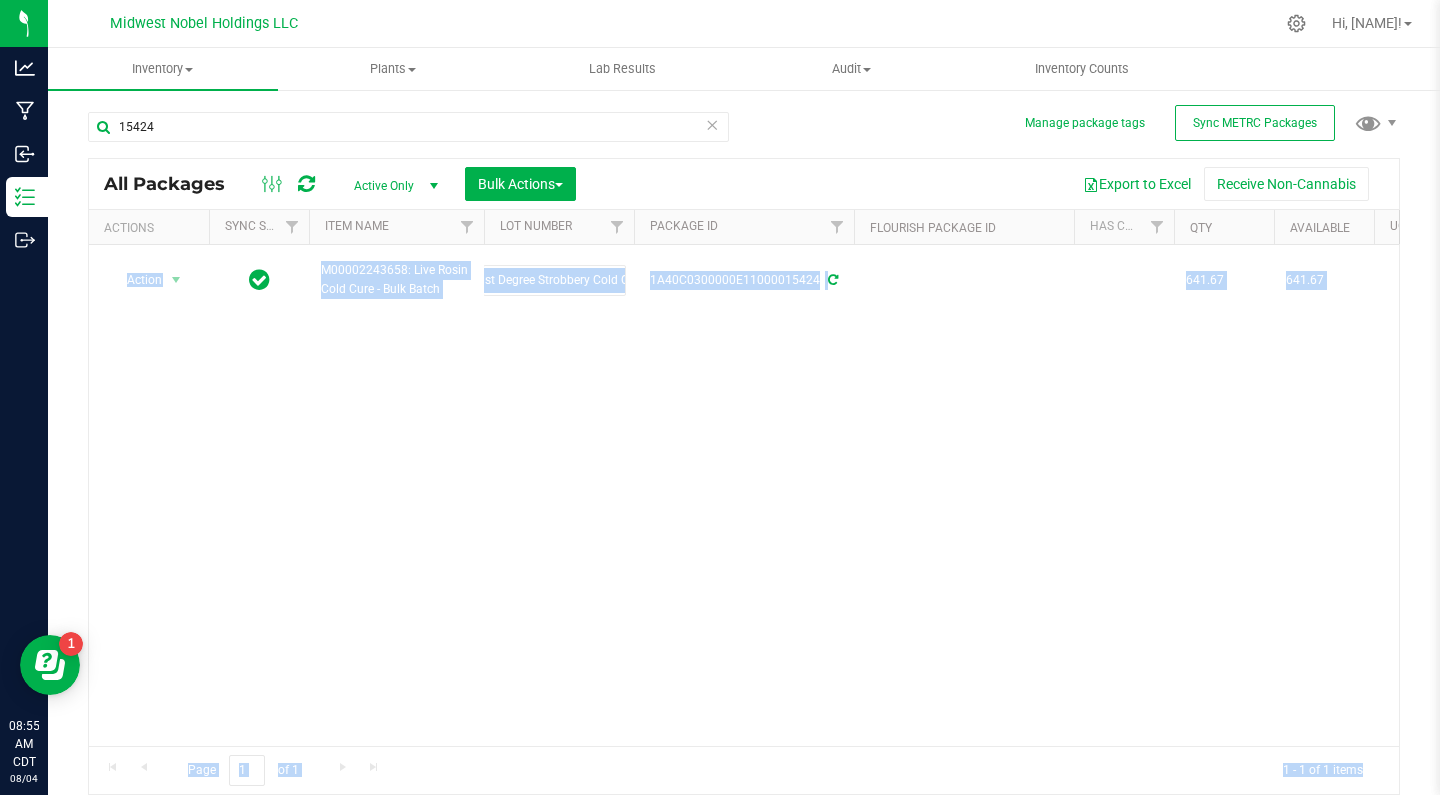 click on "Action Action Adjust qty Create package Edit attributes Global inventory Locate package Lock package Print package label Record a lab result Retag package See history
M00002243658: Live Rosin Cold Cure - Bulk Batch
080125 - 1st Degree Strobbery Cold Cure - SGx
1A40C0300000E11000015424
641.67
641.67
Gram
Created
2025-07-21SGV 2025-07-14BTW 2025-06-30SGV $15.61528 $0.00000
Secure Vault
NotSubmitted
1.3.4.485.0
$10,019.86 $10,019.86 $0.00 Aug 1, 2025 13:34:50 CDT" at bounding box center [744, 495] 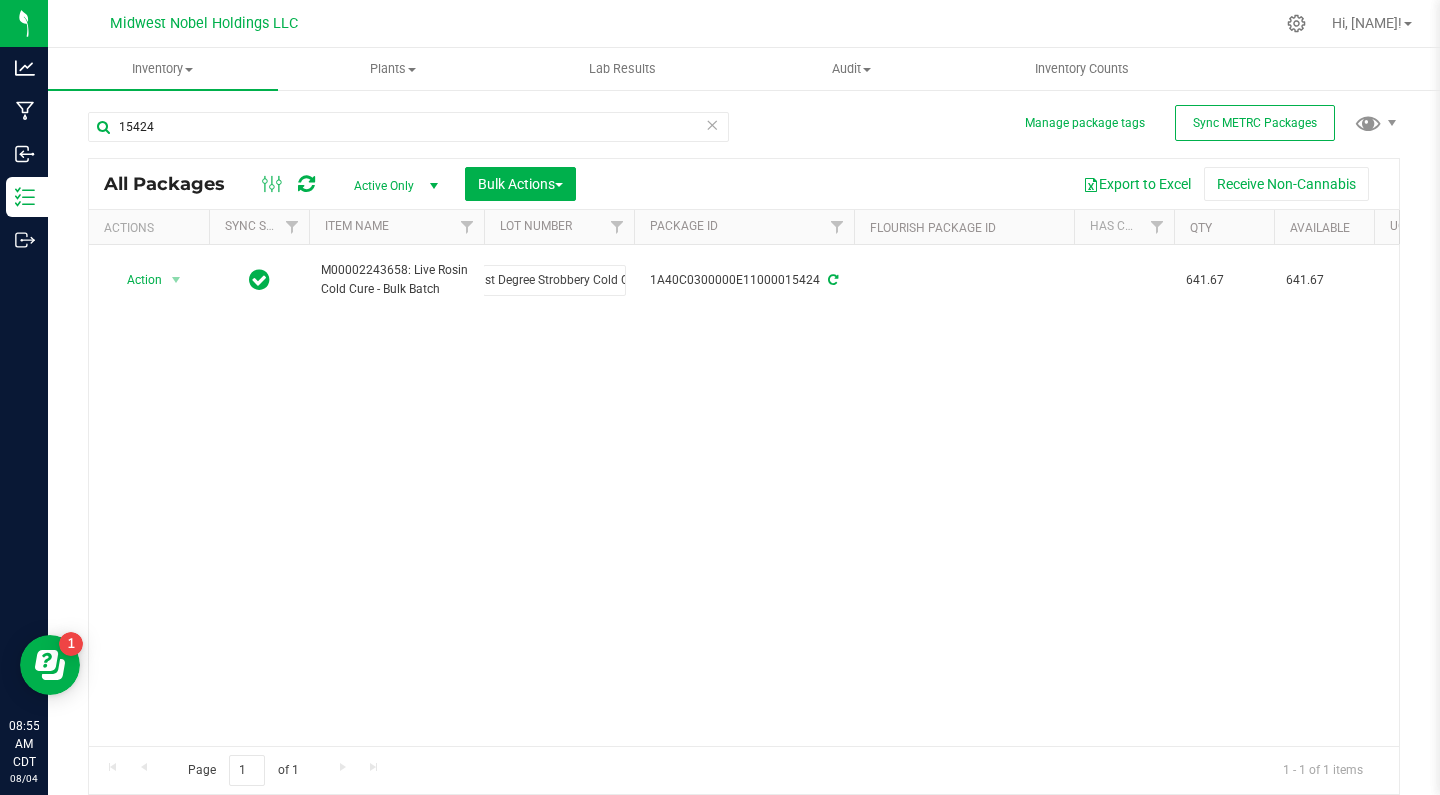 click on "Action Action Adjust qty Create package Edit attributes Global inventory Locate package Lock package Print package label Record a lab result Retag package See history
M00002243658: Live Rosin Cold Cure - Bulk Batch
080125 - 1st Degree Strobbery Cold Cure - SGx
1A40C0300000E11000015424
641.67
641.67
Gram
Created
2025-07-21SGV 2025-07-14BTW 2025-06-30SGV $15.61528 $0.00000
Secure Vault
NotSubmitted
1.3.4.485.0
$10,019.86 $10,019.86 $0.00 Aug 1, 2025 13:34:50 CDT" at bounding box center (744, 495) 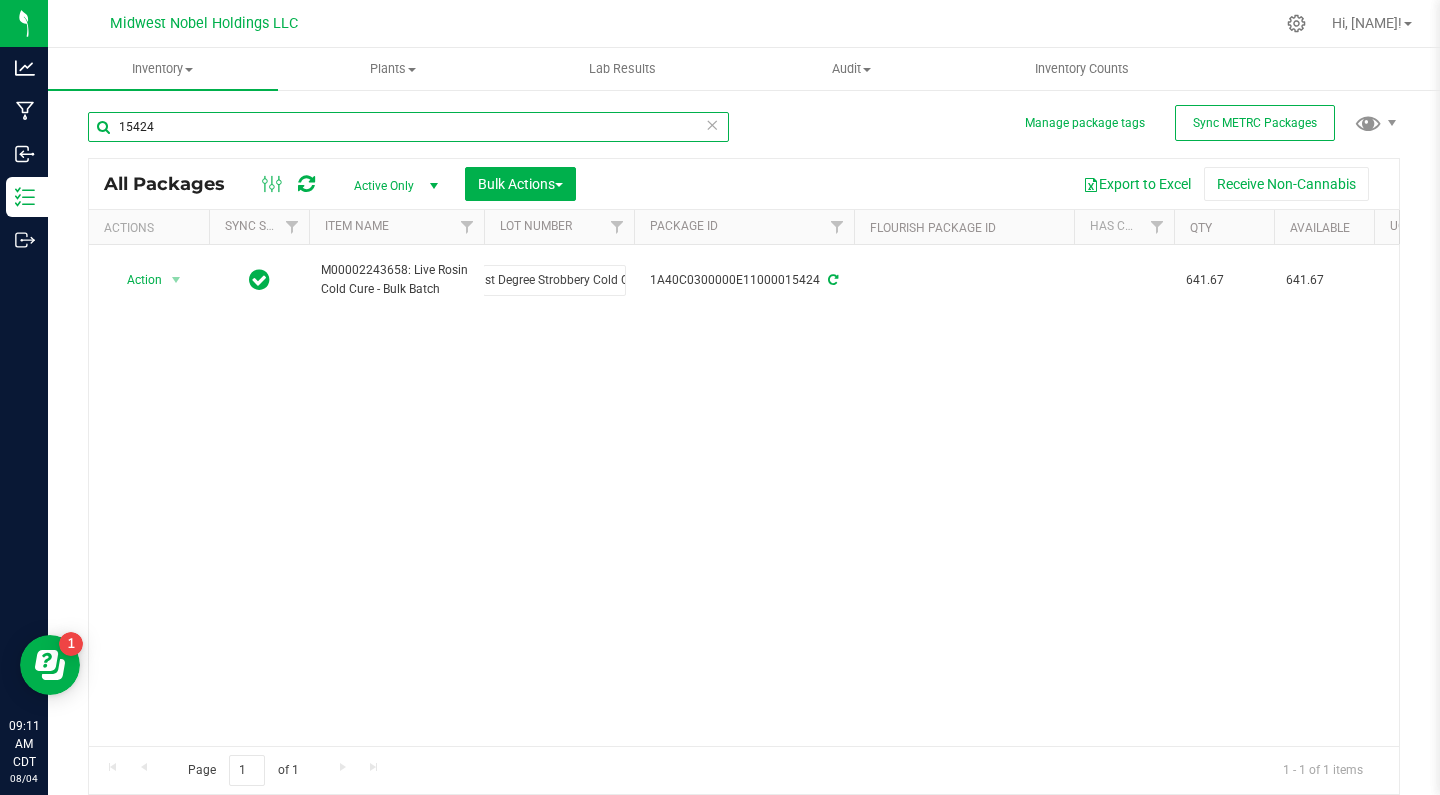 click on "15424" at bounding box center (408, 127) 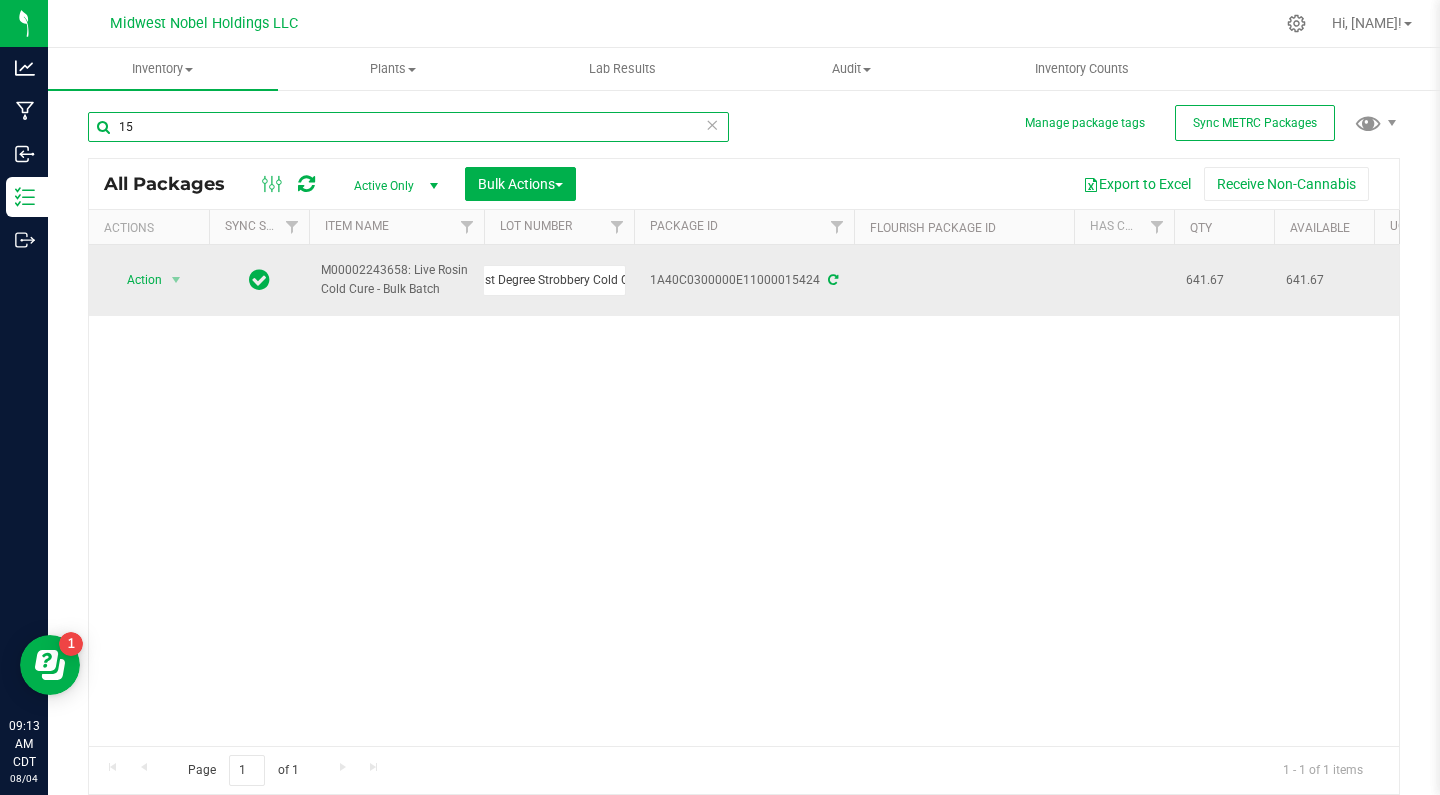 type on "1" 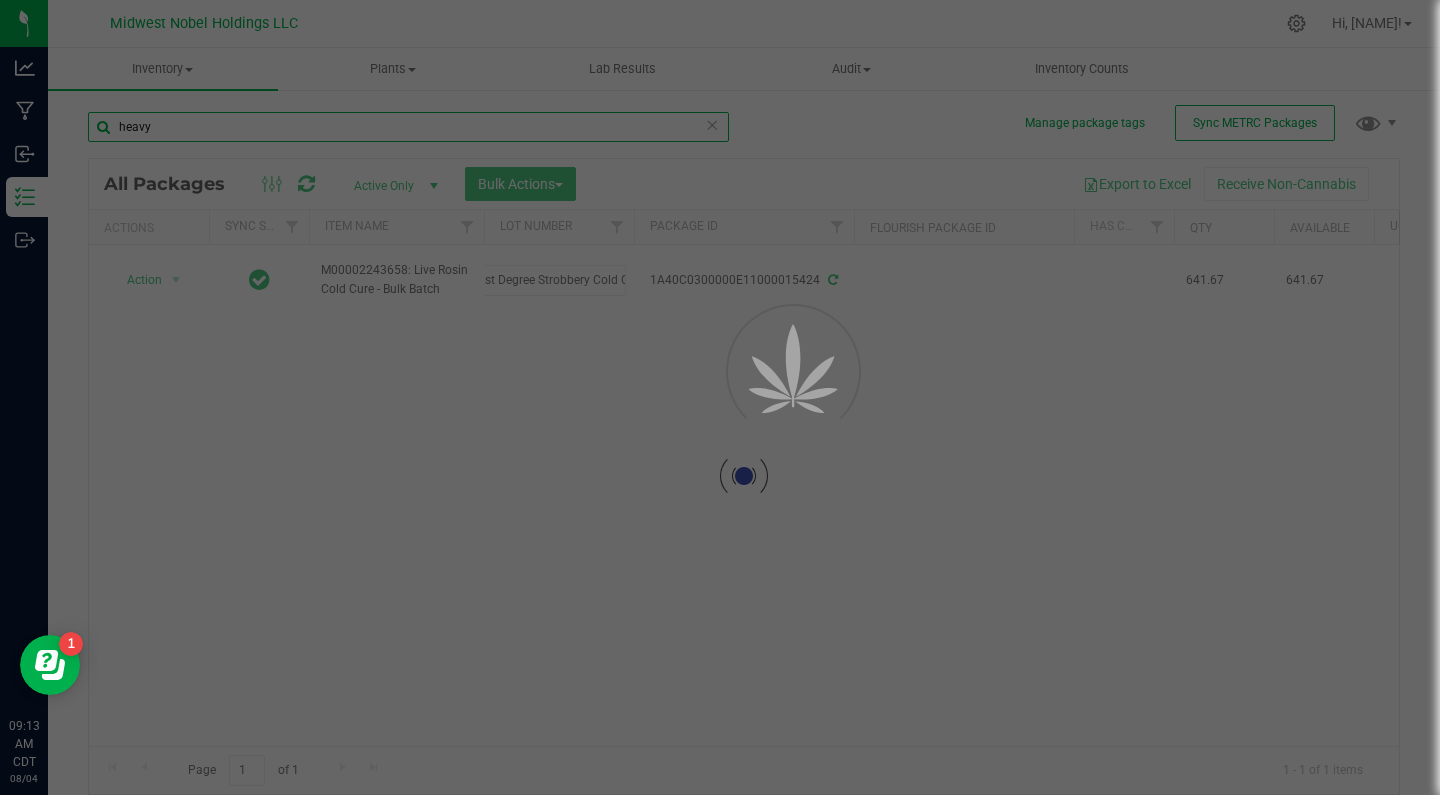 type on "heavy" 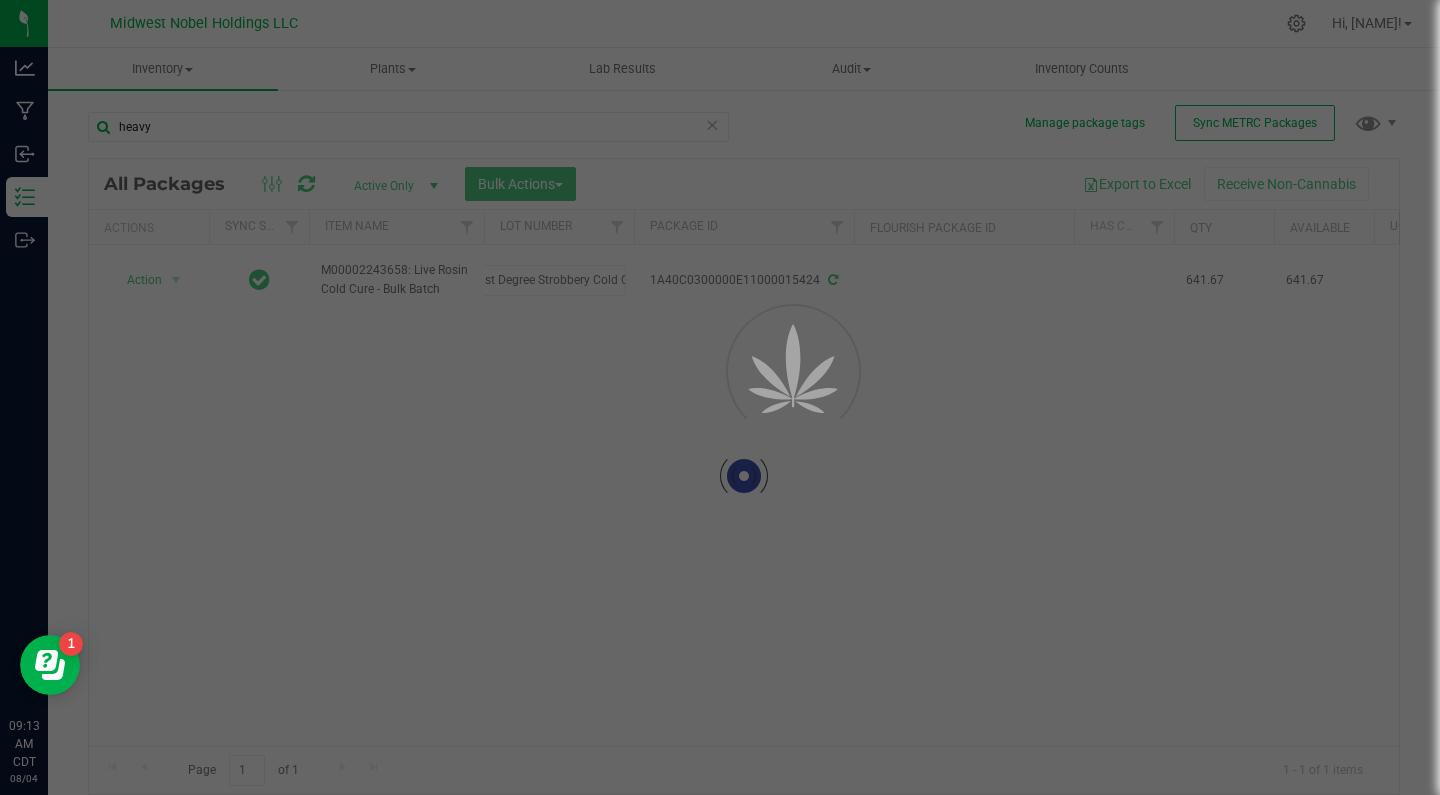 click at bounding box center [720, 397] 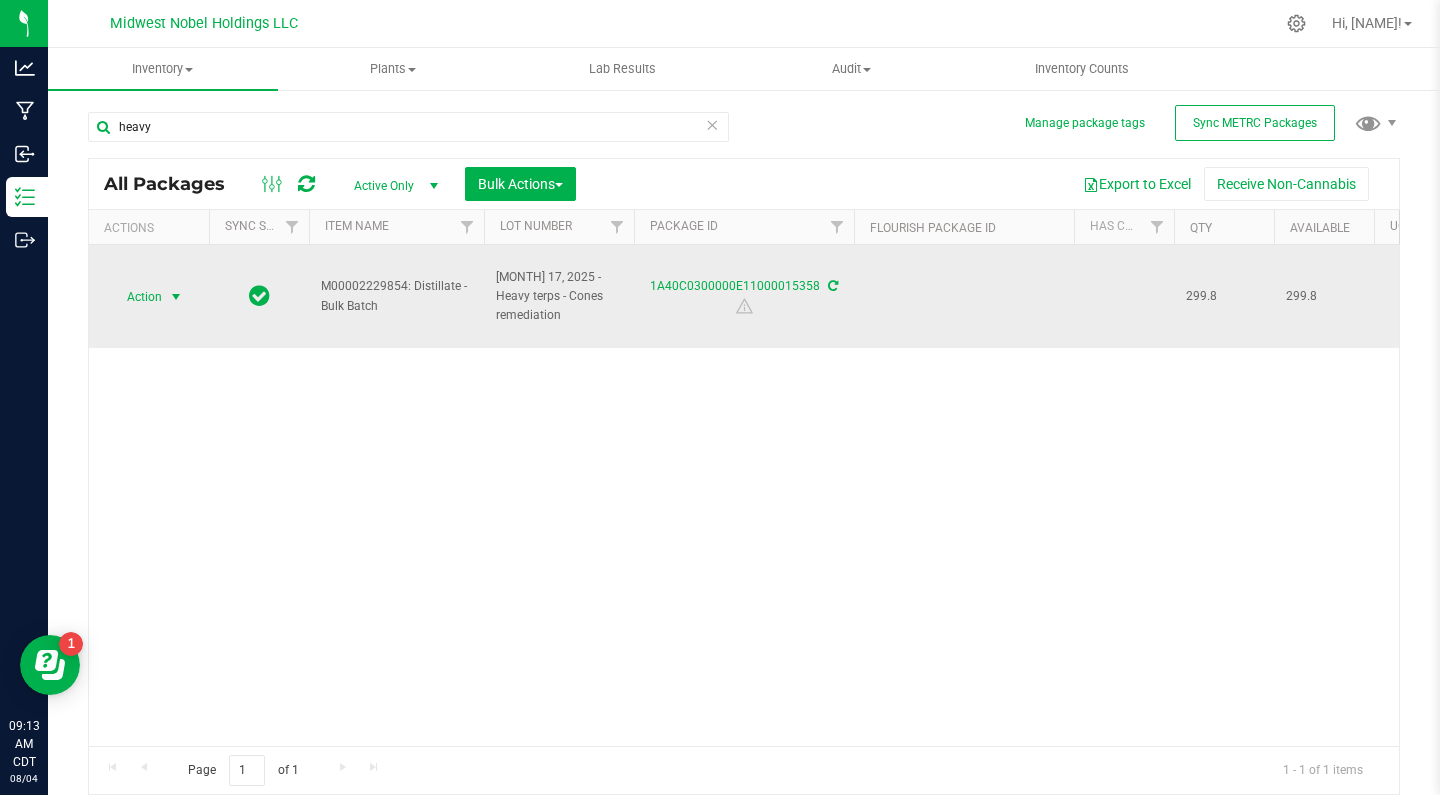 click on "Action" at bounding box center (136, 297) 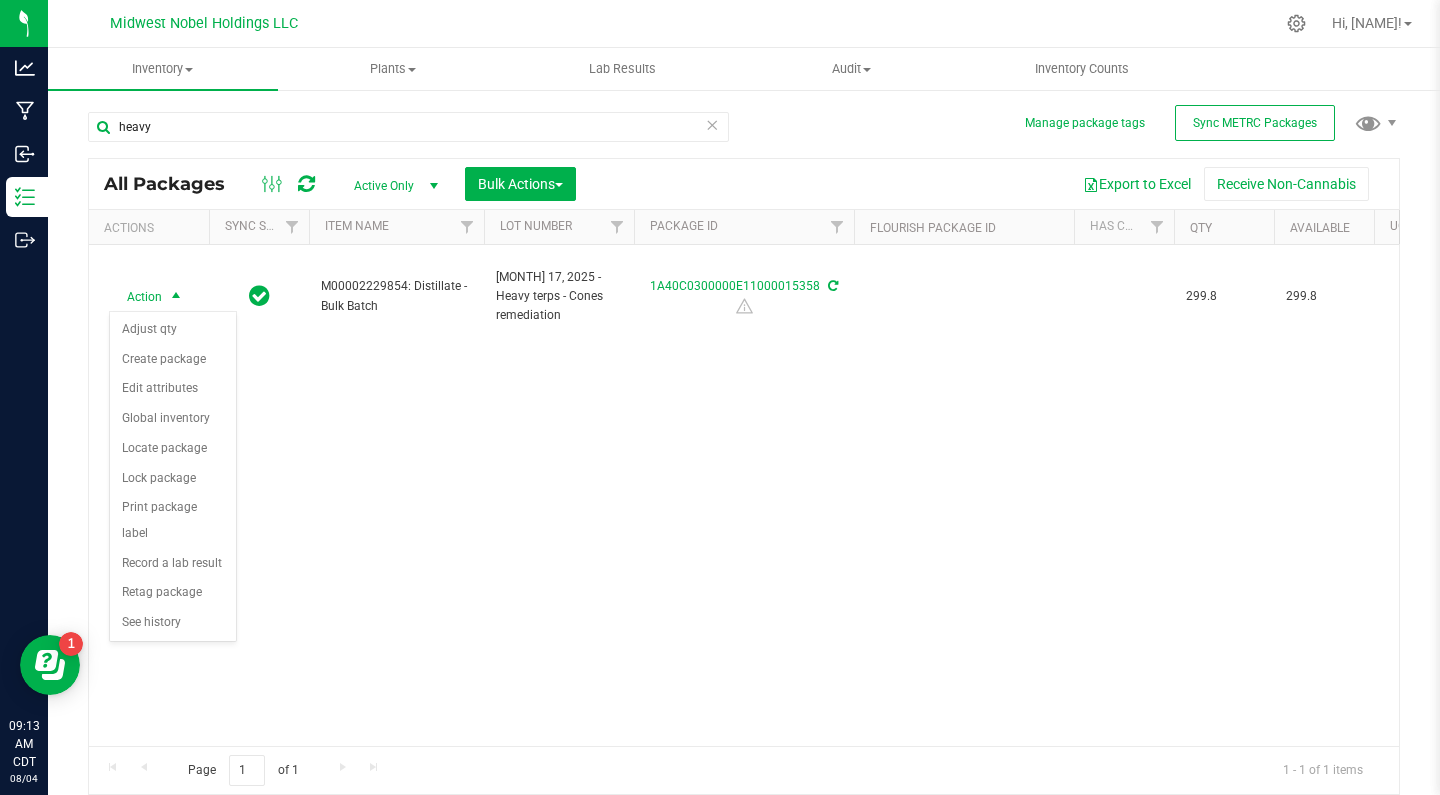 click on "Action Action Adjust qty Create package Edit attributes Global inventory Locate package Lock package Print package label Record a lab result Retag package See history
M00002229854: Distillate - Bulk Batch
071725 - Heavy terps - Cones remediation
1A40C0300000E11000015358
299.8
299.8
Gram
Created
CHF1H02022025STCA CHF4H01272025BLUM FCF 3-11-2025 APBN 2-25-2025 DDUV(F6)022525 frtgz(F4)030425 VB 5H RR 25A CALI 5H" at bounding box center [744, 495] 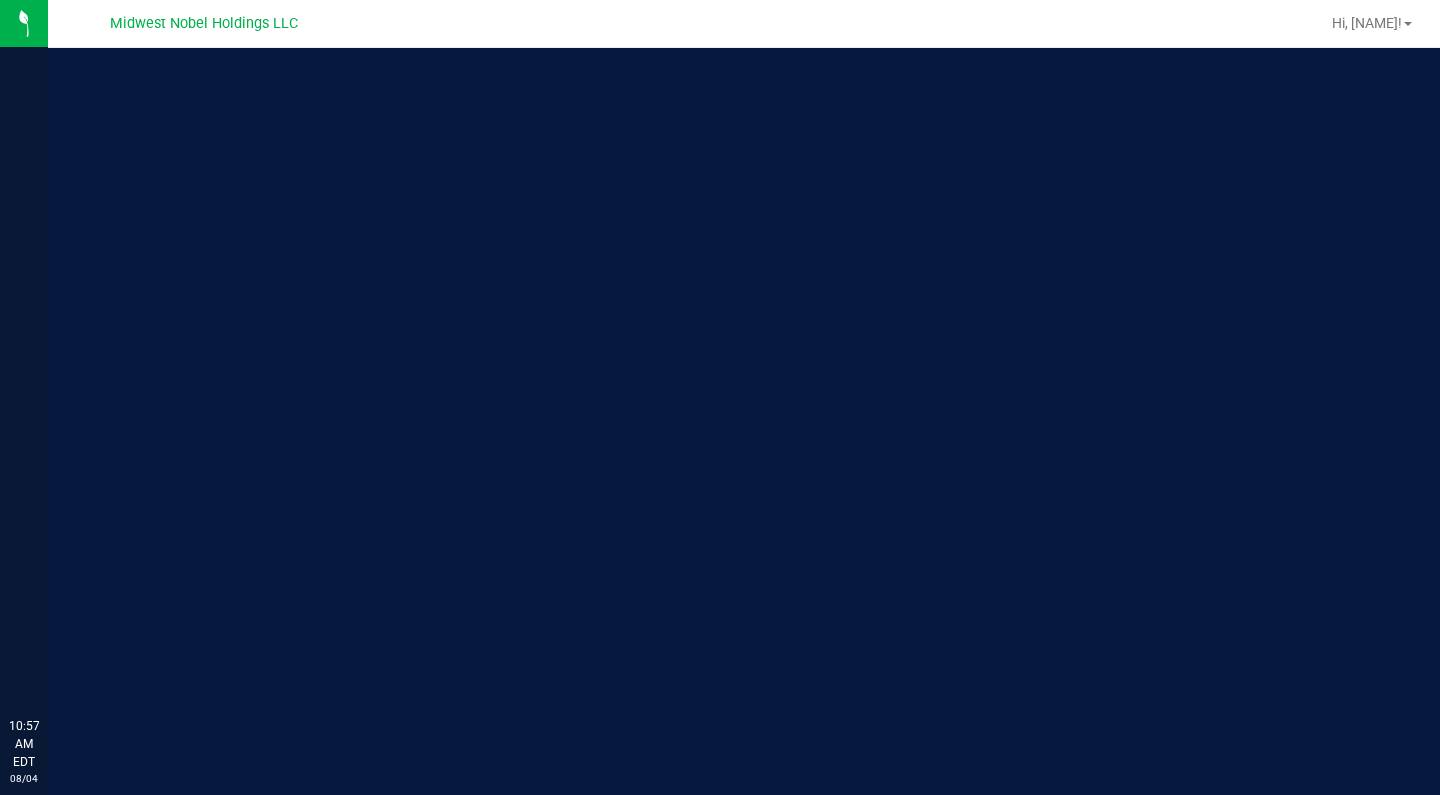 scroll, scrollTop: 0, scrollLeft: 0, axis: both 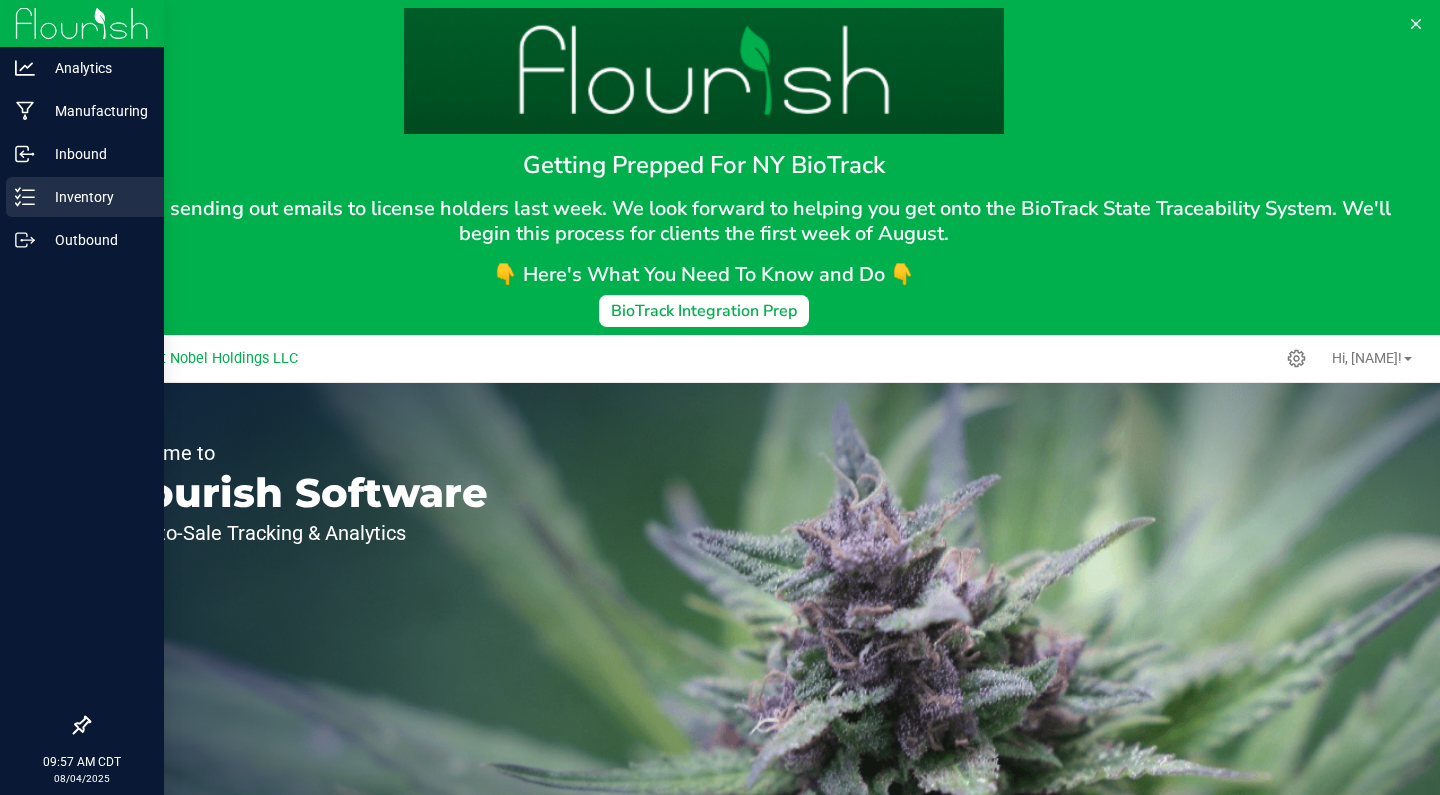 click on "Inventory" at bounding box center [95, 197] 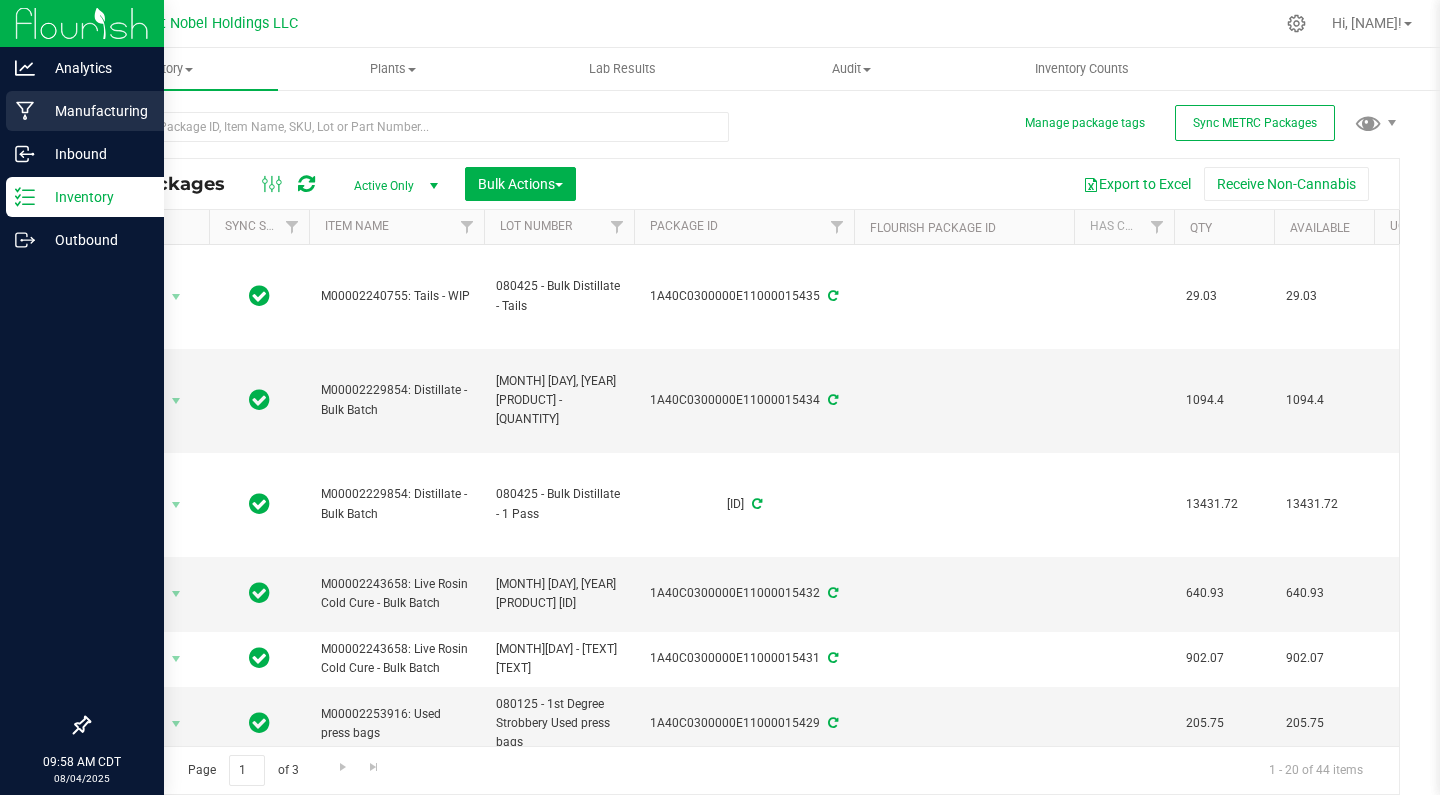click on "Manufacturing" at bounding box center (95, 111) 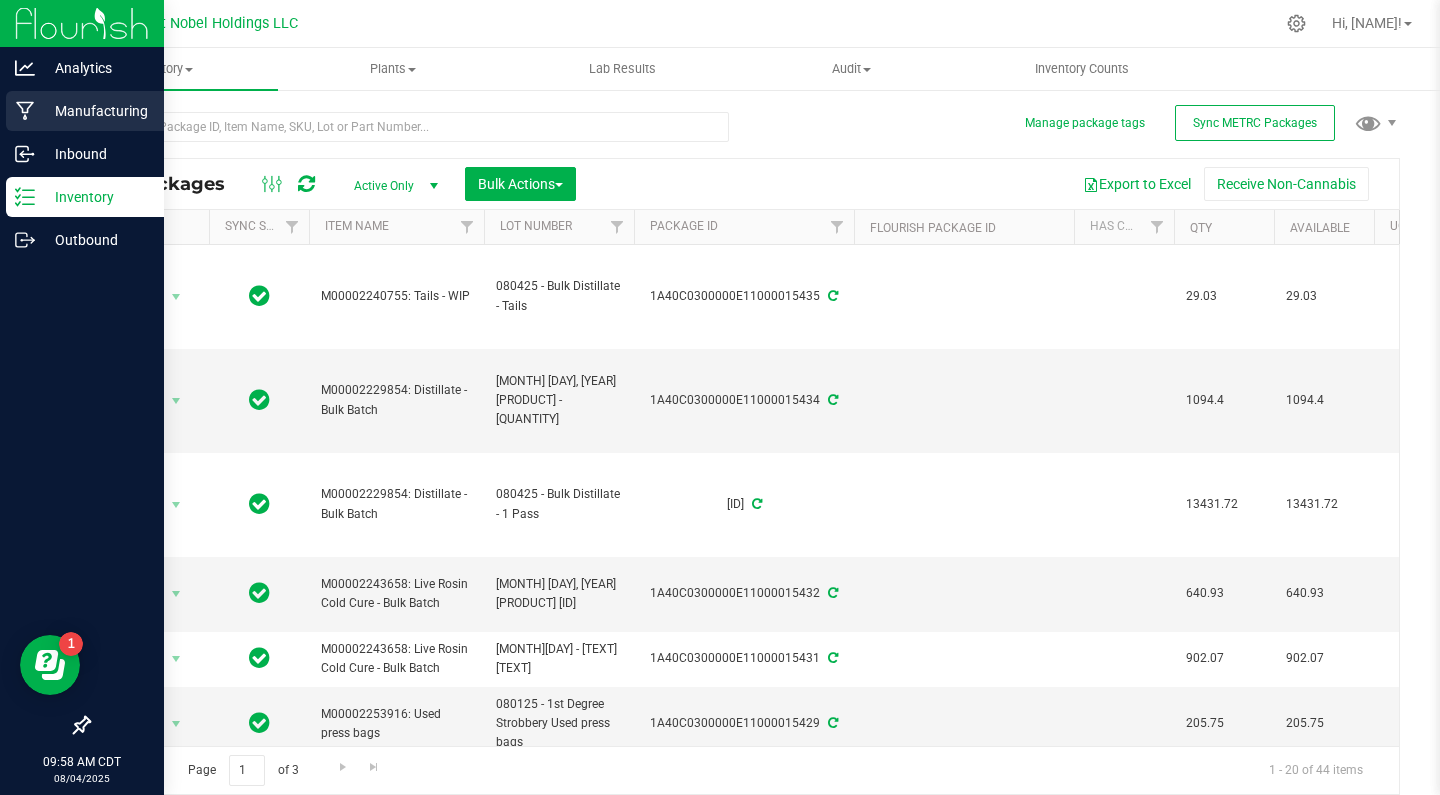 scroll, scrollTop: 0, scrollLeft: 0, axis: both 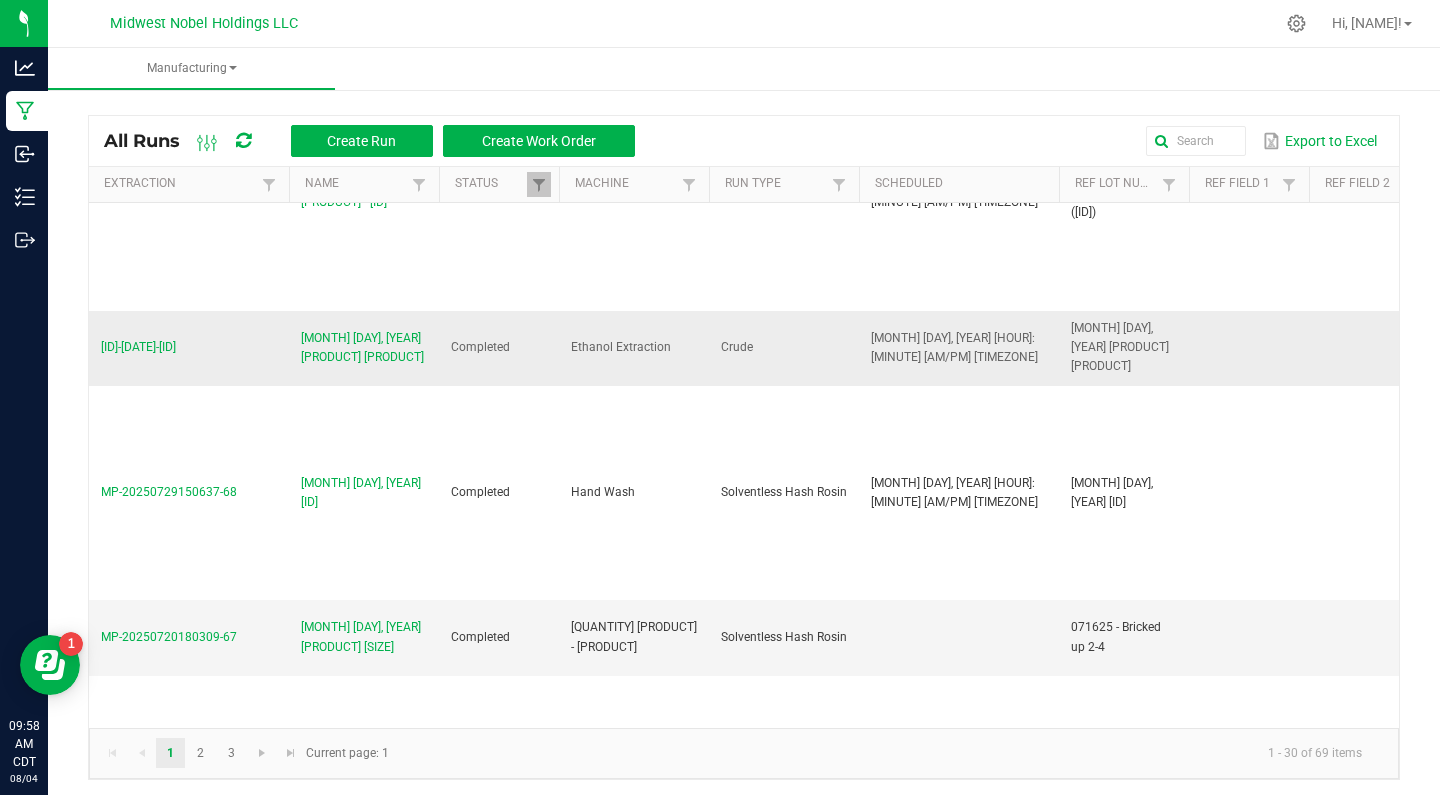 click on "[MONTH] [DAY], [YEAR] [PRODUCT] [PRODUCT]" at bounding box center [364, 348] 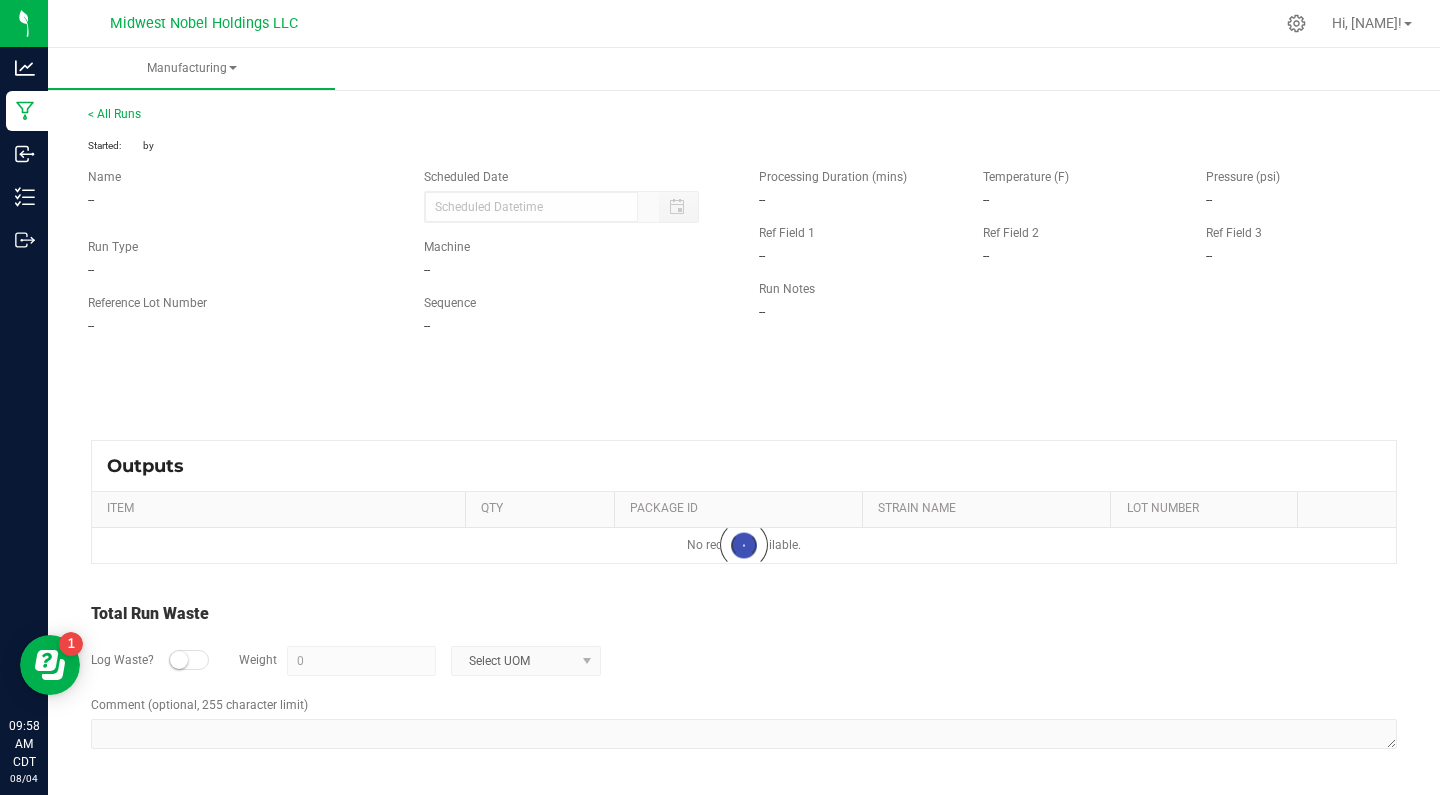 type on "[MONTH]/[DAY]/[YEAR] [HOUR]:[MINUTE]" 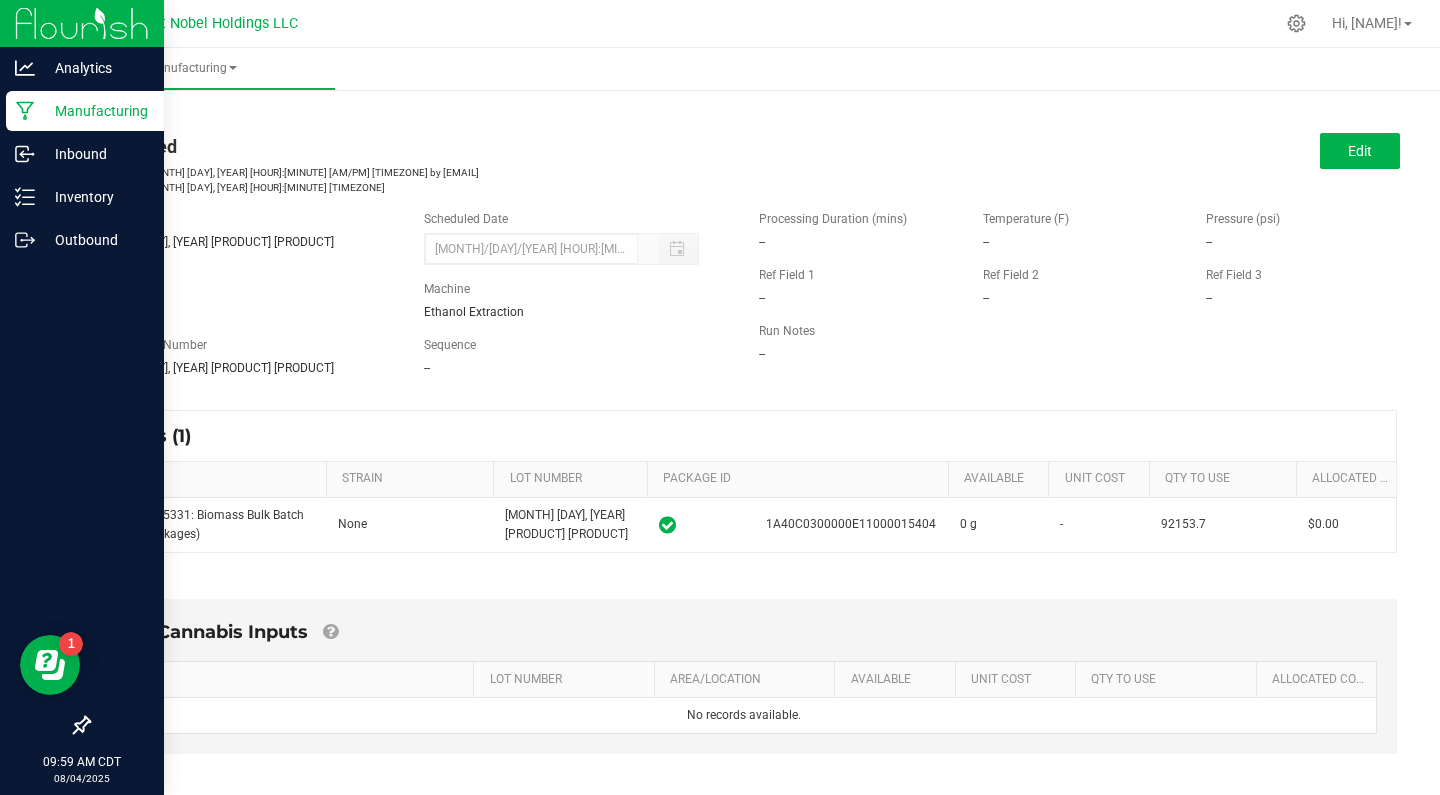 click on "Manufacturing" at bounding box center [95, 111] 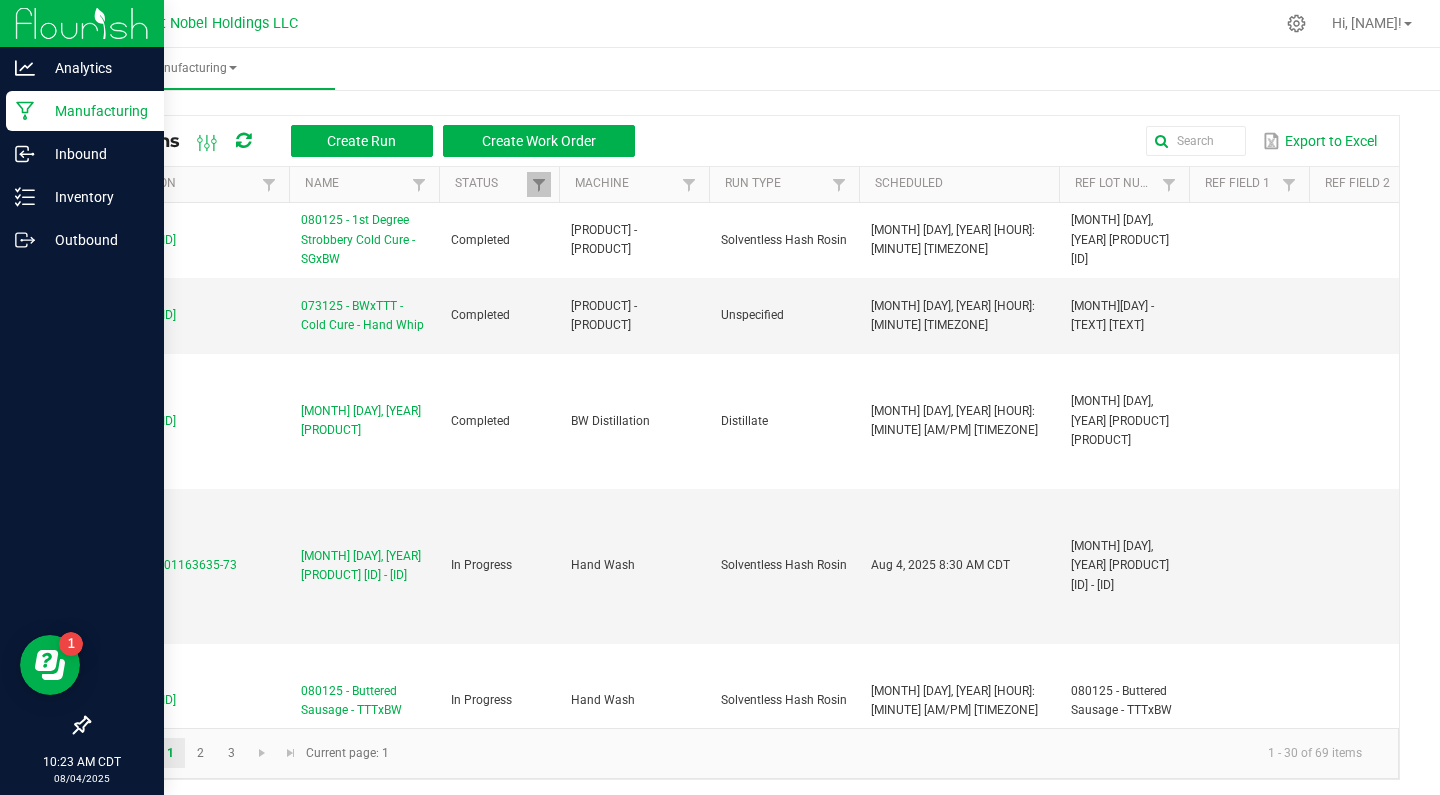 scroll, scrollTop: 0, scrollLeft: 0, axis: both 